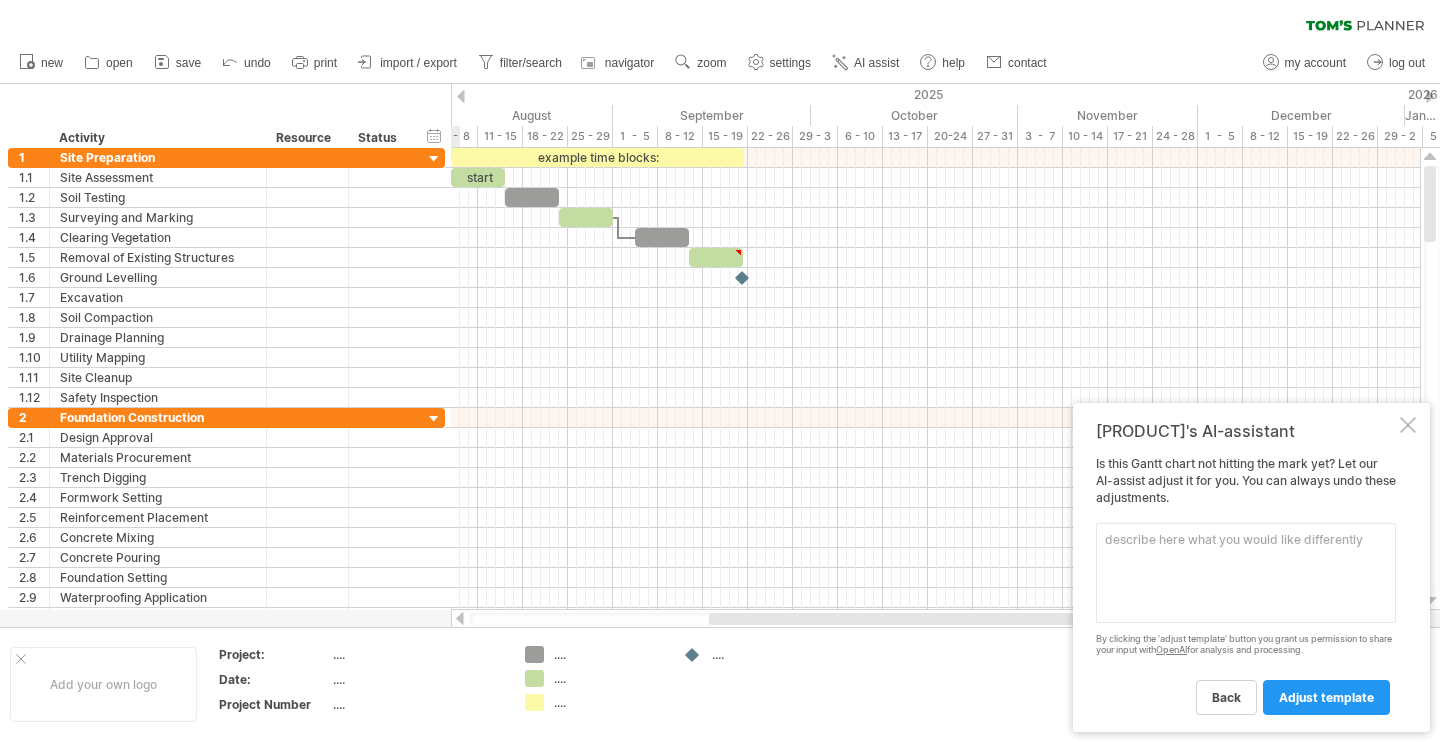 scroll, scrollTop: 0, scrollLeft: 0, axis: both 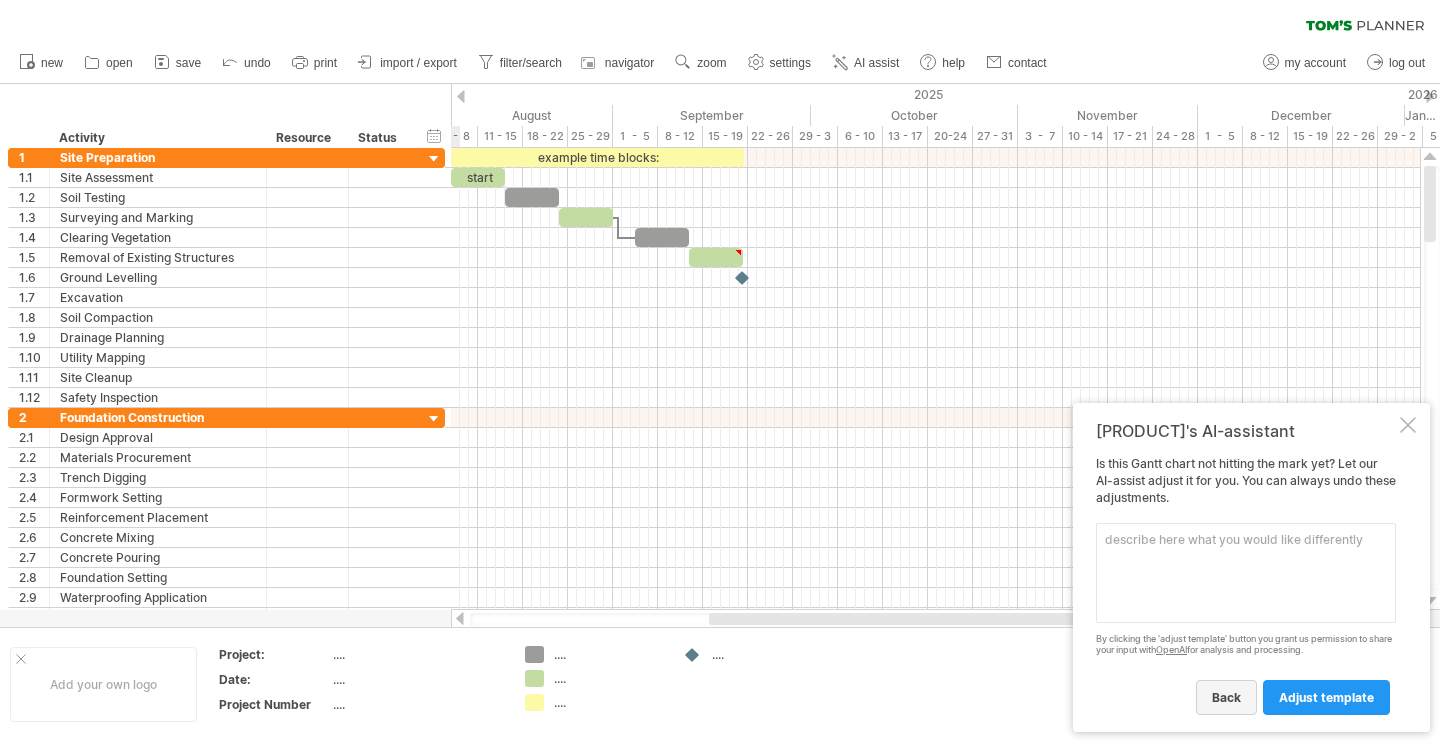click on "back" at bounding box center [1226, 697] 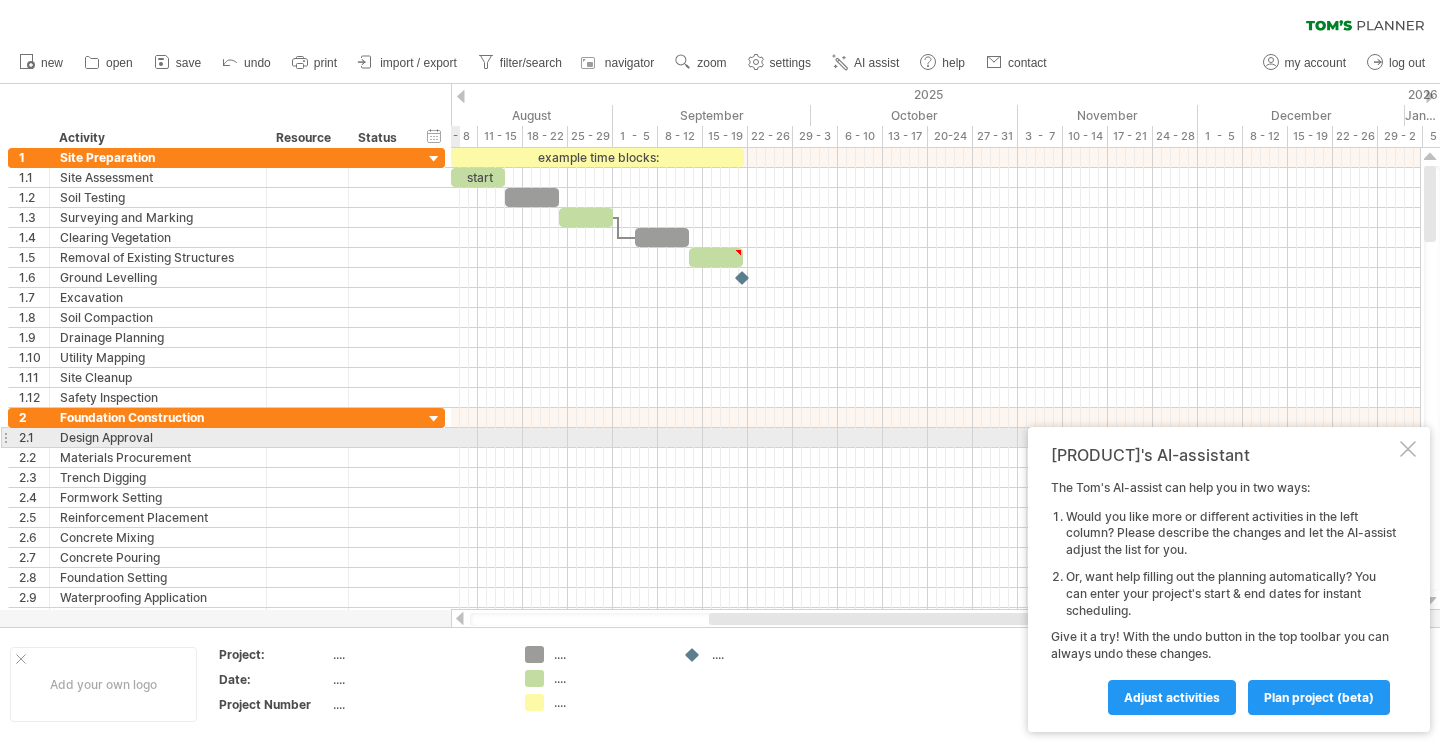 click at bounding box center [1408, 449] 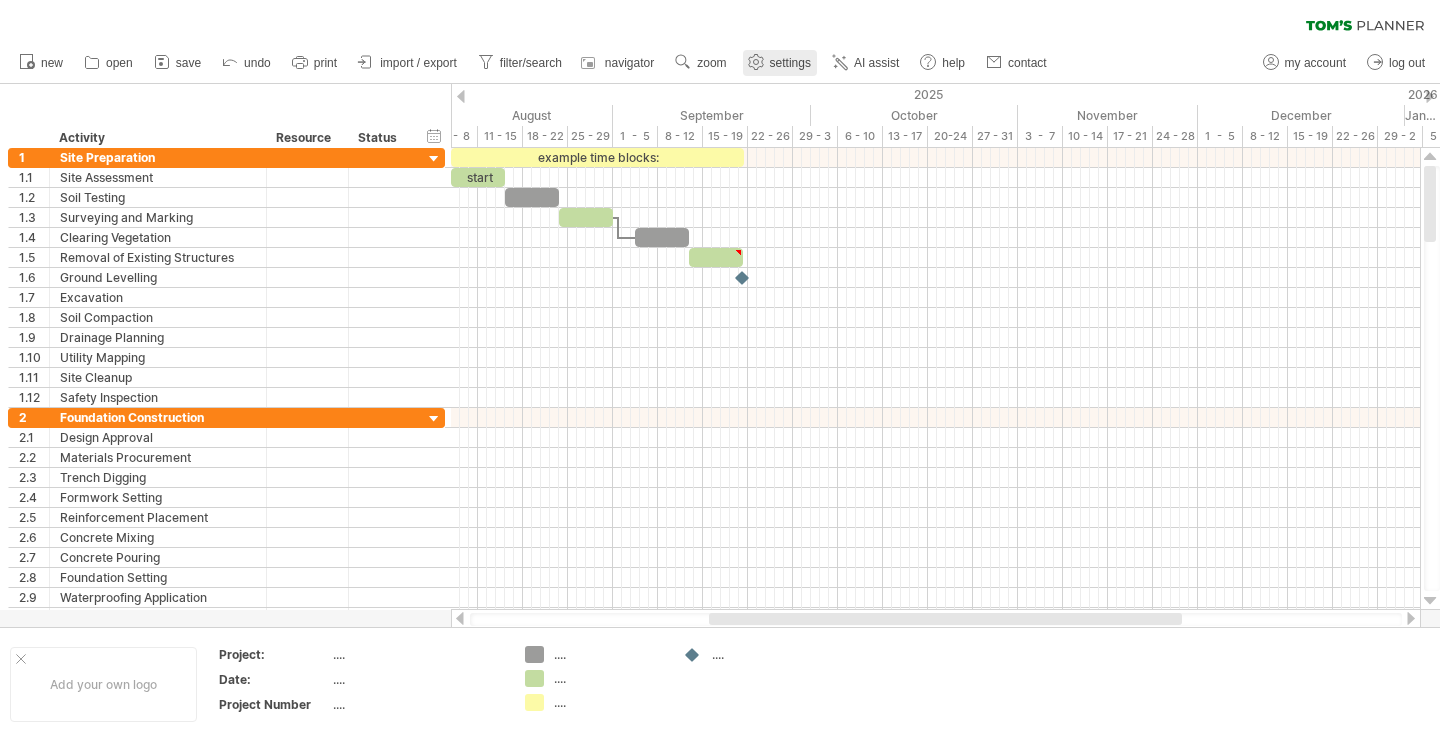 click on "settings" at bounding box center (790, 63) 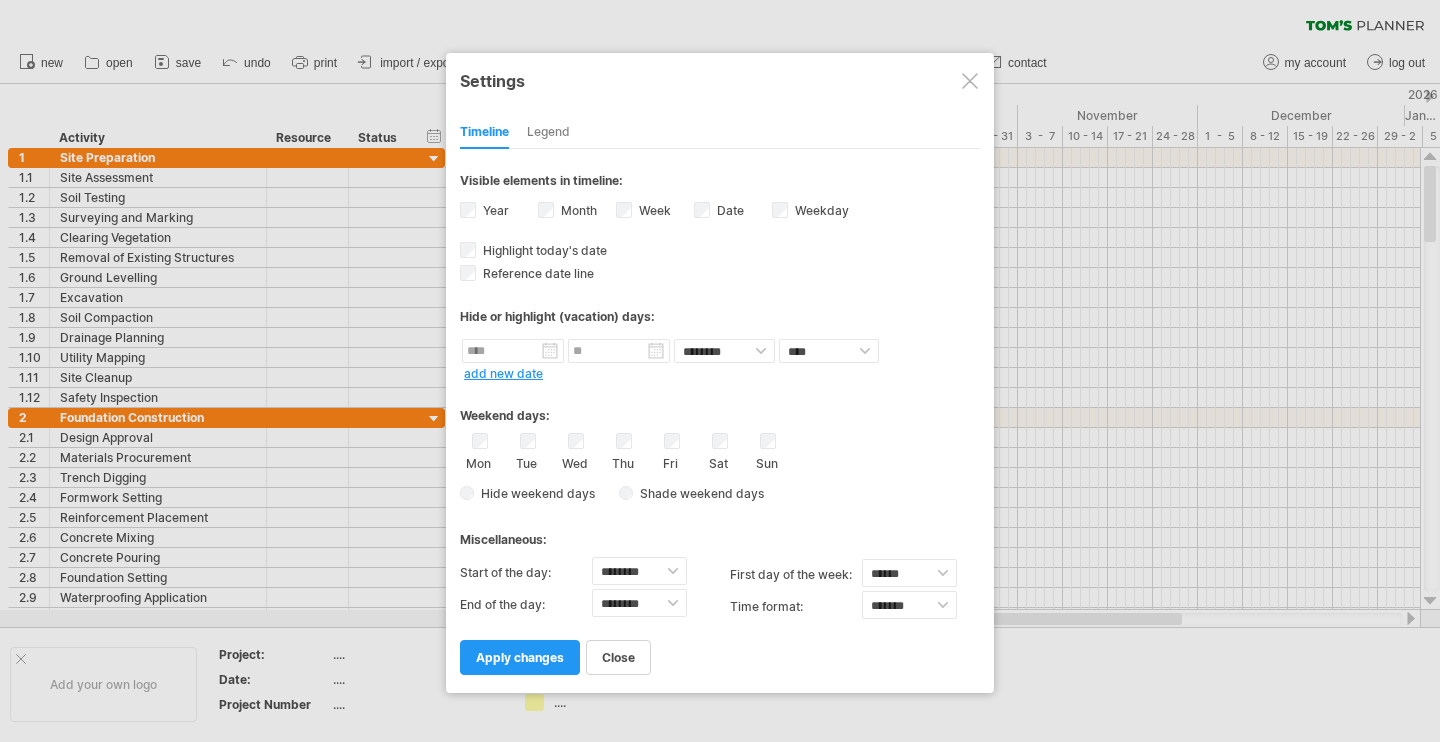 click at bounding box center (970, 81) 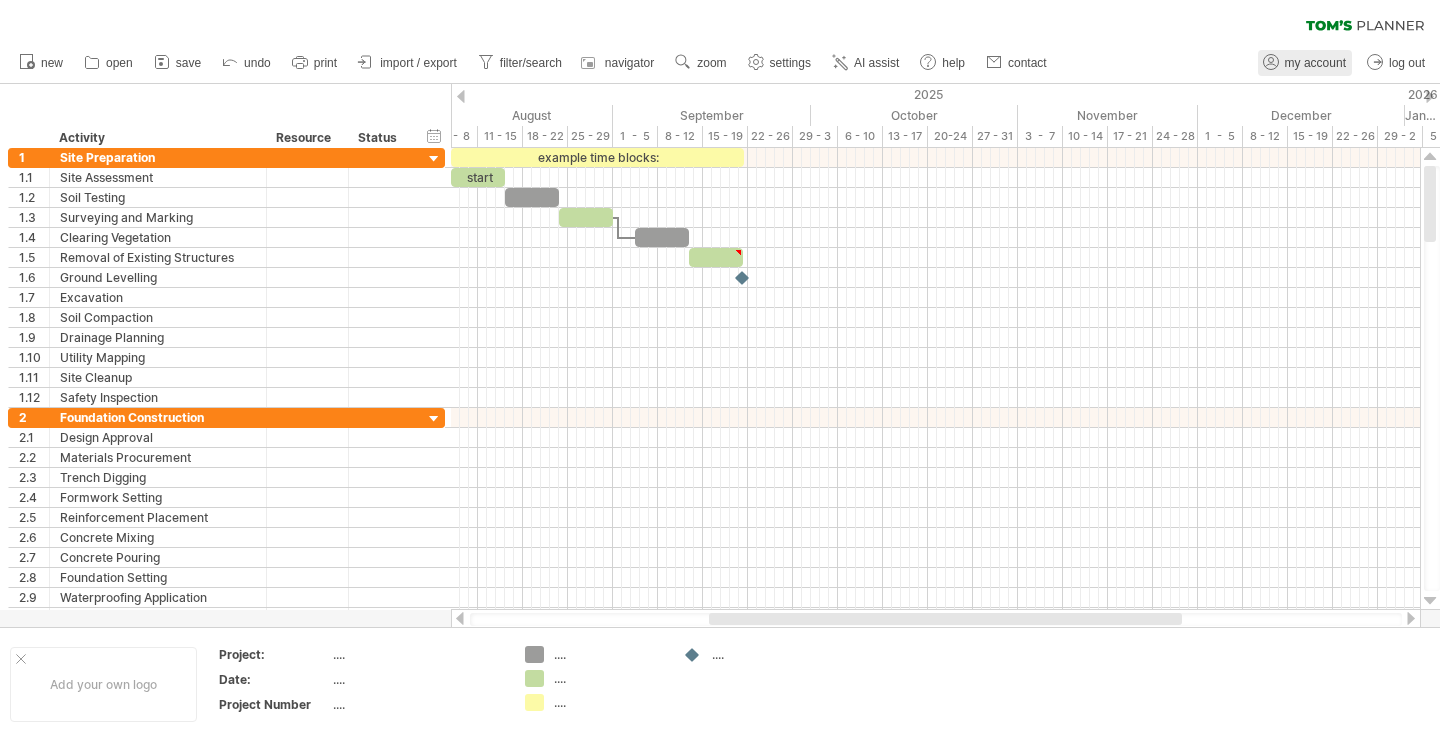click on "my account" at bounding box center [1315, 63] 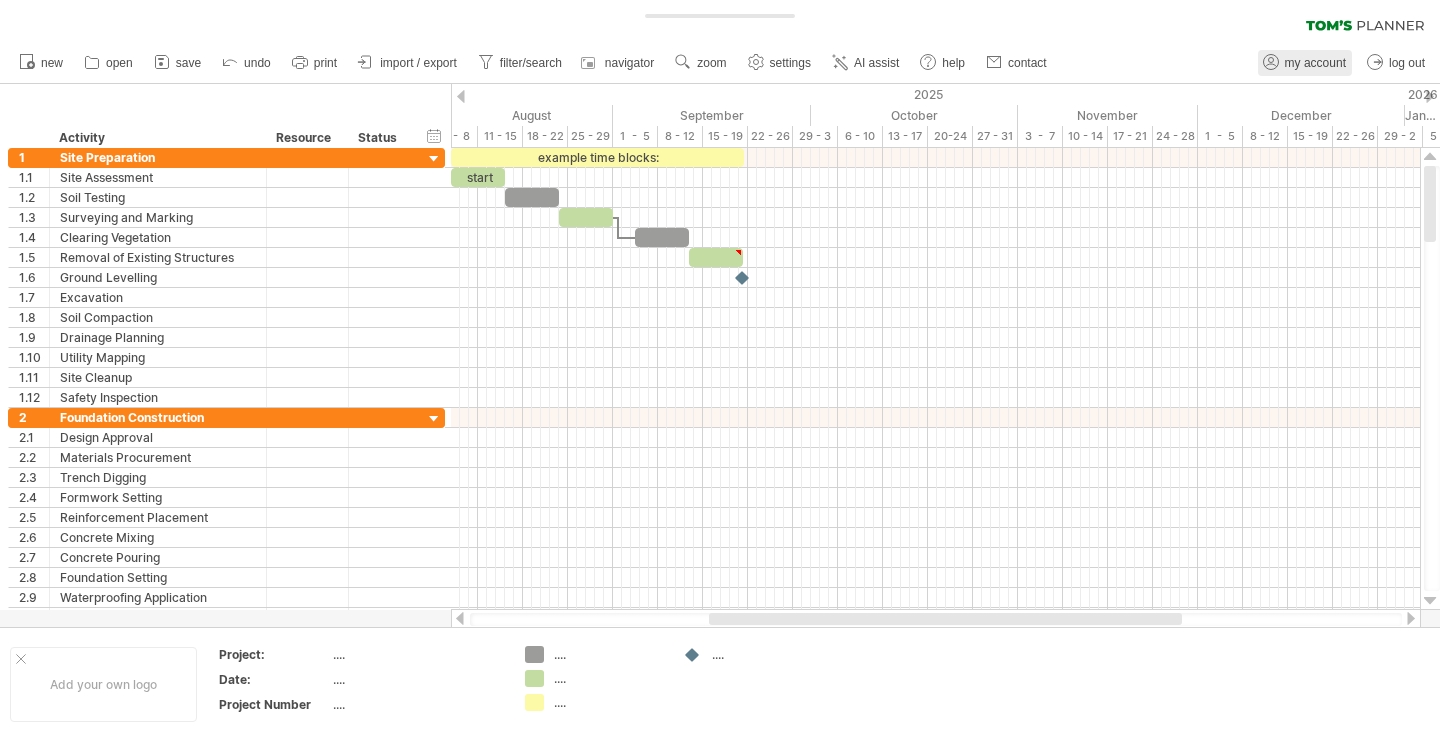 type on "**********" 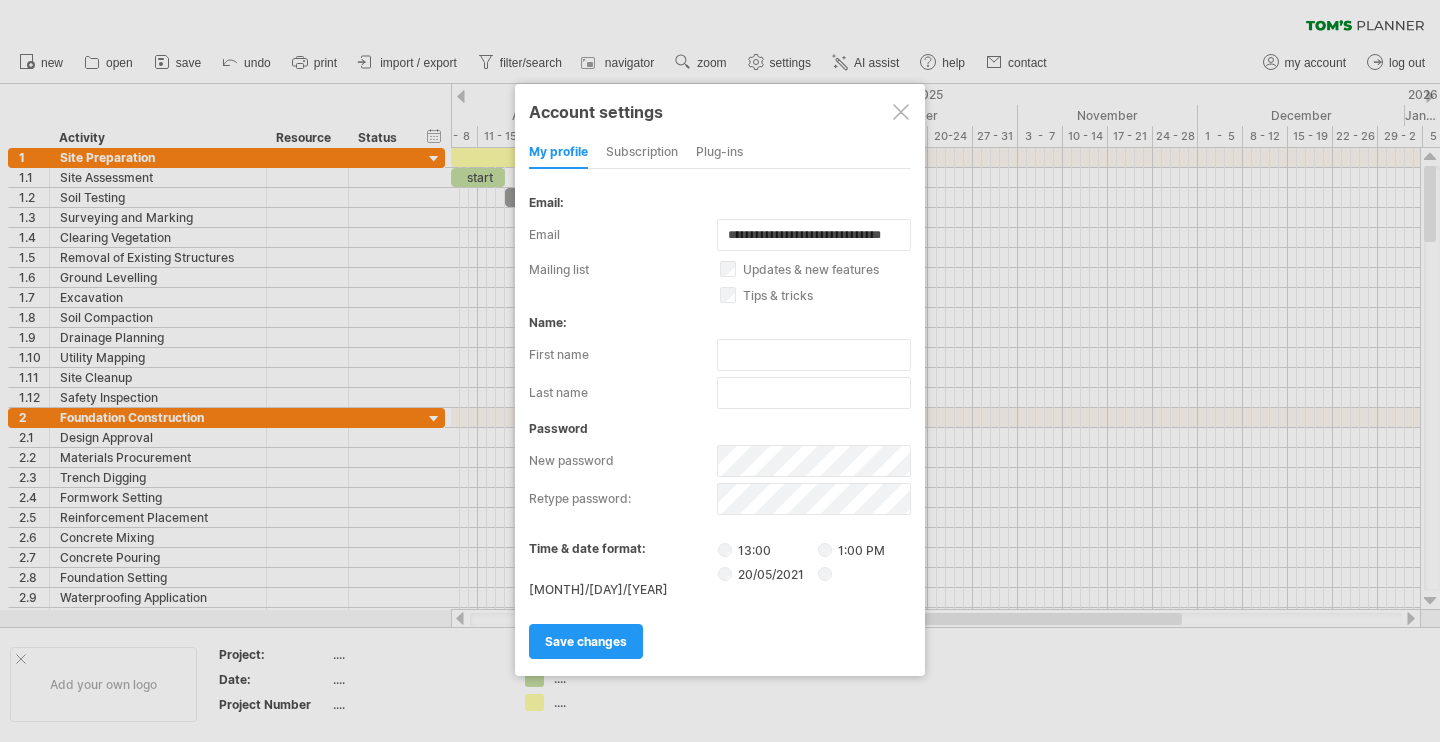 click at bounding box center [901, 112] 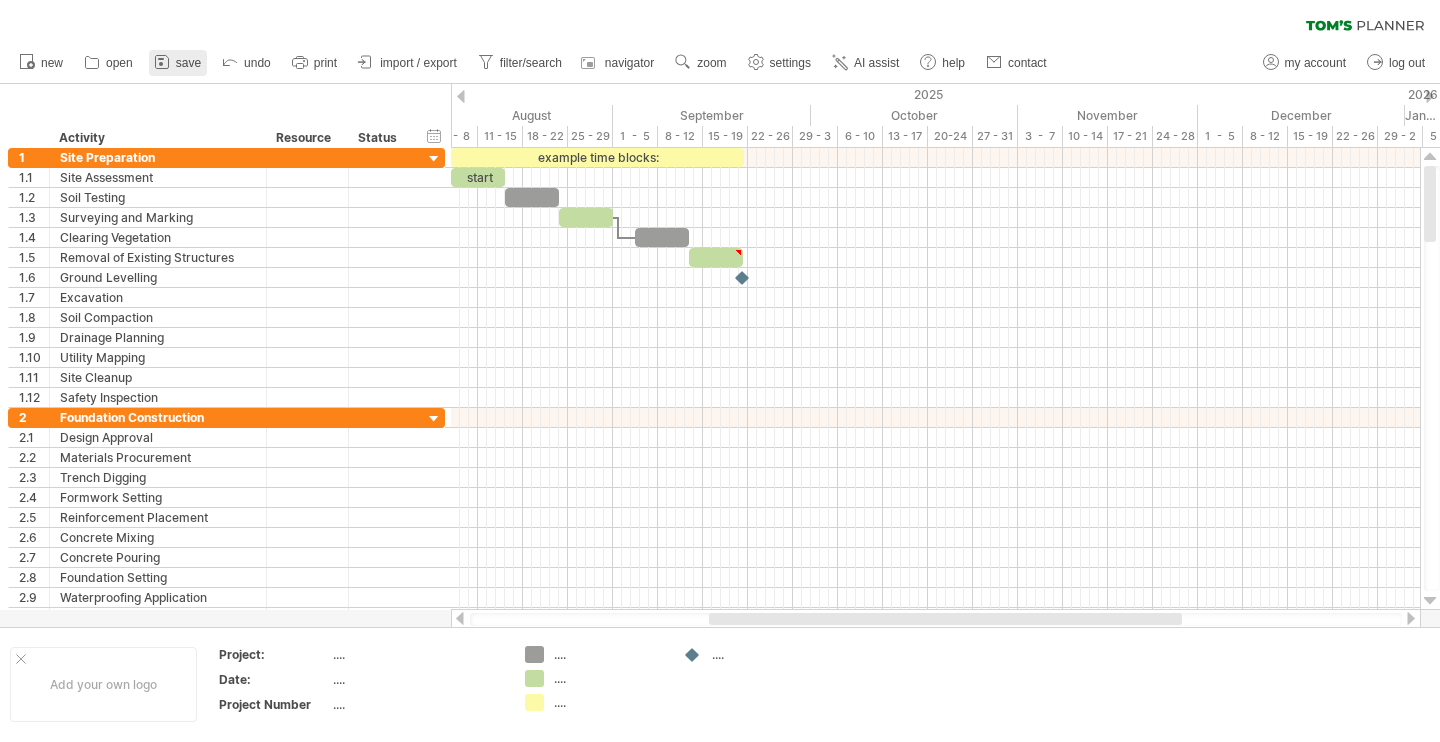 click on "save" at bounding box center [188, 63] 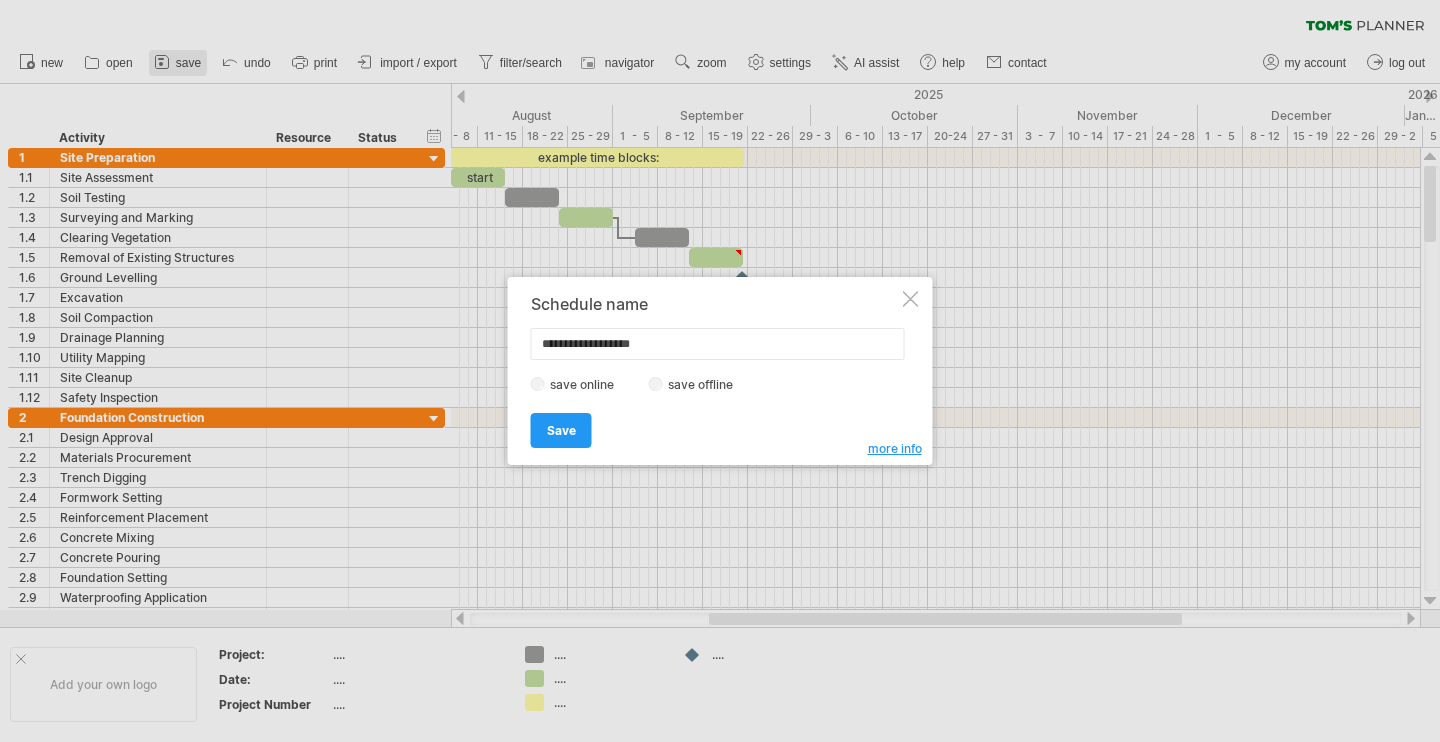 type on "**********" 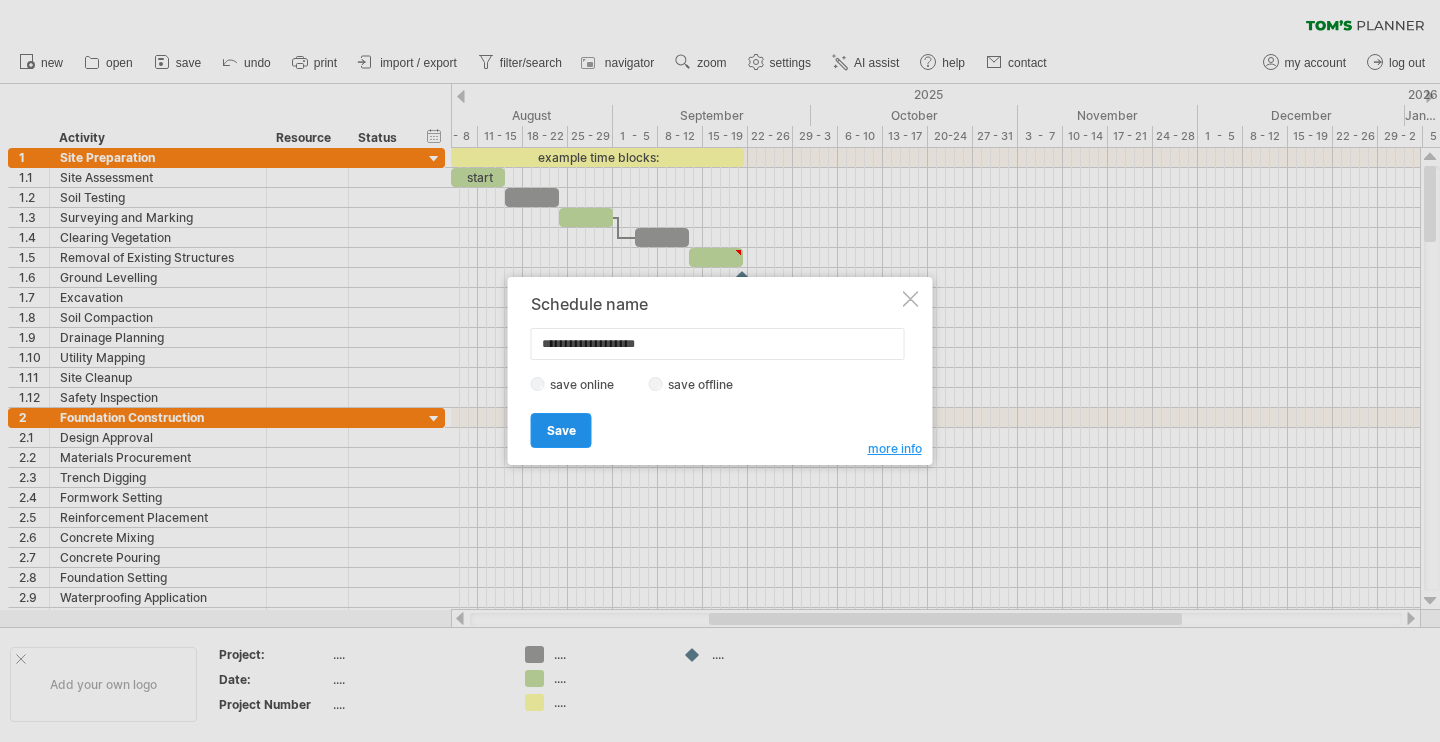 click on "Save" at bounding box center [561, 430] 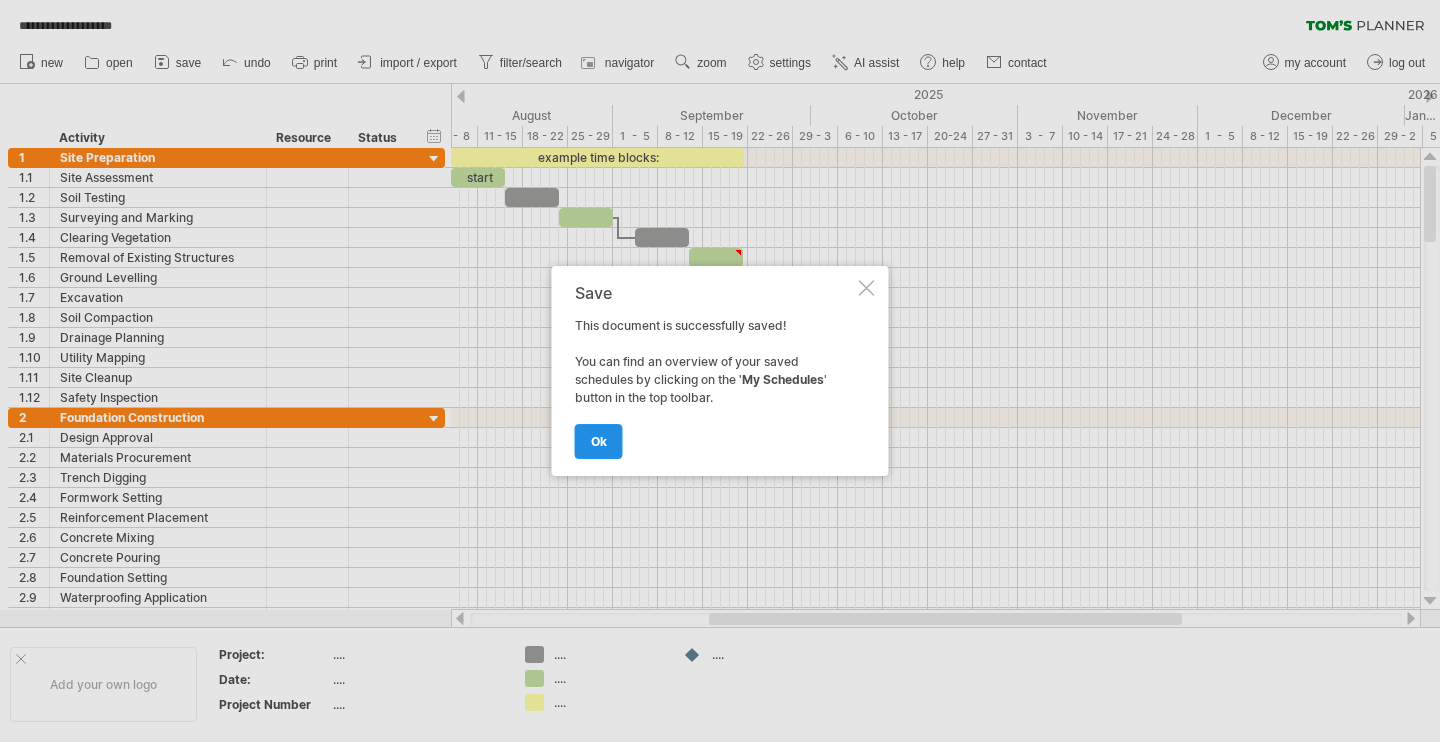 click on "ok" at bounding box center (599, 441) 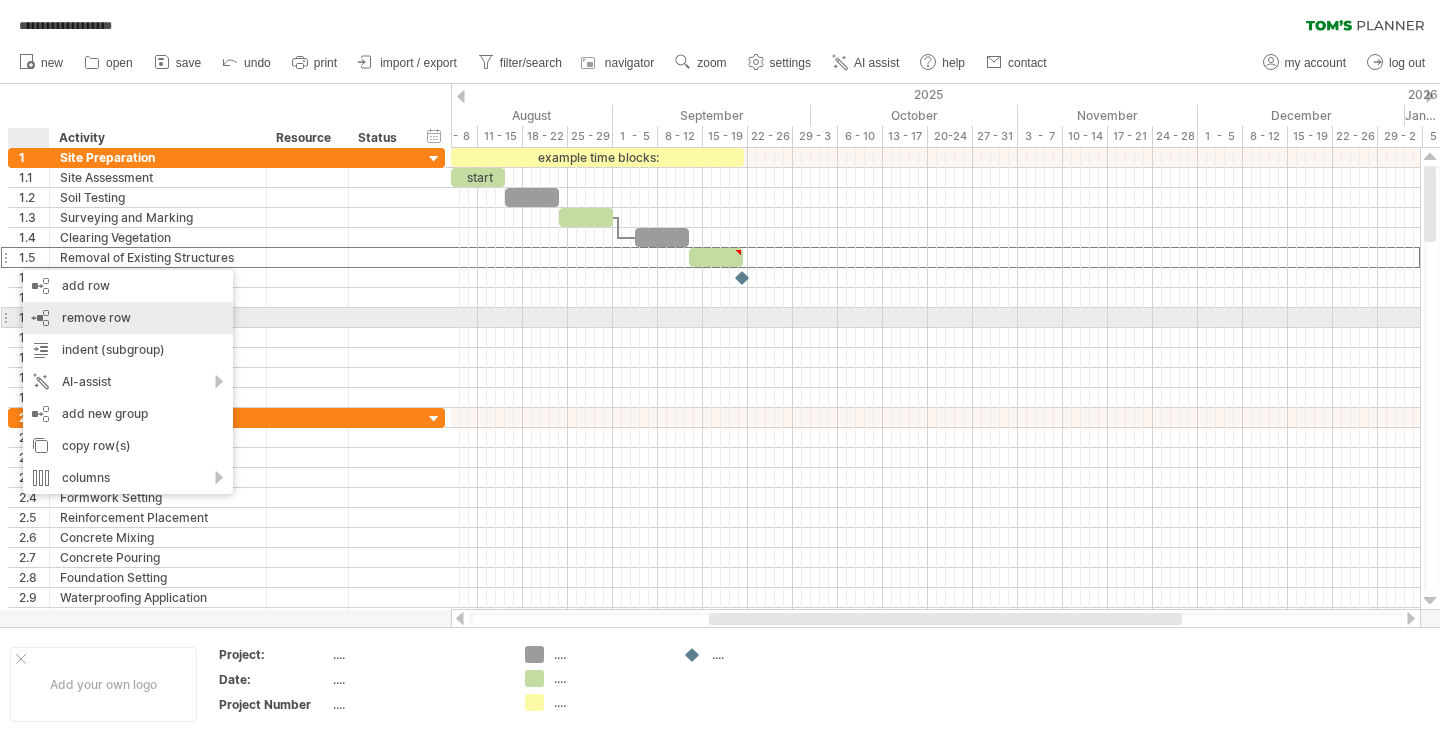 click on "remove row remove selected rows" at bounding box center (128, 318) 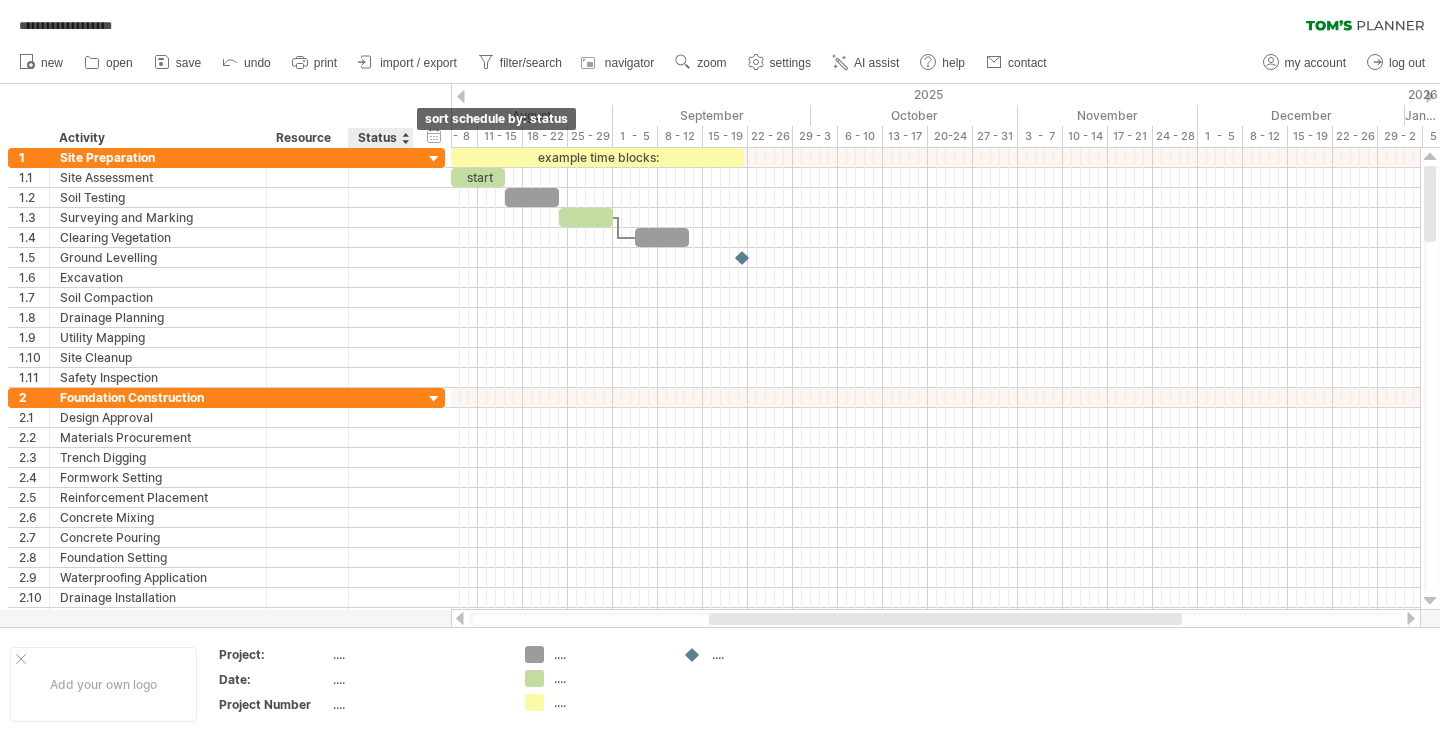 click at bounding box center (405, 138) 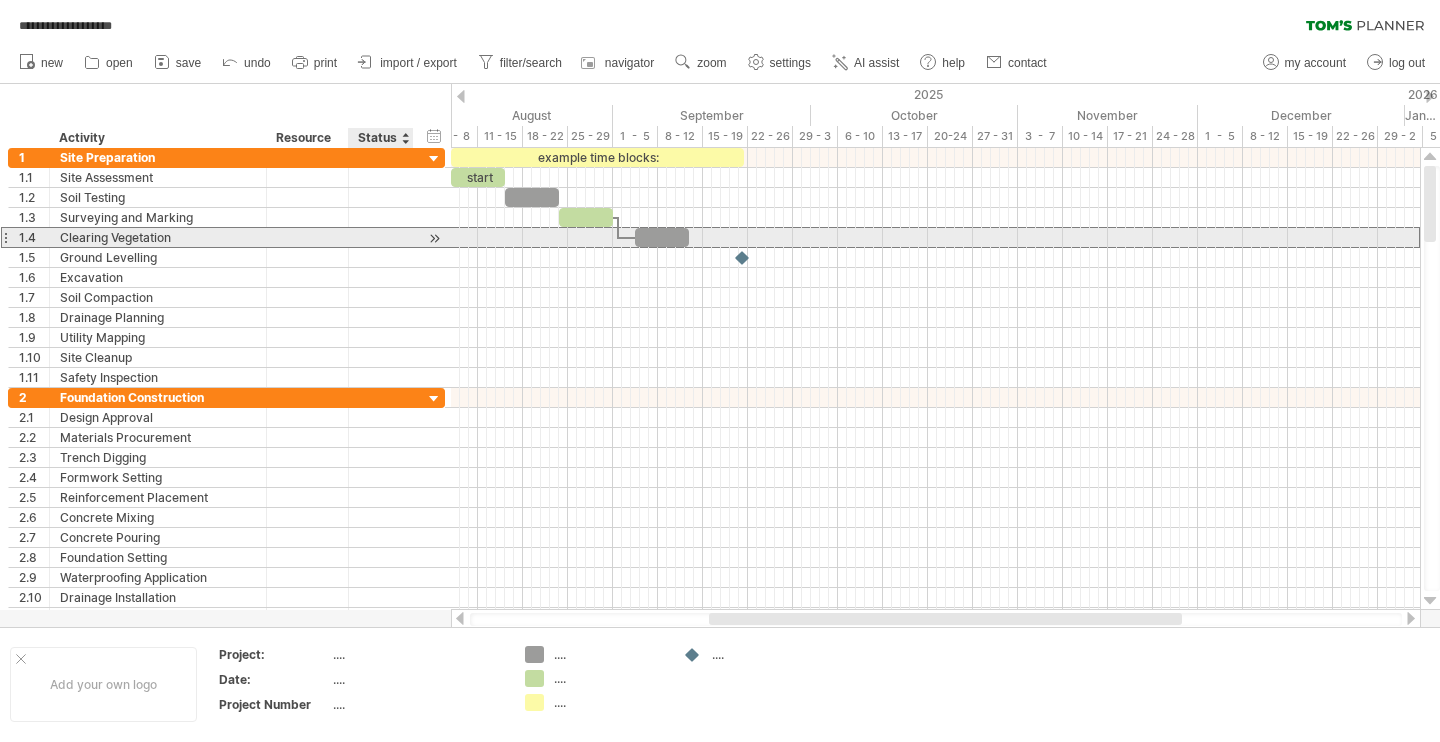click on "1.4" at bounding box center [29, 237] 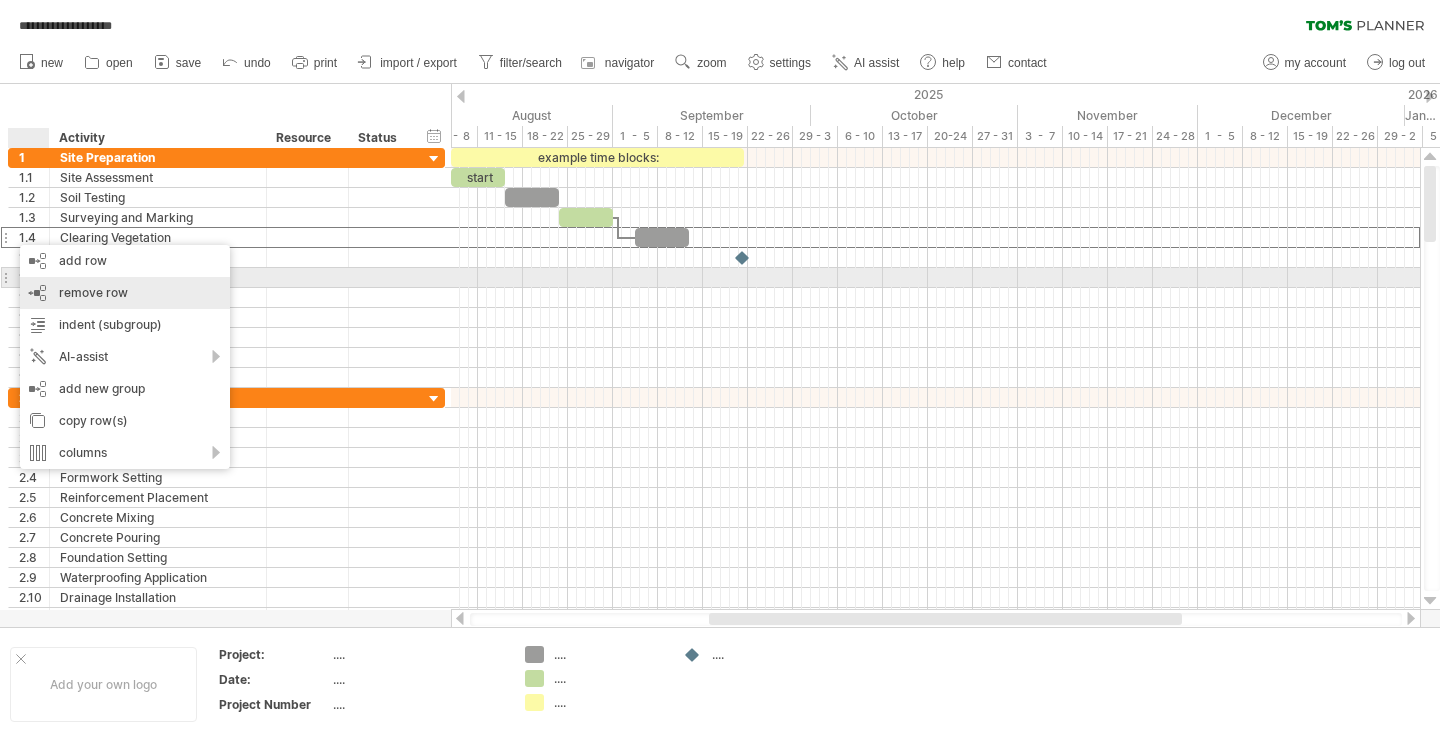 click on "remove row" at bounding box center (93, 292) 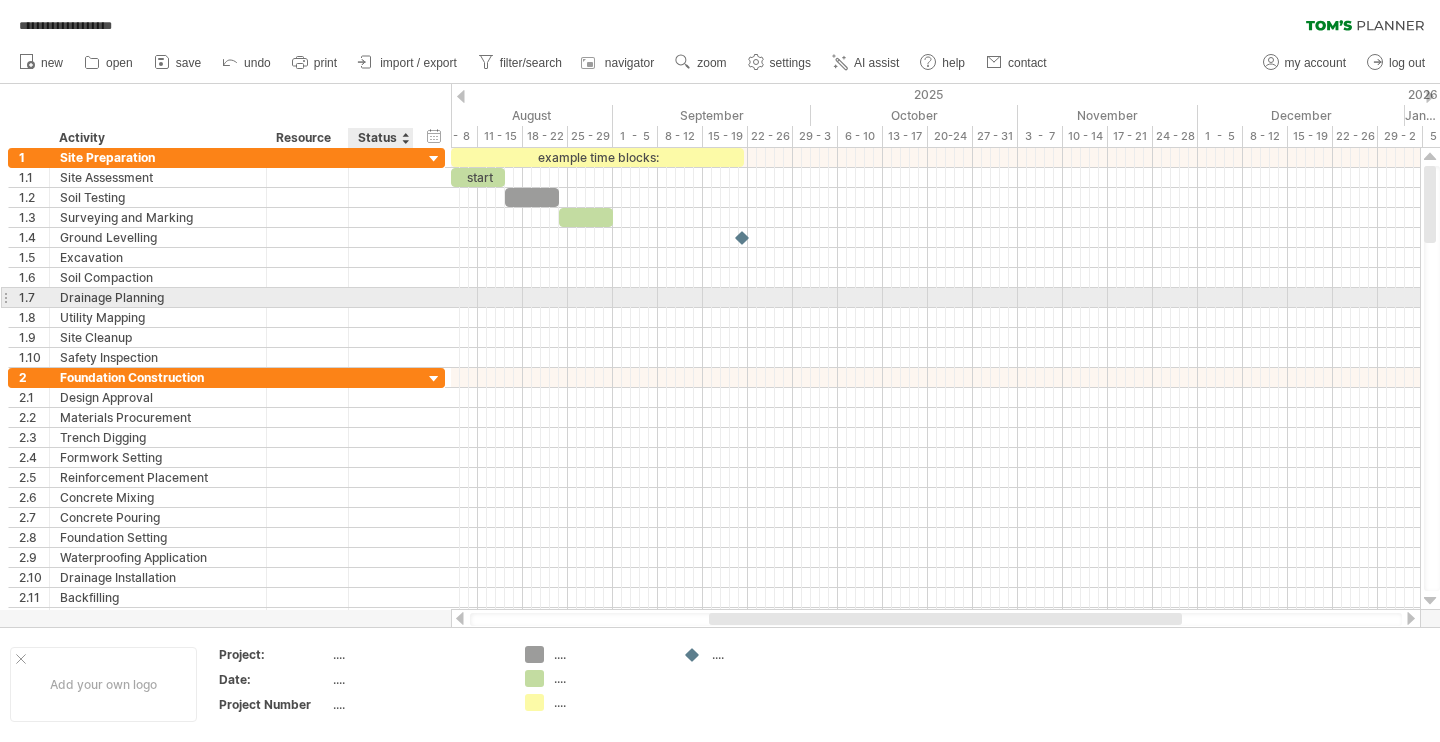 click at bounding box center [381, 297] 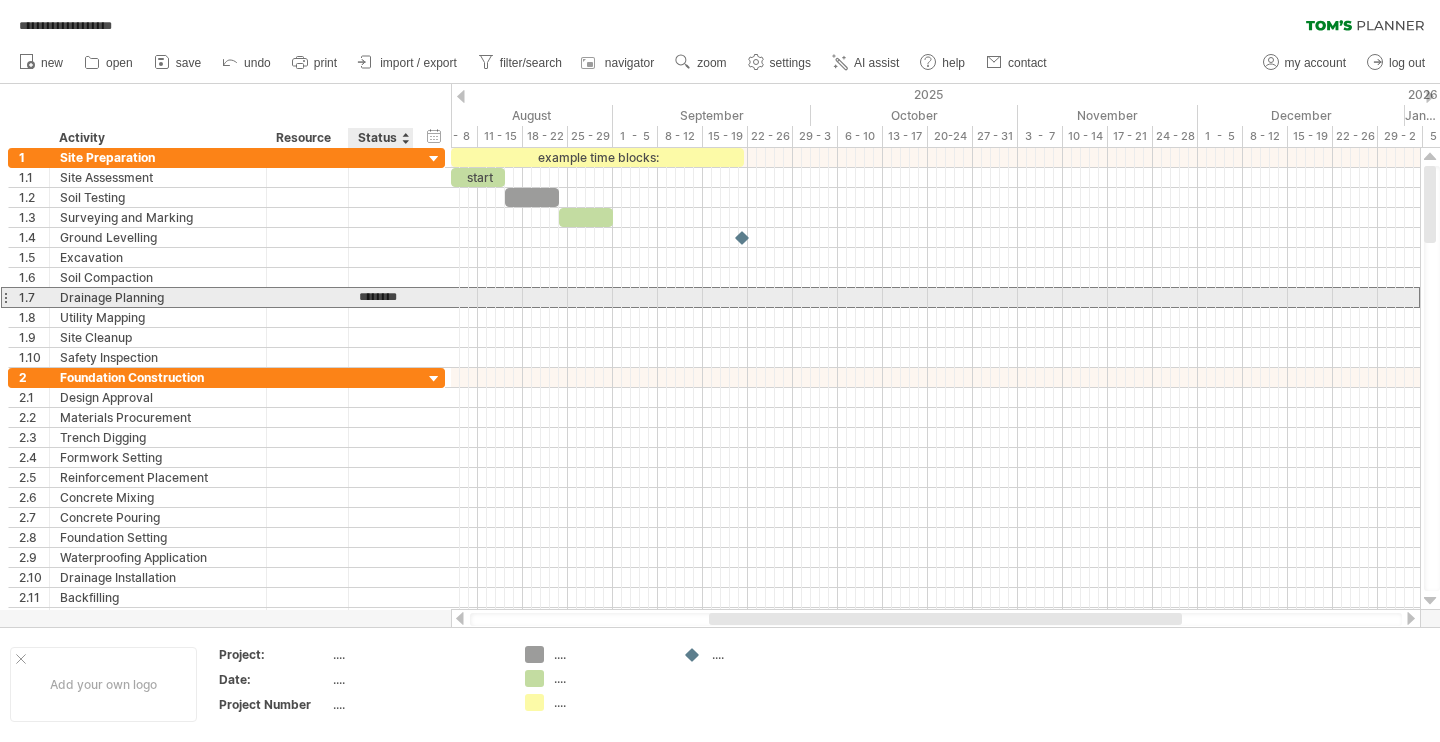 type on "*********" 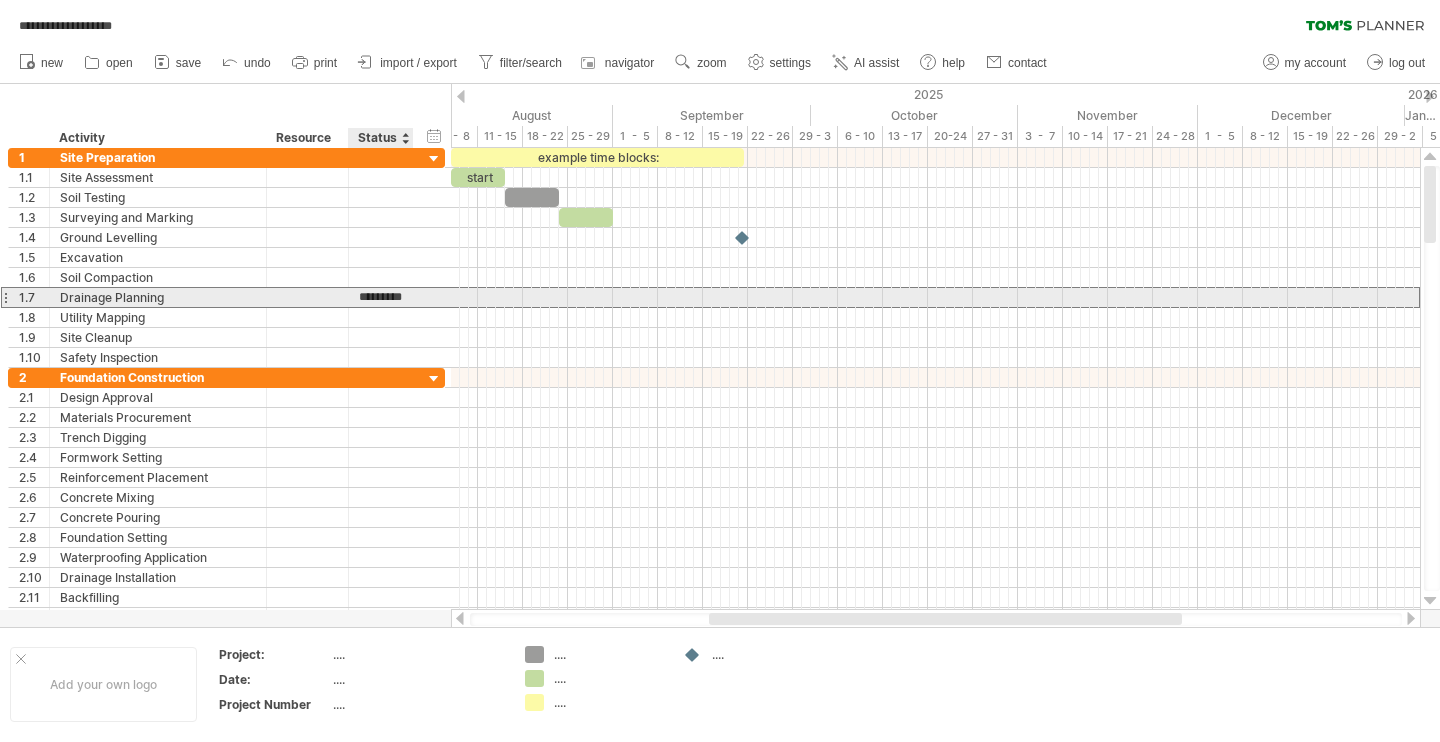 scroll, scrollTop: 0, scrollLeft: 16, axis: horizontal 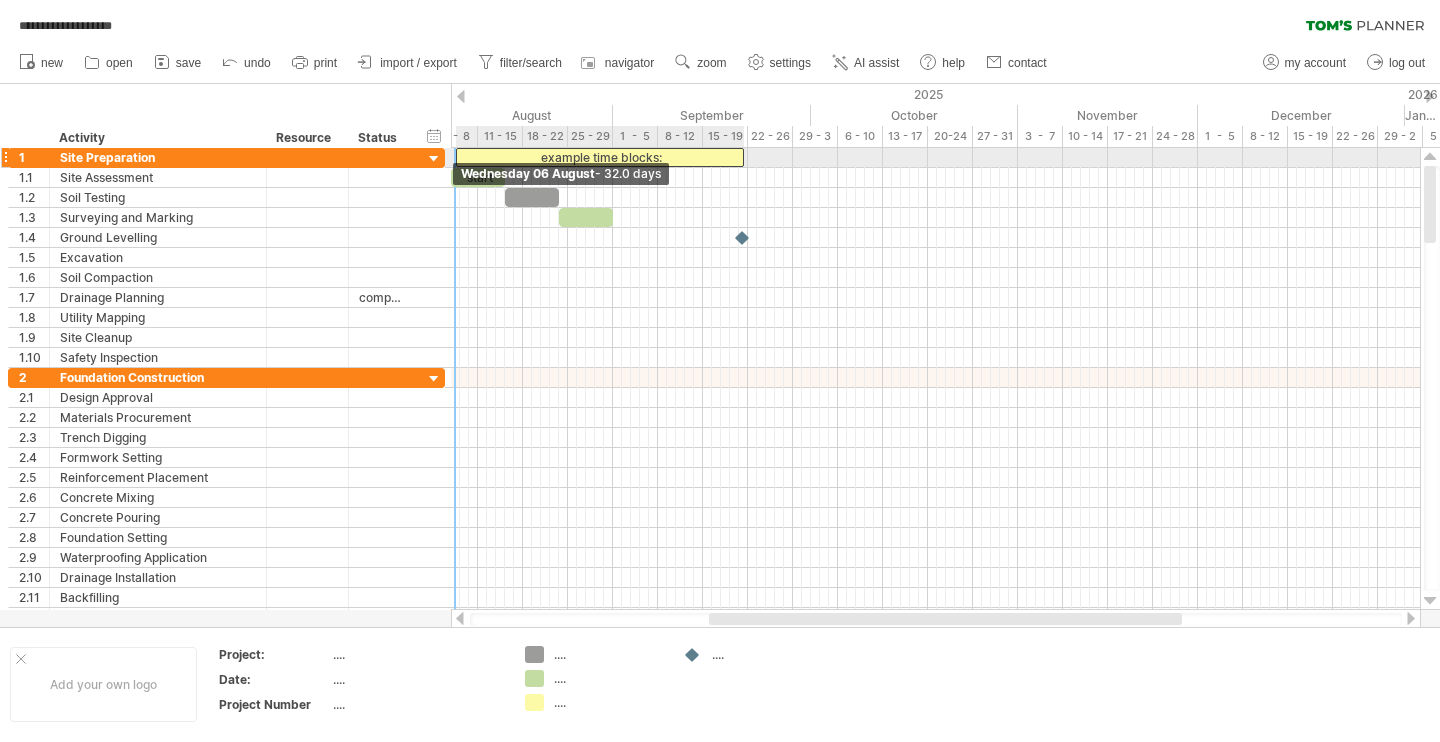 click at bounding box center [456, 157] 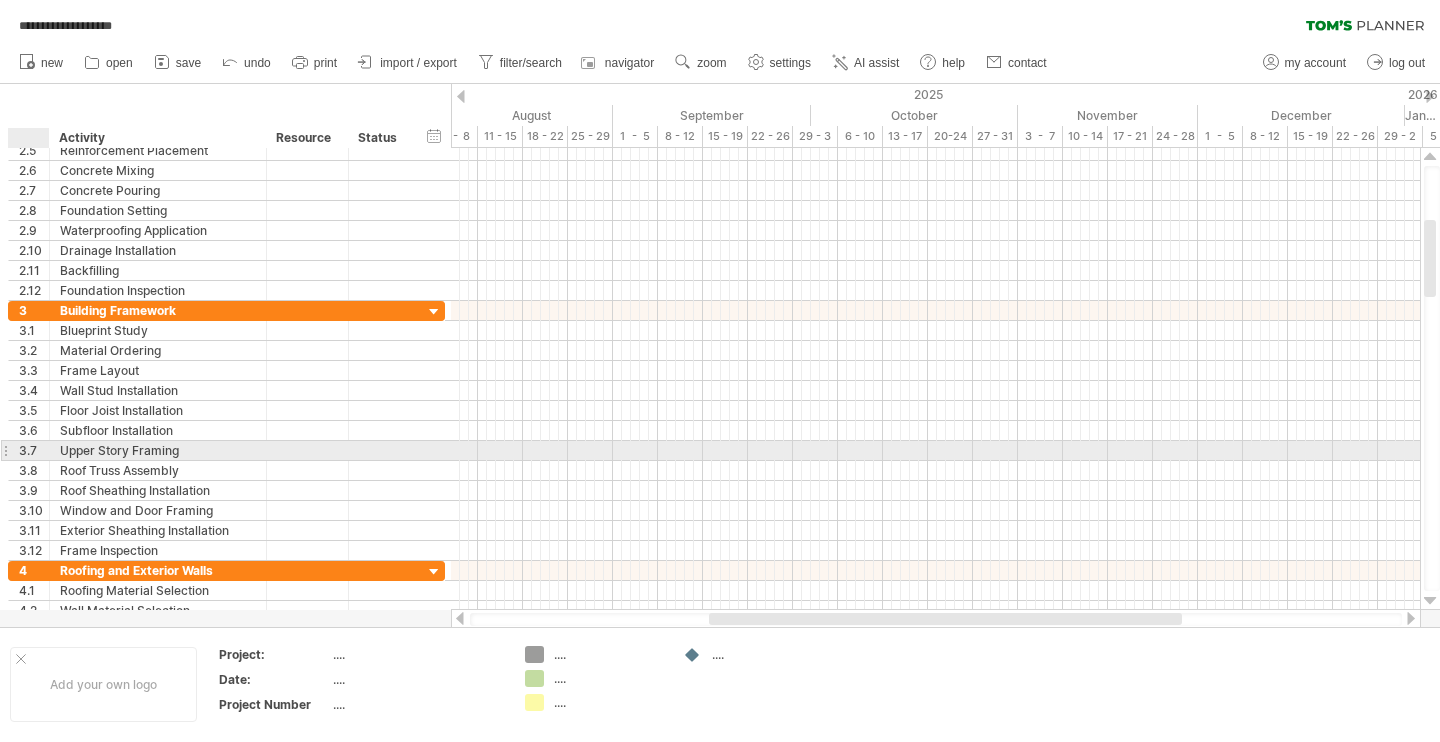 click on "**********" at bounding box center (158, 450) 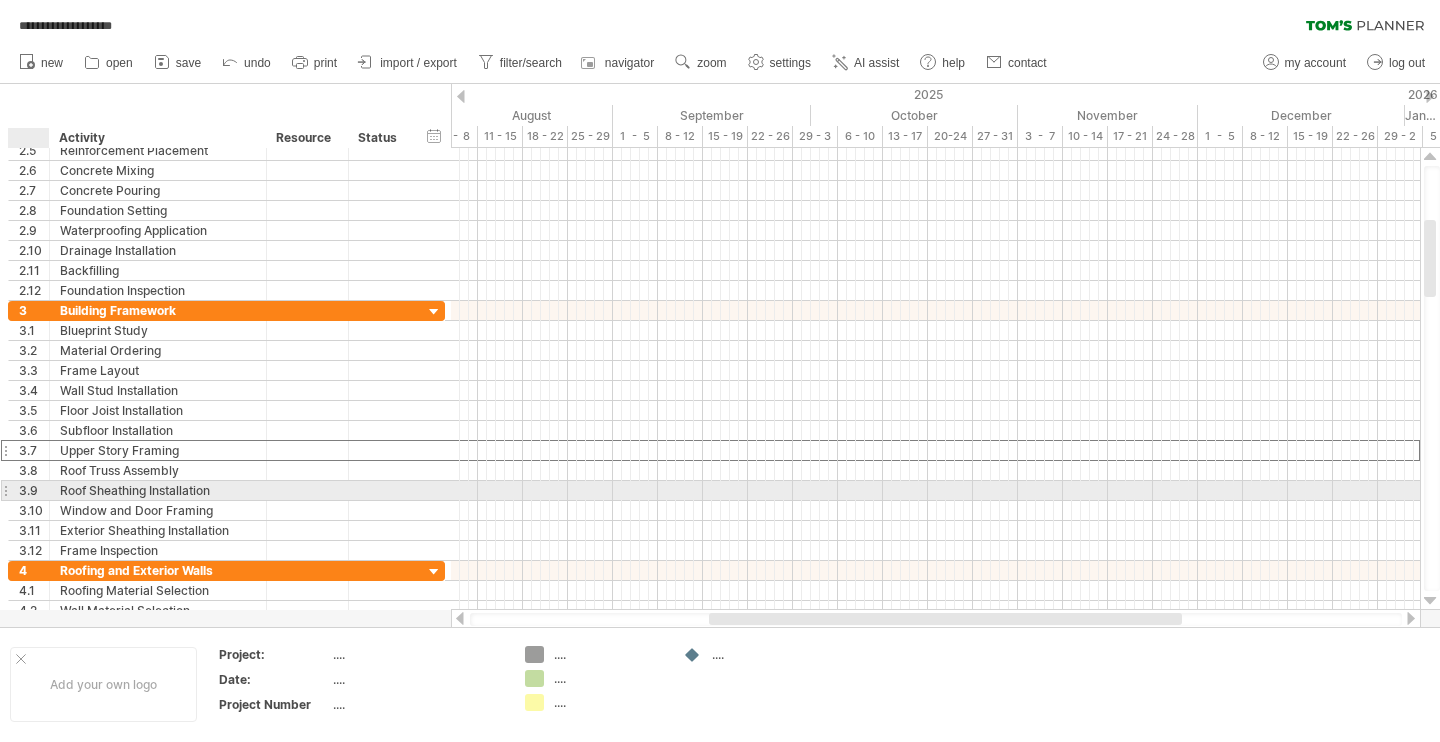 click on "3.9" at bounding box center (34, 490) 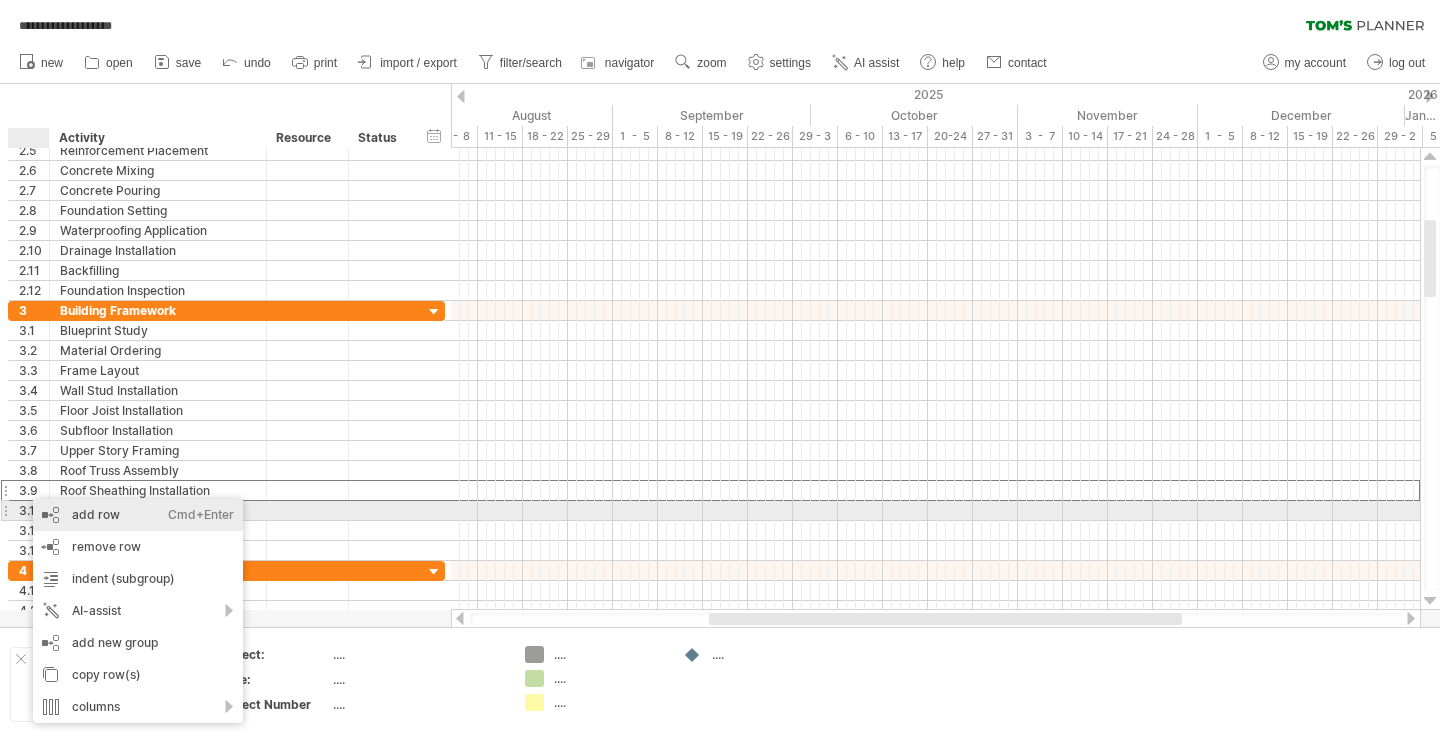 click on "add row Ctrl+Enter Cmd+Enter" at bounding box center (138, 515) 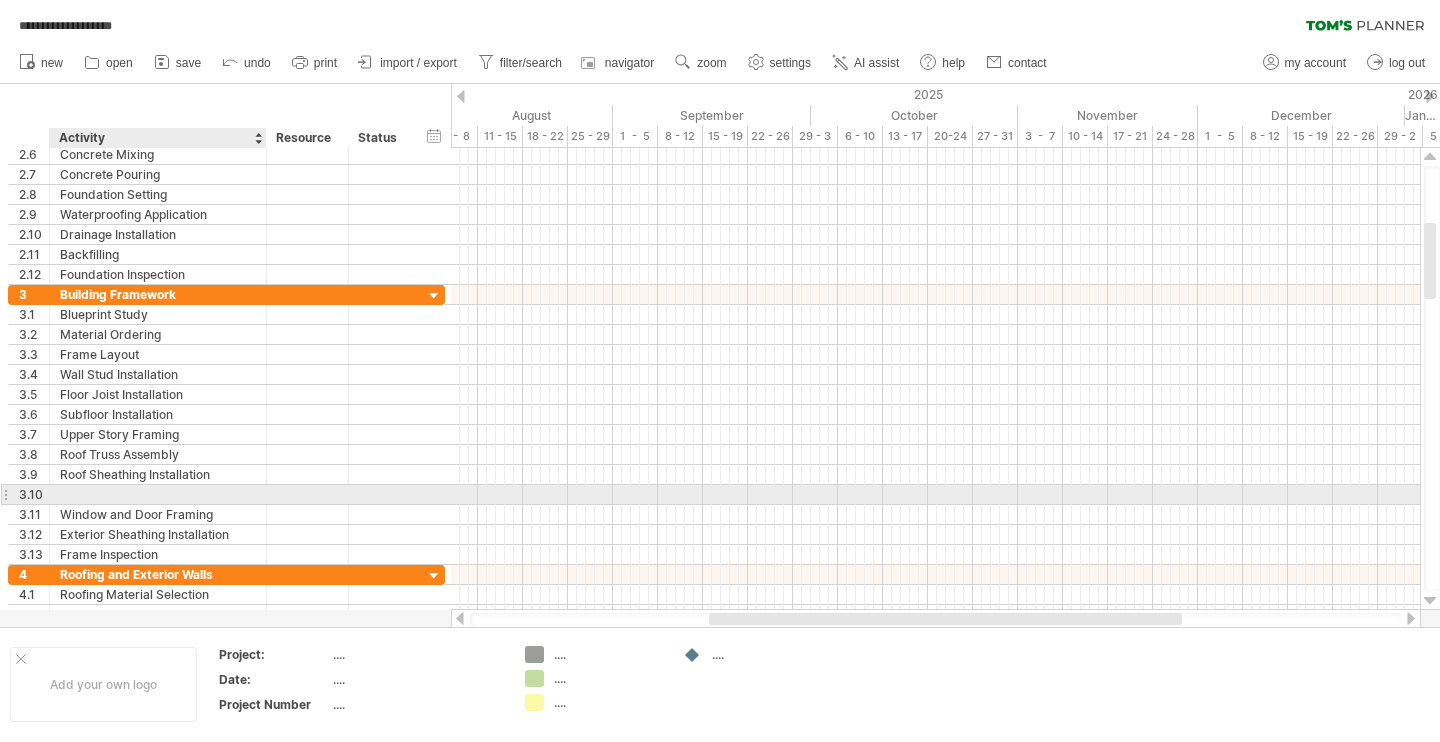 click at bounding box center [158, 494] 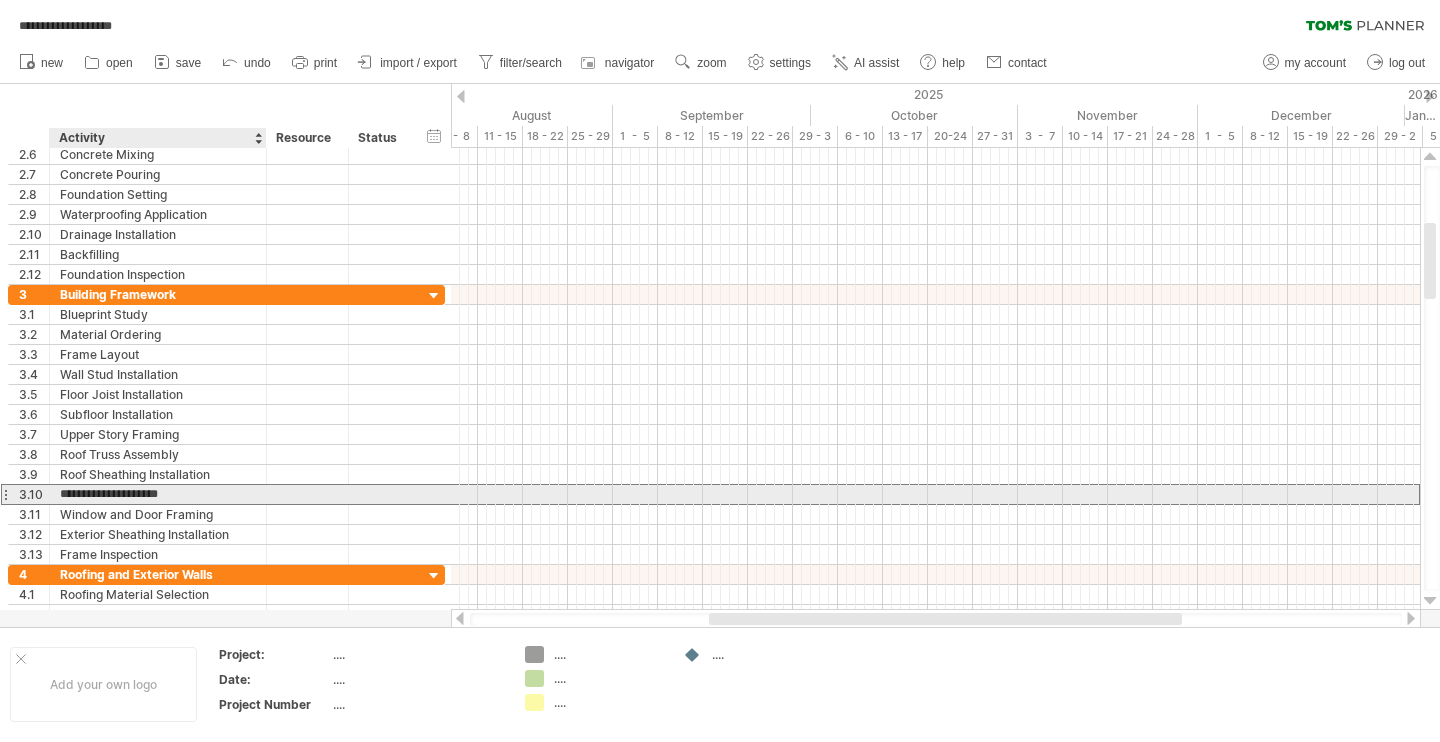 type on "**********" 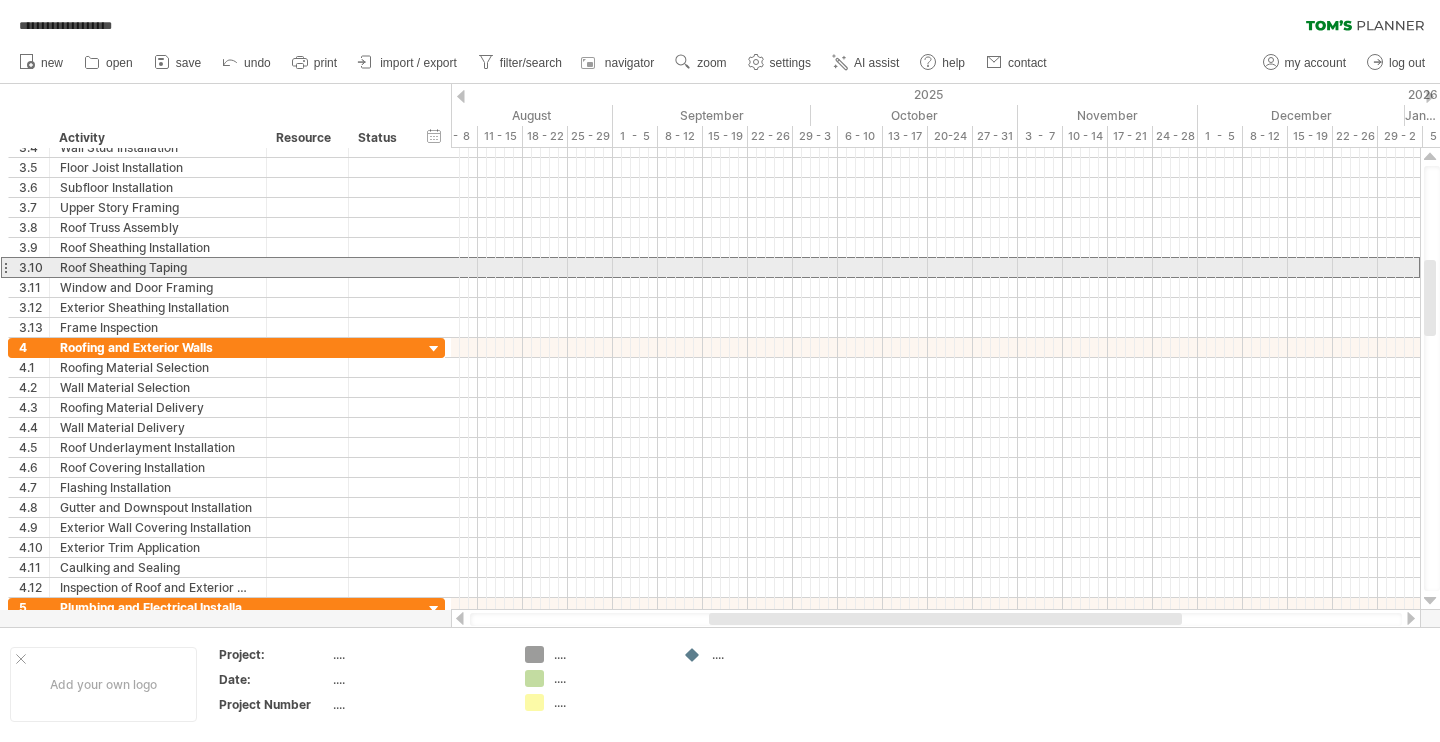 click on "3.10" at bounding box center (29, 267) 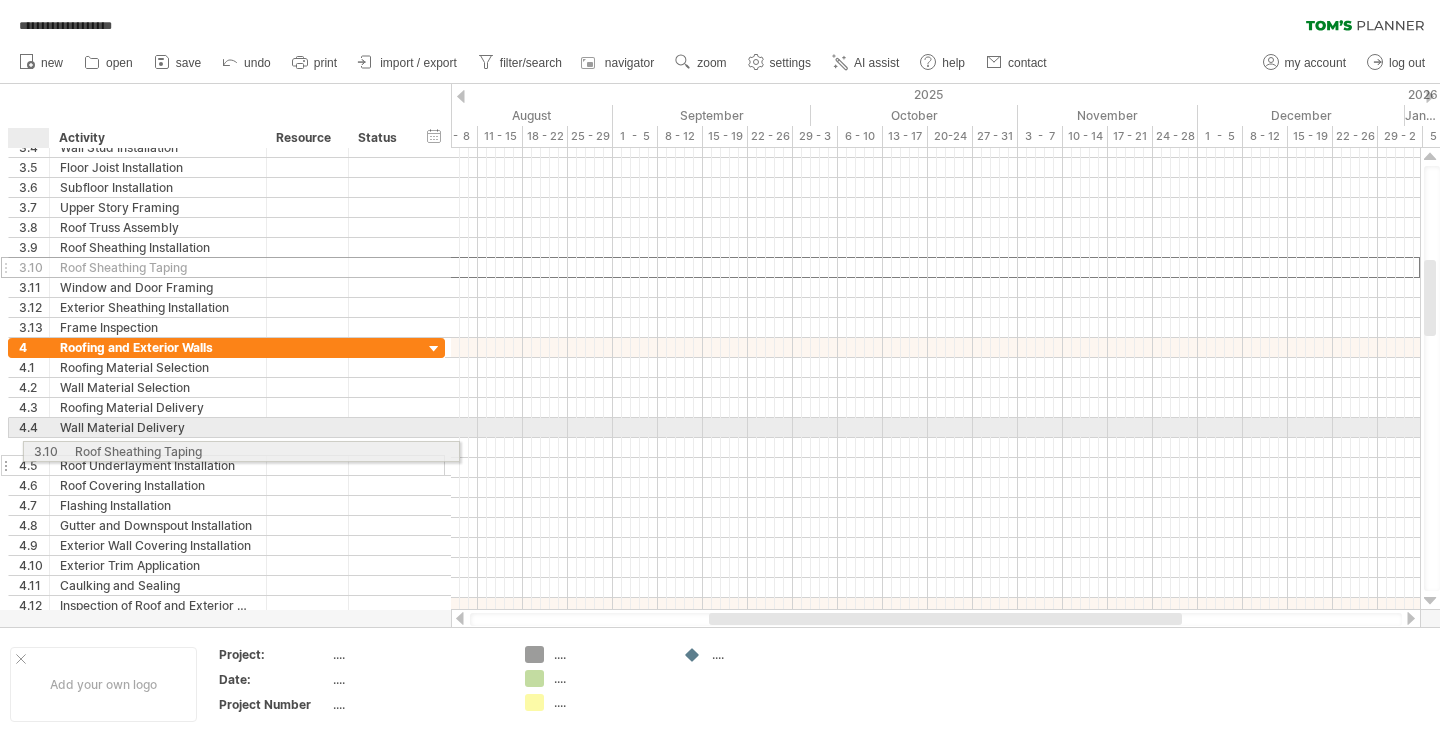 drag, startPoint x: 8, startPoint y: 268, endPoint x: 17, endPoint y: 448, distance: 180.22485 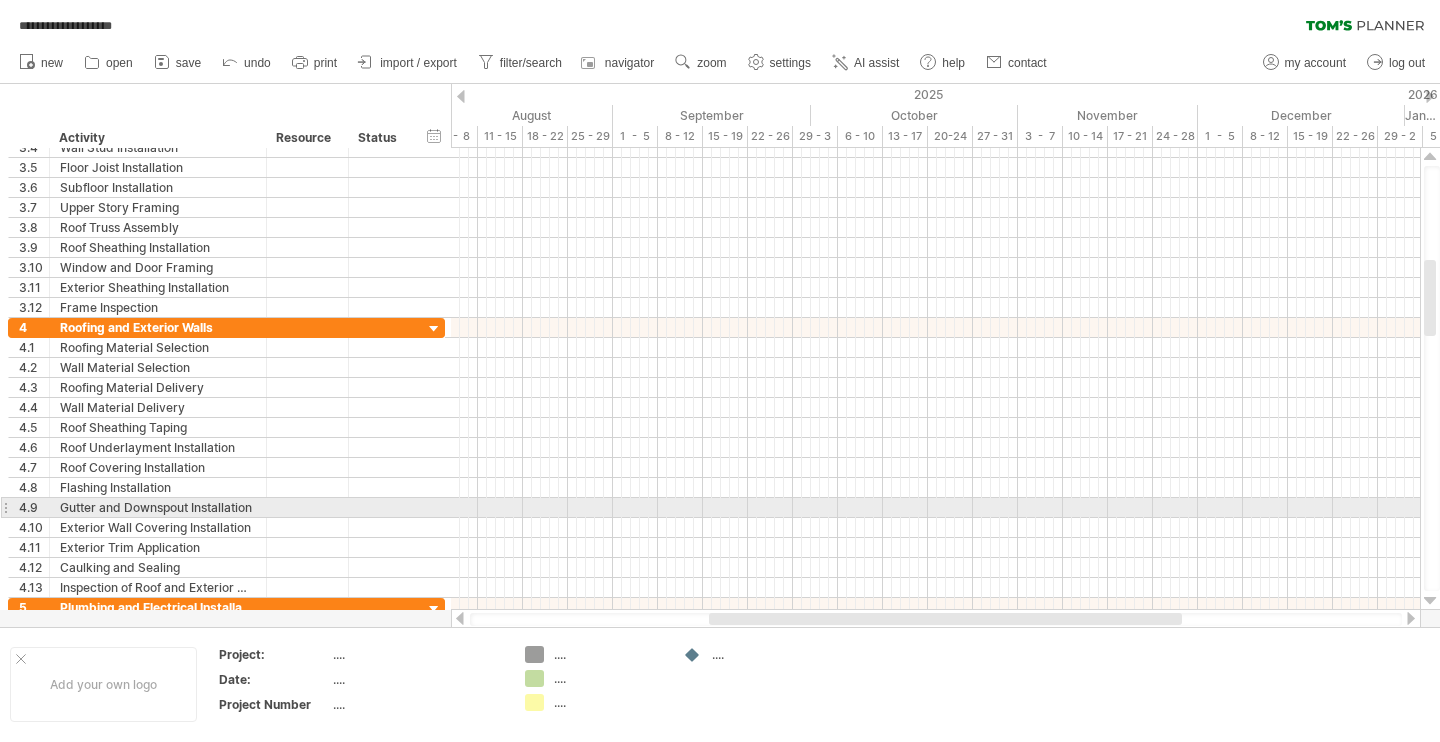 click on "4.9" at bounding box center (29, 507) 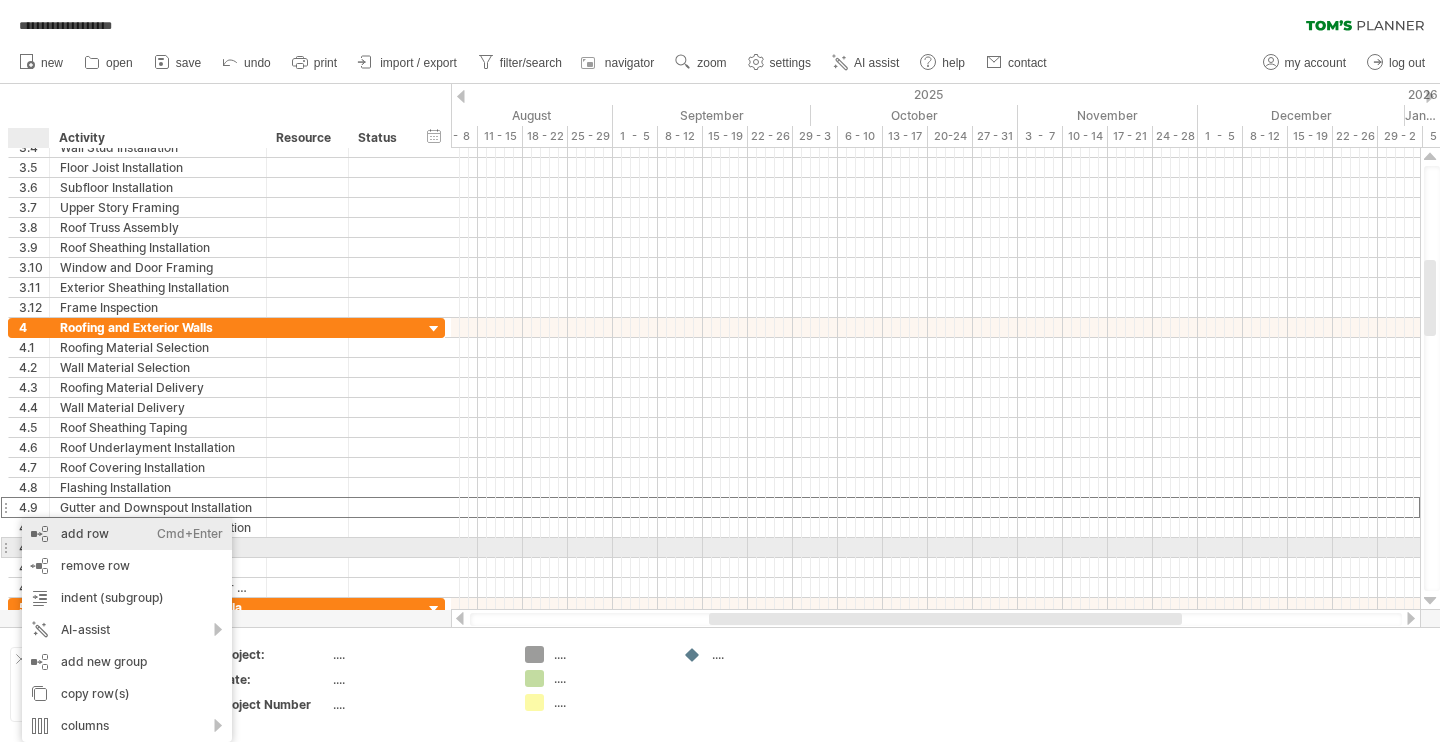 click on "add row Ctrl+Enter Cmd+Enter" at bounding box center [127, 534] 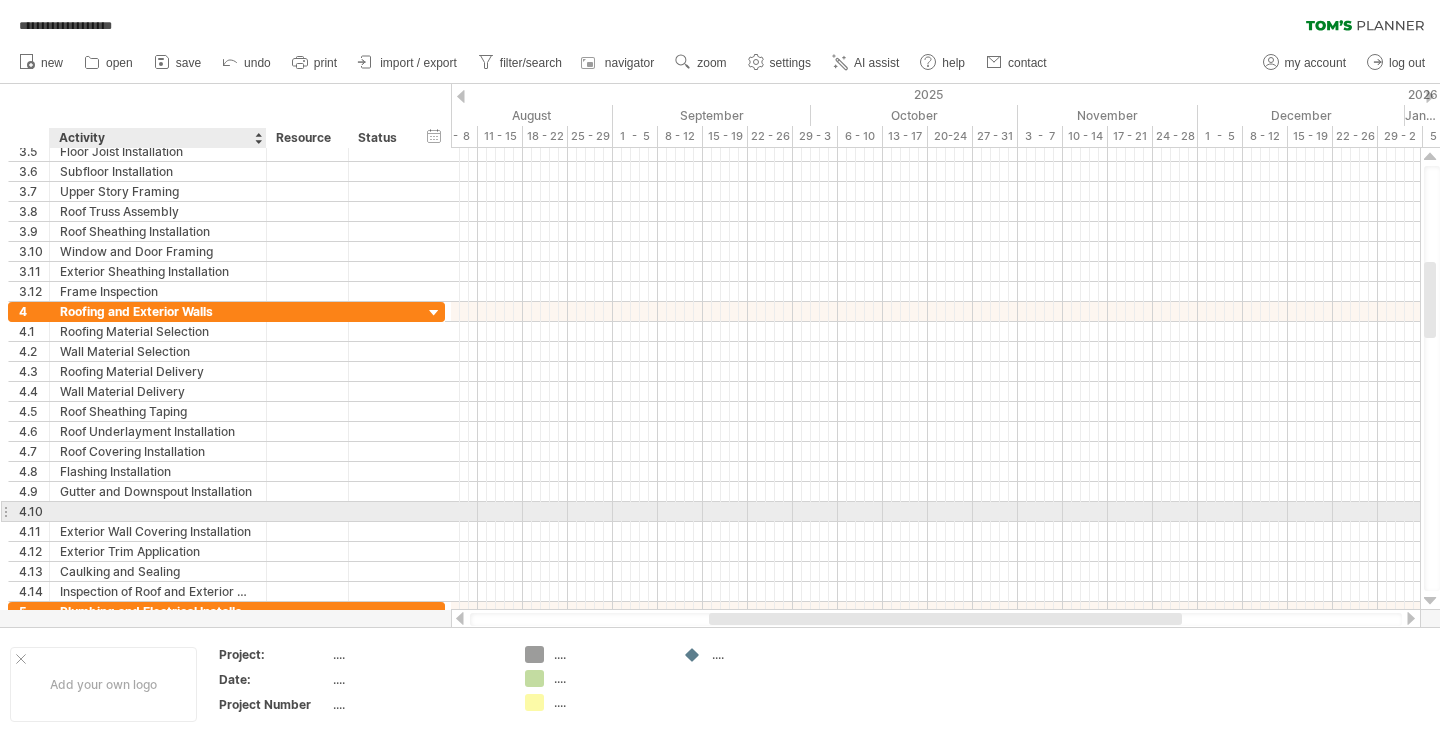click at bounding box center (158, 511) 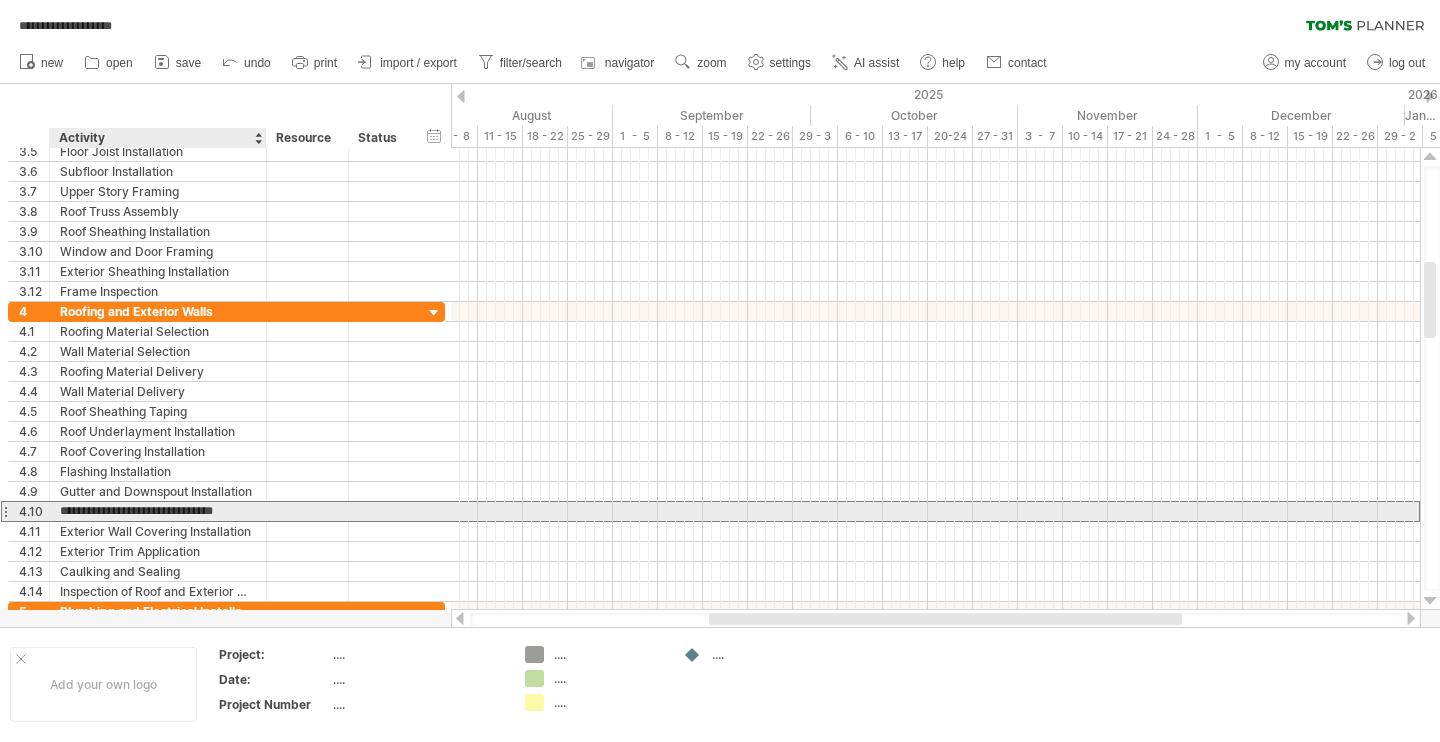 type on "**********" 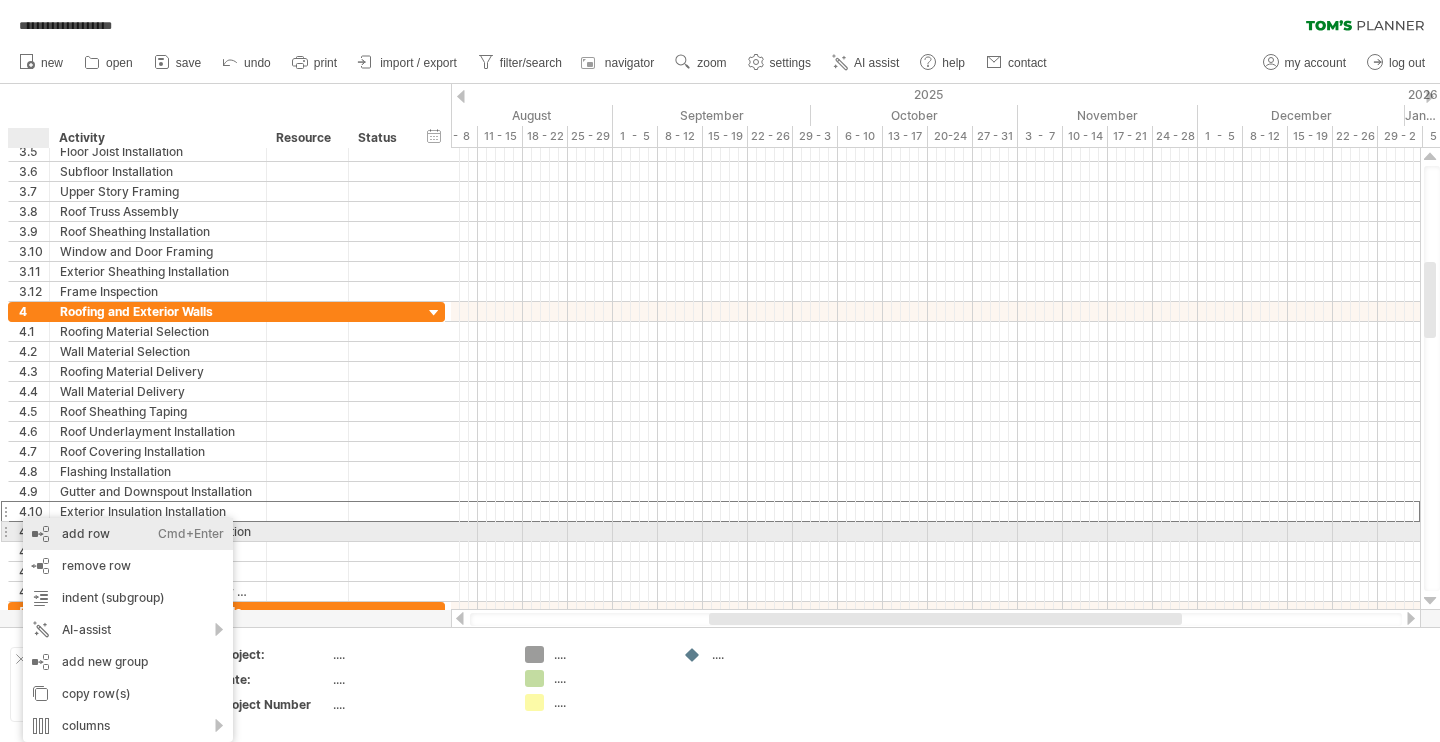 click on "add row Ctrl+Enter Cmd+Enter" at bounding box center [128, 534] 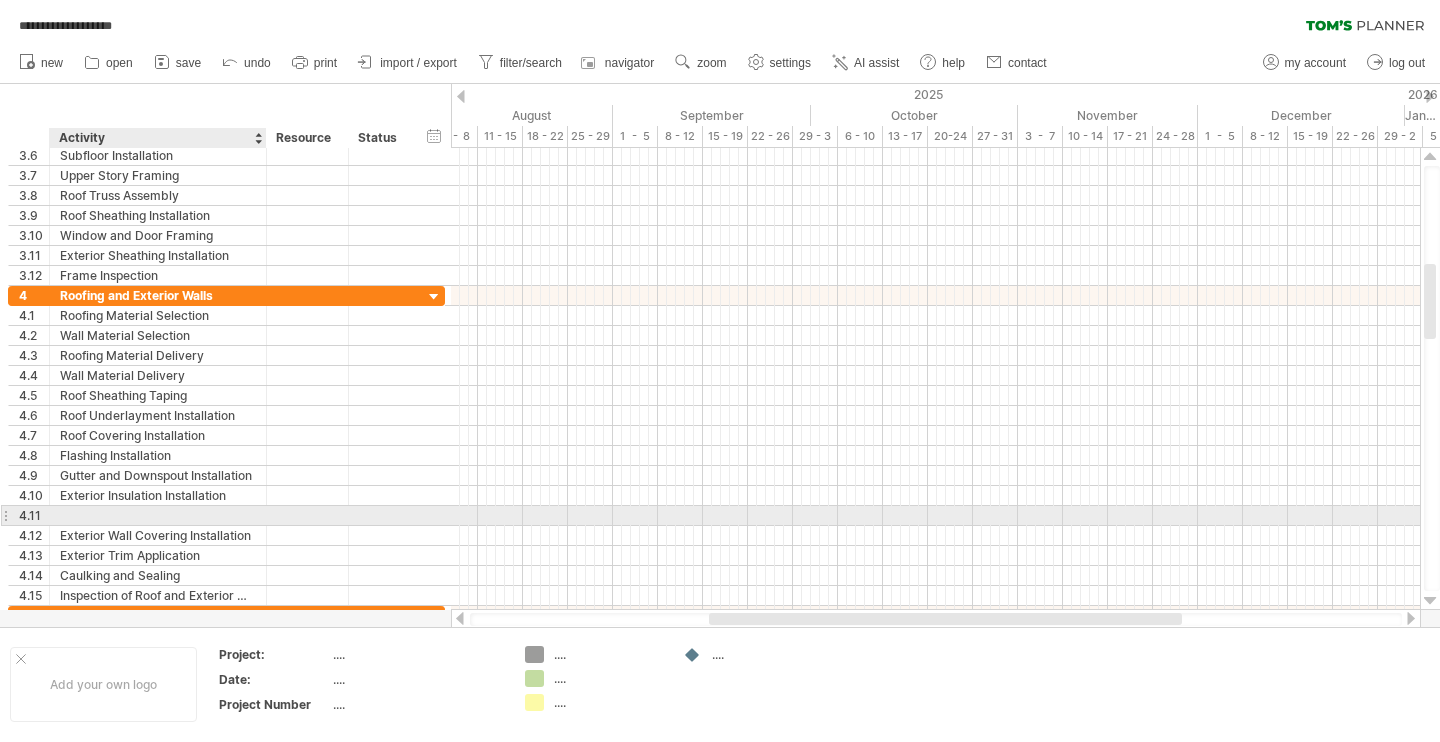 click at bounding box center [158, 515] 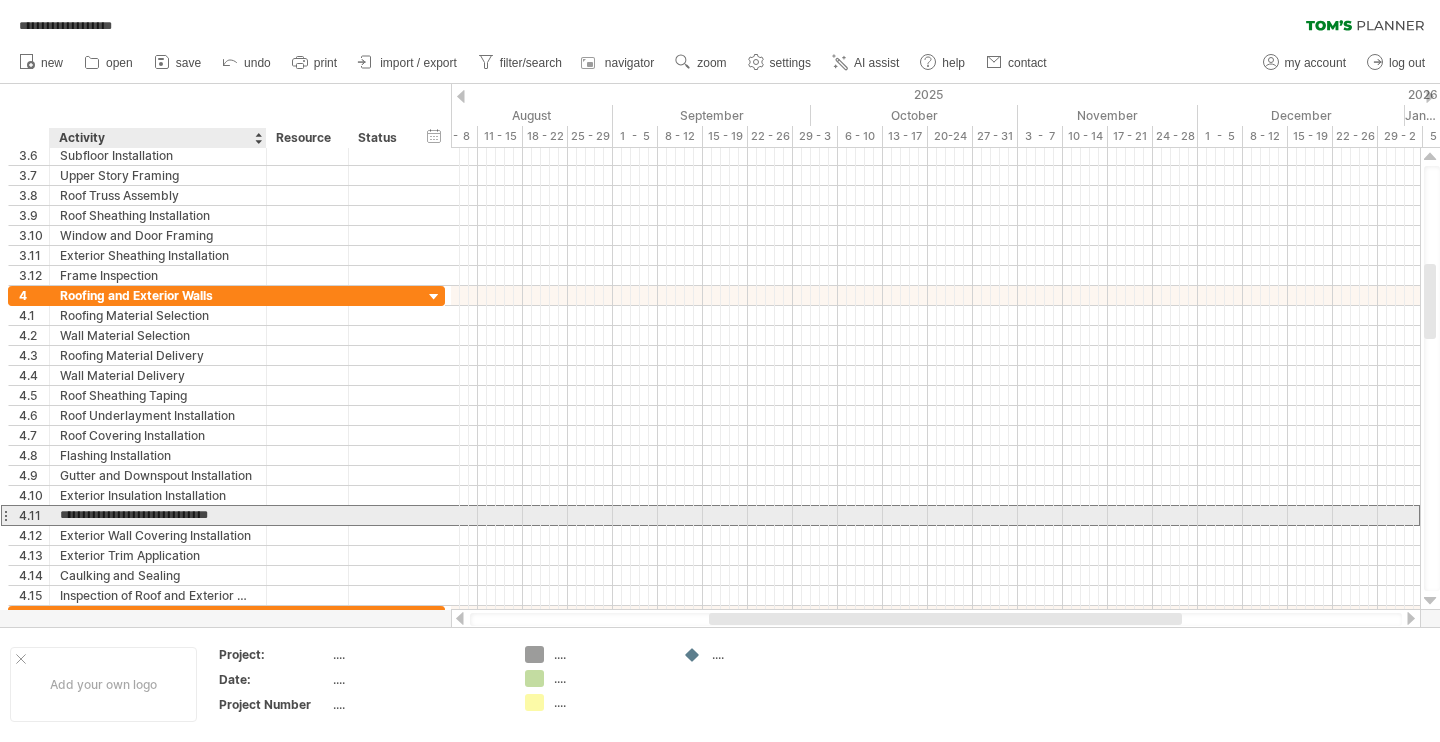 type on "**********" 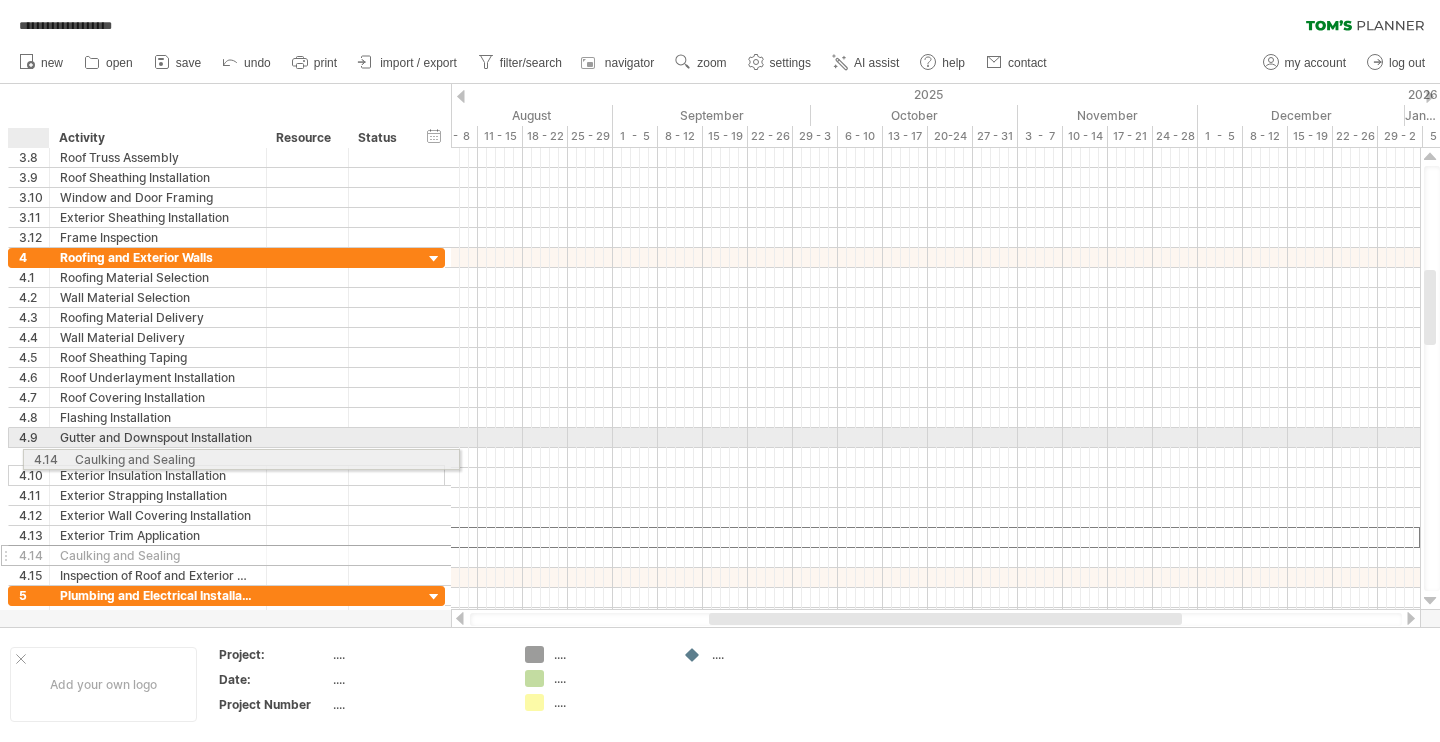 drag, startPoint x: 7, startPoint y: 537, endPoint x: 16, endPoint y: 456, distance: 81.49847 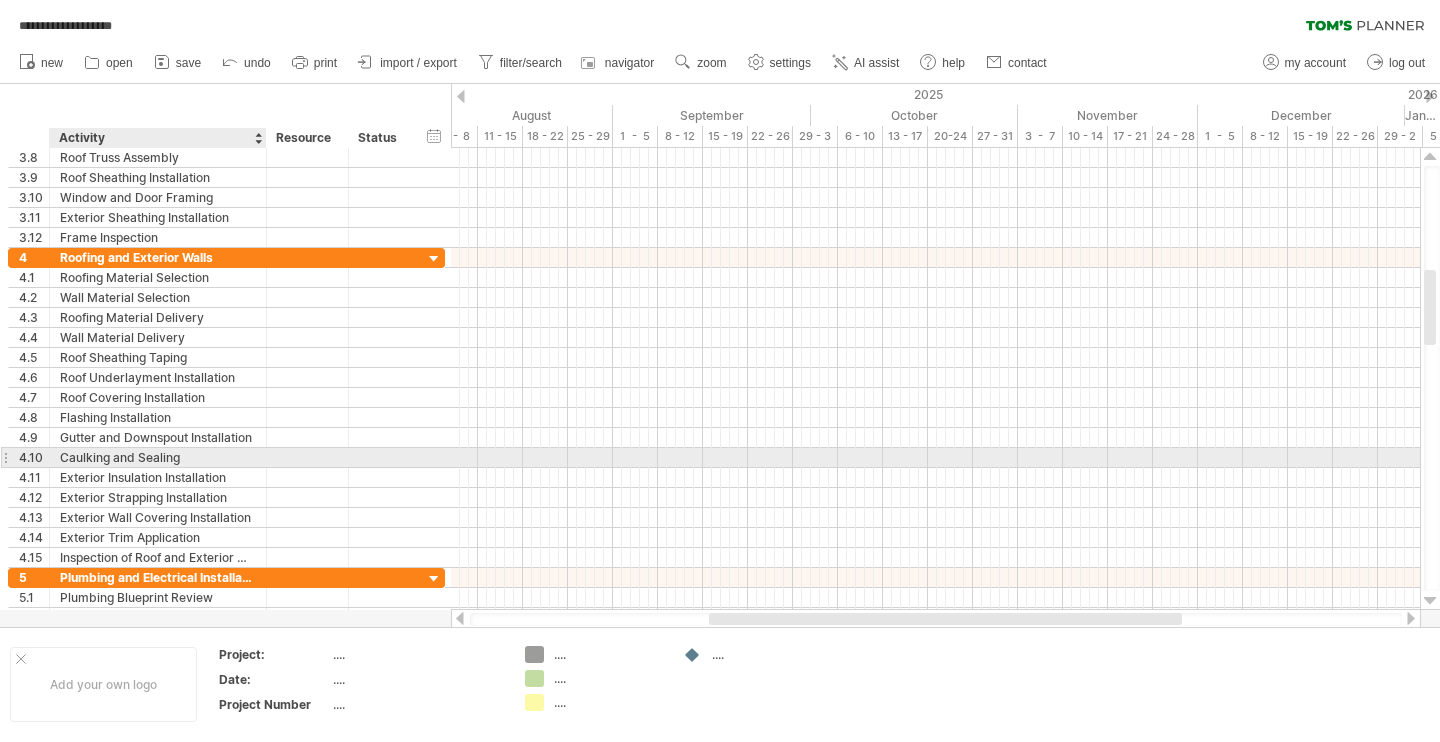 click on "Caulking and Sealing" at bounding box center [158, 457] 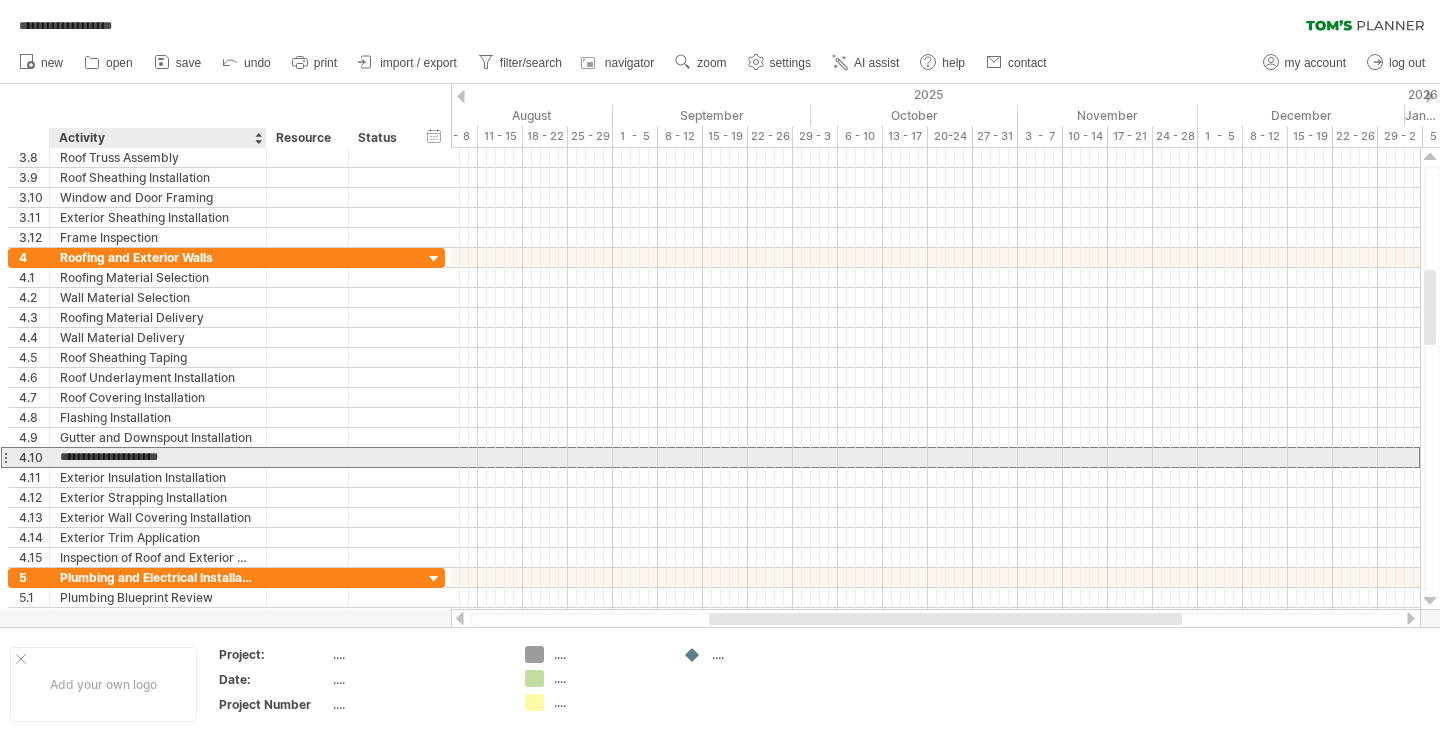 click on "**********" at bounding box center (158, 457) 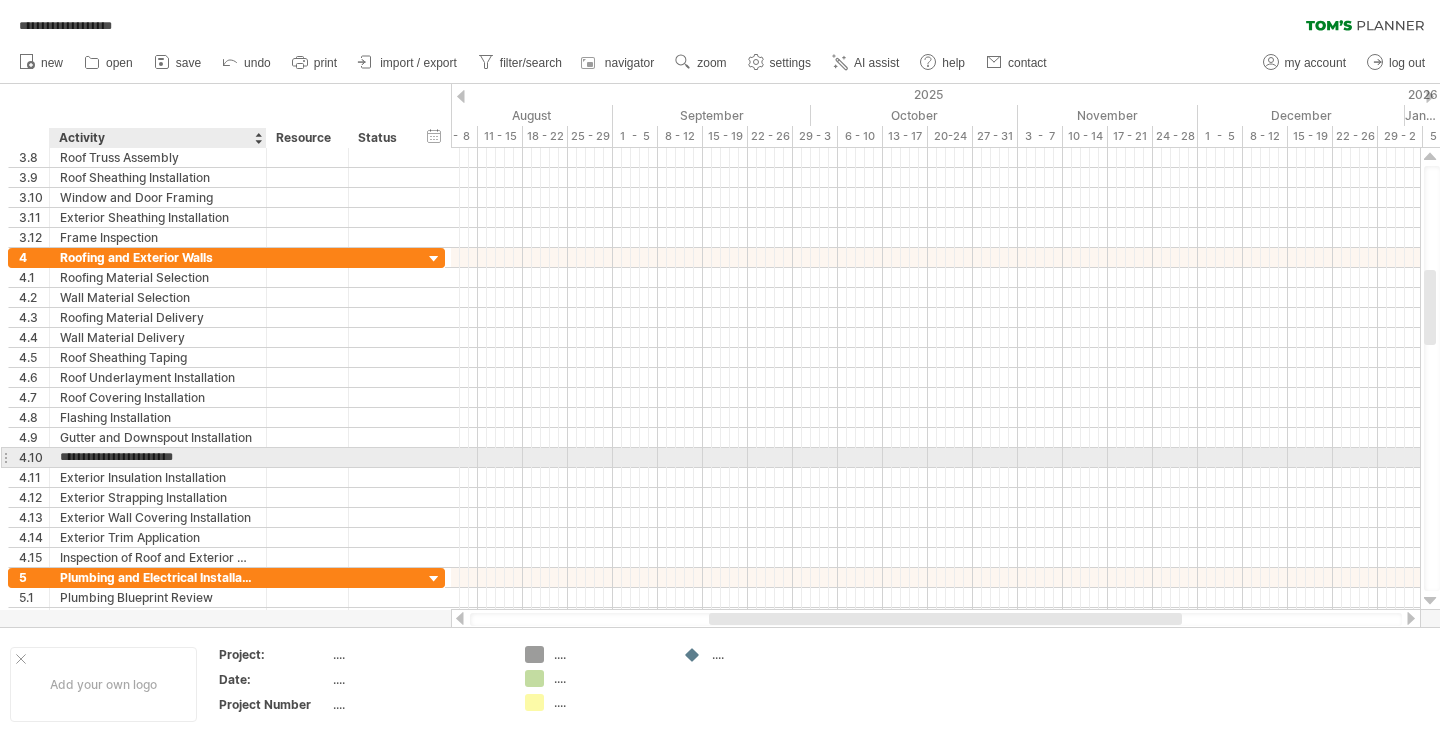 type on "**********" 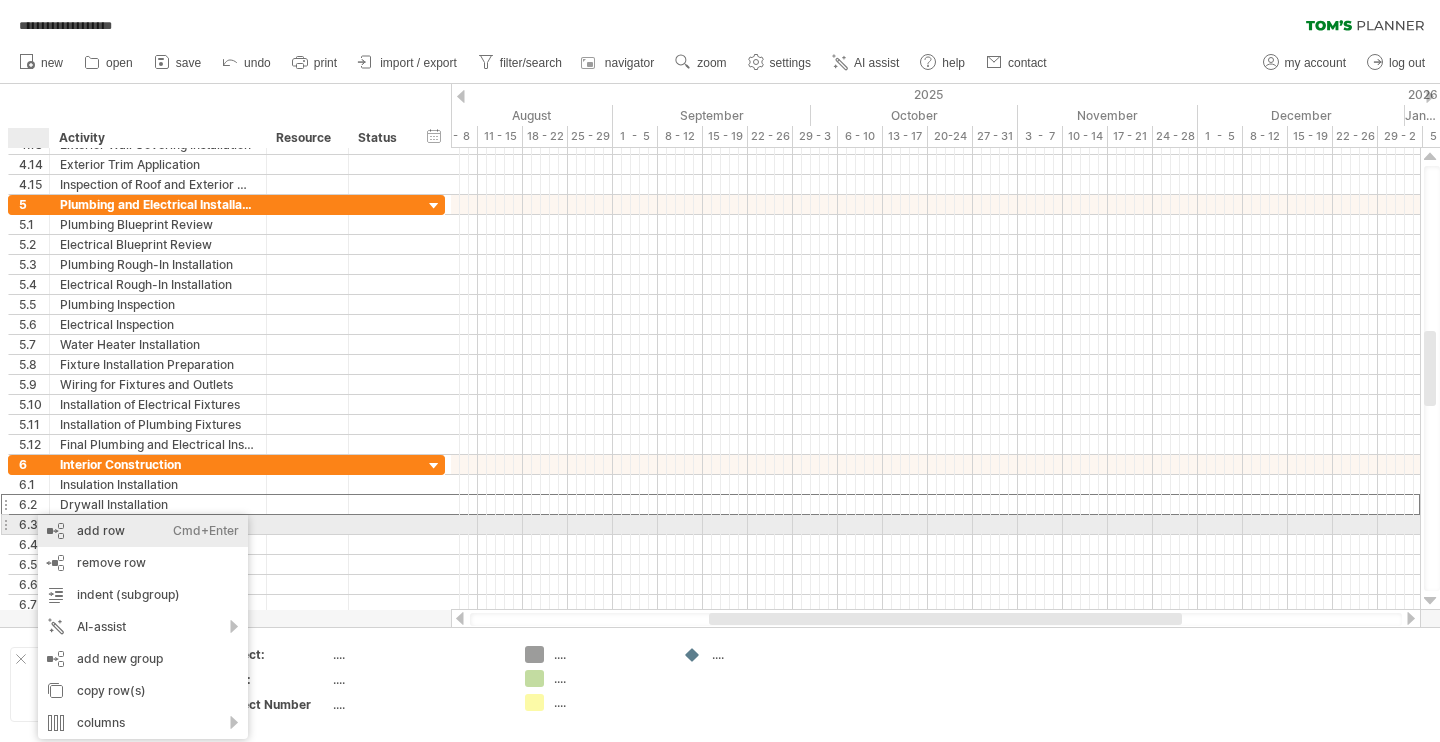 click on "add row Ctrl+Enter Cmd+Enter" at bounding box center [143, 531] 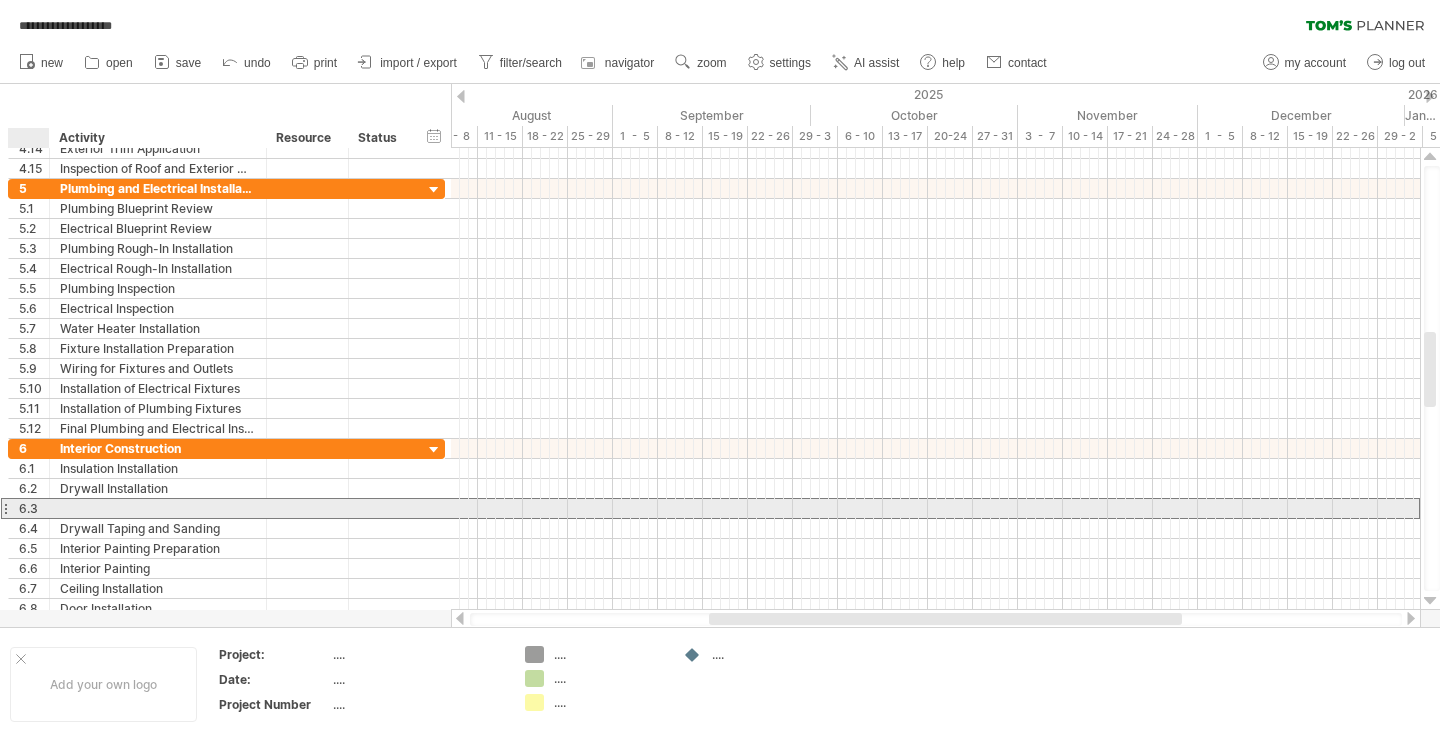 click on "6.3" at bounding box center (29, 508) 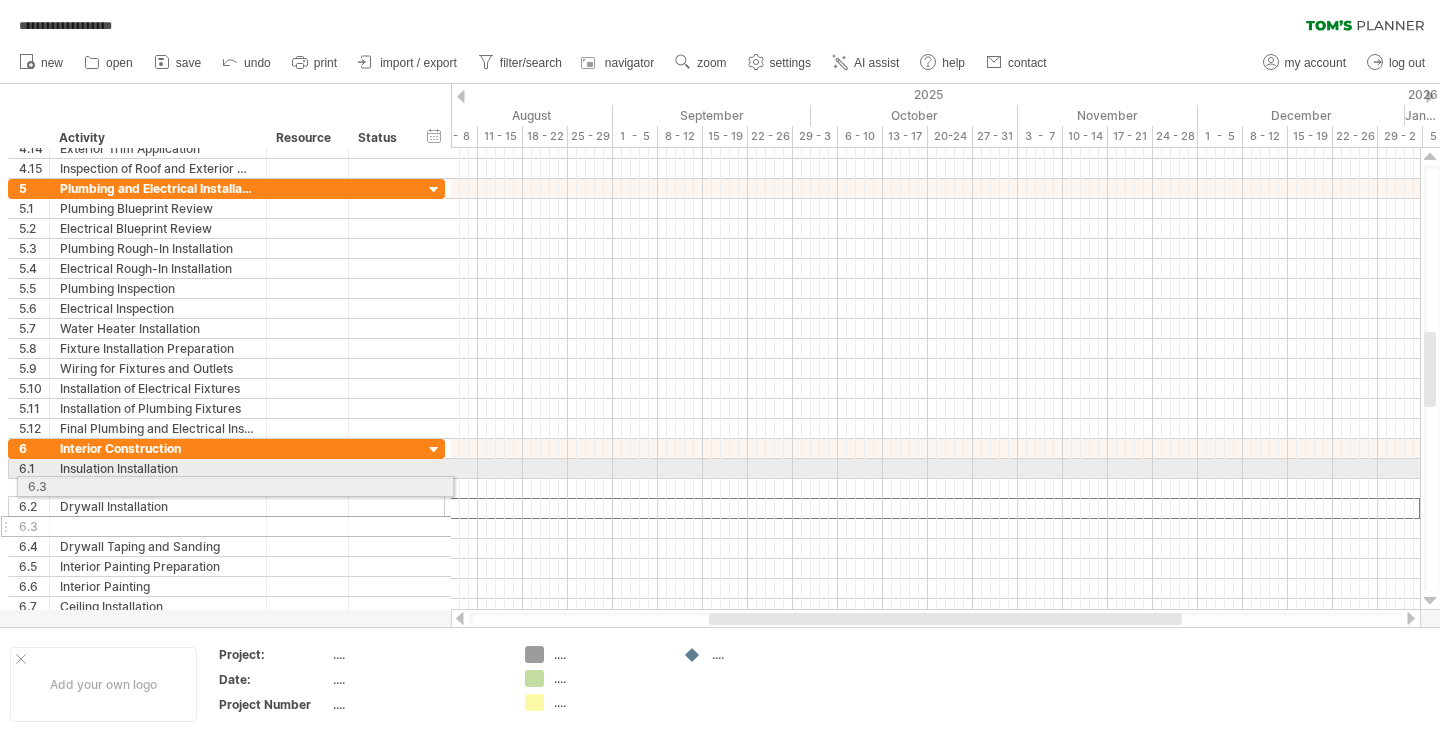 drag, startPoint x: 9, startPoint y: 509, endPoint x: 11, endPoint y: 483, distance: 26.076809 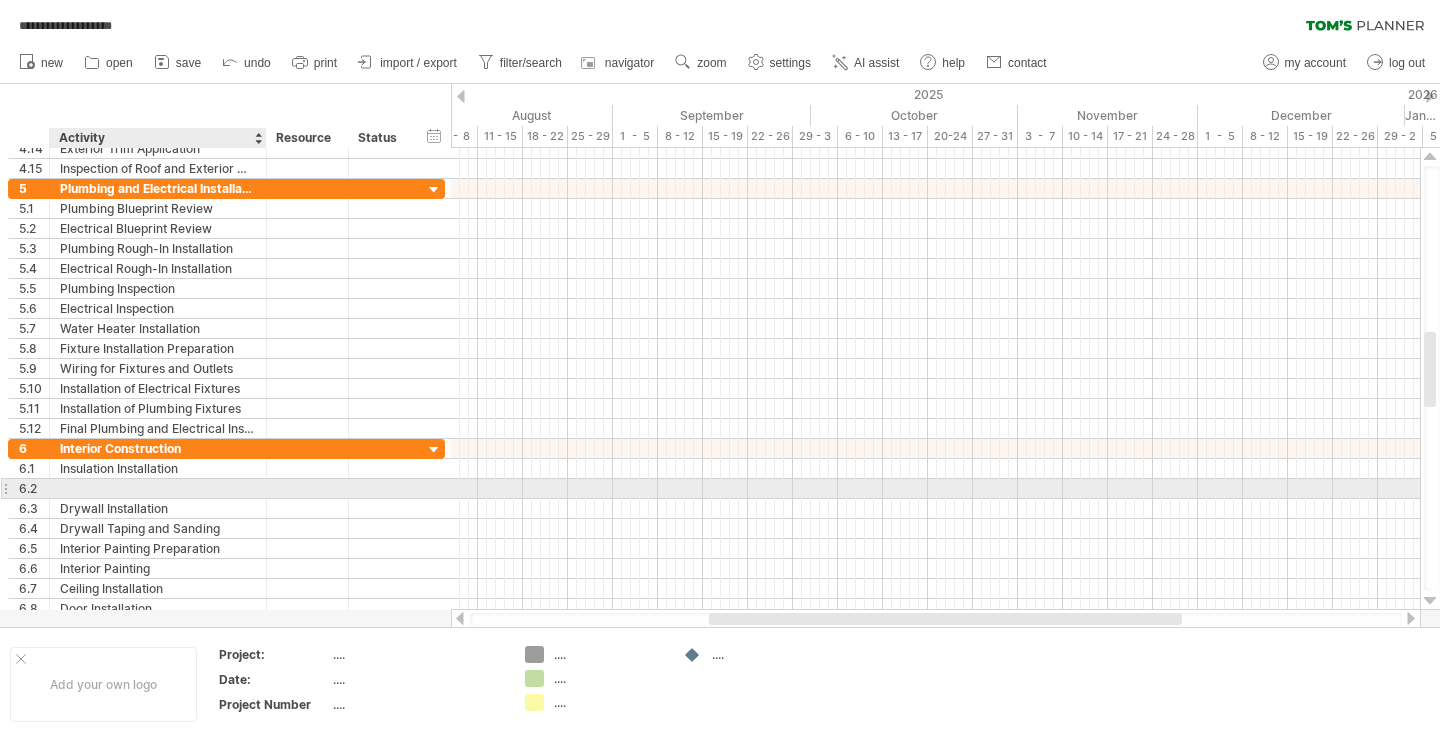 click at bounding box center (158, 488) 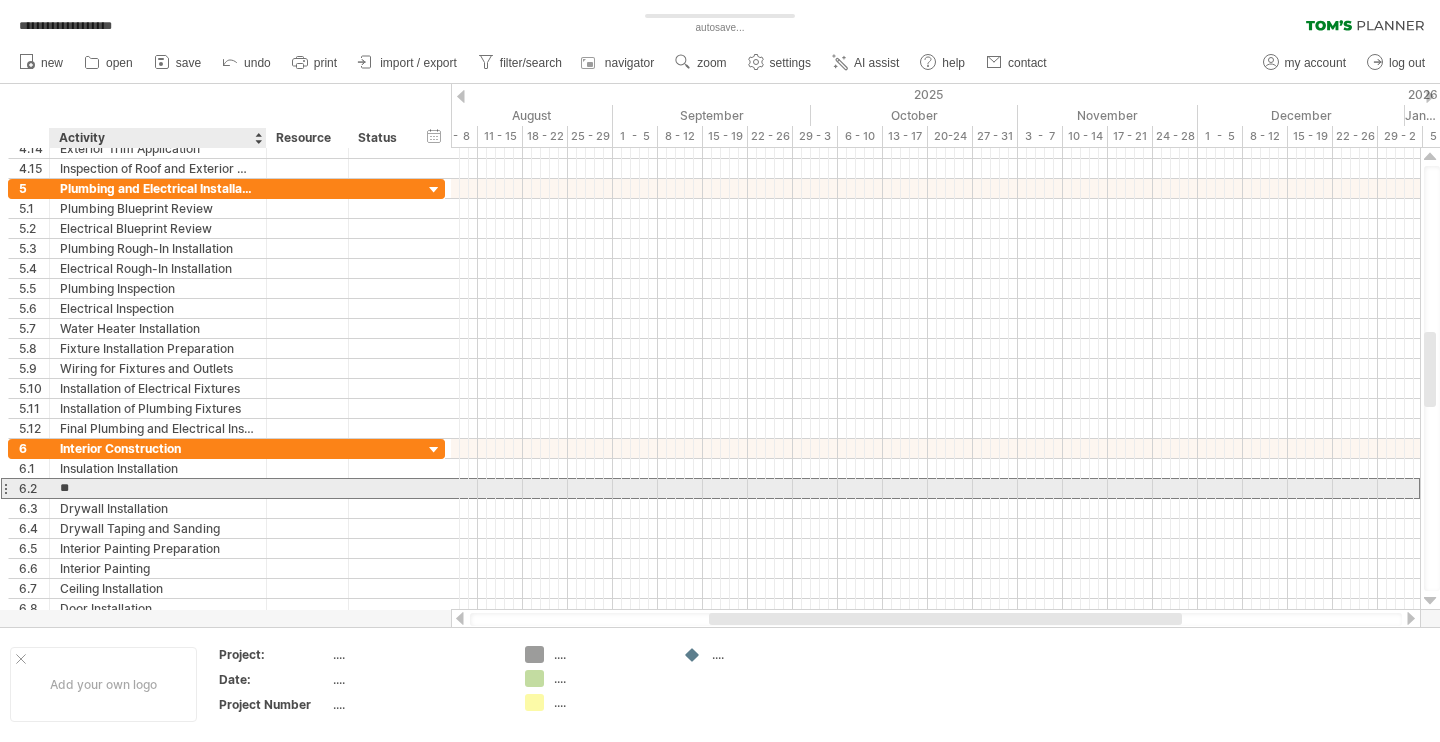 type on "*" 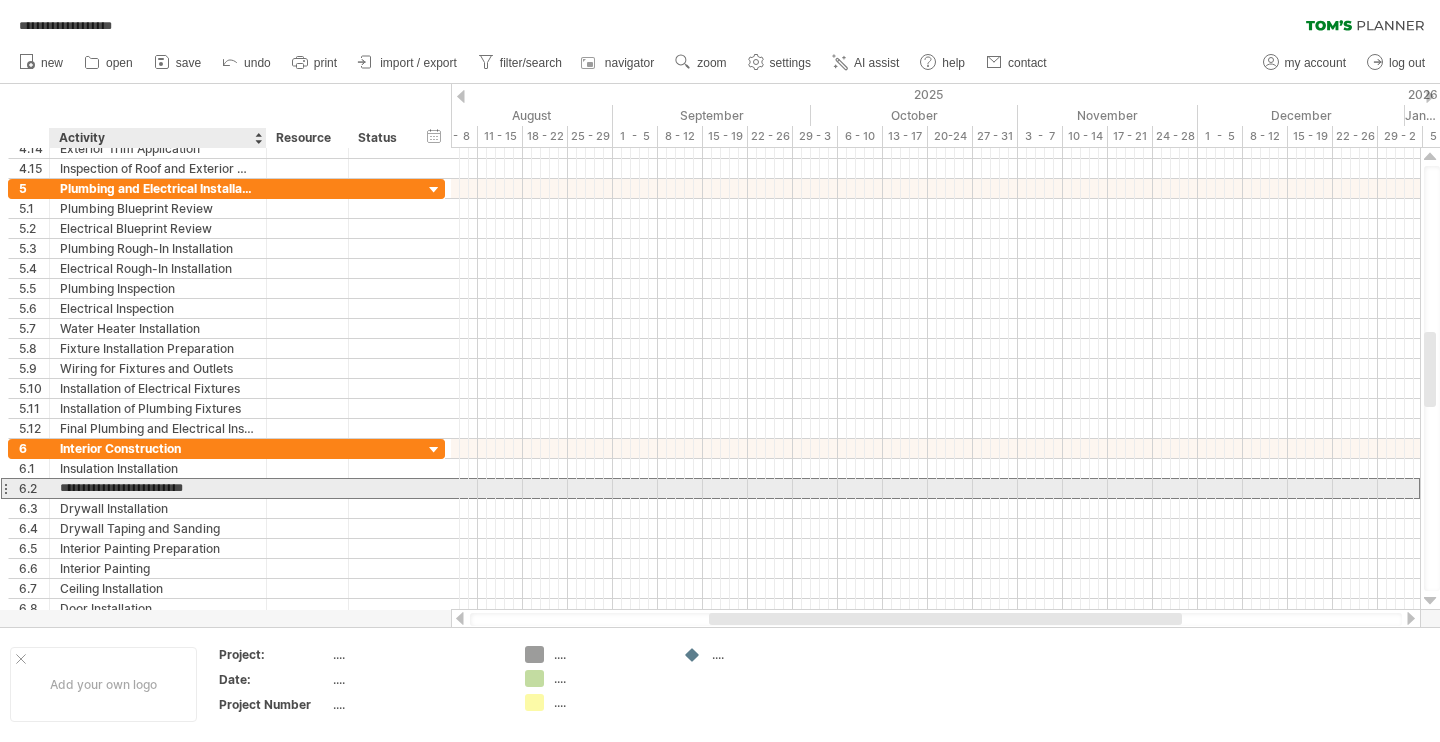 type on "**********" 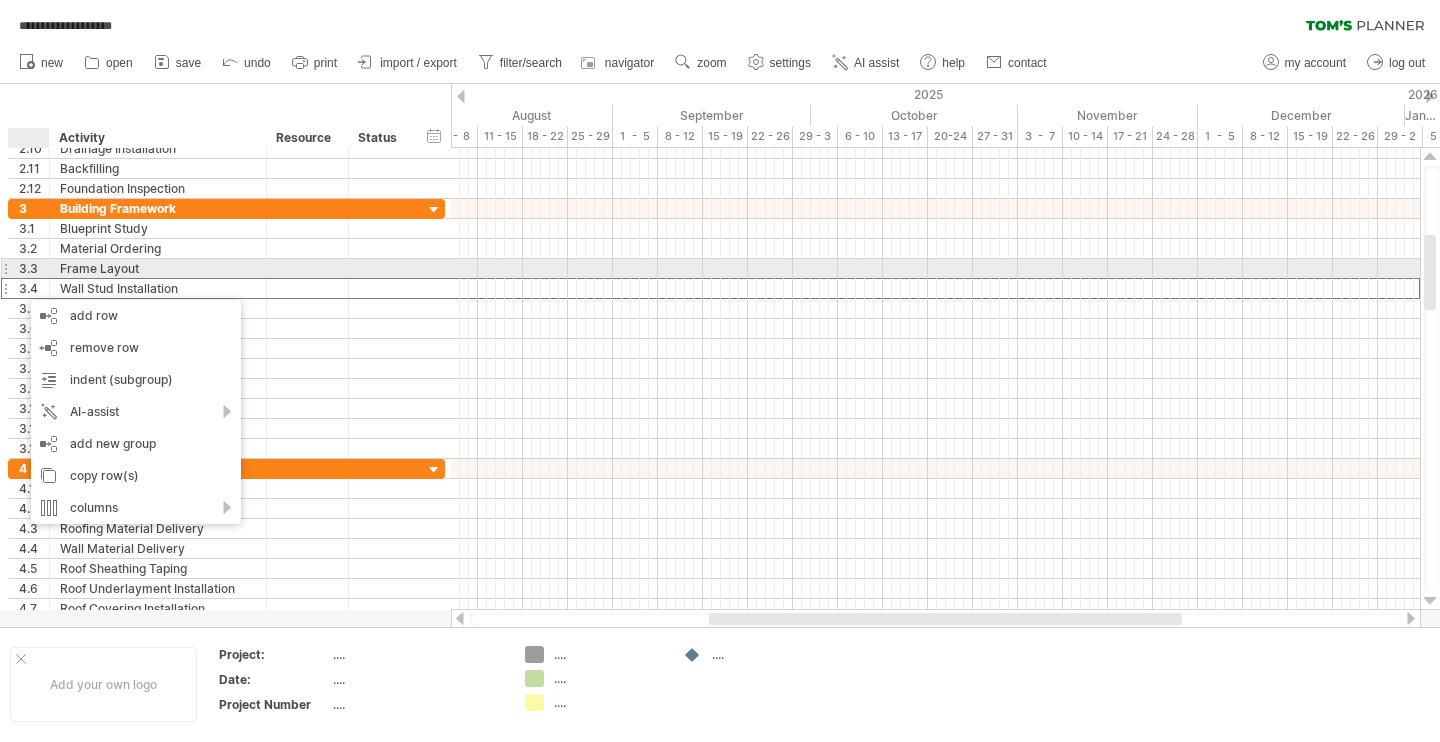 click on "3.3" at bounding box center (34, 268) 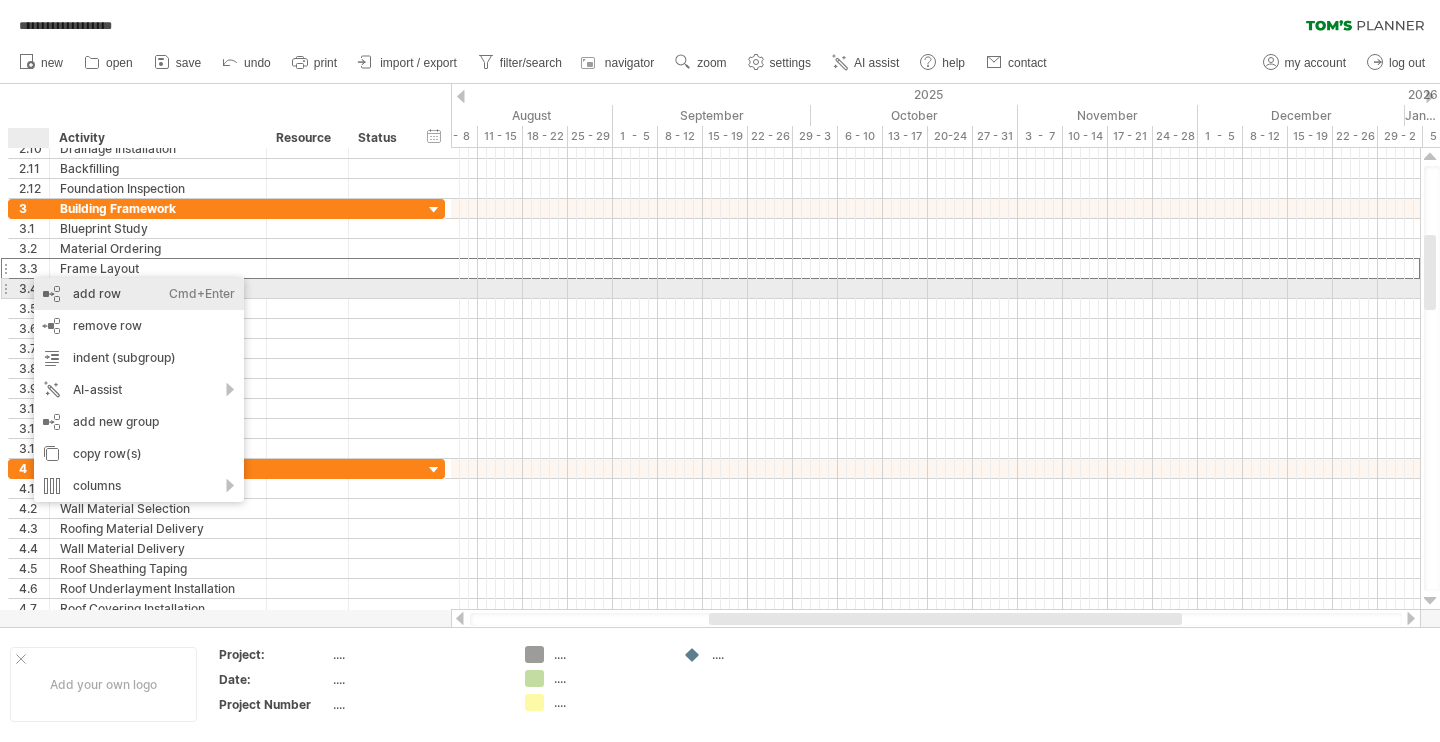 click on "add row Ctrl+Enter Cmd+Enter" at bounding box center [139, 294] 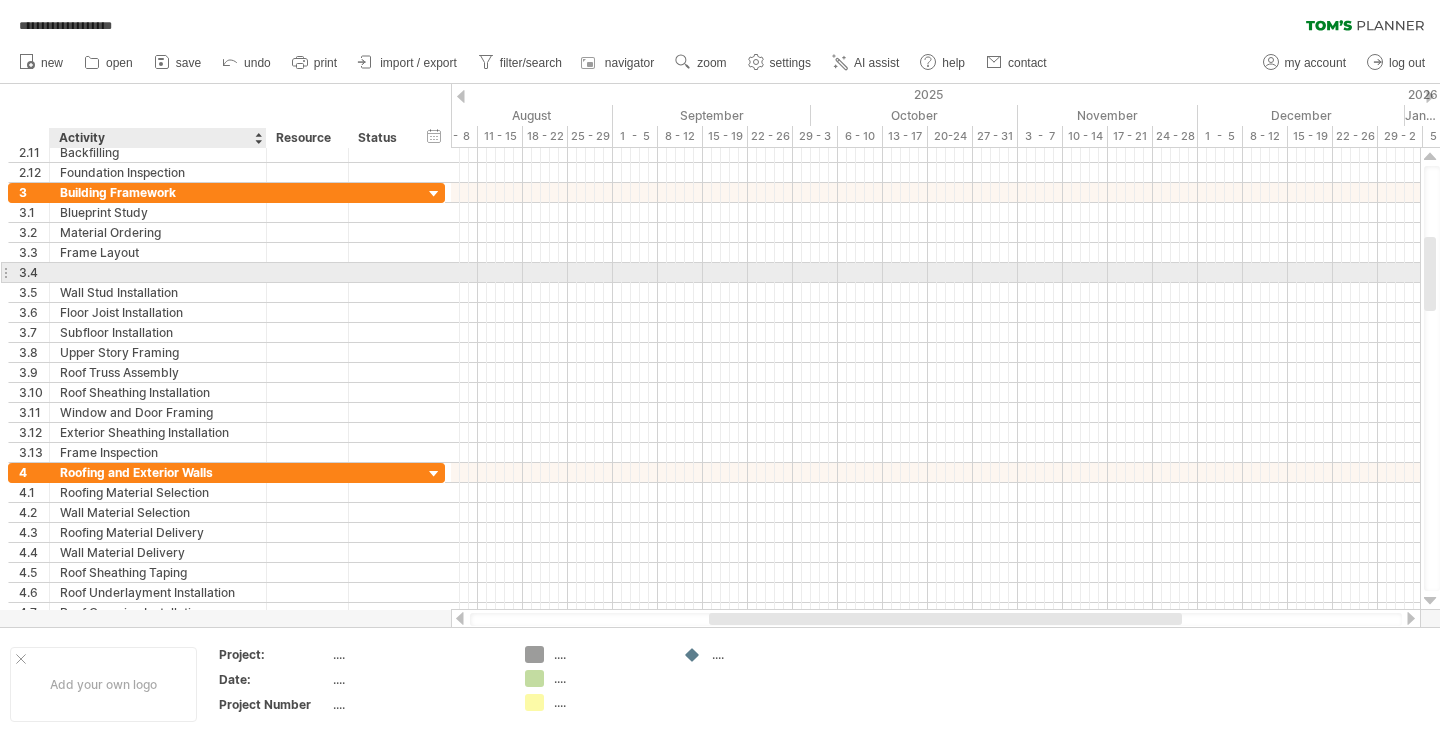 click at bounding box center (158, 272) 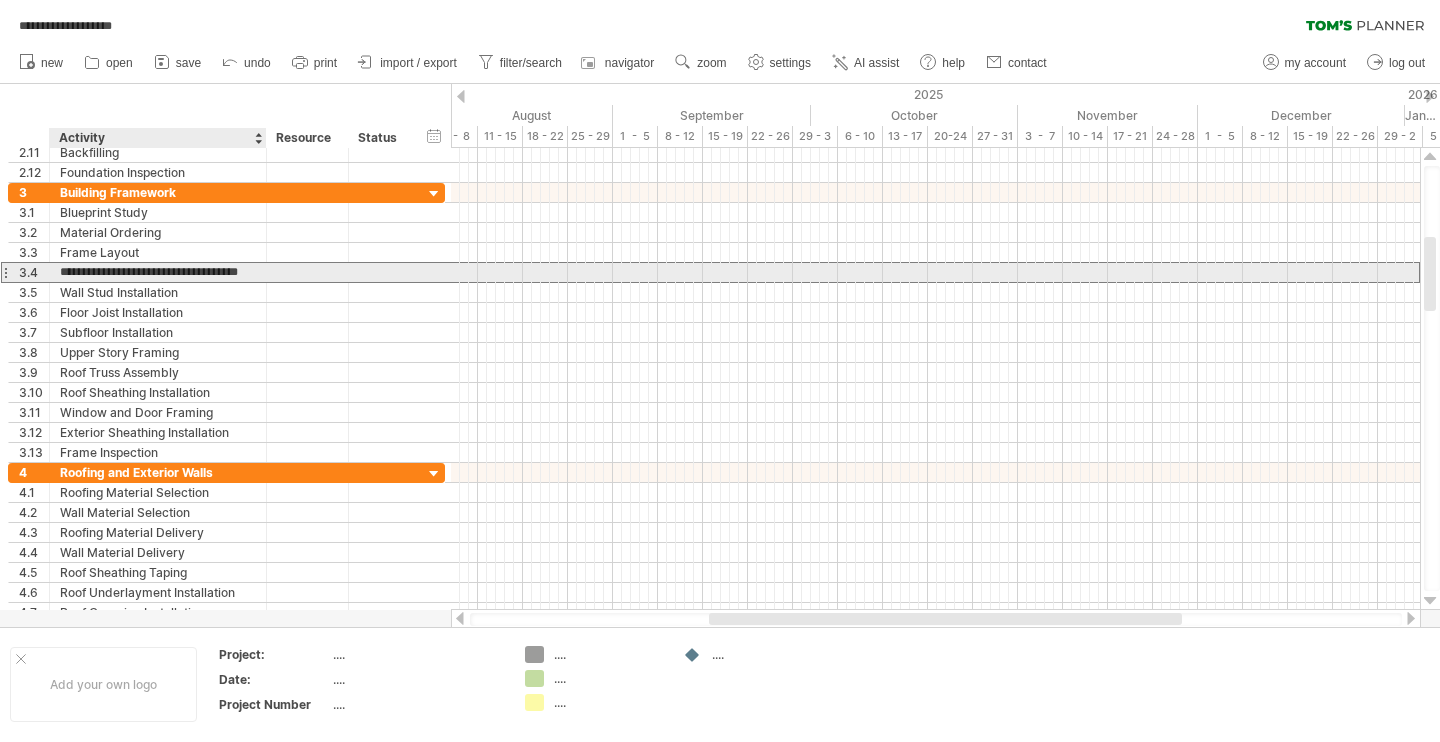 type on "*" 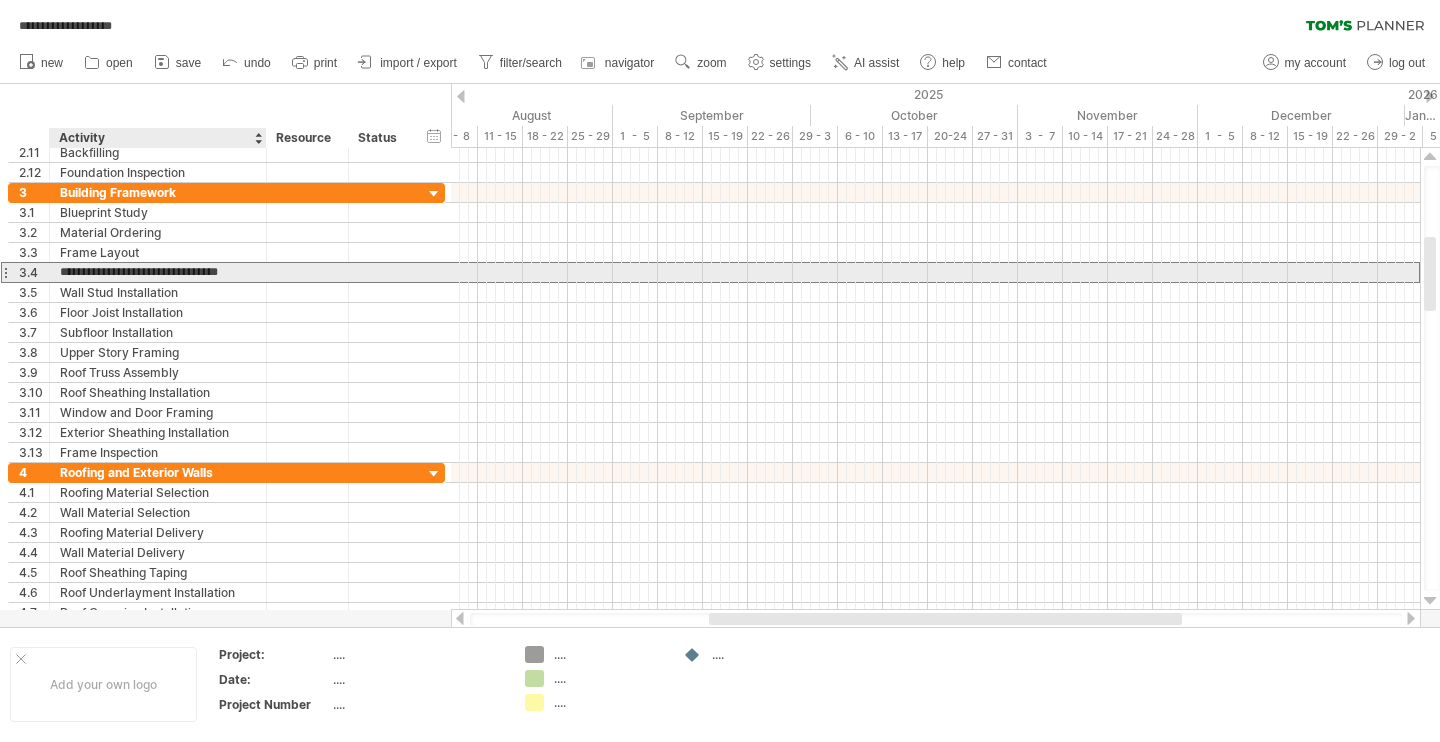 type on "**********" 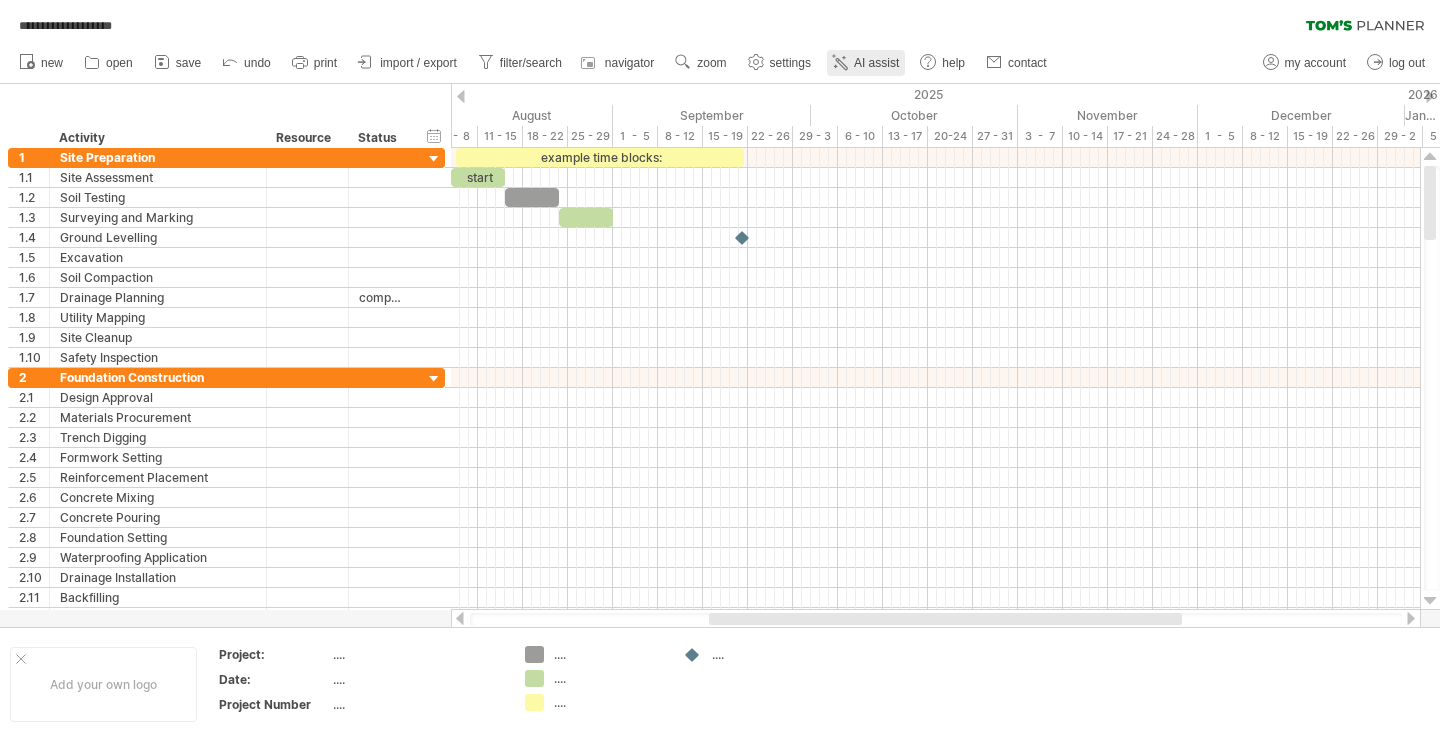 click on "AI assist" at bounding box center [876, 63] 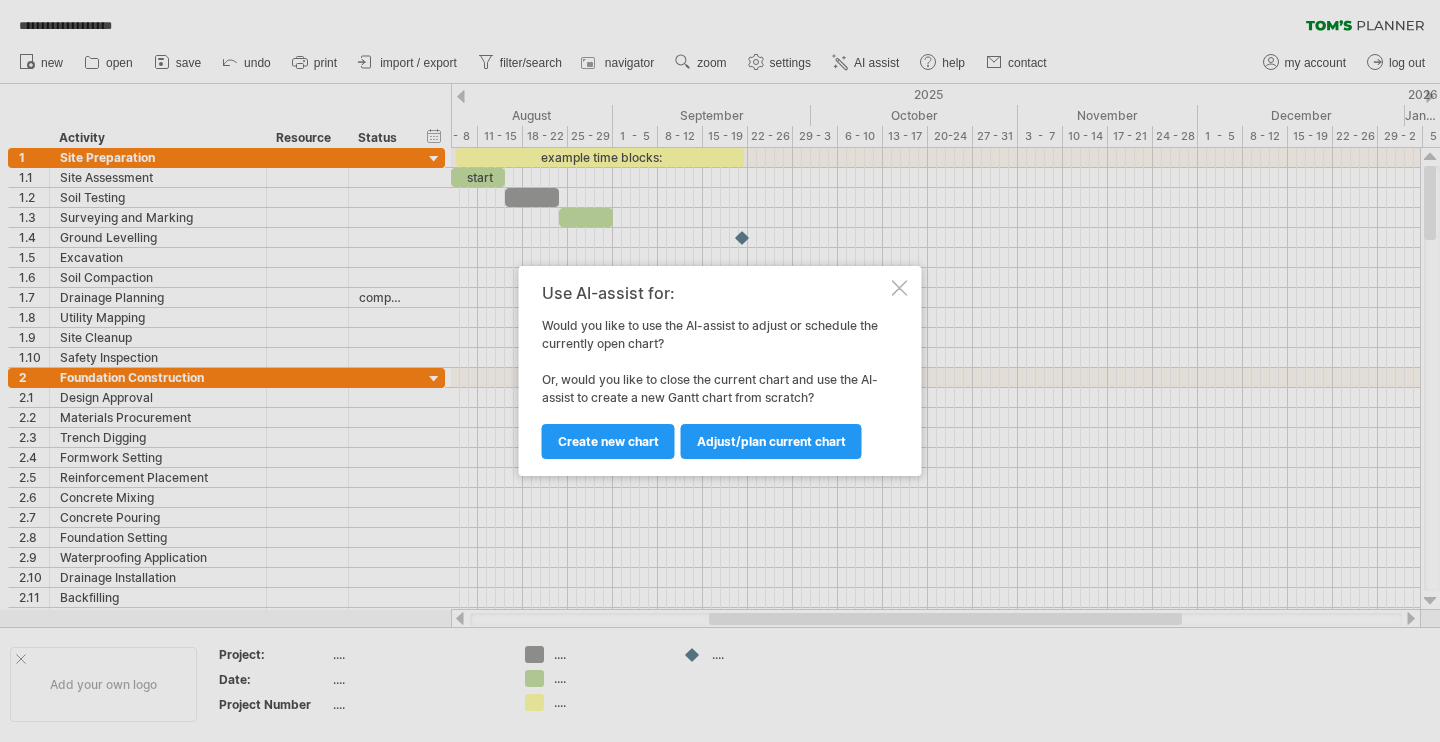 click at bounding box center [900, 288] 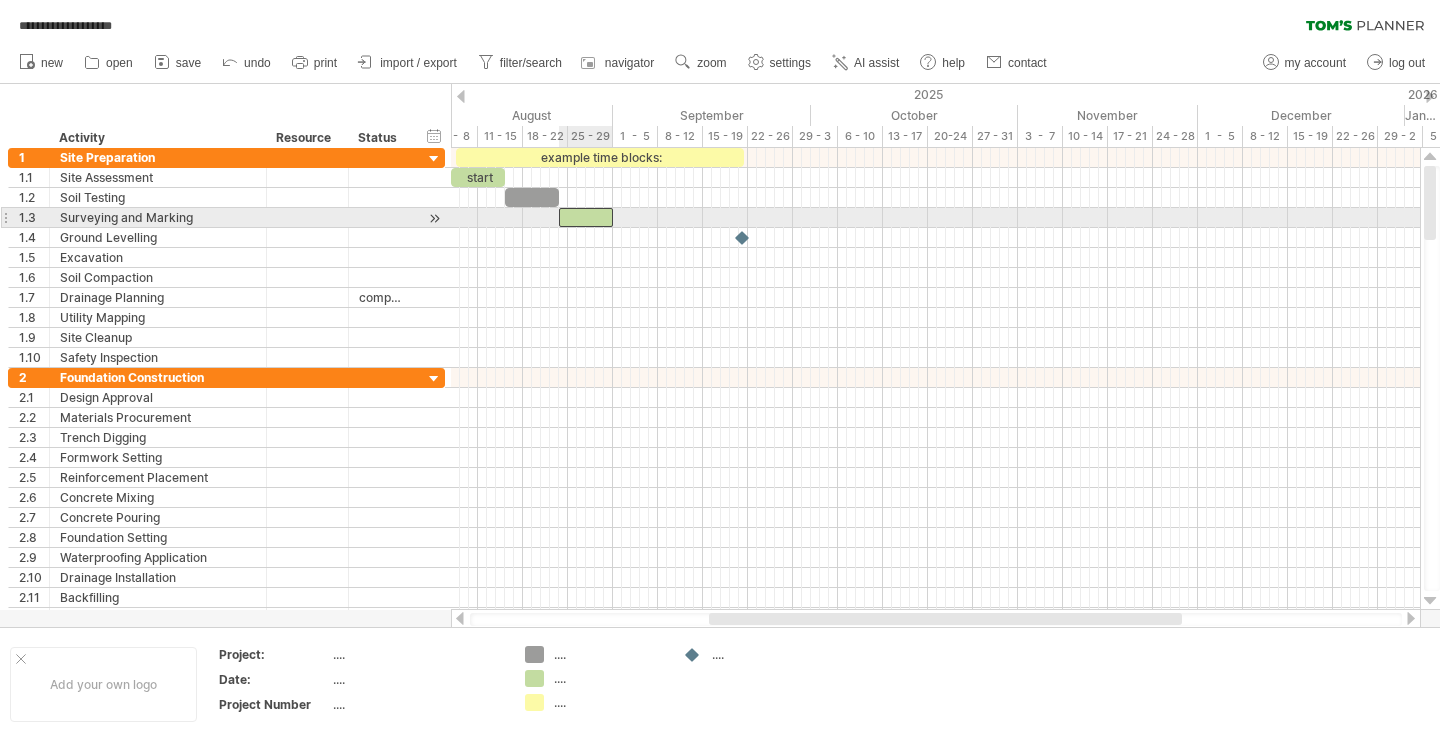 click at bounding box center [586, 217] 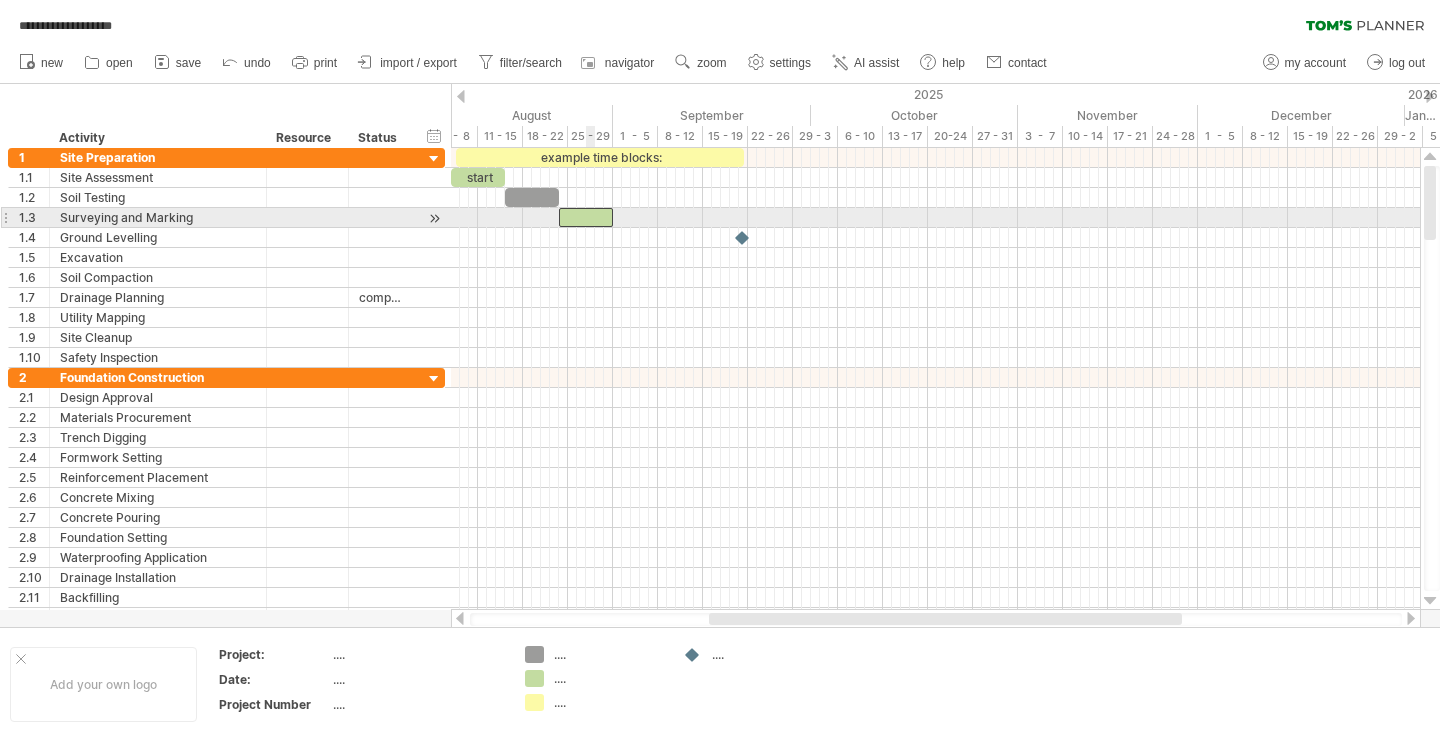 type 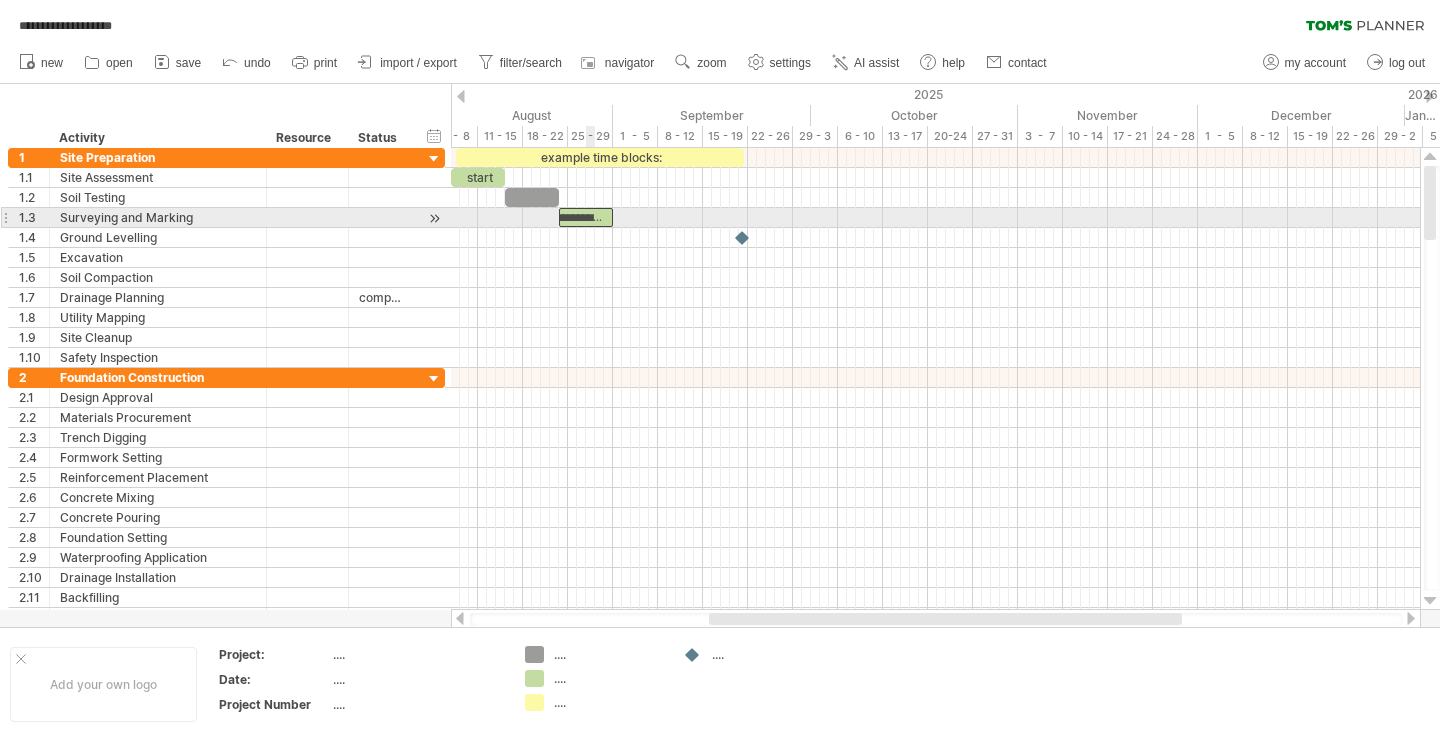 scroll, scrollTop: 0, scrollLeft: 0, axis: both 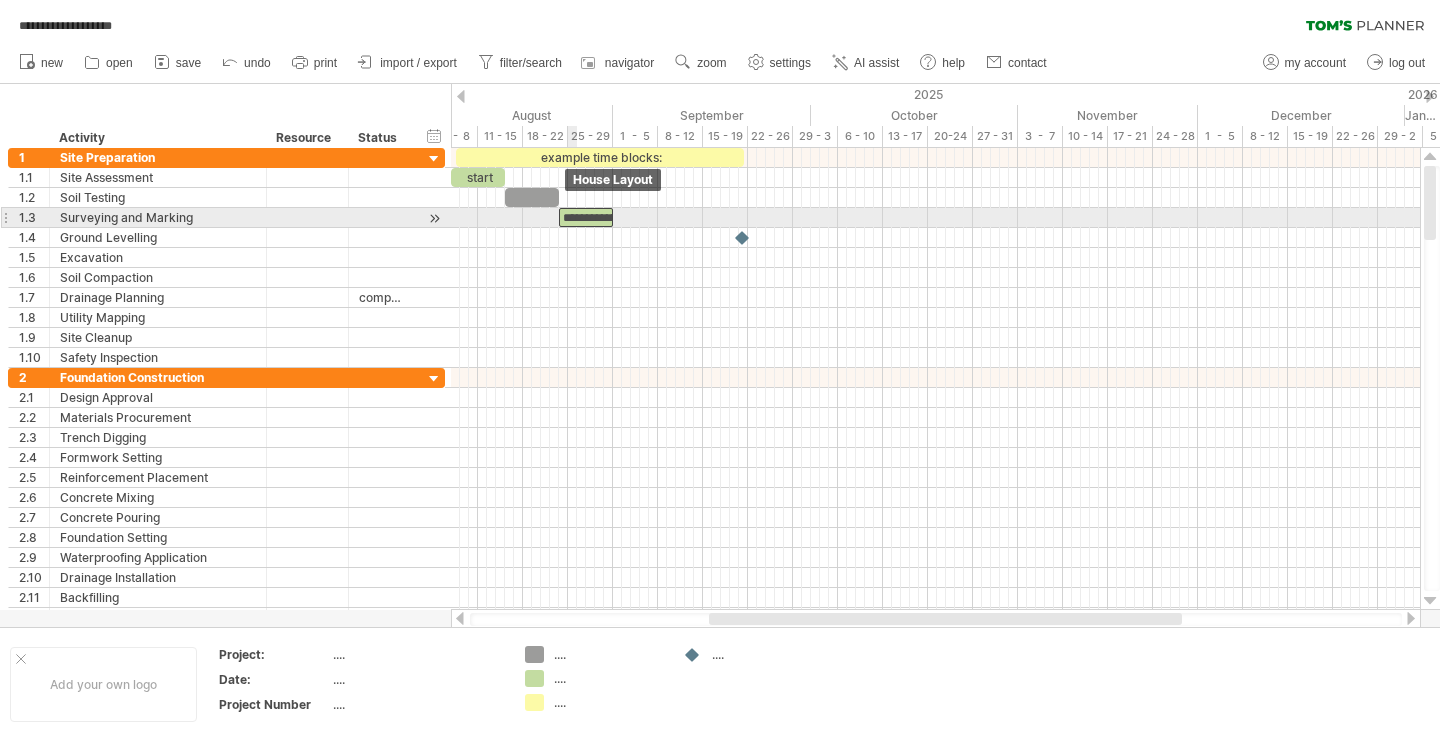 click on "**********" at bounding box center (586, 217) 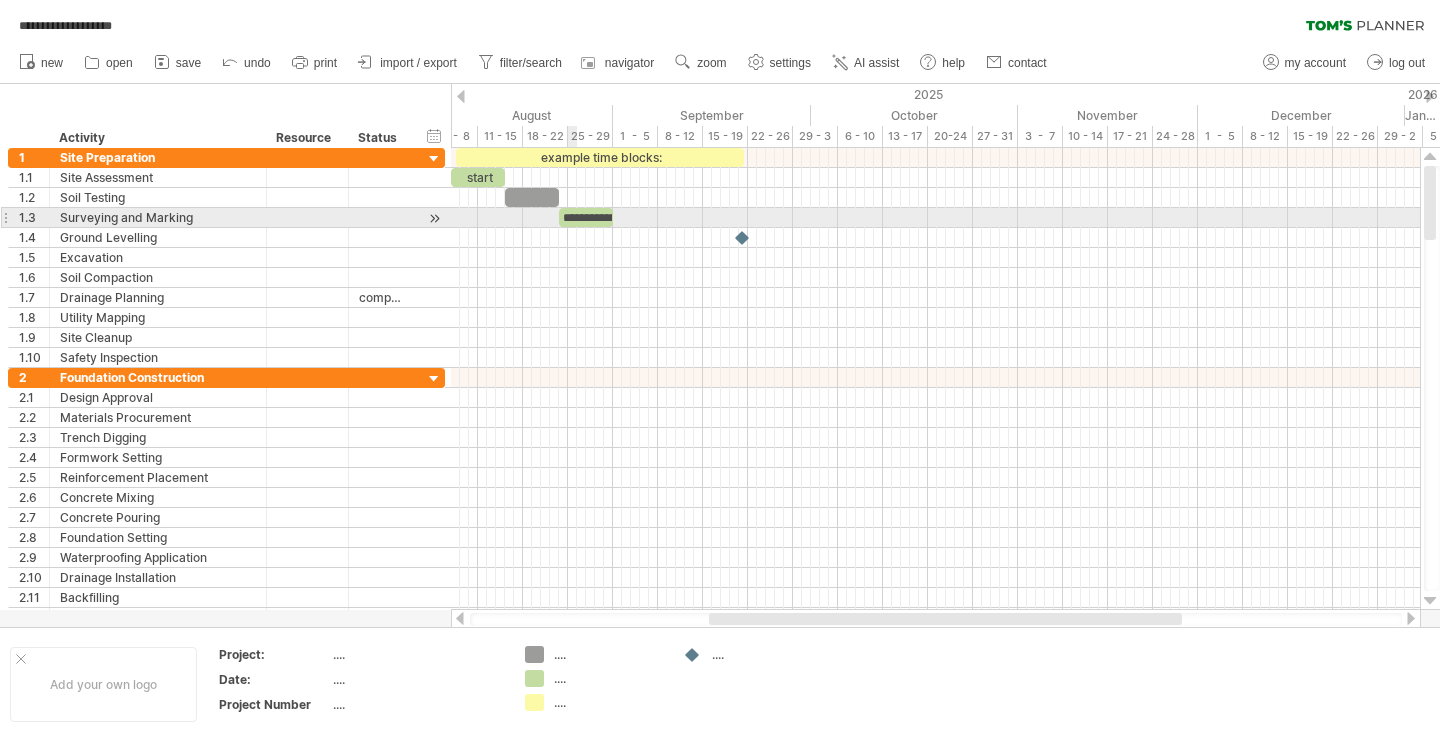 click on "**********" at bounding box center [586, 217] 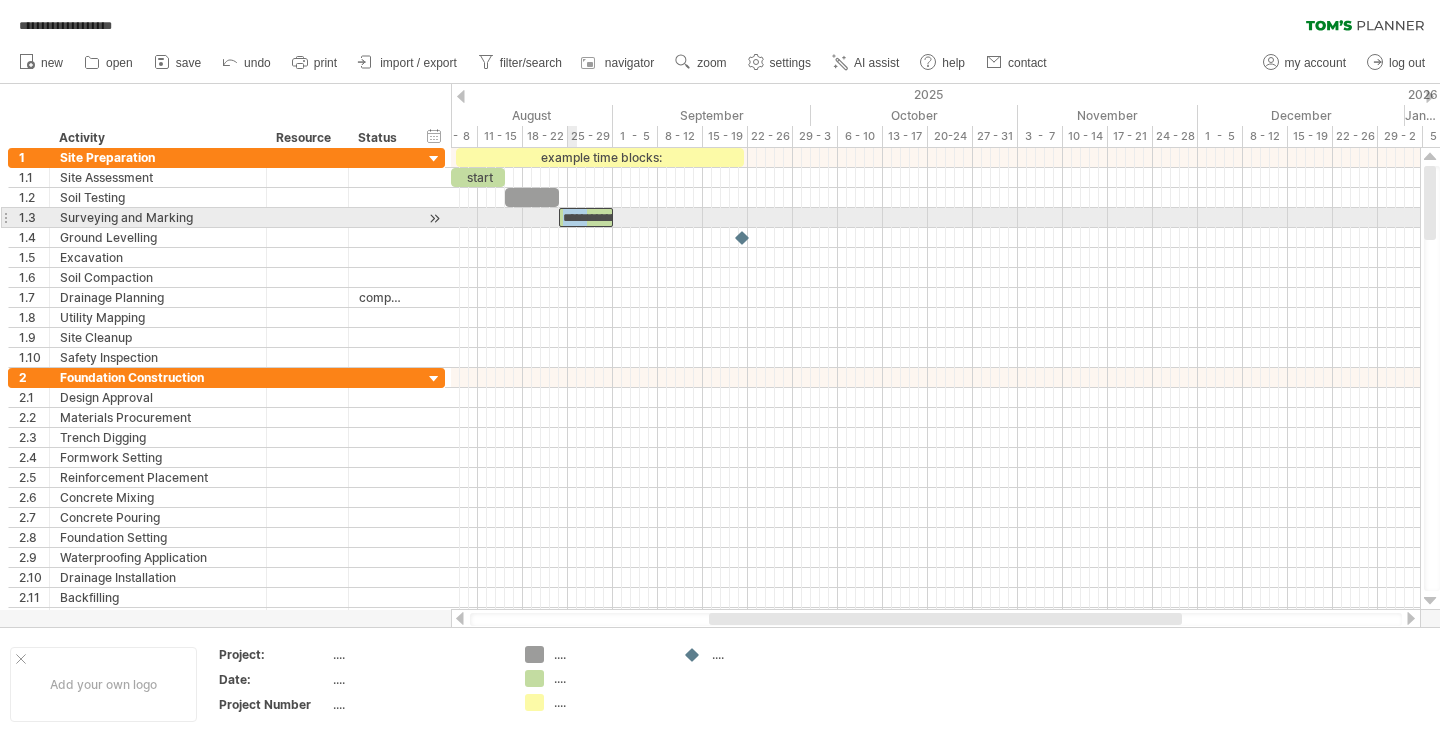 click on "**********" at bounding box center (586, 217) 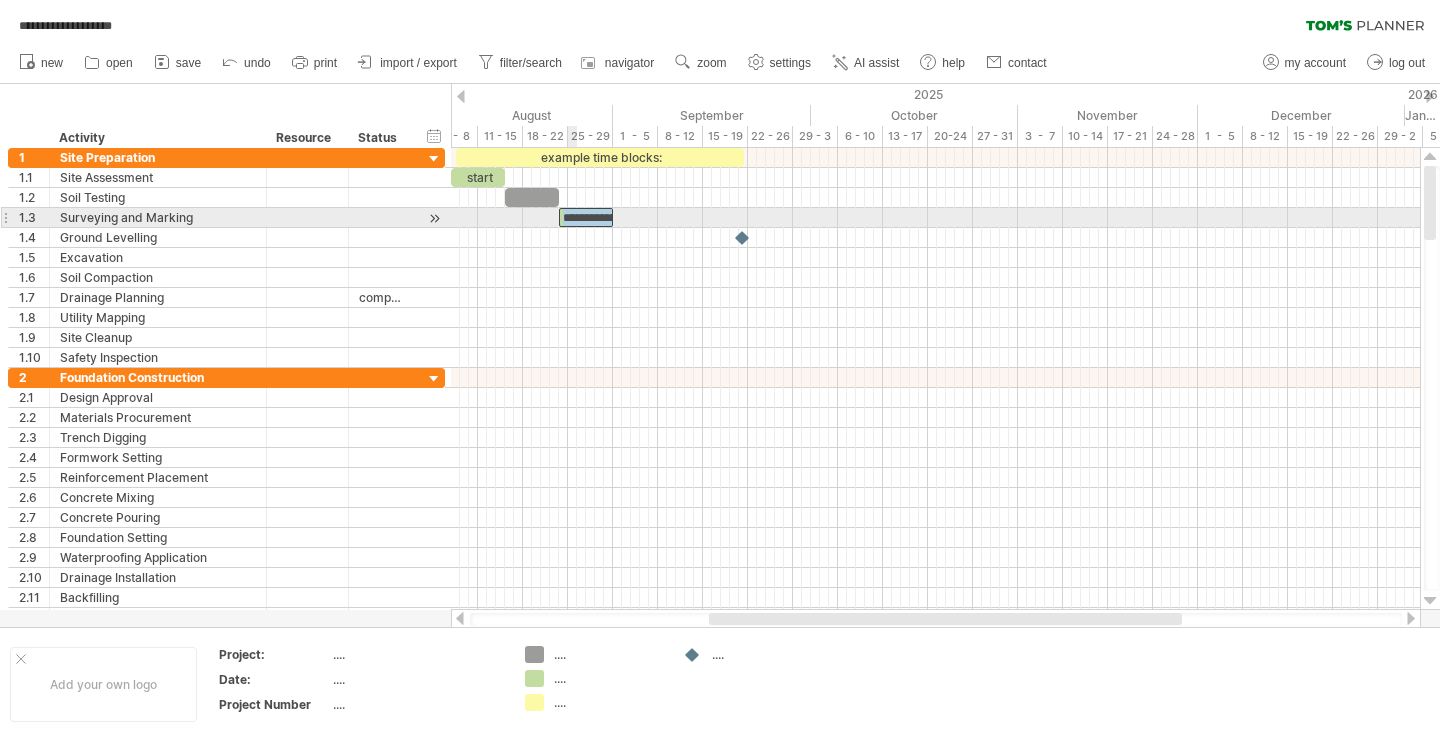 click on "**********" at bounding box center [586, 217] 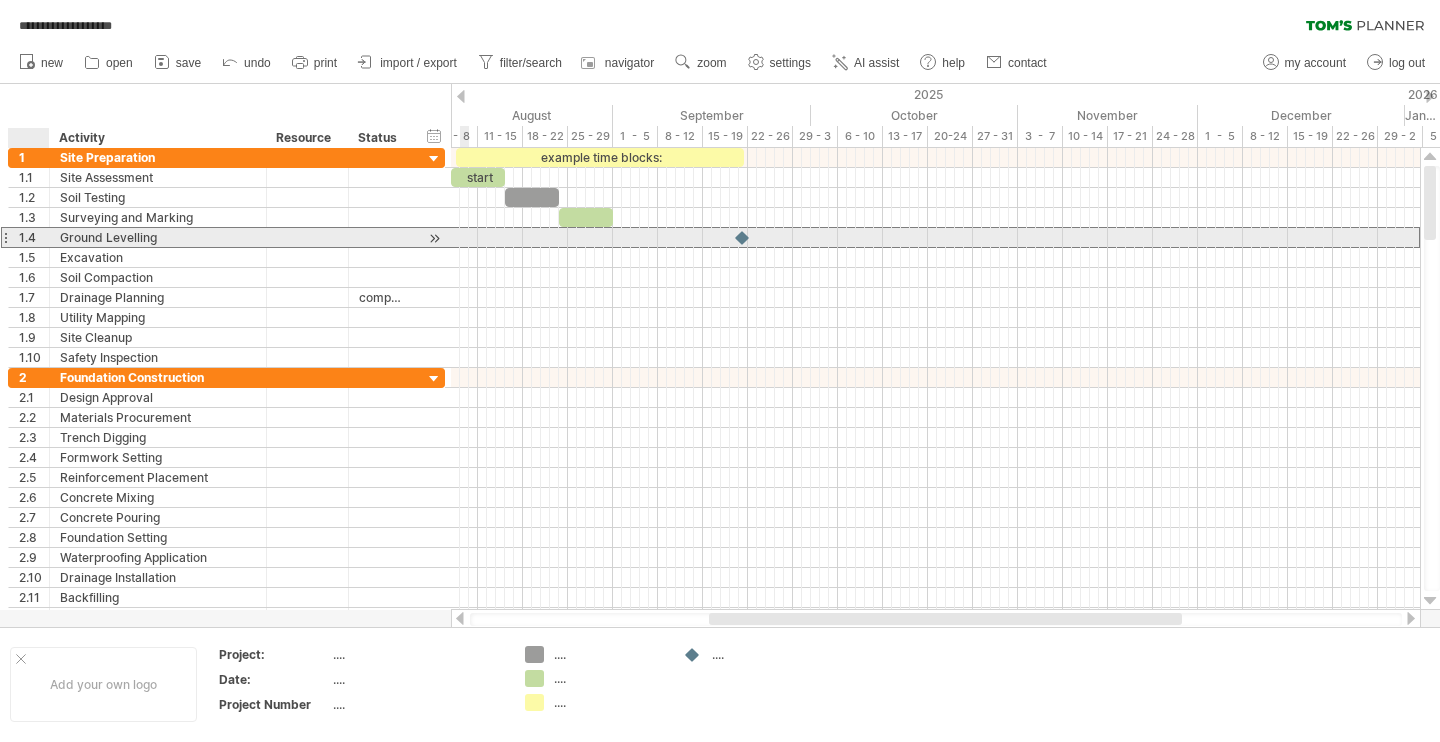click on "1.4" at bounding box center (34, 237) 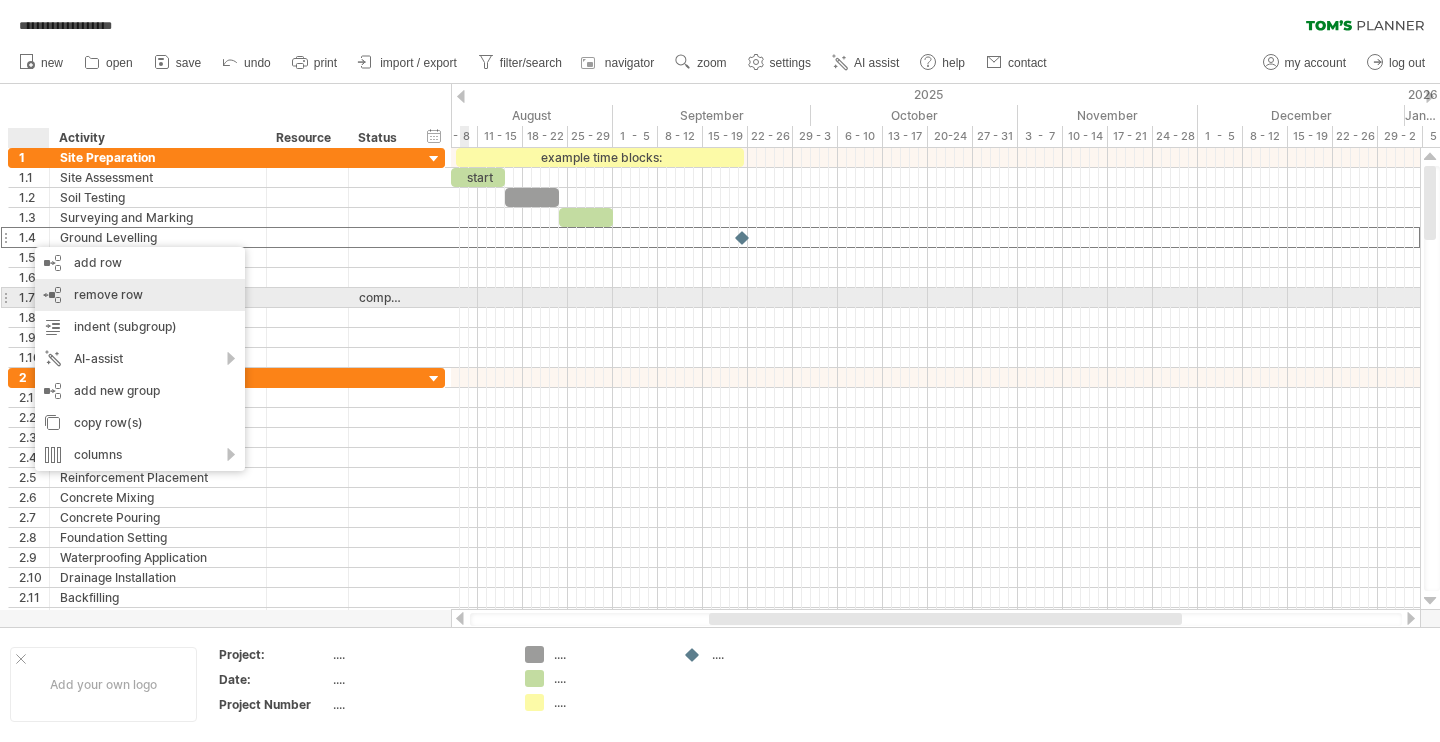 click on "remove row" at bounding box center [108, 294] 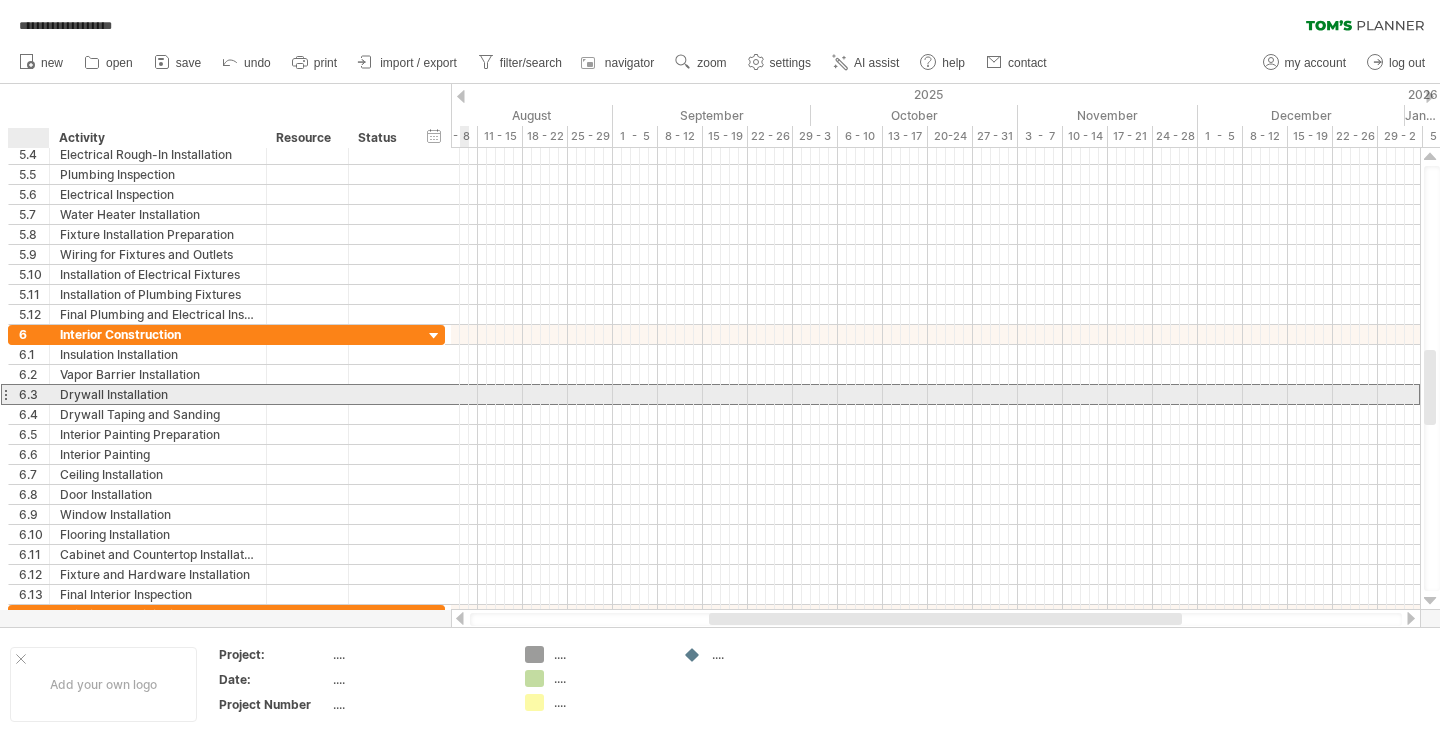 click on "6.3" at bounding box center [34, 394] 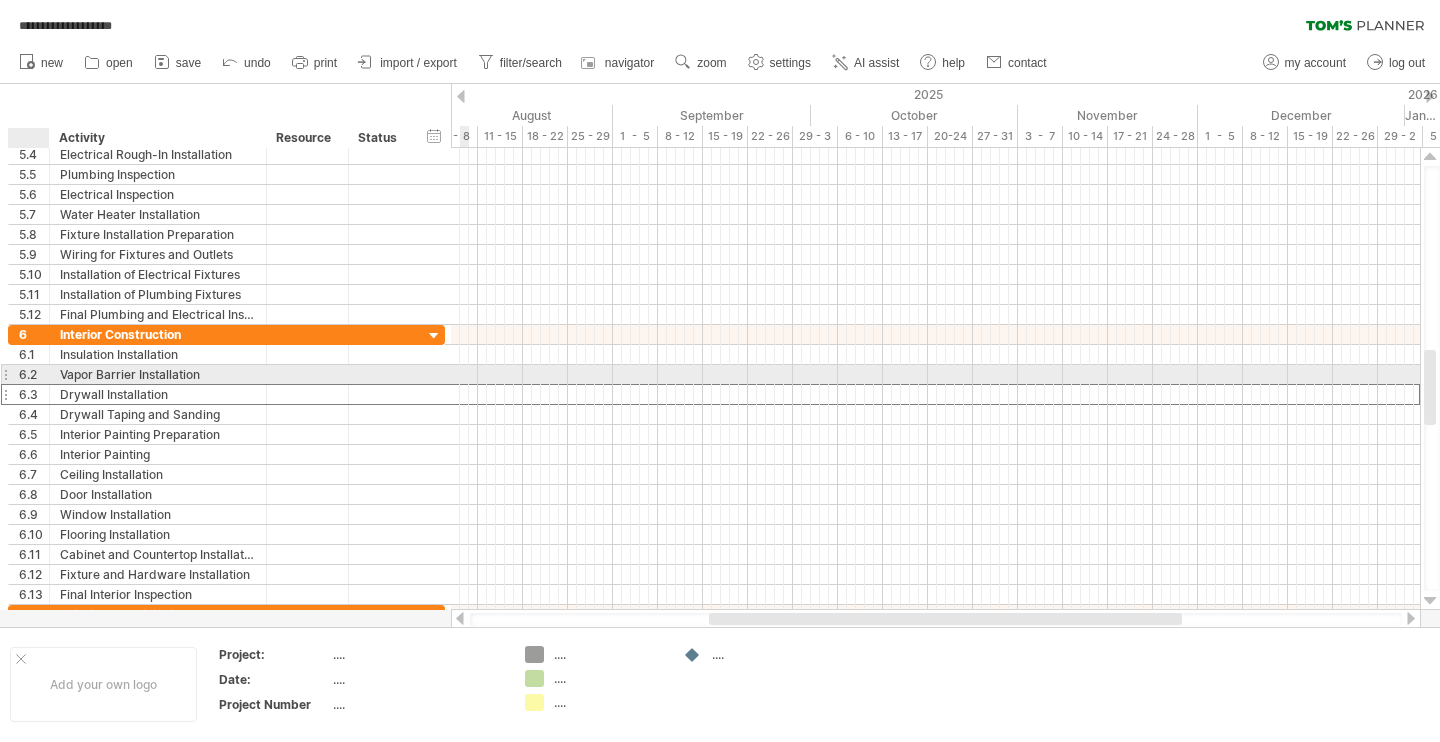 click on "6.2" at bounding box center (34, 374) 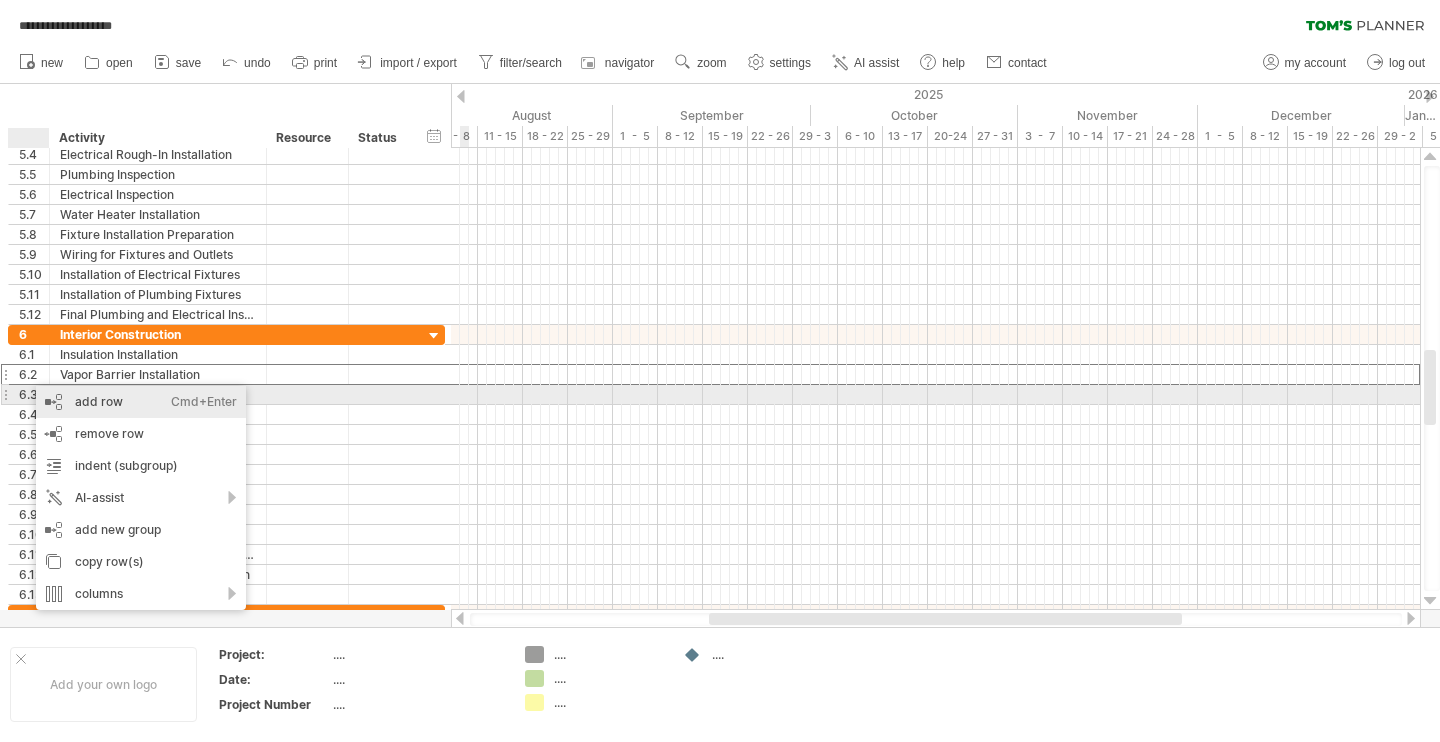 click on "add row Ctrl+Enter Cmd+Enter" at bounding box center (141, 402) 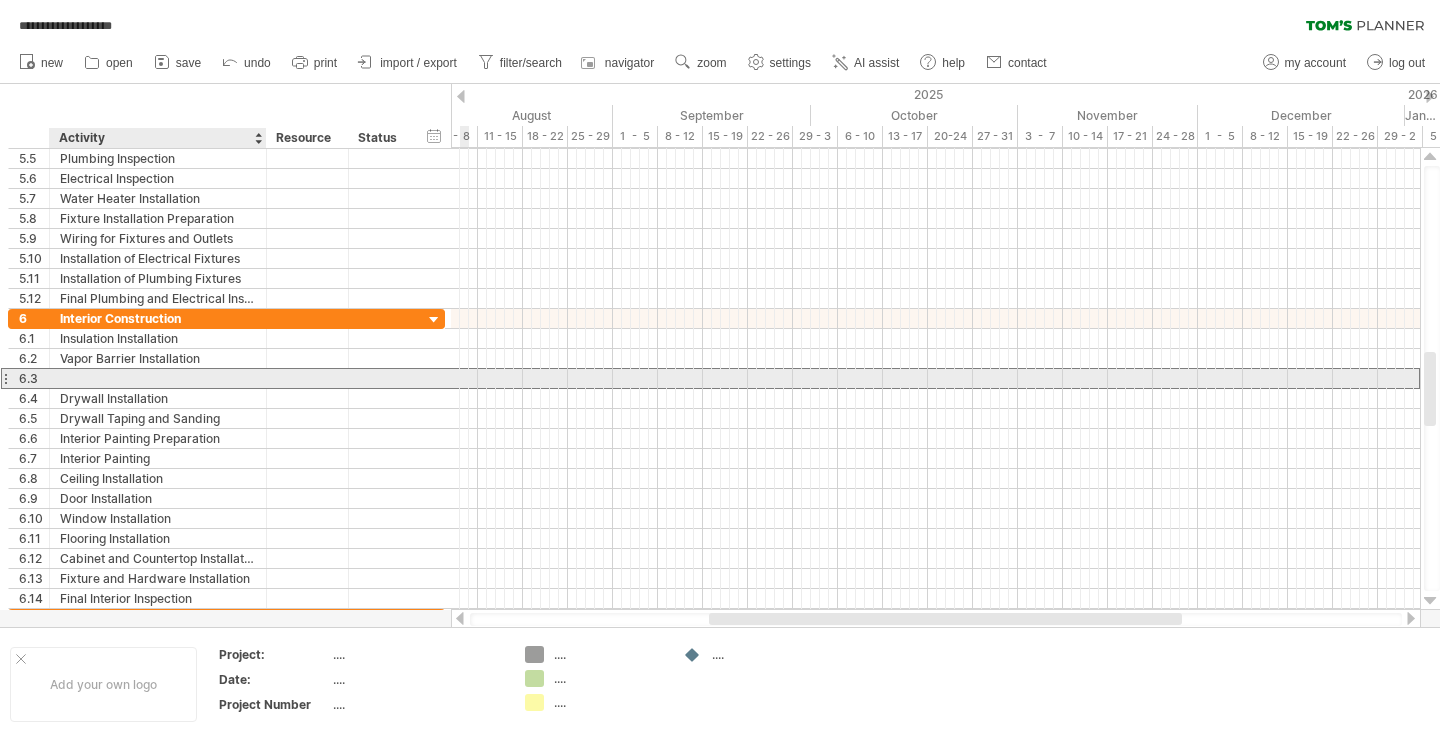 click at bounding box center (158, 378) 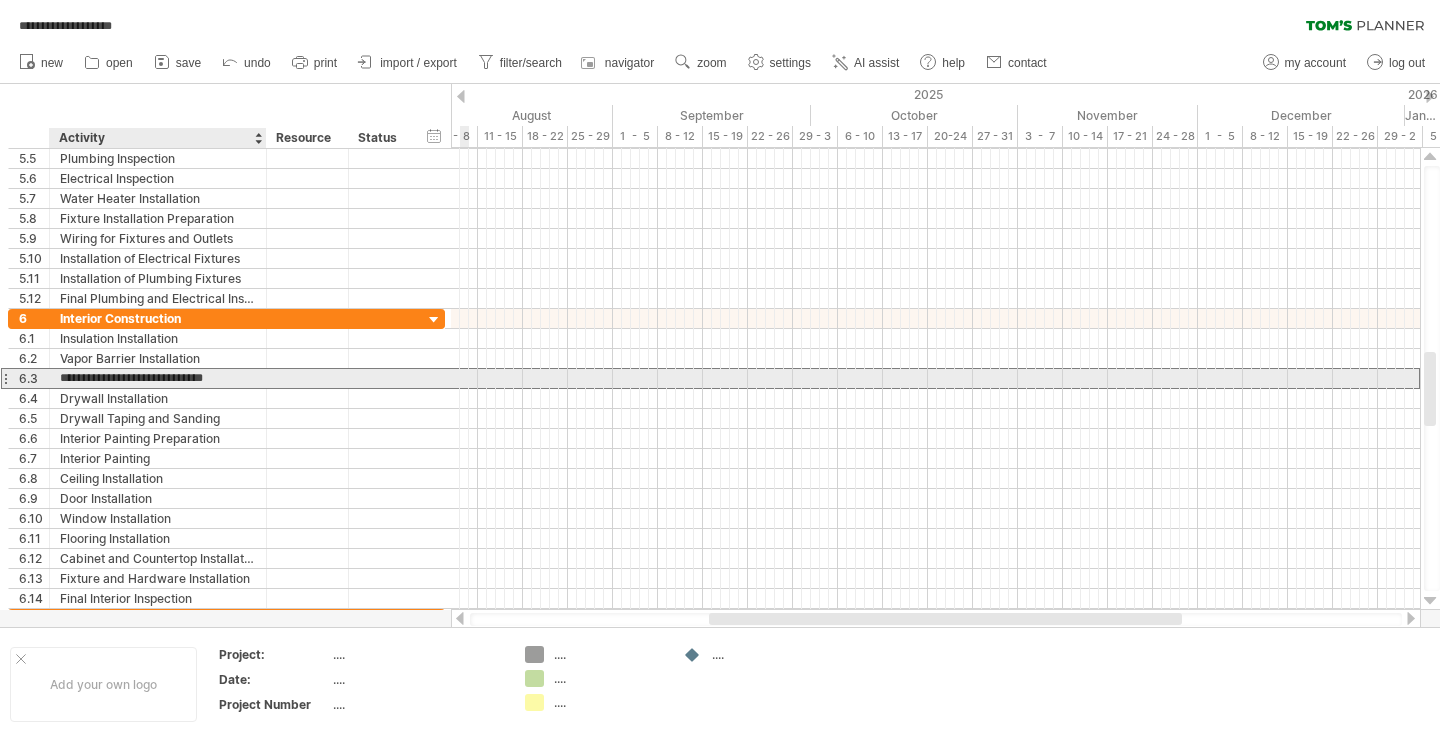 type on "**********" 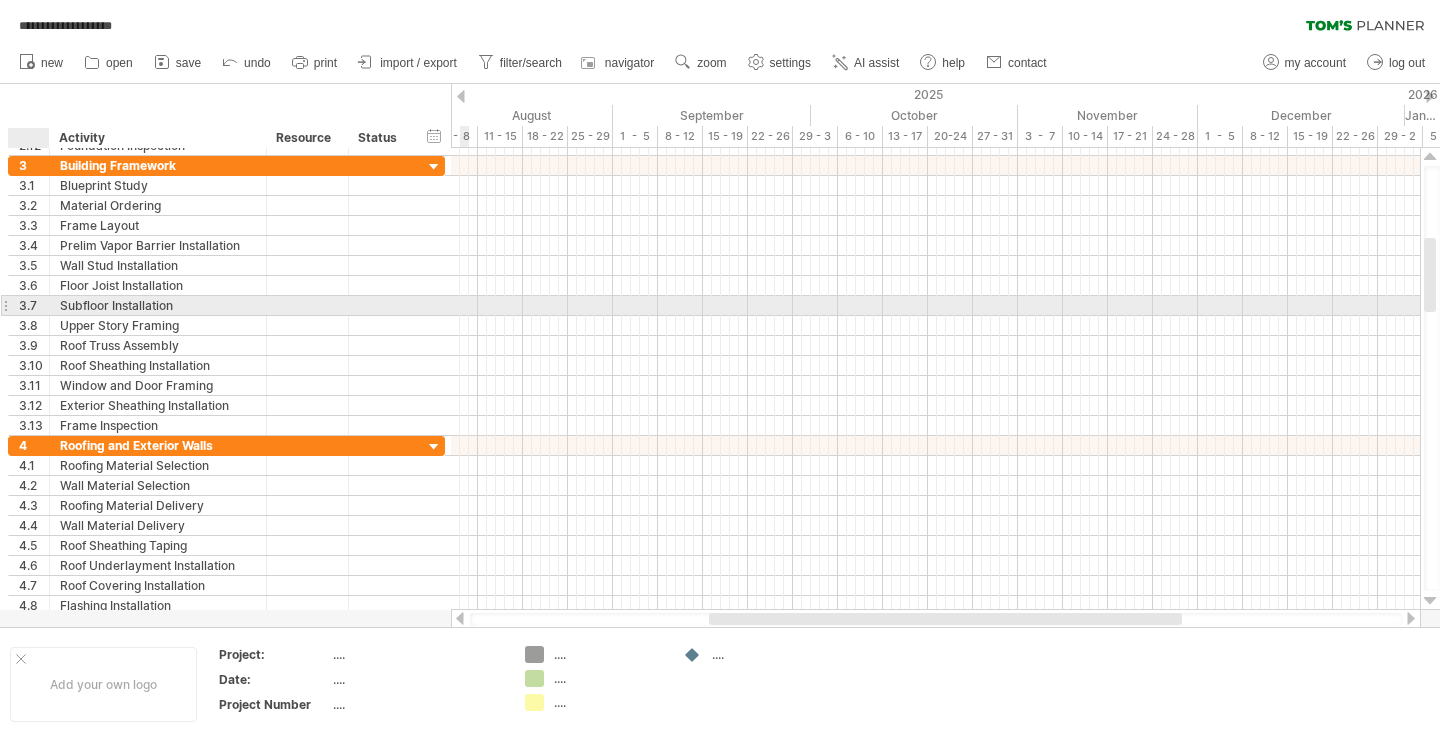 click on "3.7" at bounding box center [34, 305] 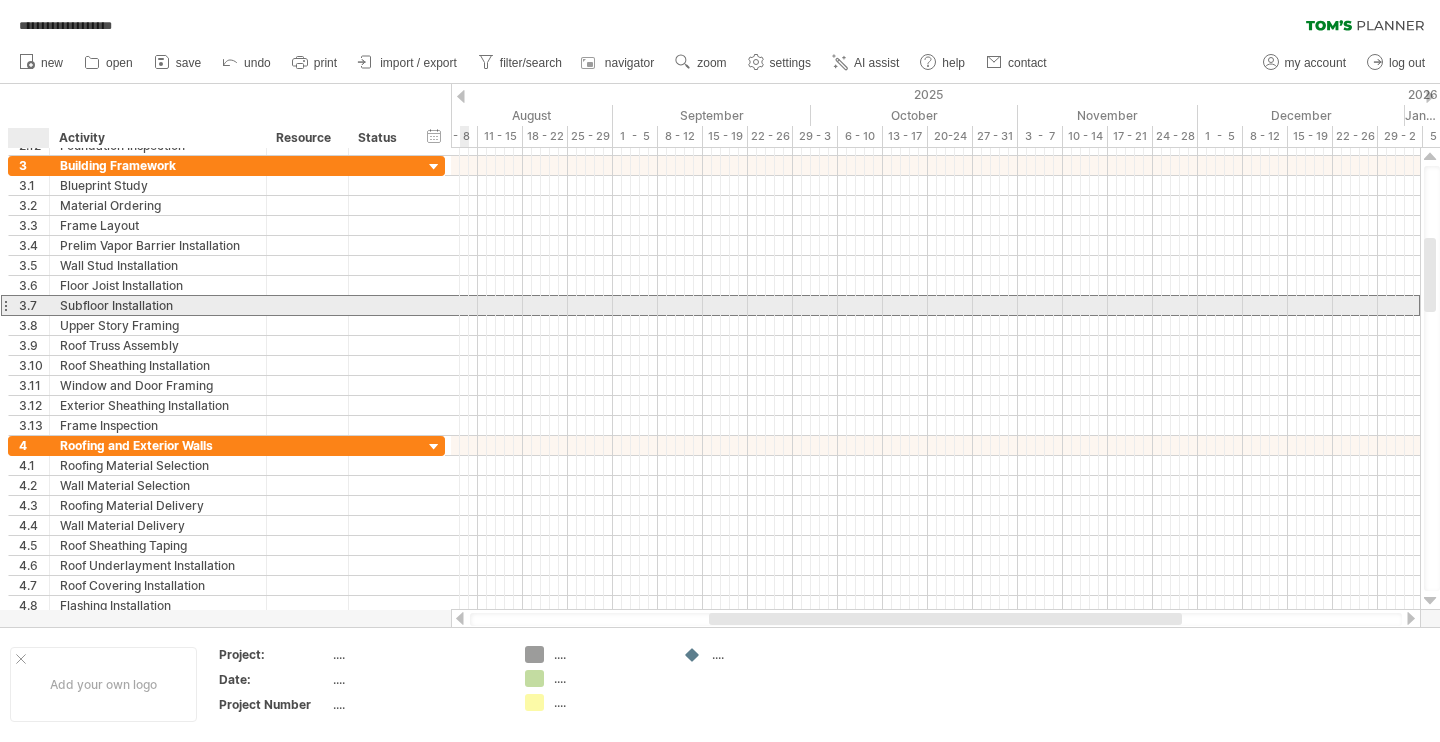 click on "3.7" at bounding box center [34, 305] 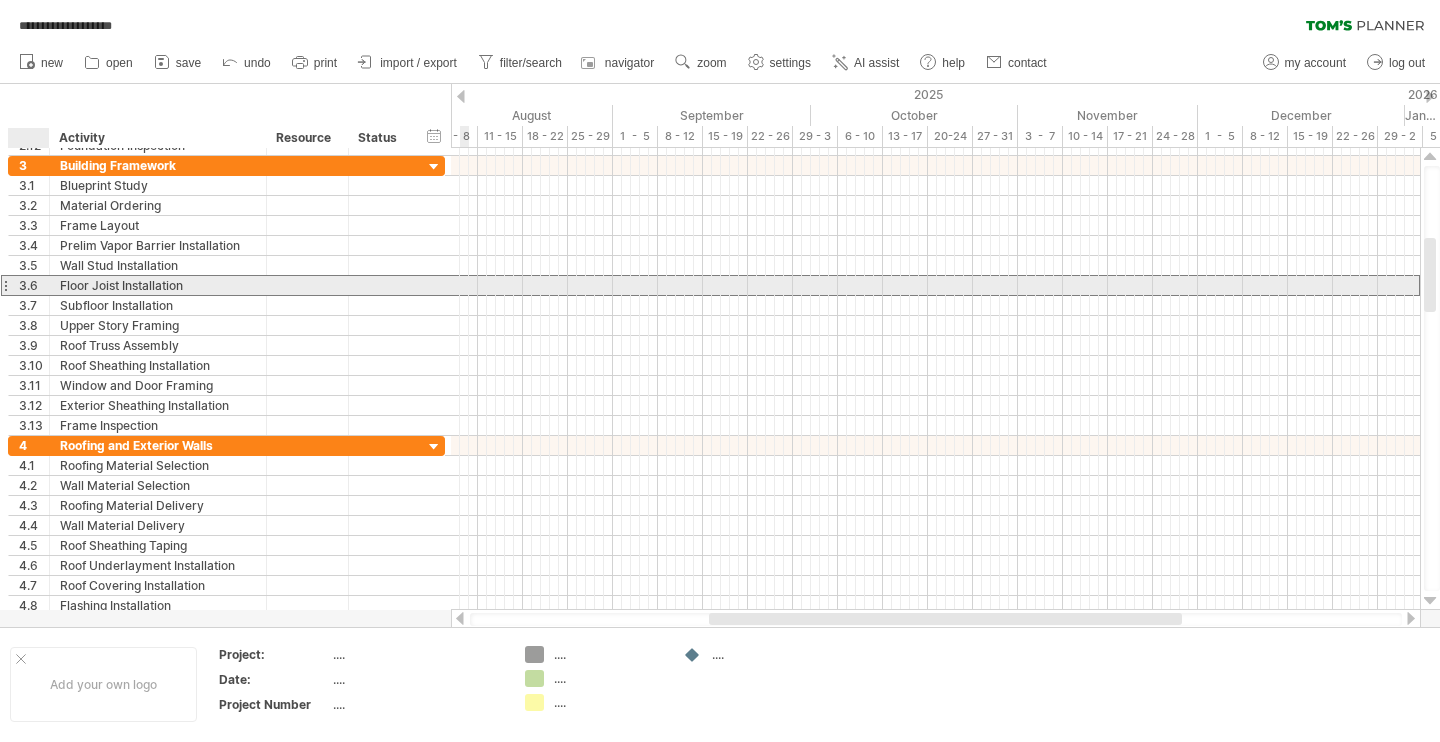click on "3.6" at bounding box center [34, 285] 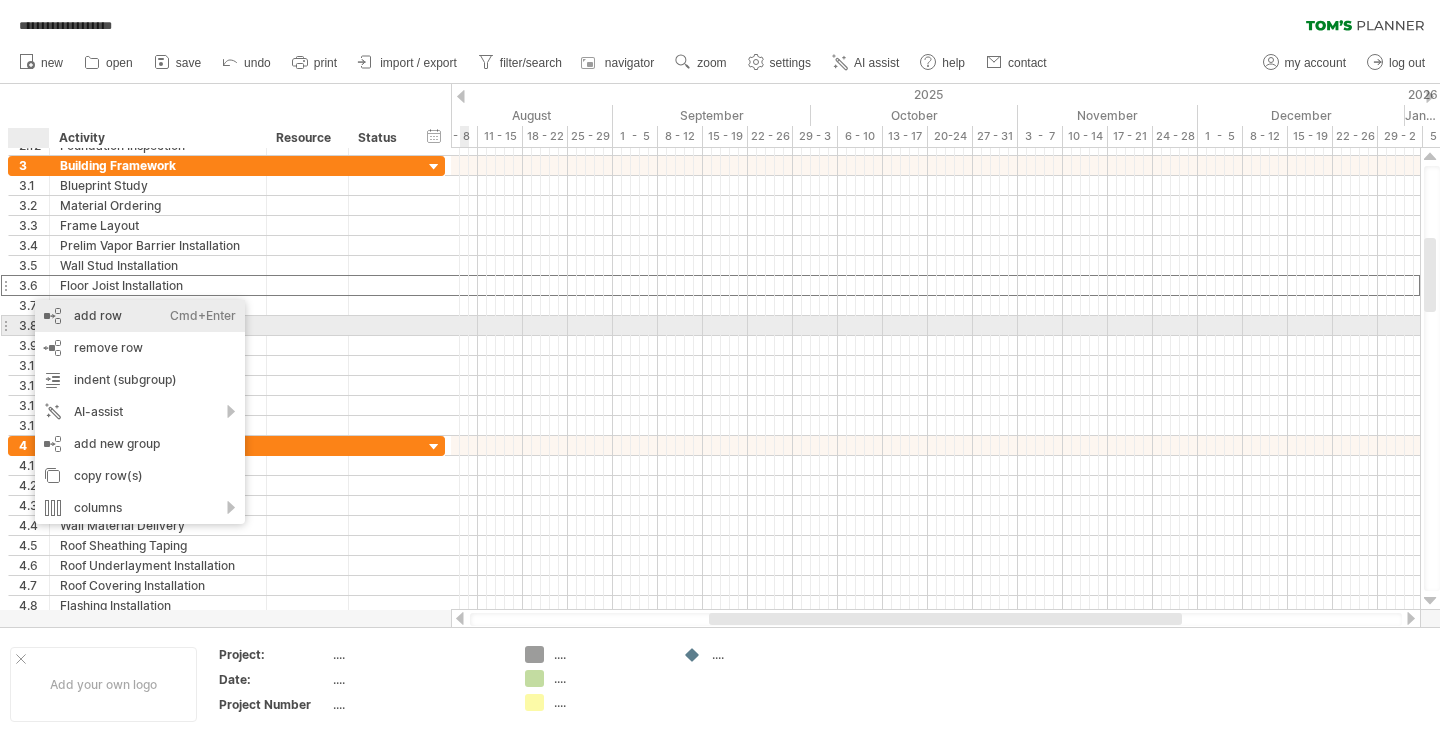 click on "add row Ctrl+Enter Cmd+Enter" at bounding box center [140, 316] 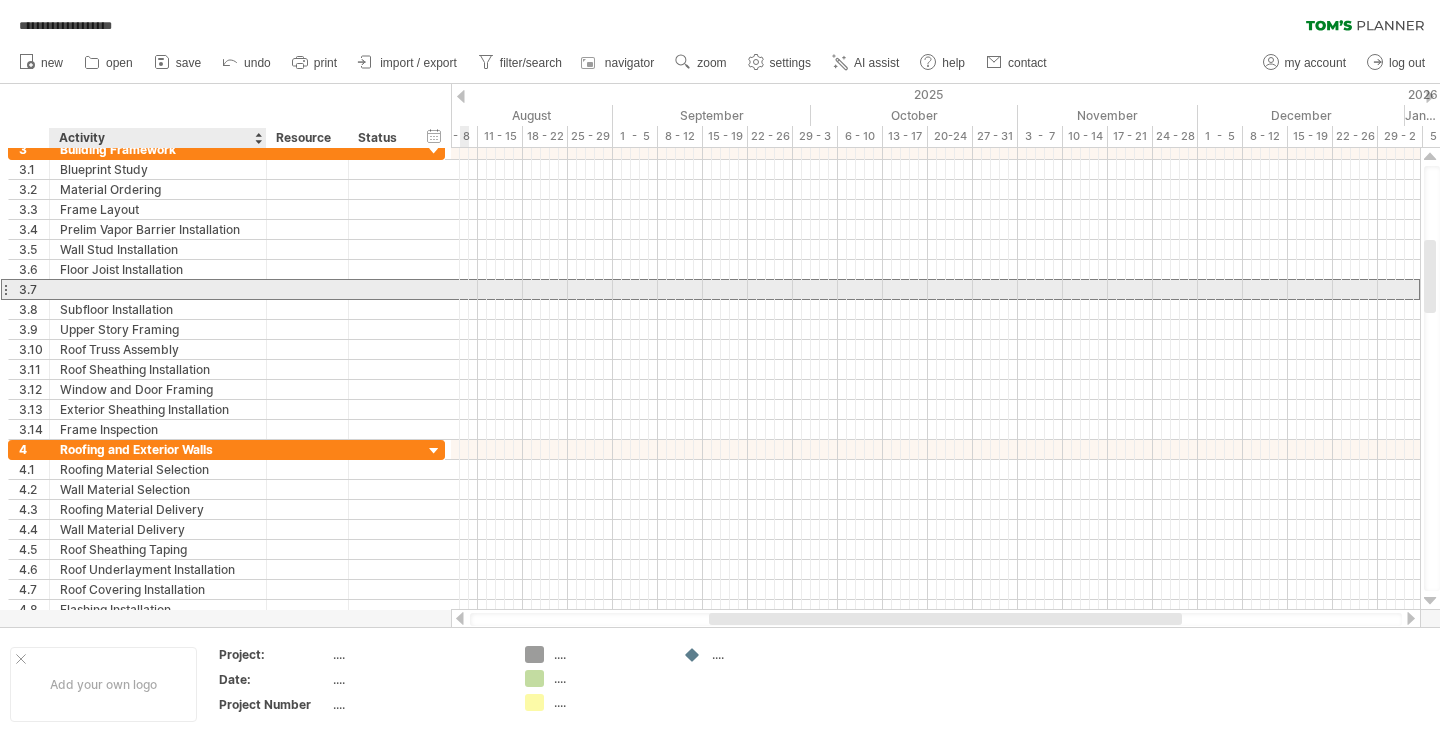click at bounding box center (158, 289) 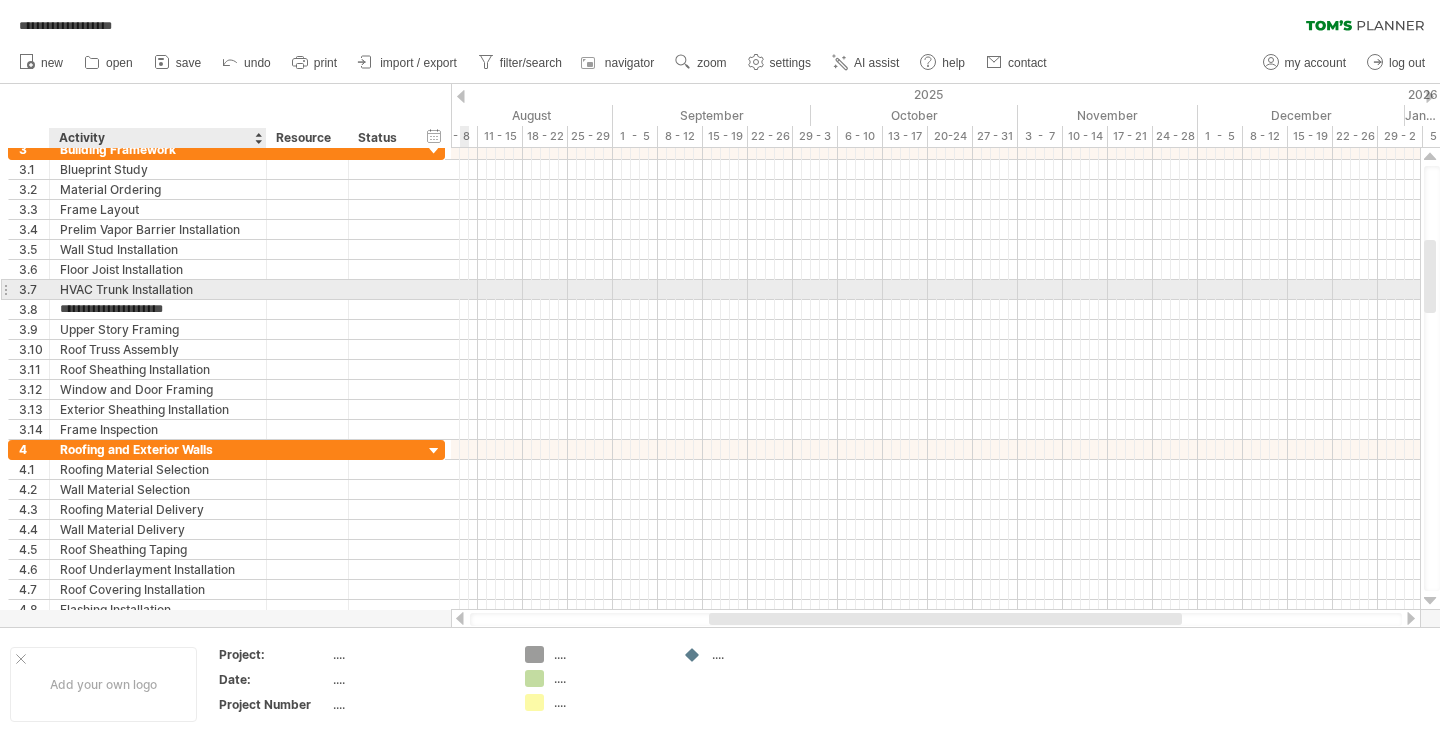 click on "HVAC Trunk Installation" at bounding box center [158, 289] 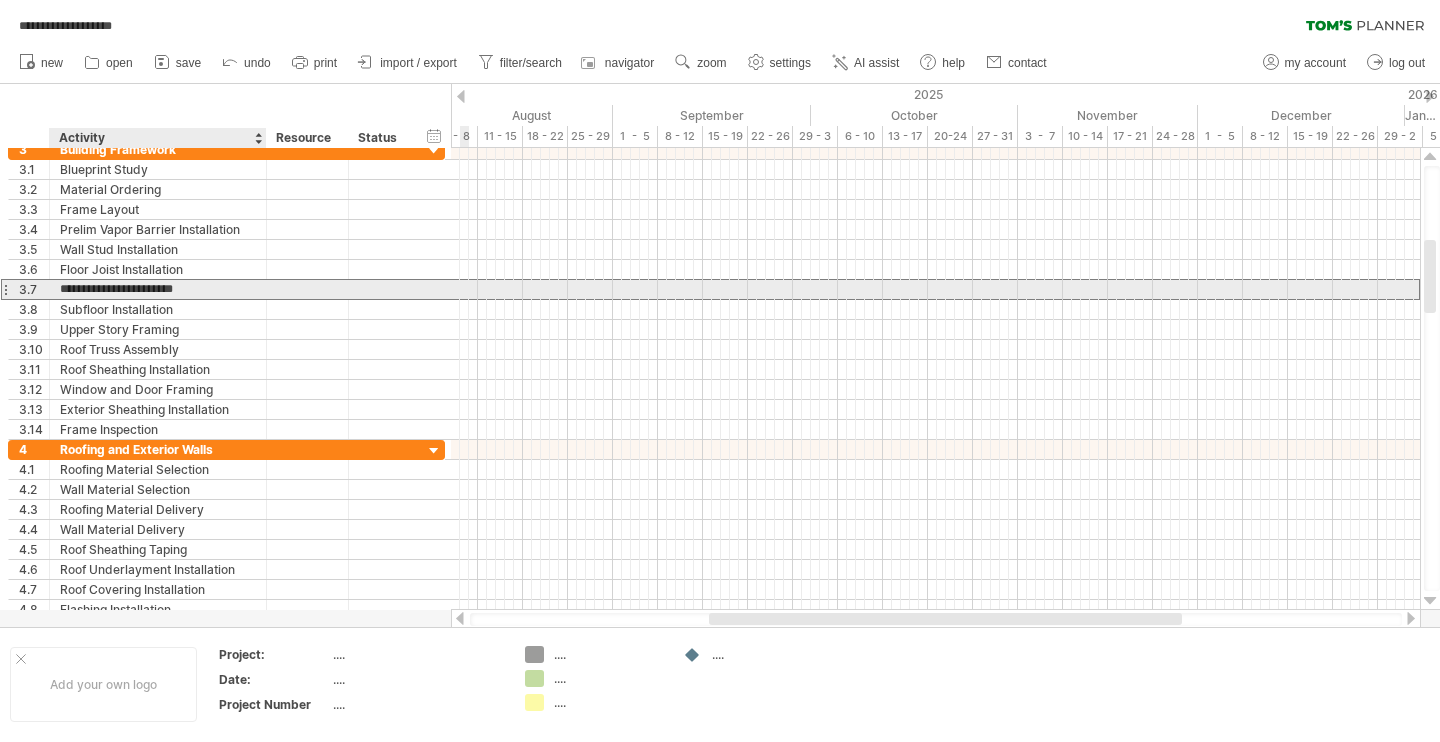 click on "**********" at bounding box center [158, 289] 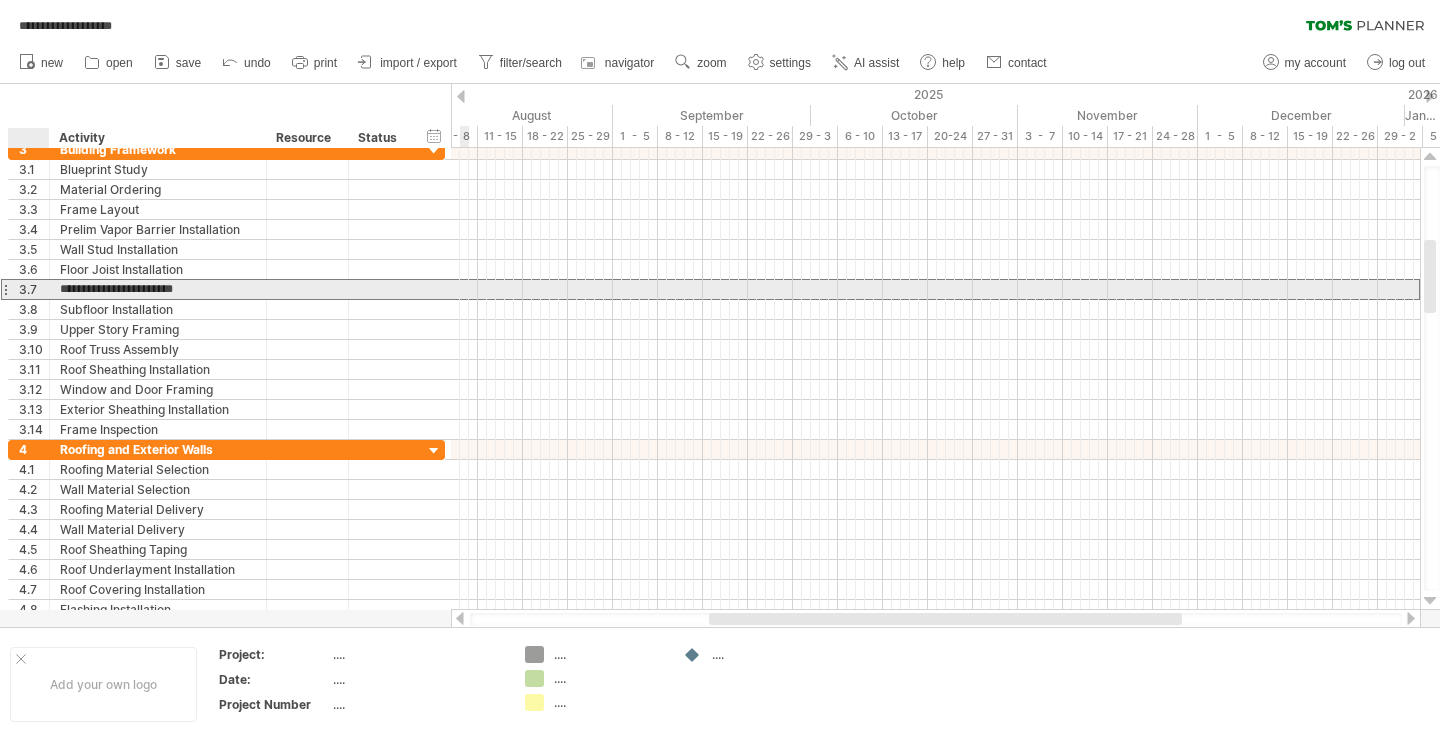click on "**********" at bounding box center (158, 289) 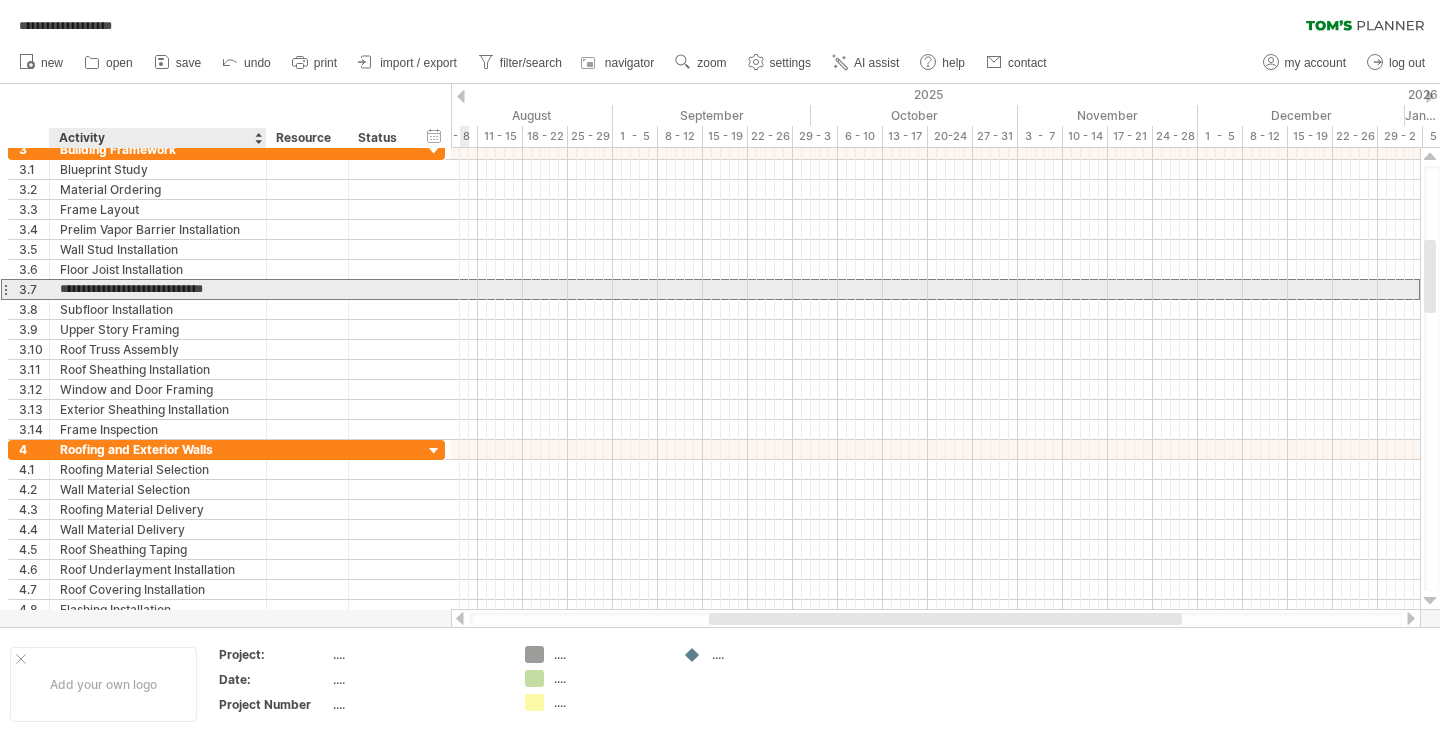 click on "**********" at bounding box center (158, 289) 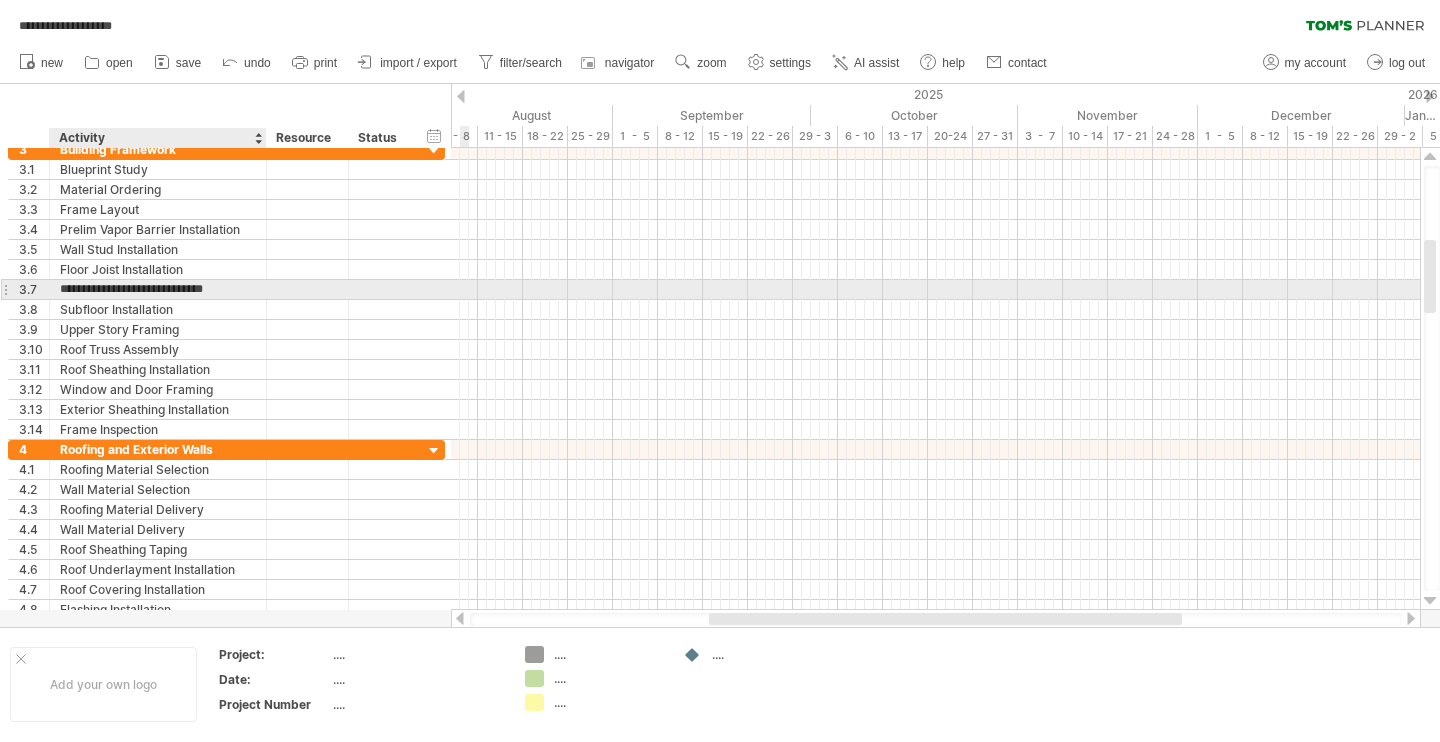 click on "**********" at bounding box center [158, 289] 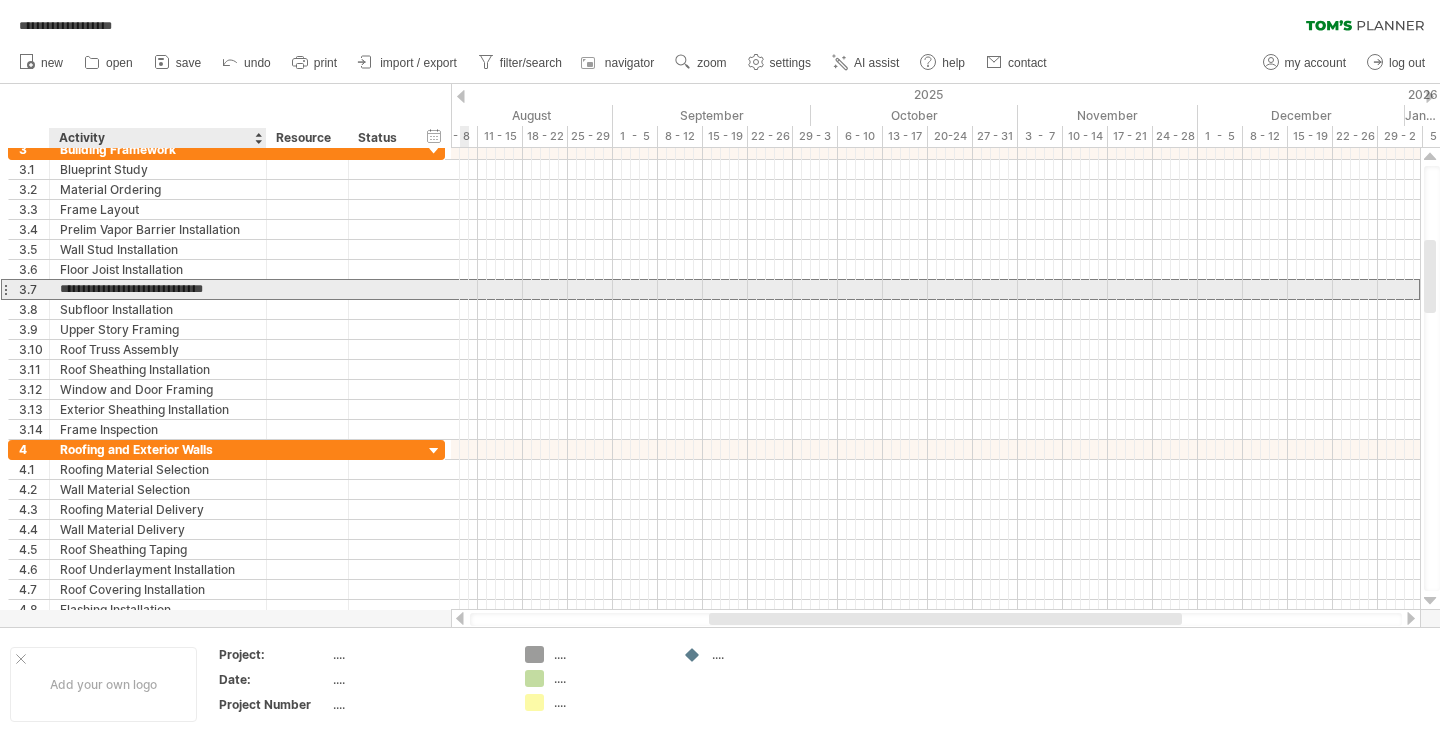 type on "**********" 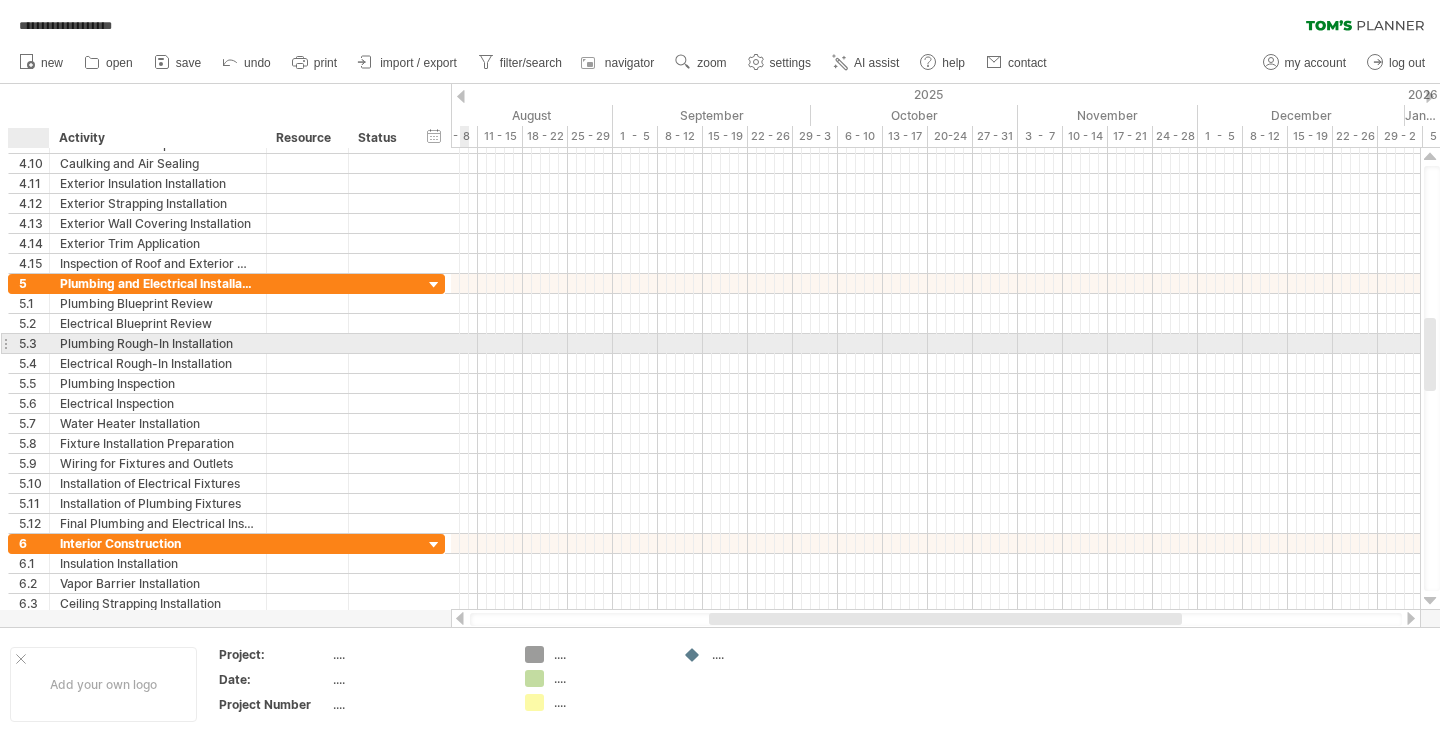 click on "5.3" at bounding box center (34, 343) 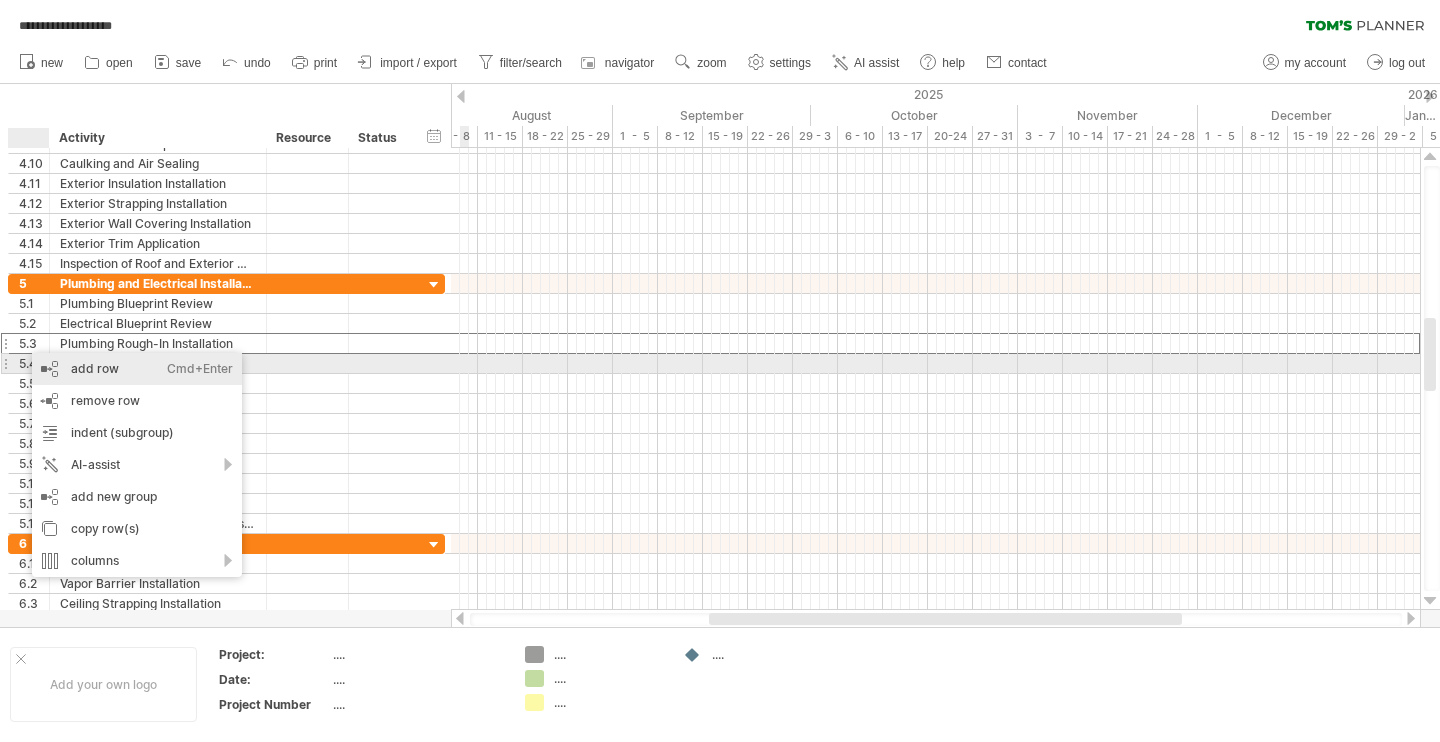 click on "add row Ctrl+Enter Cmd+Enter" at bounding box center (137, 369) 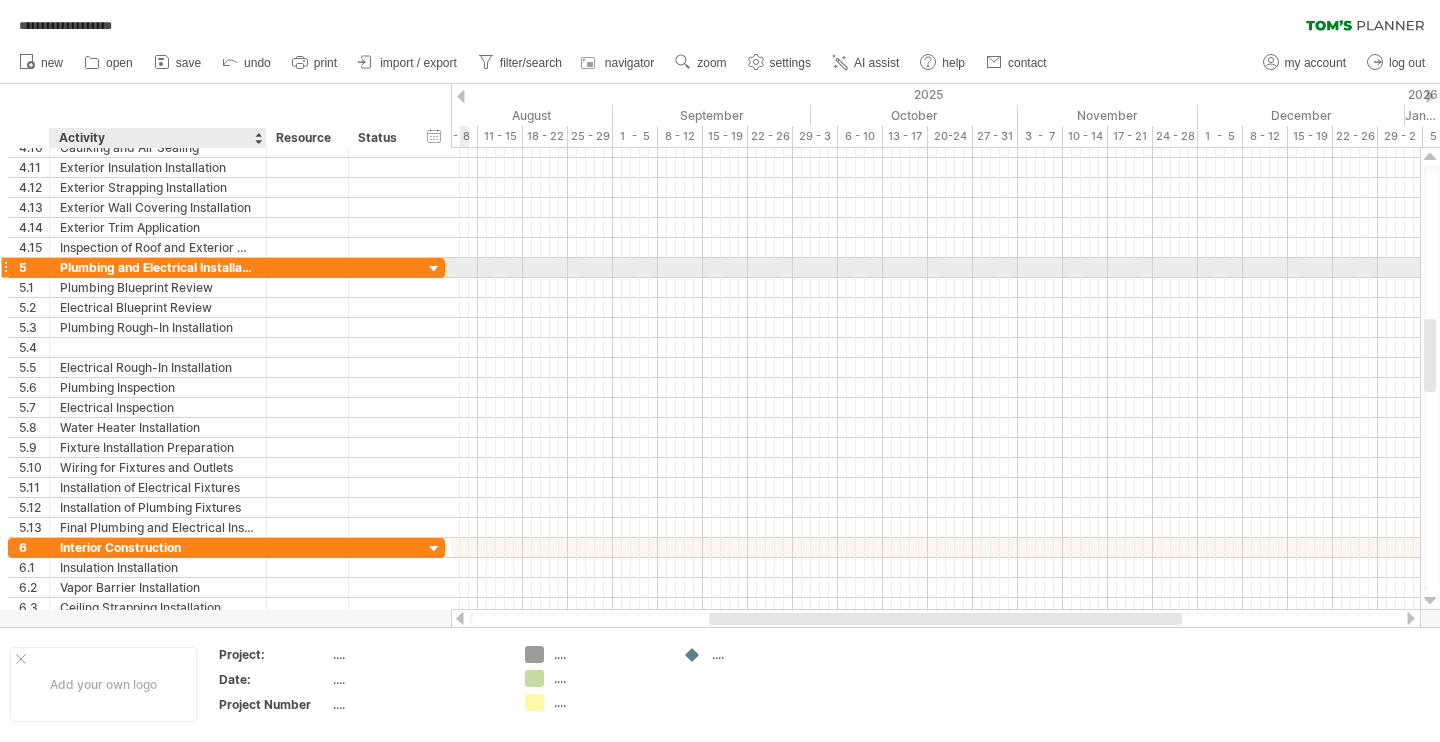 click on "Plumbing and Electrical Installation" at bounding box center (158, 267) 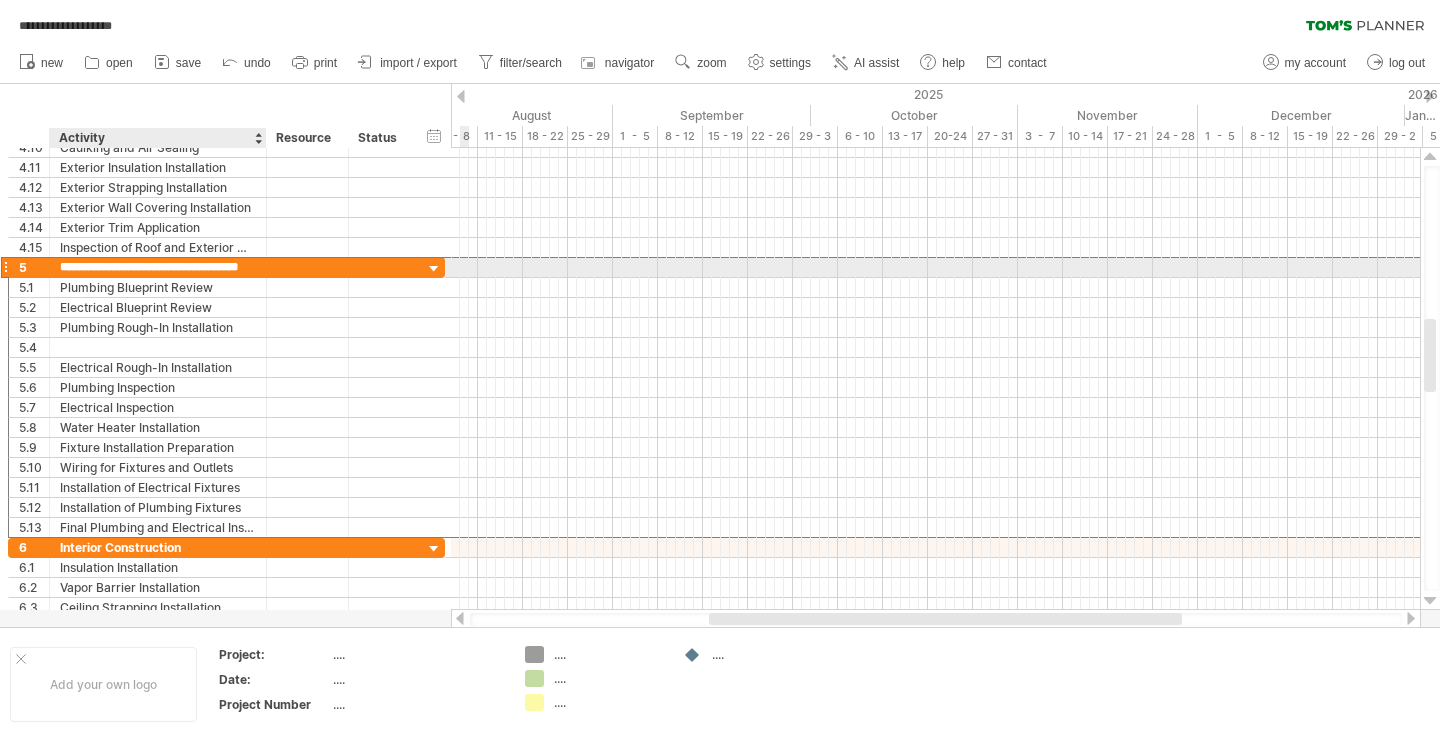 scroll, scrollTop: 0, scrollLeft: 0, axis: both 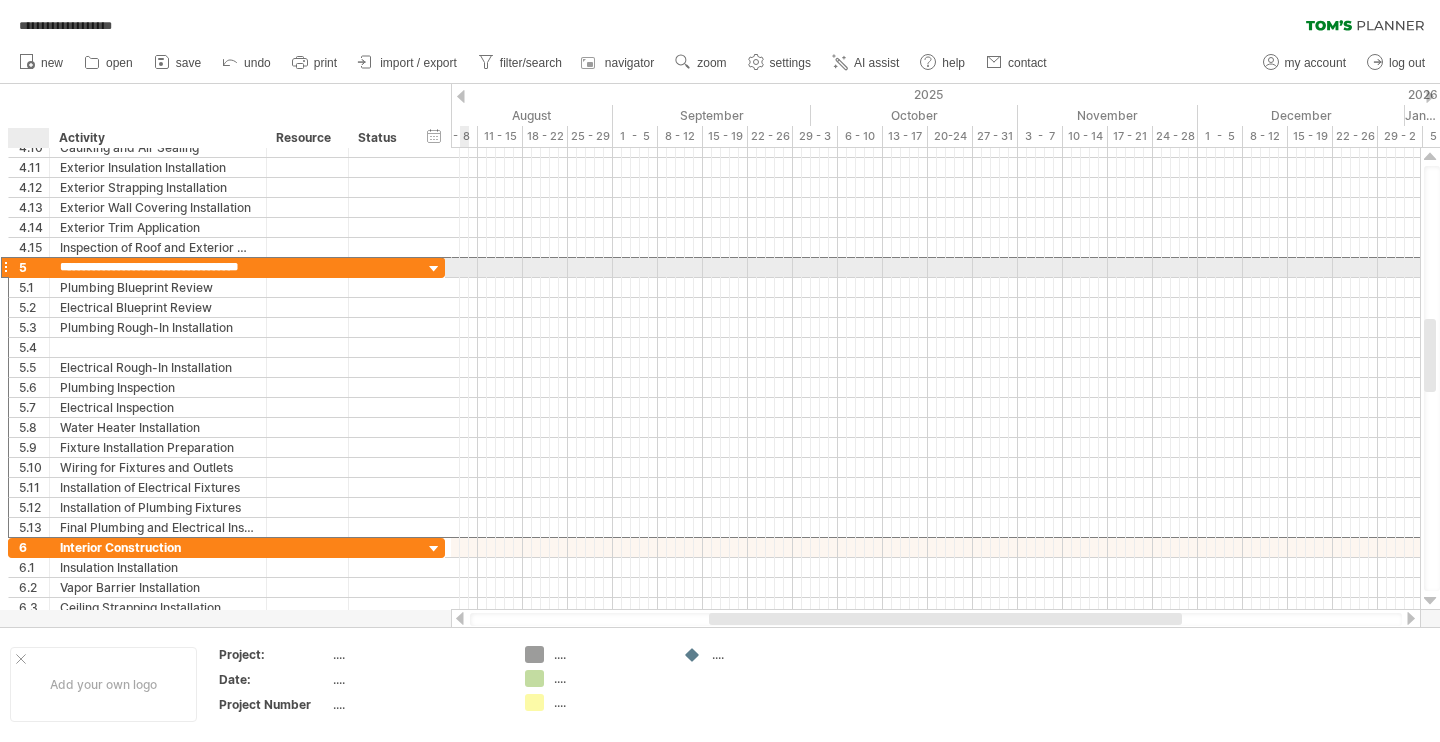 drag, startPoint x: 200, startPoint y: 264, endPoint x: 41, endPoint y: 262, distance: 159.01257 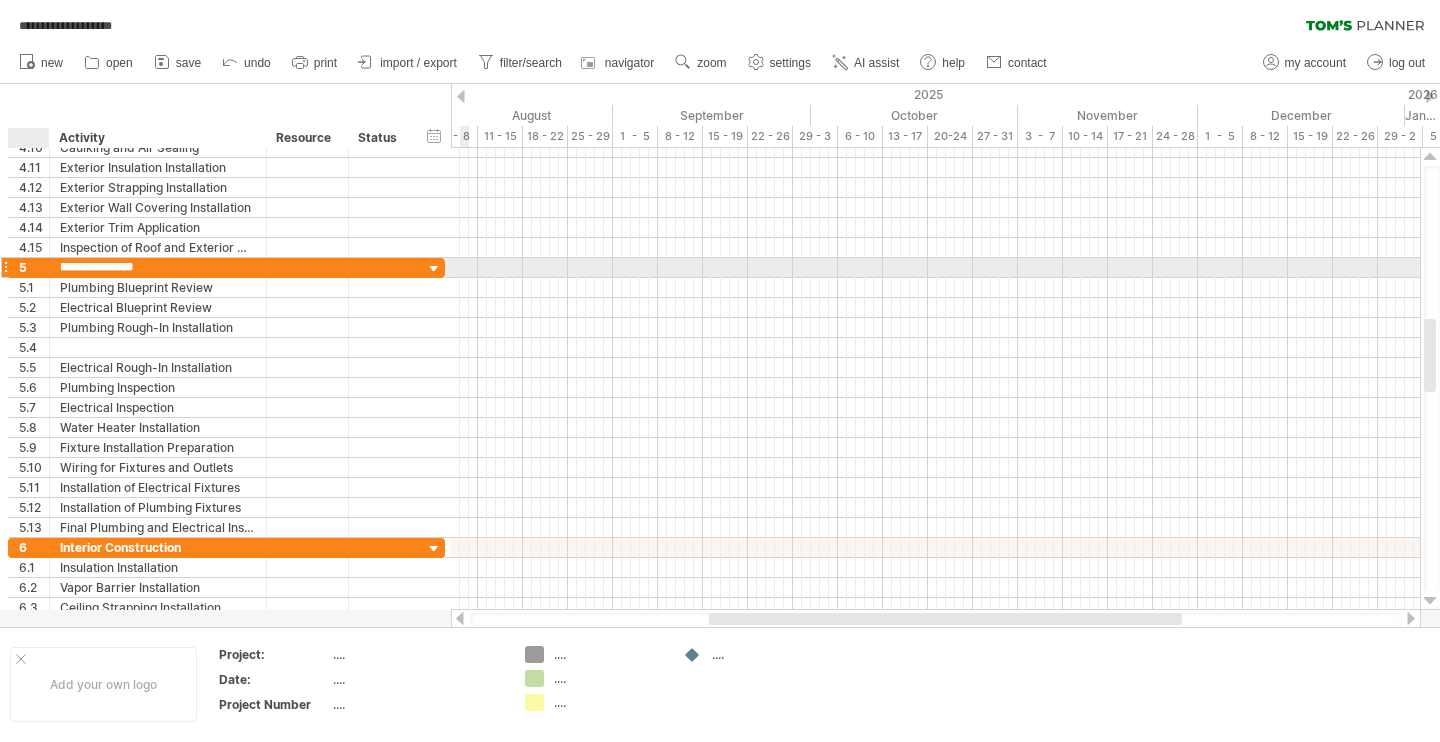 type on "**********" 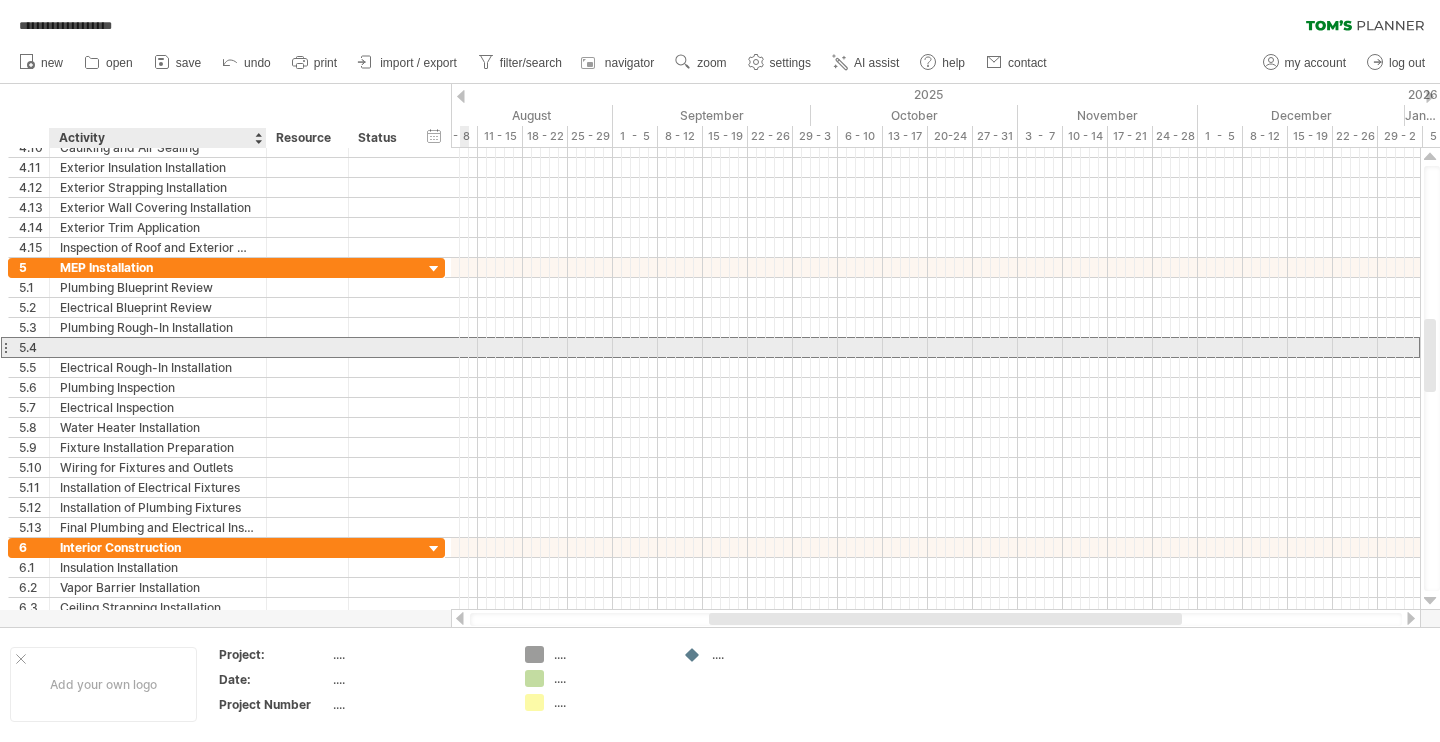 click at bounding box center (158, 347) 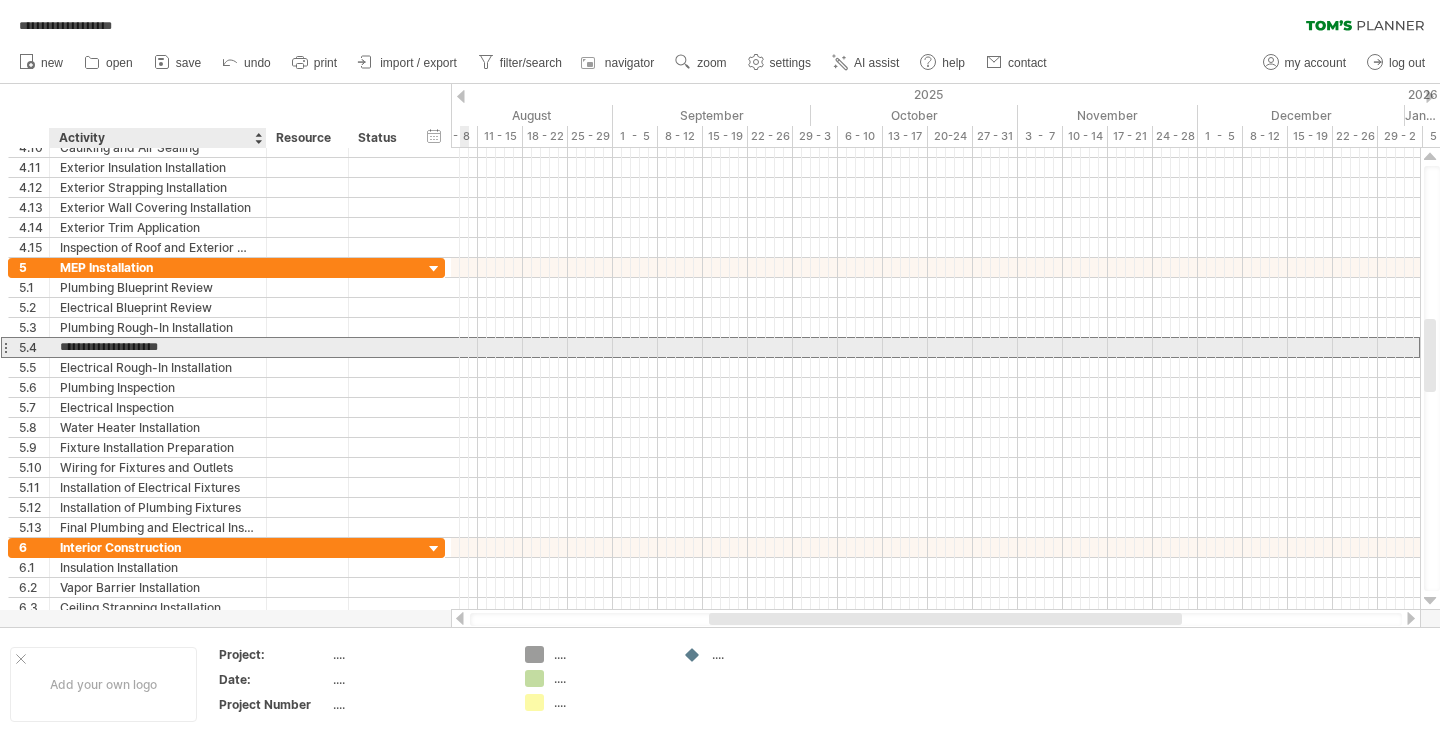 type on "**********" 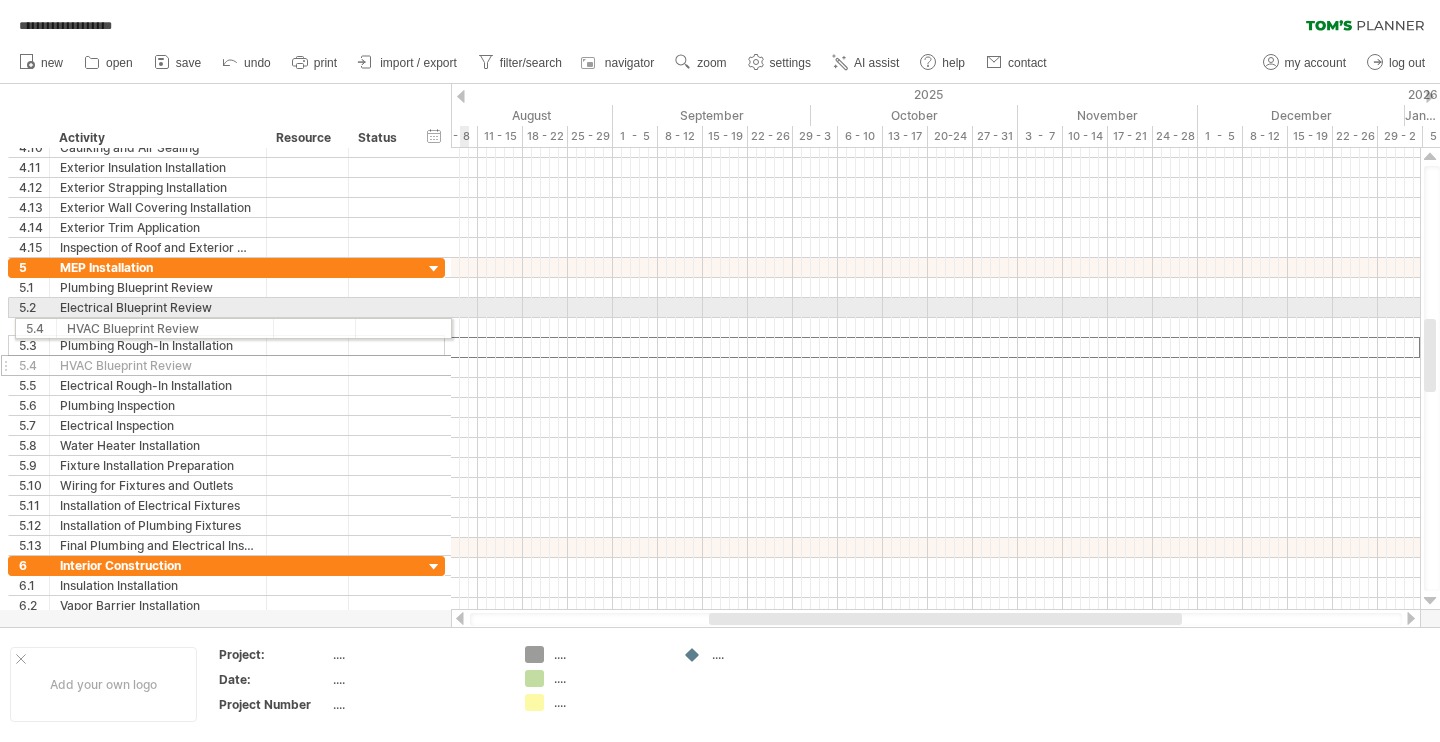 drag, startPoint x: 6, startPoint y: 345, endPoint x: 7, endPoint y: 325, distance: 20.024984 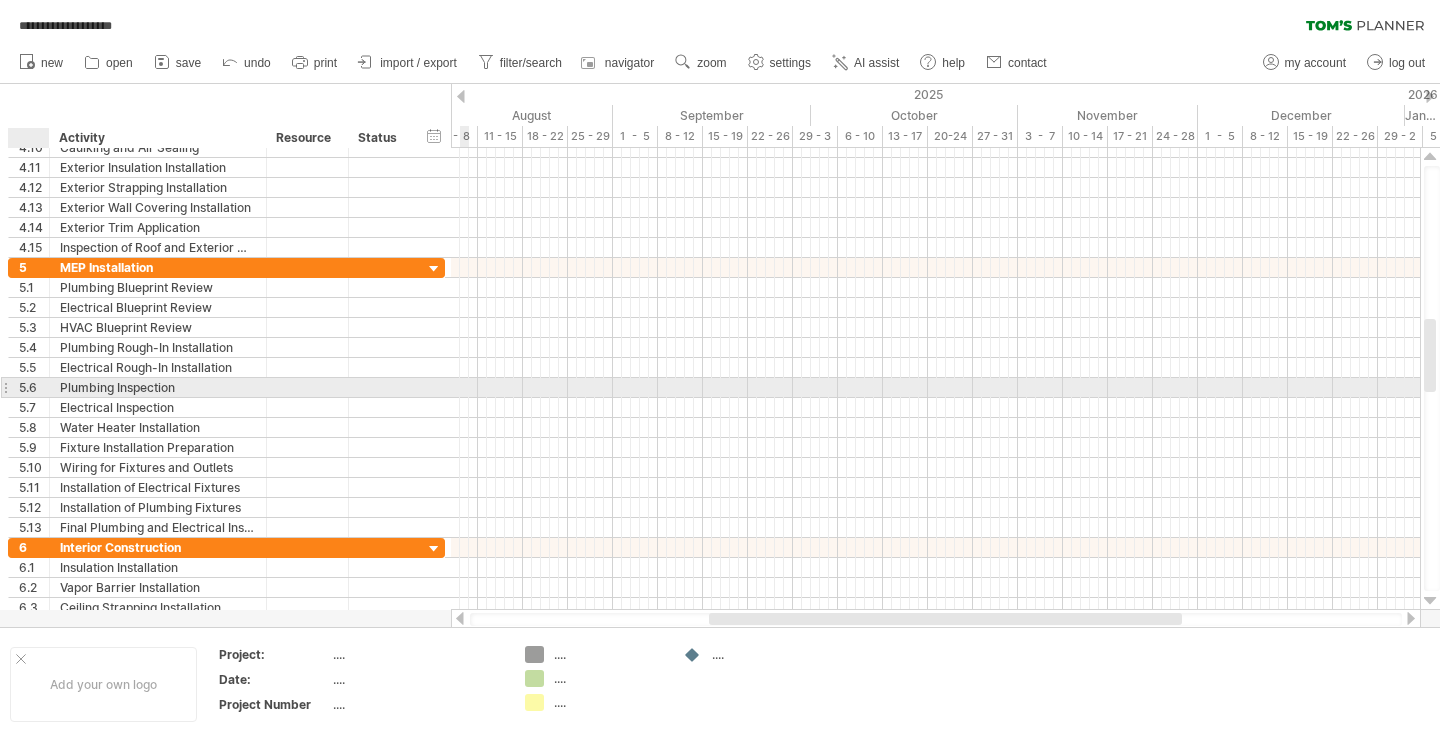 click on "5.6" at bounding box center (34, 387) 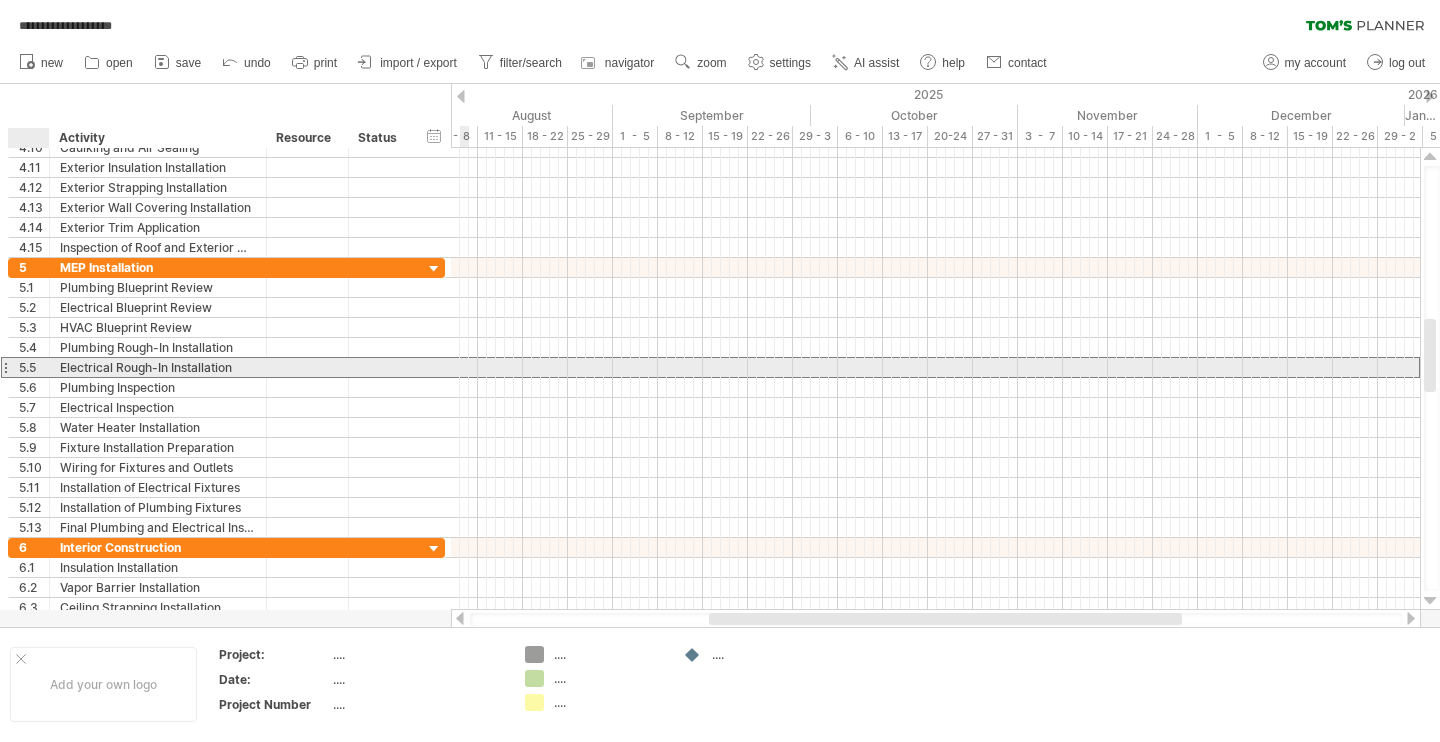 click on "5.5" at bounding box center (34, 367) 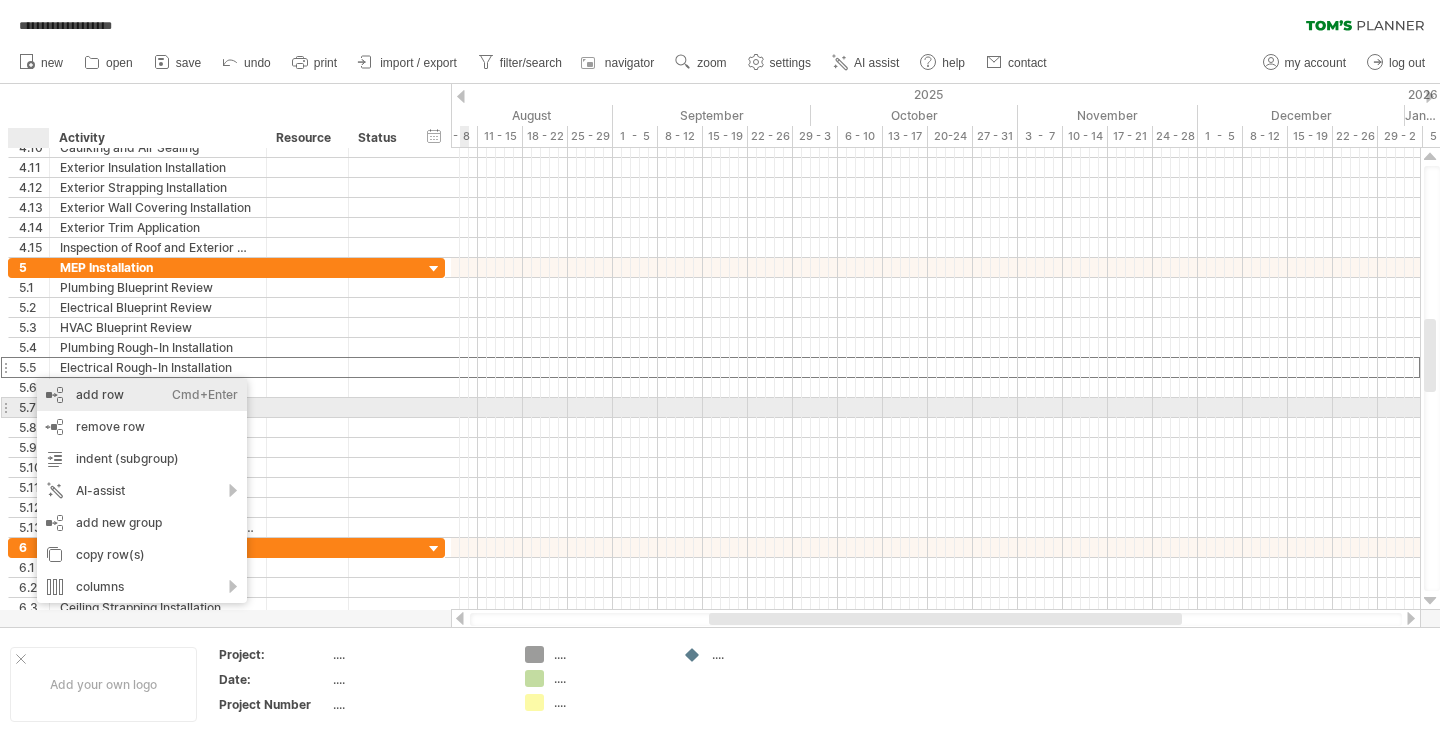 click on "add row Ctrl+Enter Cmd+Enter" at bounding box center (142, 395) 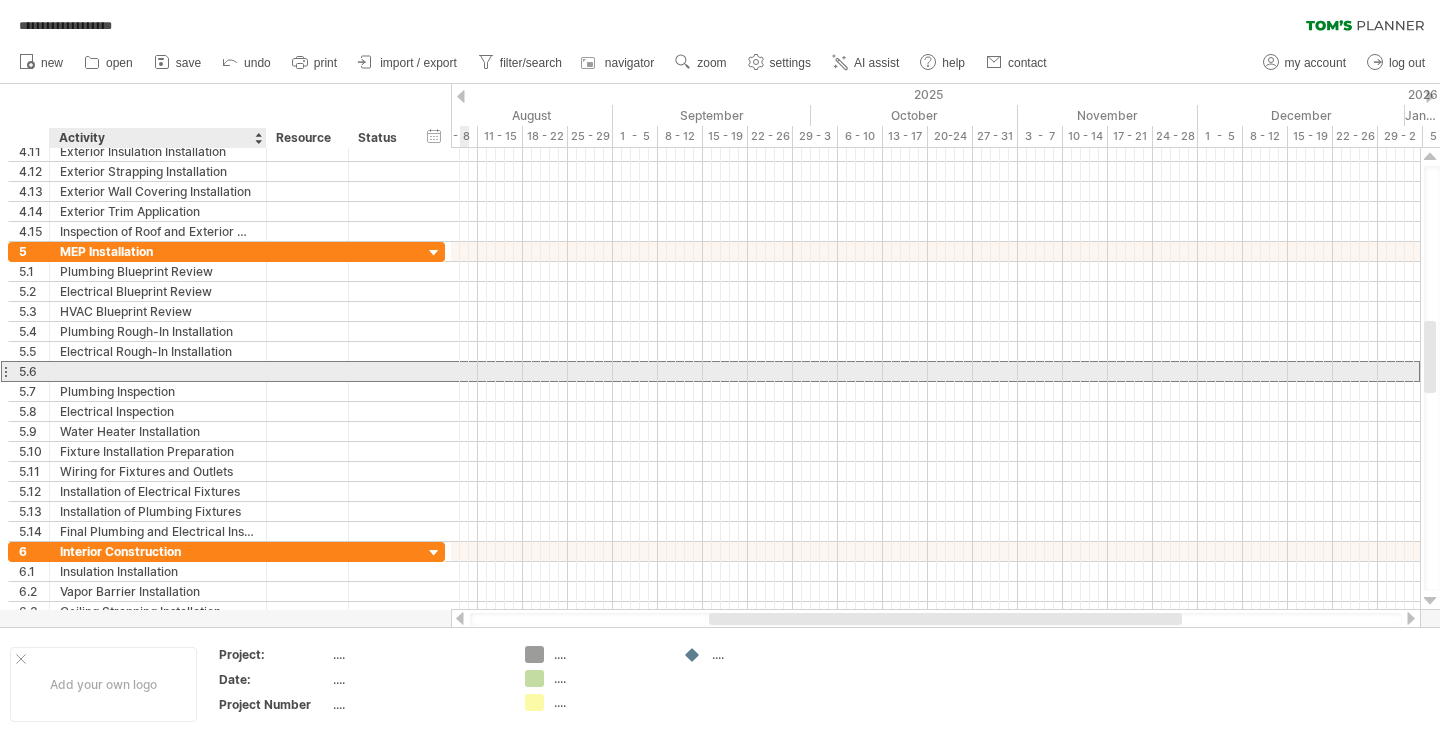 click at bounding box center [158, 371] 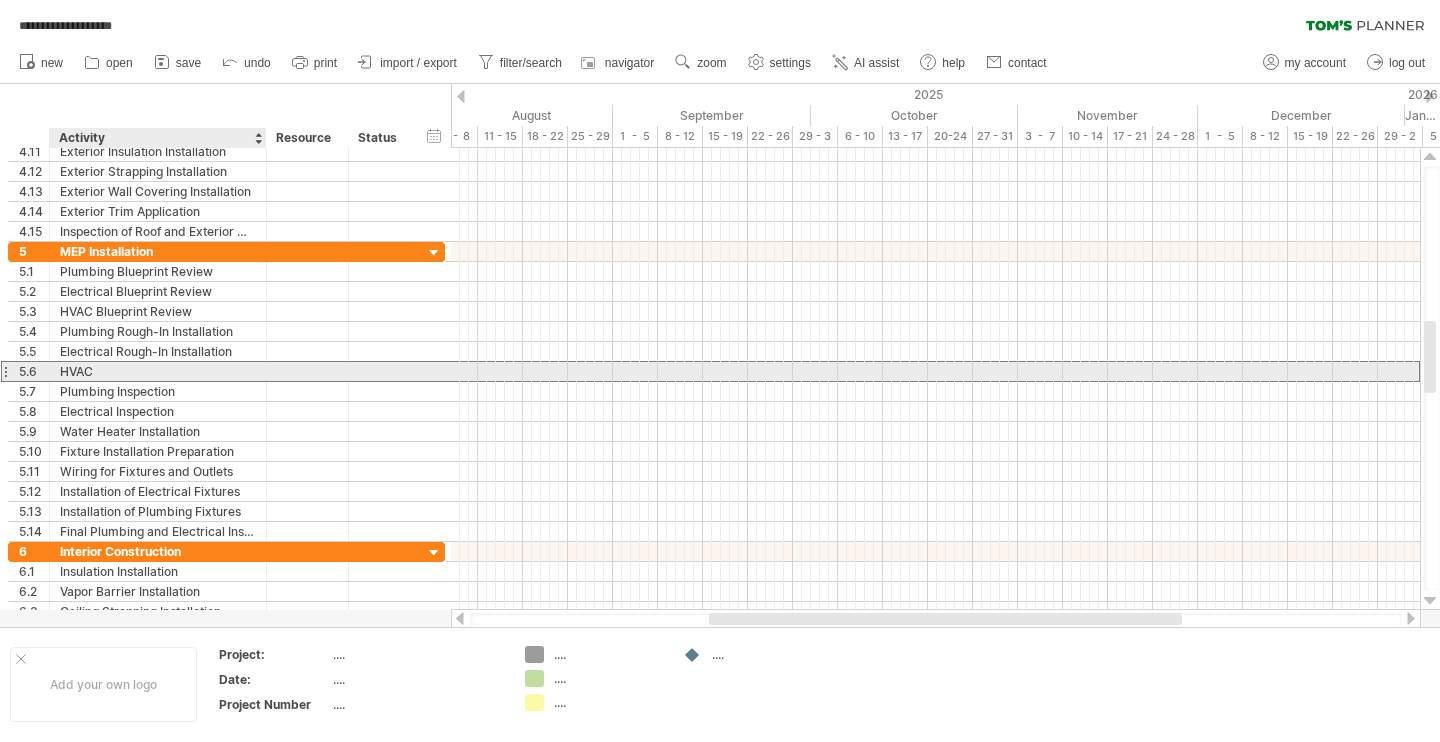 click on "HVAC" at bounding box center [158, 371] 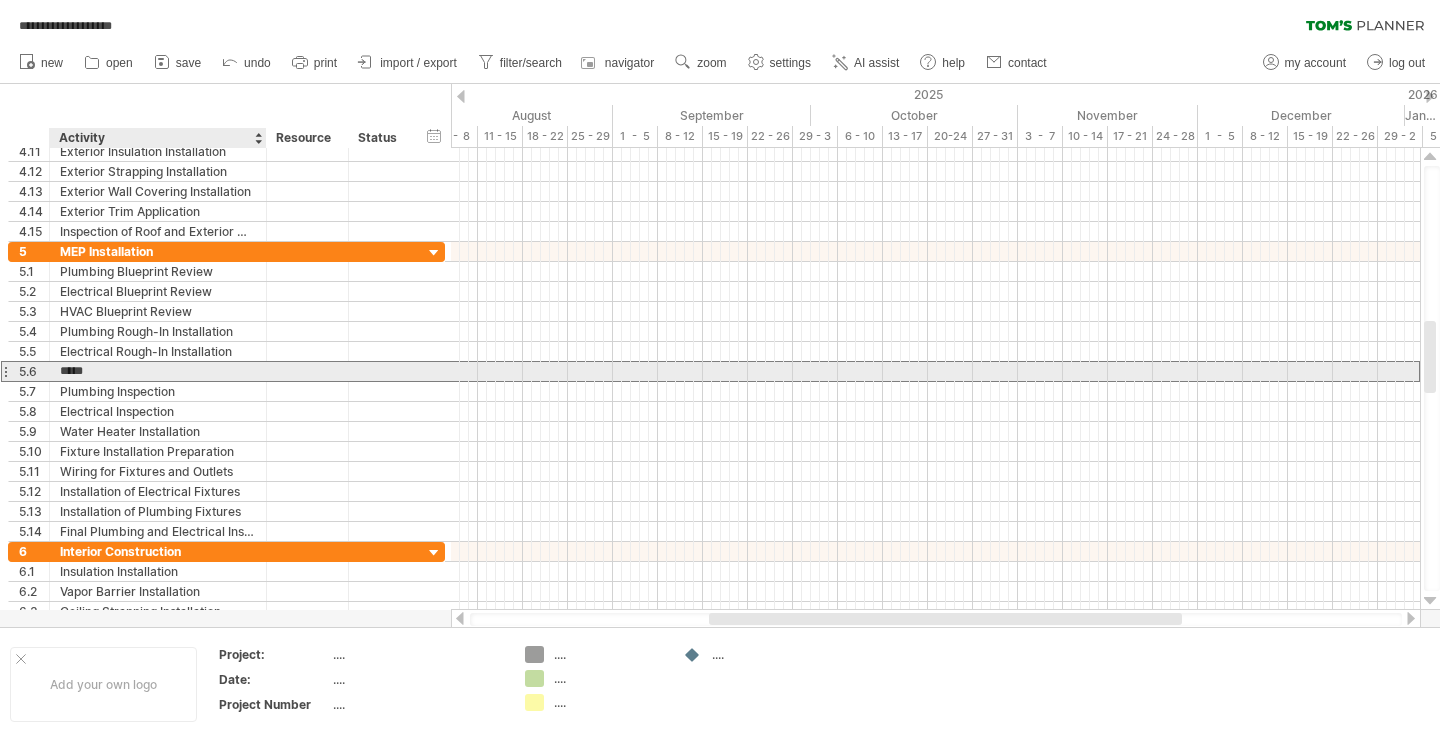 click on "****" at bounding box center (158, 371) 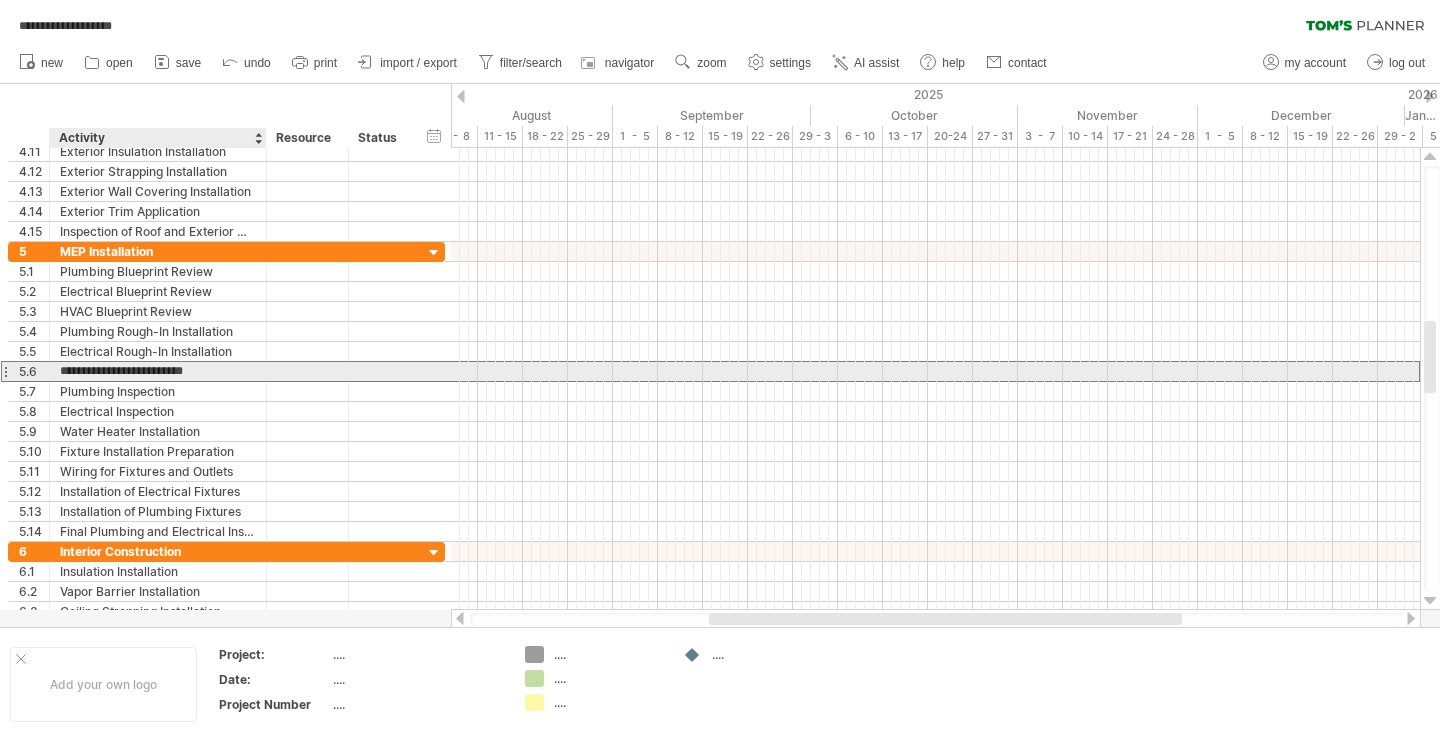 type on "**********" 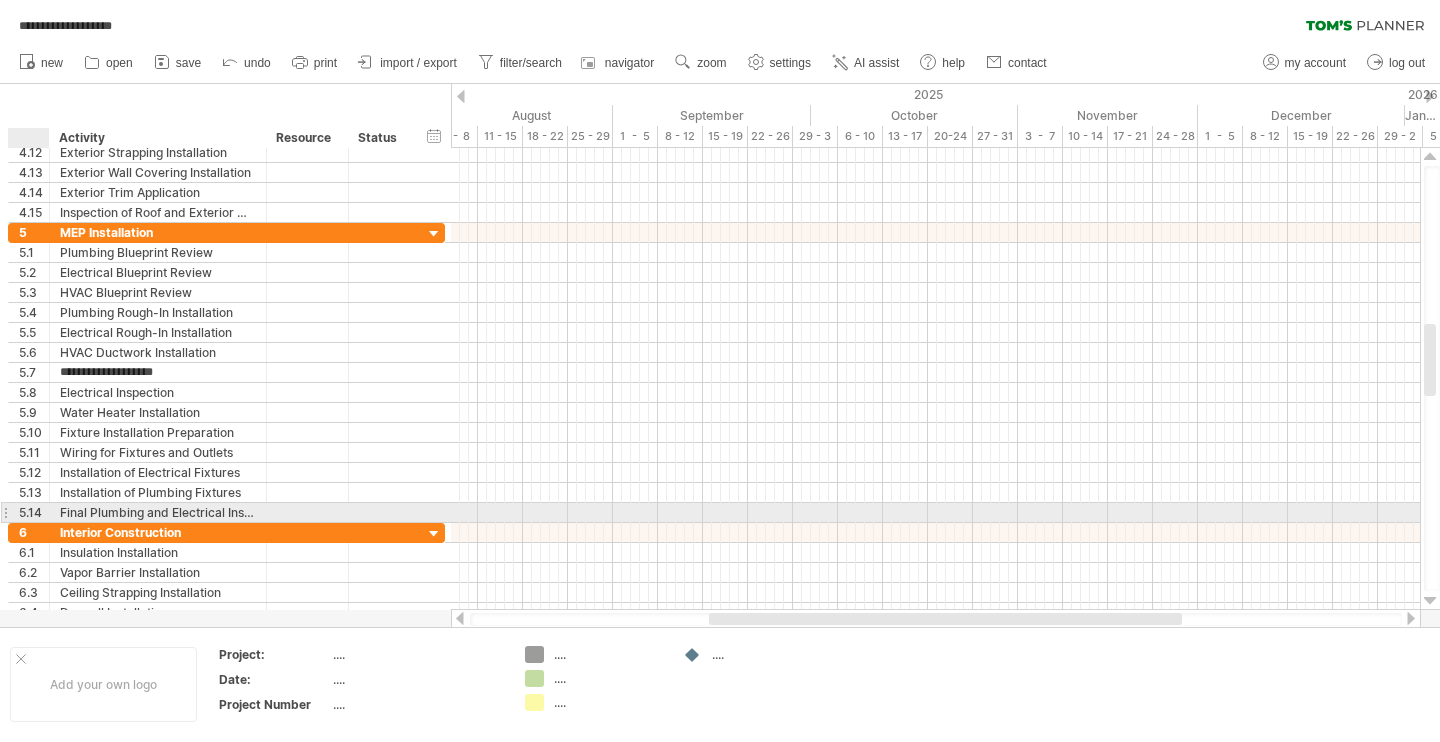 click on "5.14" at bounding box center [34, 512] 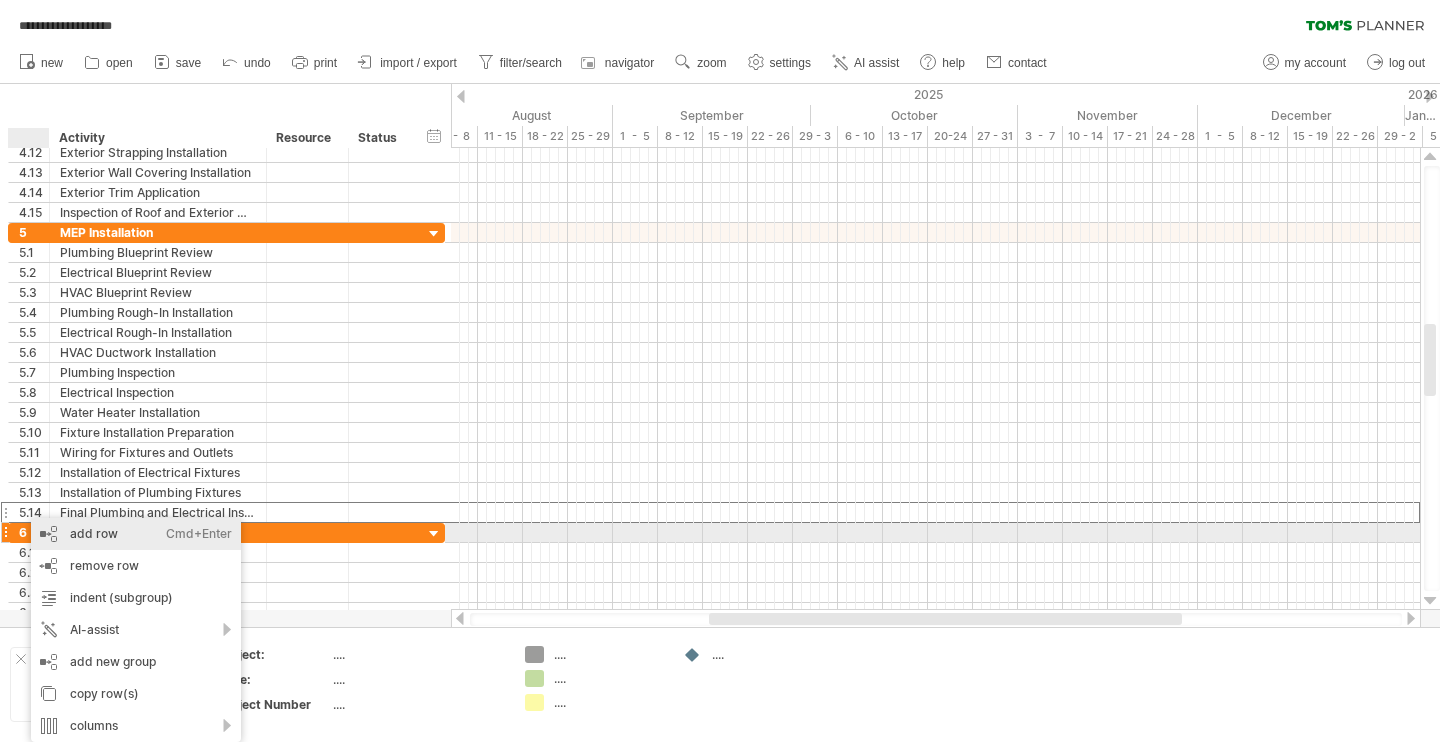 click on "add row Ctrl+Enter Cmd+Enter" at bounding box center [136, 534] 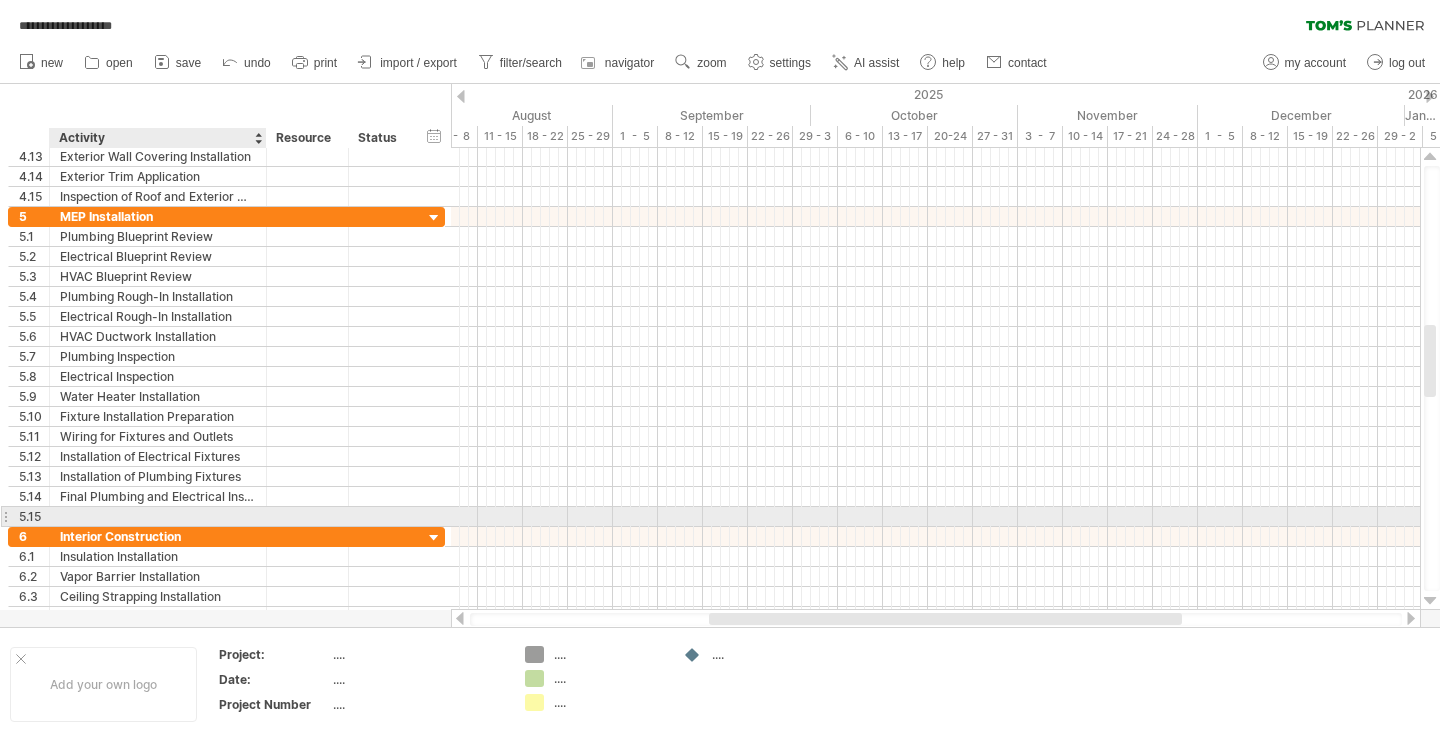 click at bounding box center (158, 516) 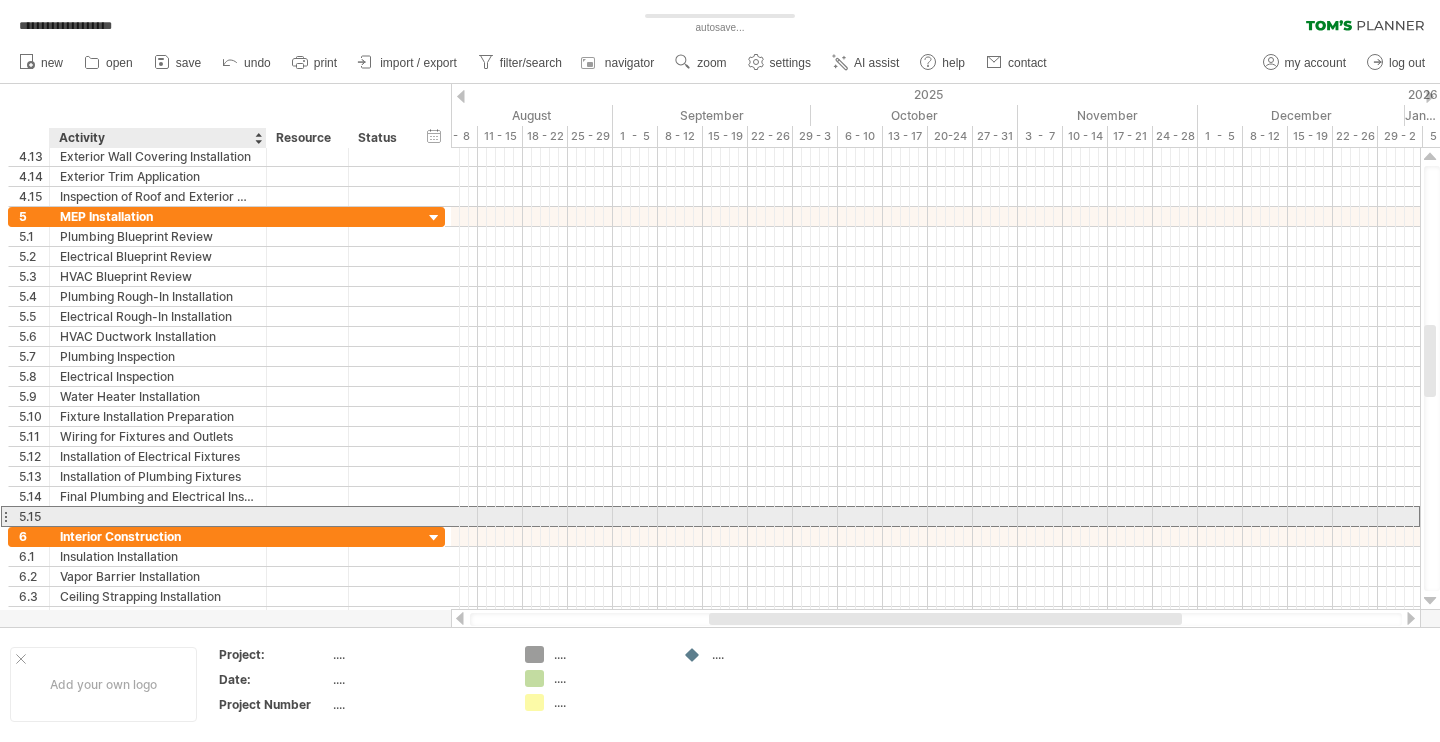 click at bounding box center (158, 516) 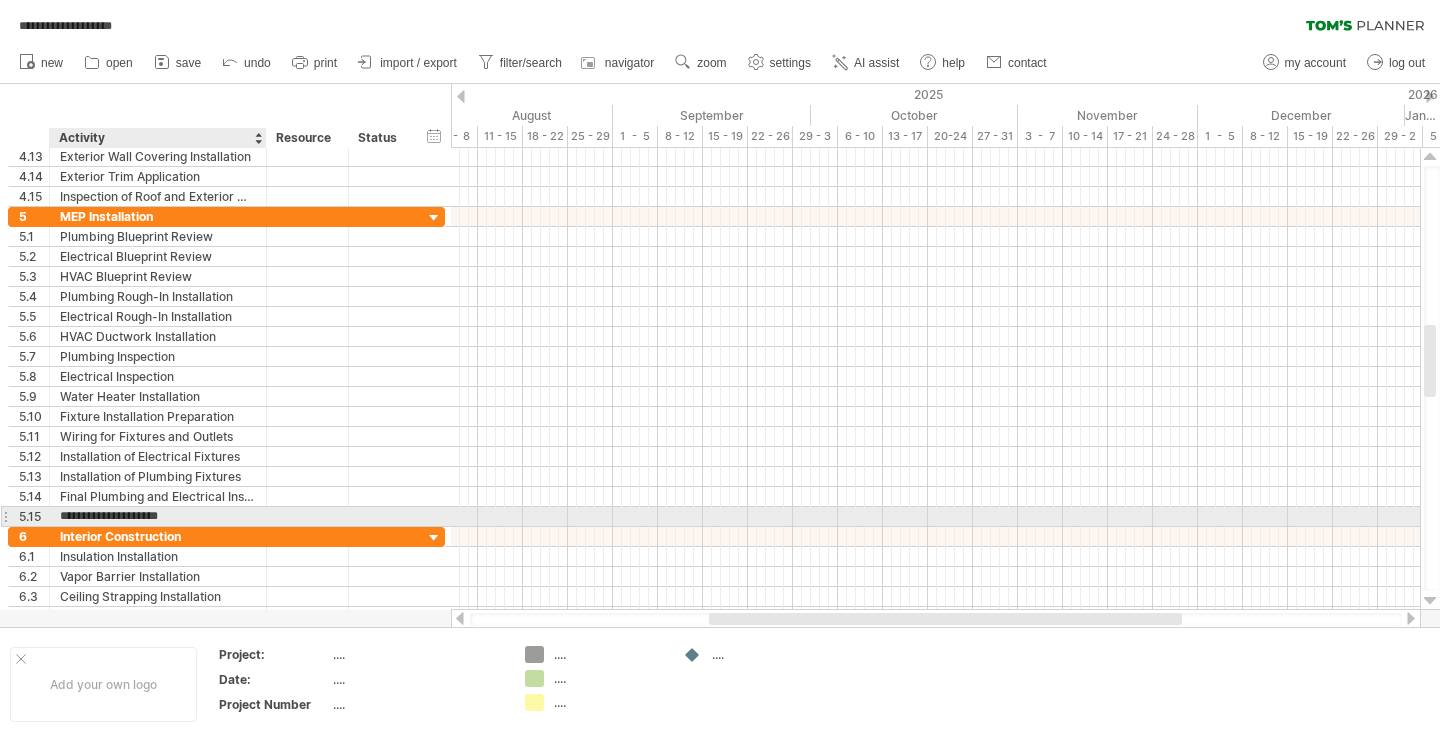 type on "**********" 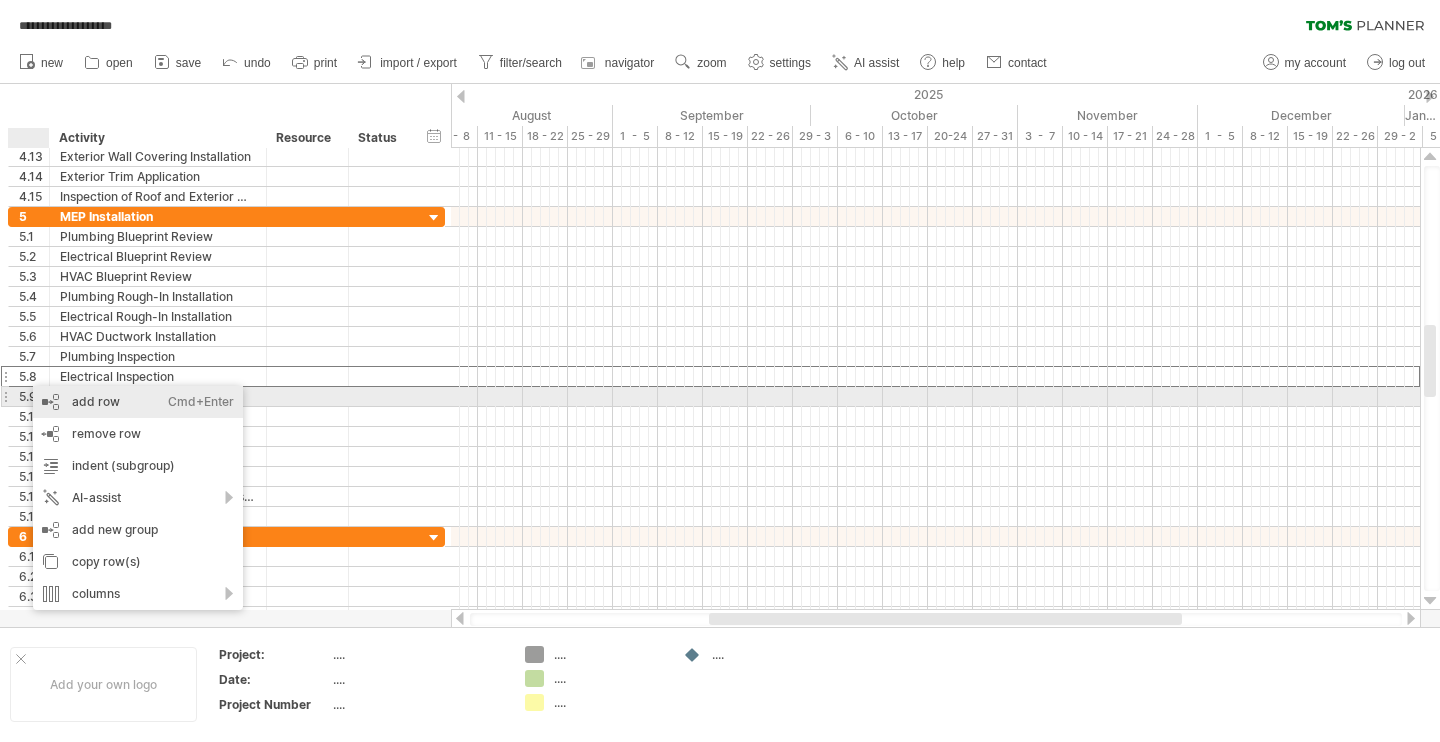 click on "add row Ctrl+Enter Cmd+Enter" at bounding box center [138, 402] 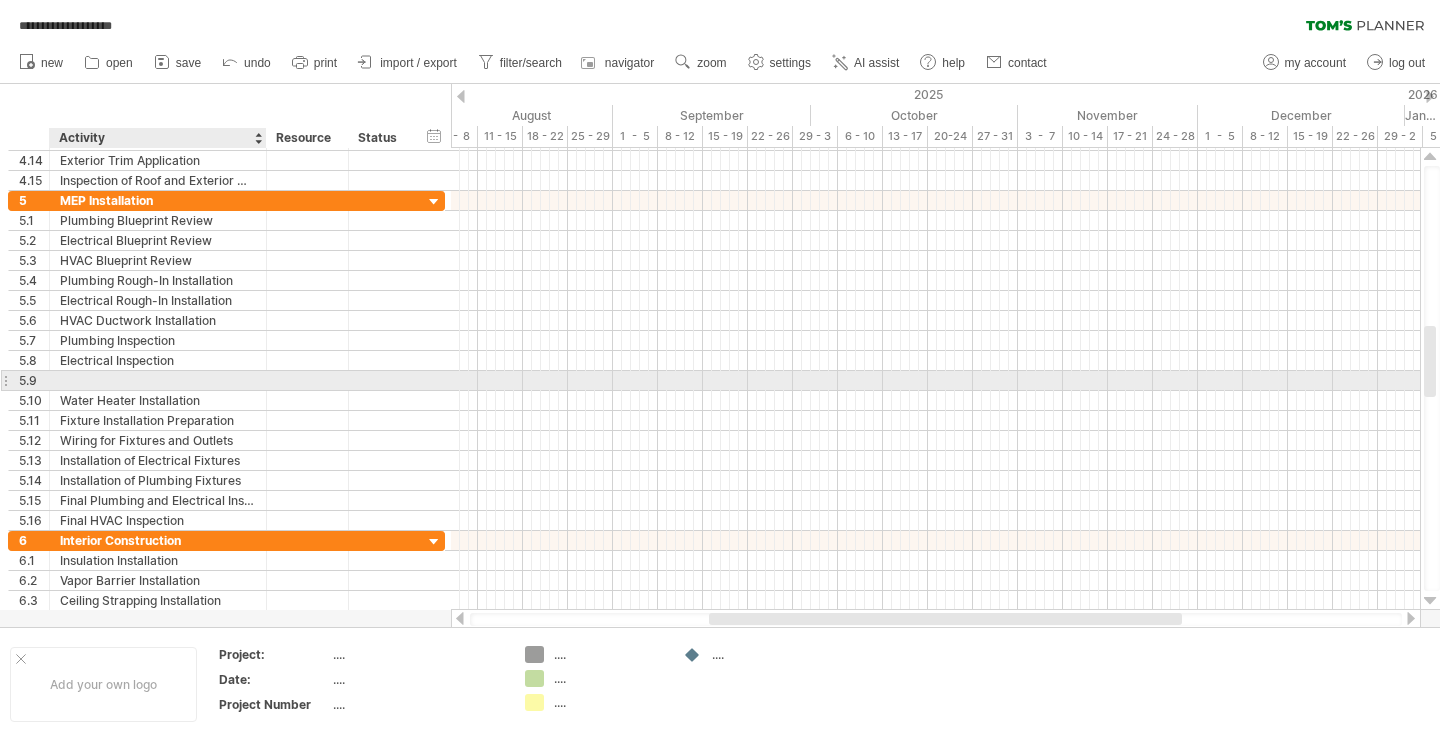 click at bounding box center [158, 380] 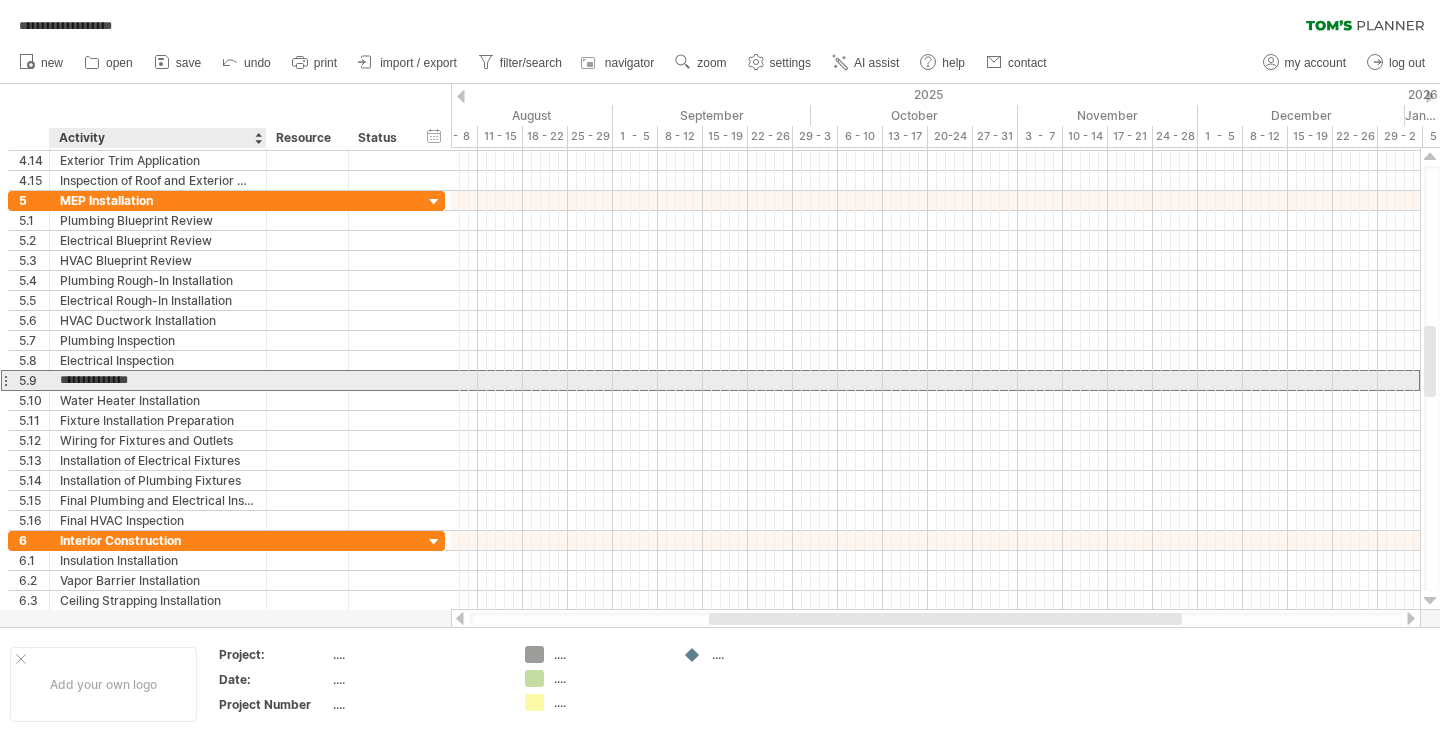 type on "**********" 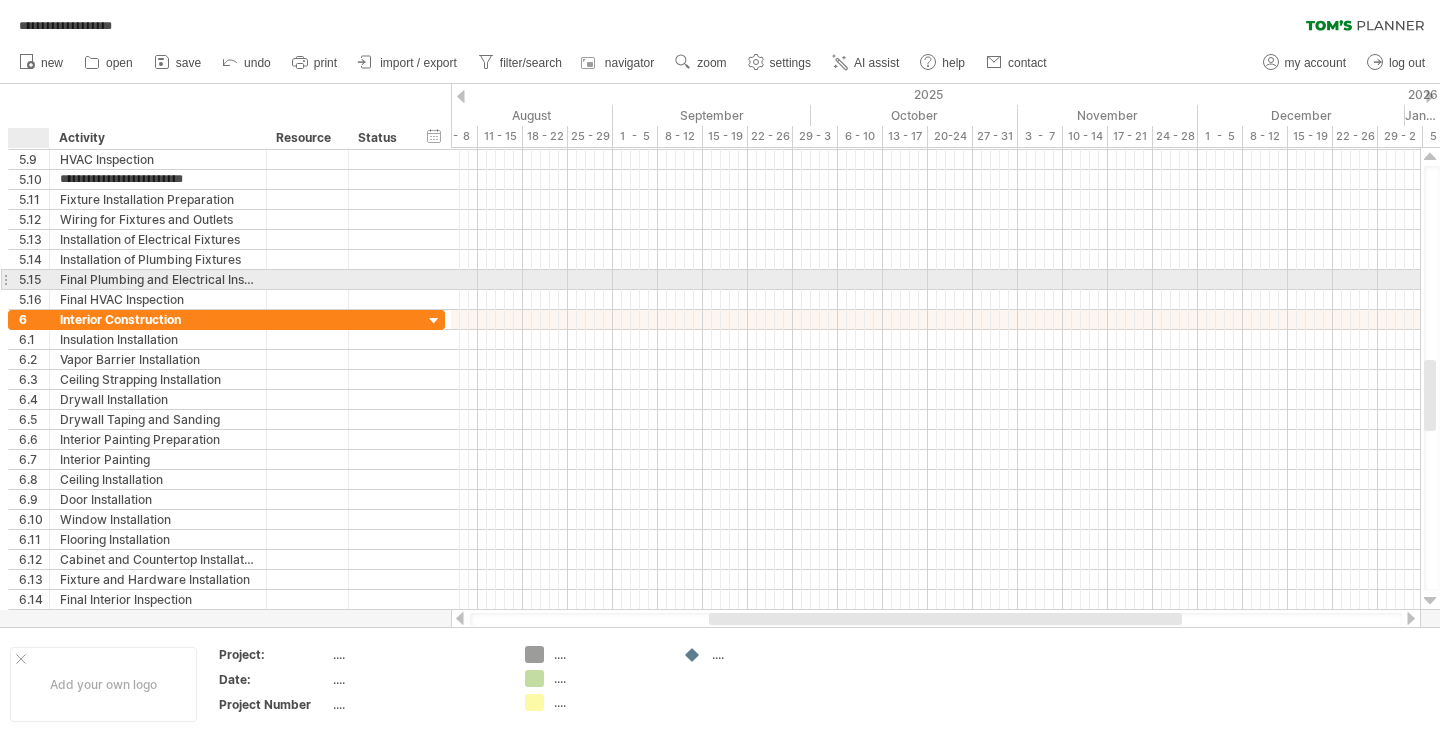 click on "5.15" at bounding box center (34, 279) 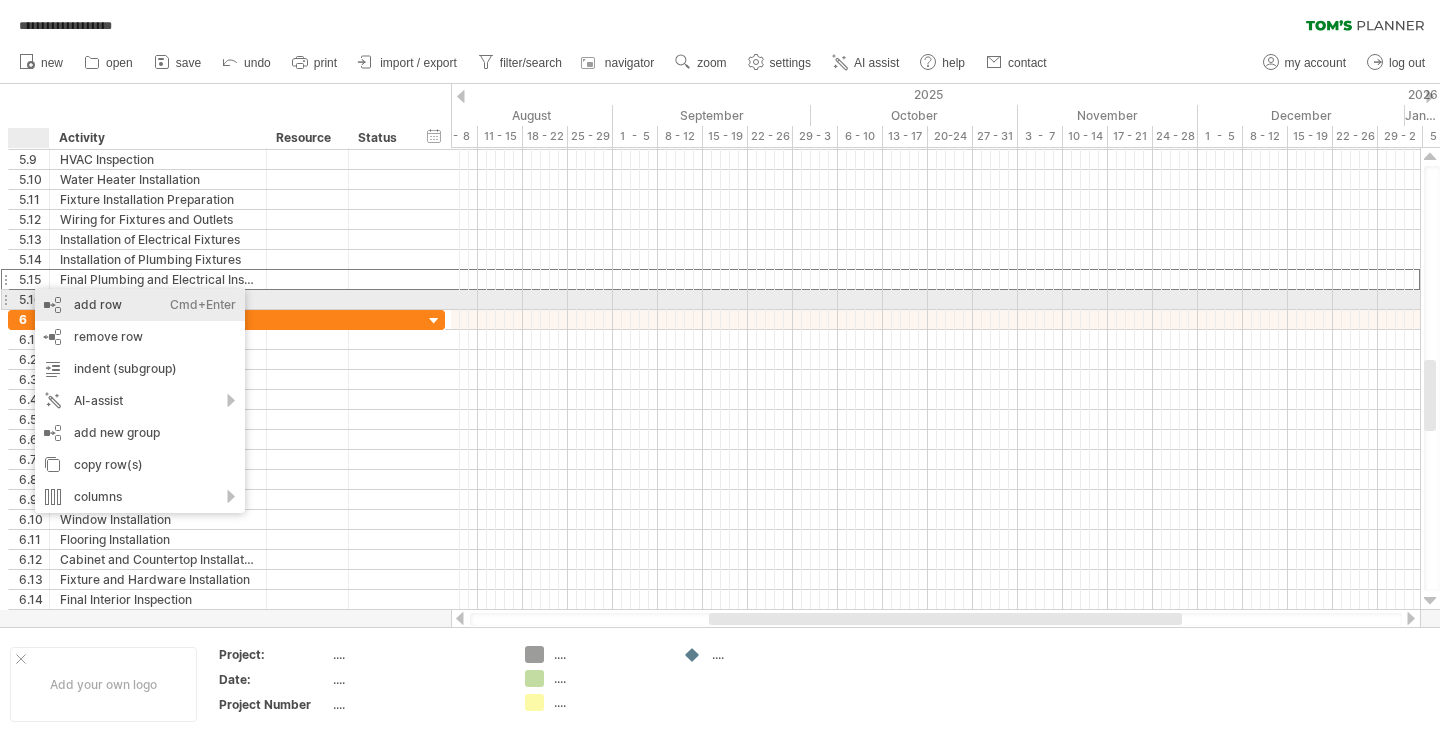 click on "add row Ctrl+Enter Cmd+Enter" at bounding box center (140, 305) 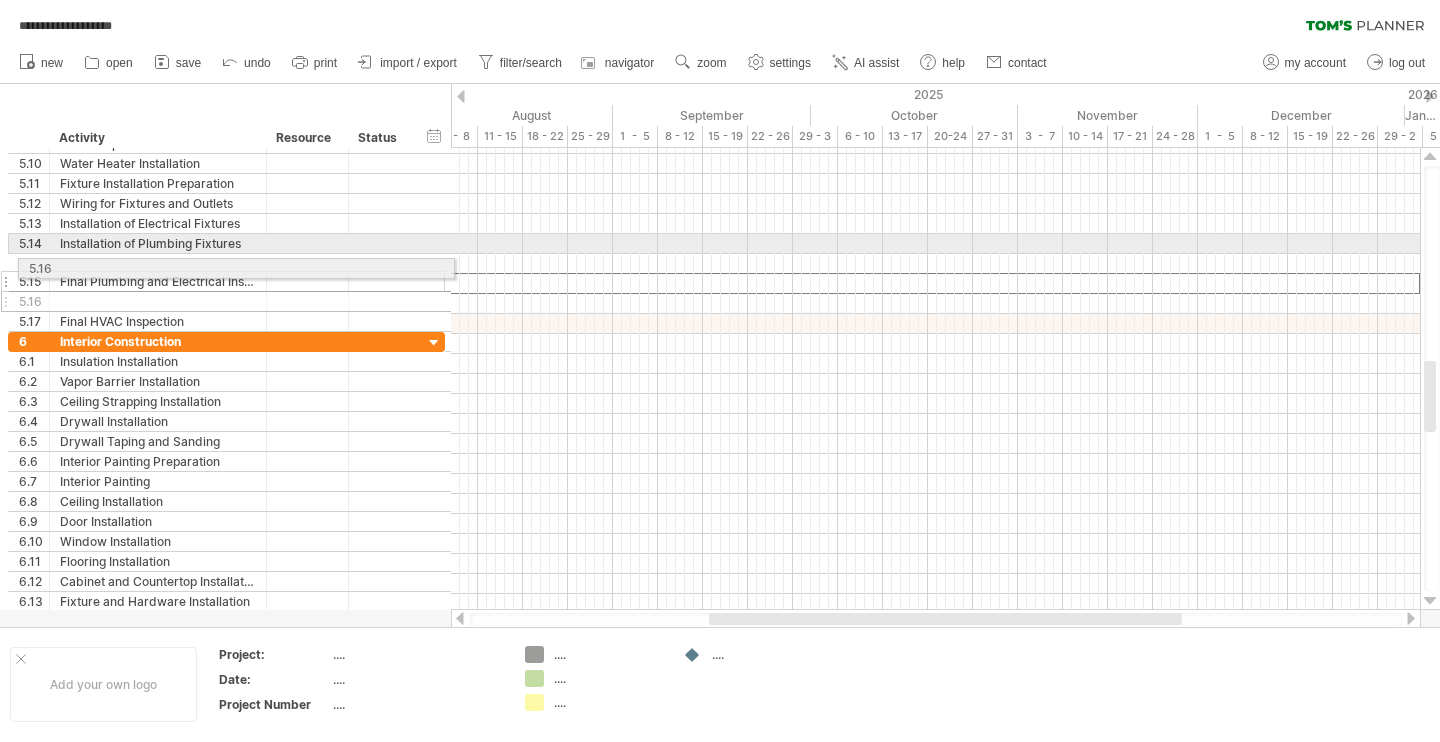 drag, startPoint x: 8, startPoint y: 282, endPoint x: 12, endPoint y: 265, distance: 17.464249 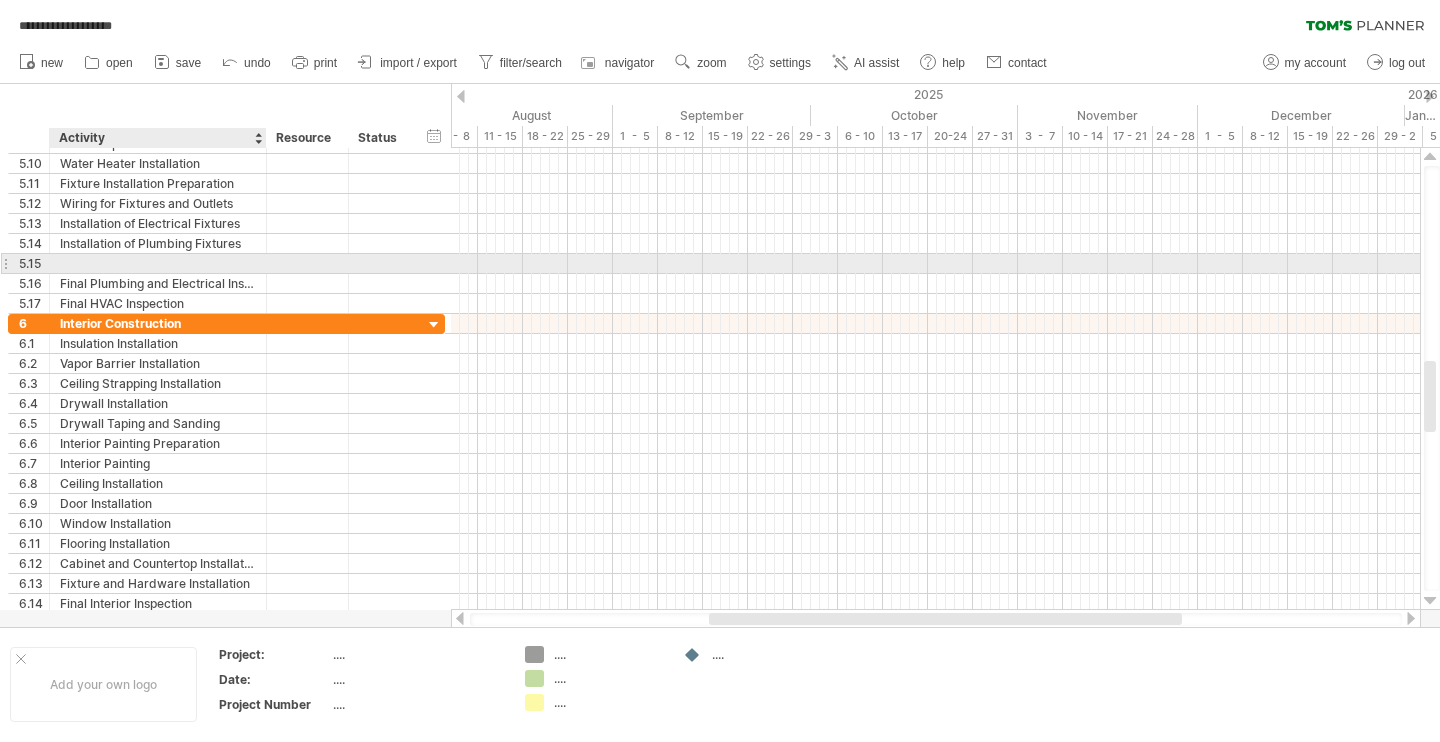 click at bounding box center [158, 263] 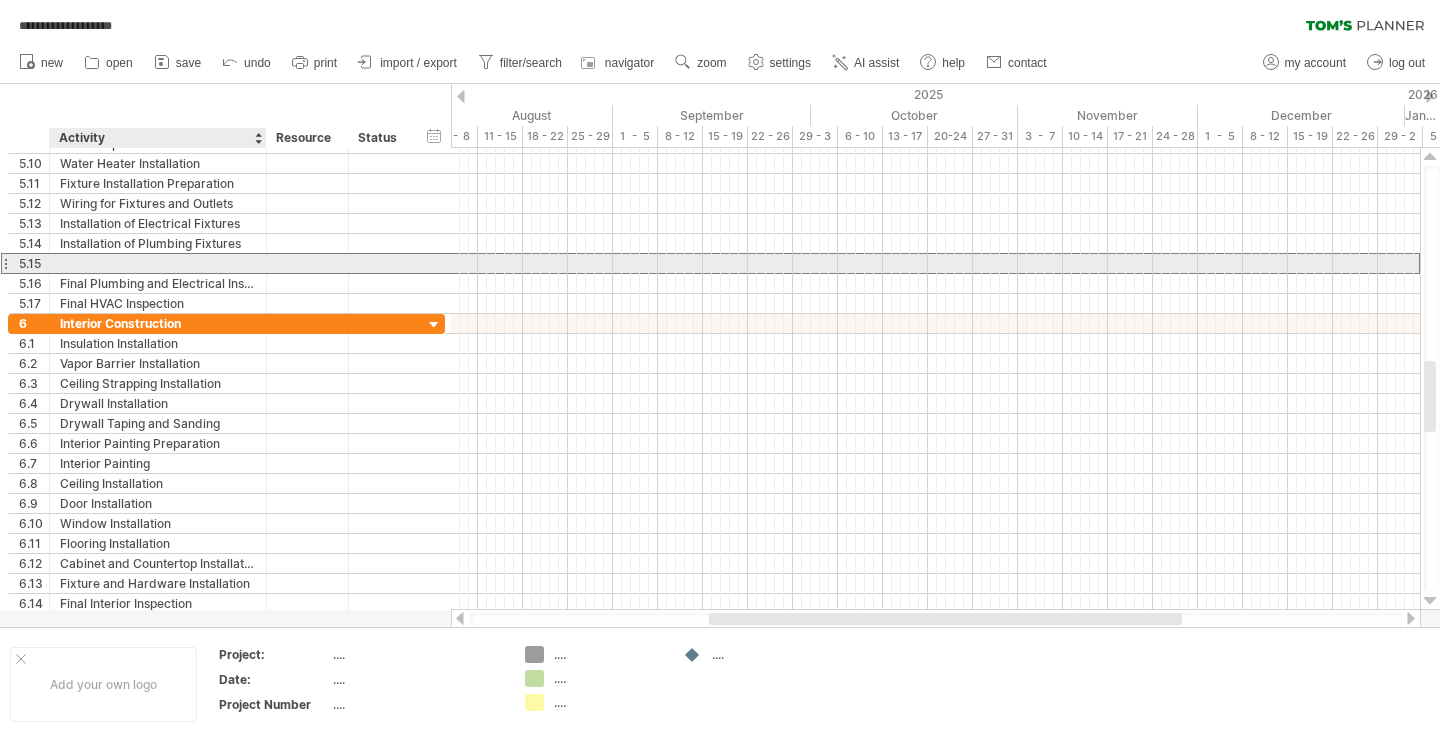click at bounding box center (158, 263) 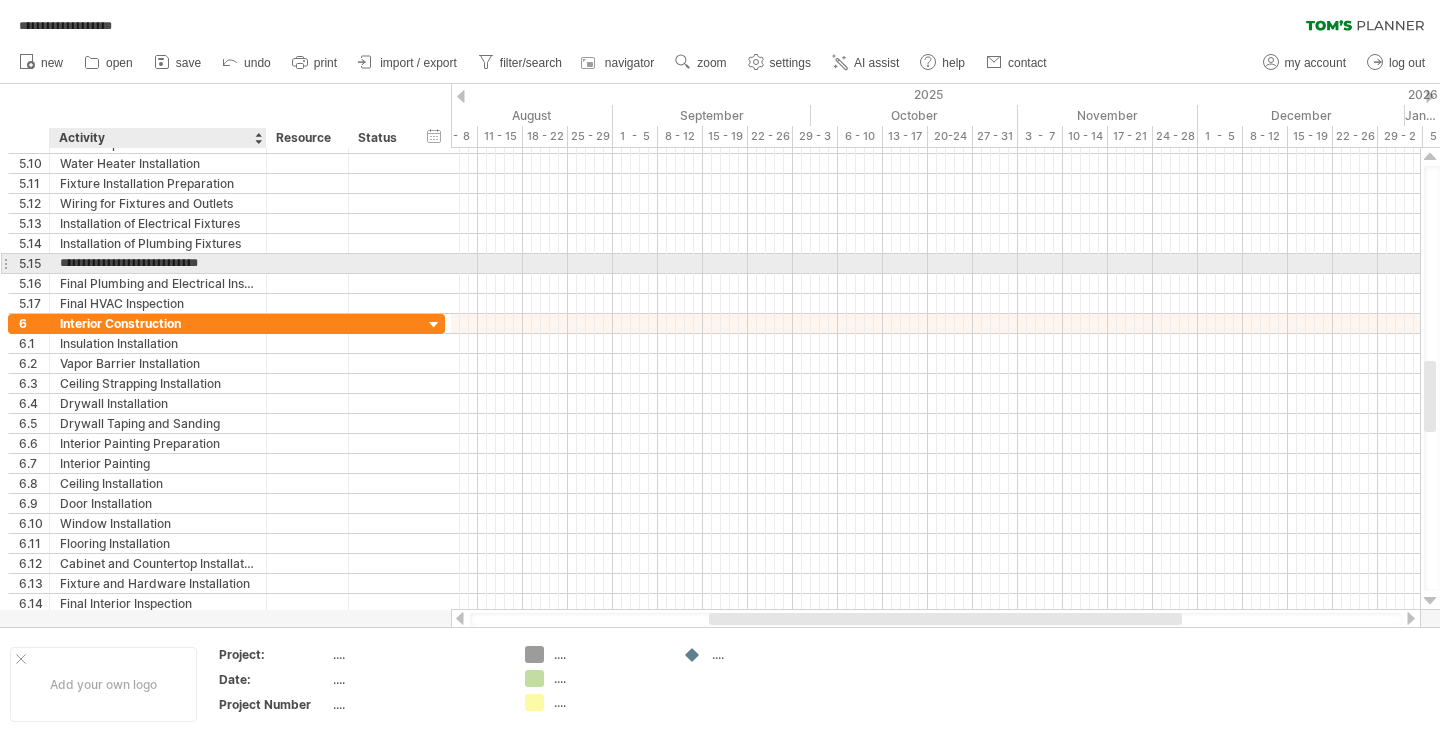type on "**********" 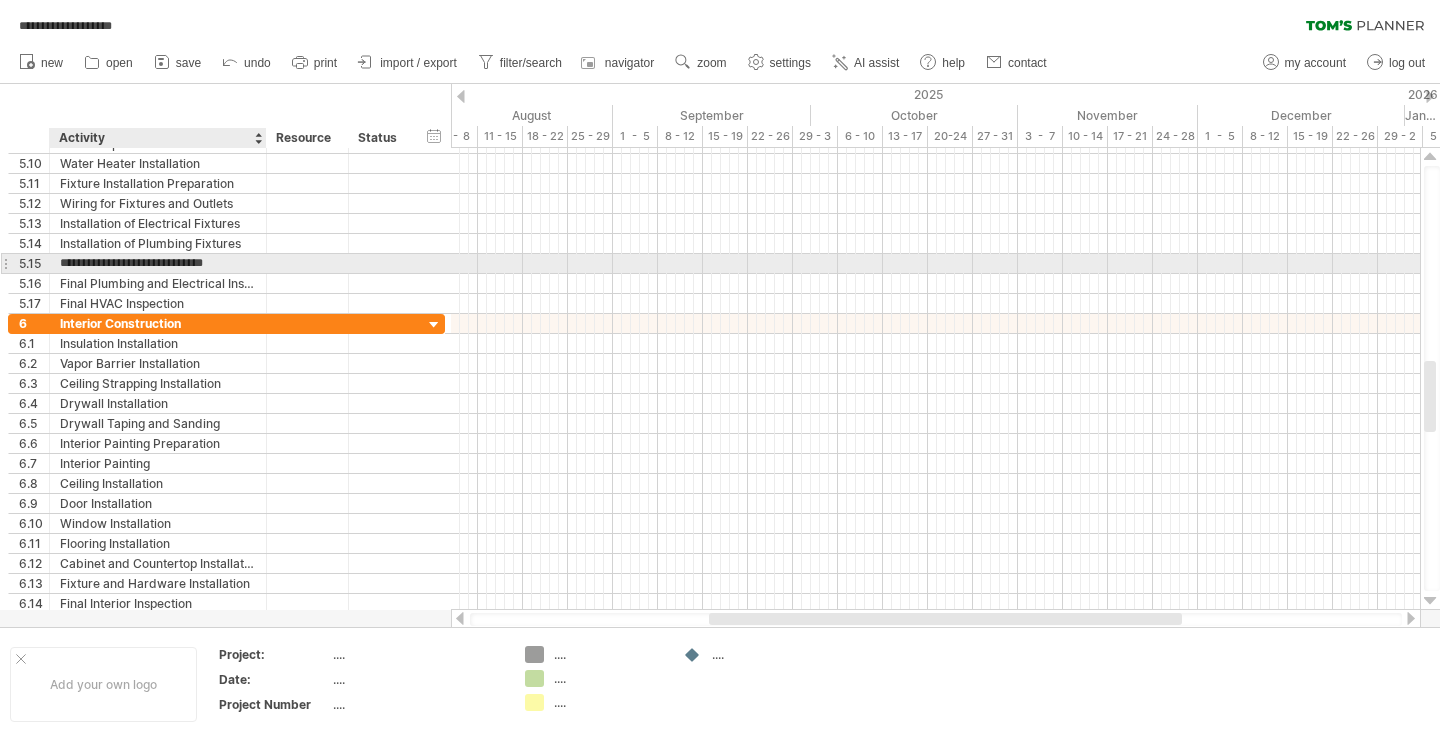 scroll, scrollTop: 0, scrollLeft: 0, axis: both 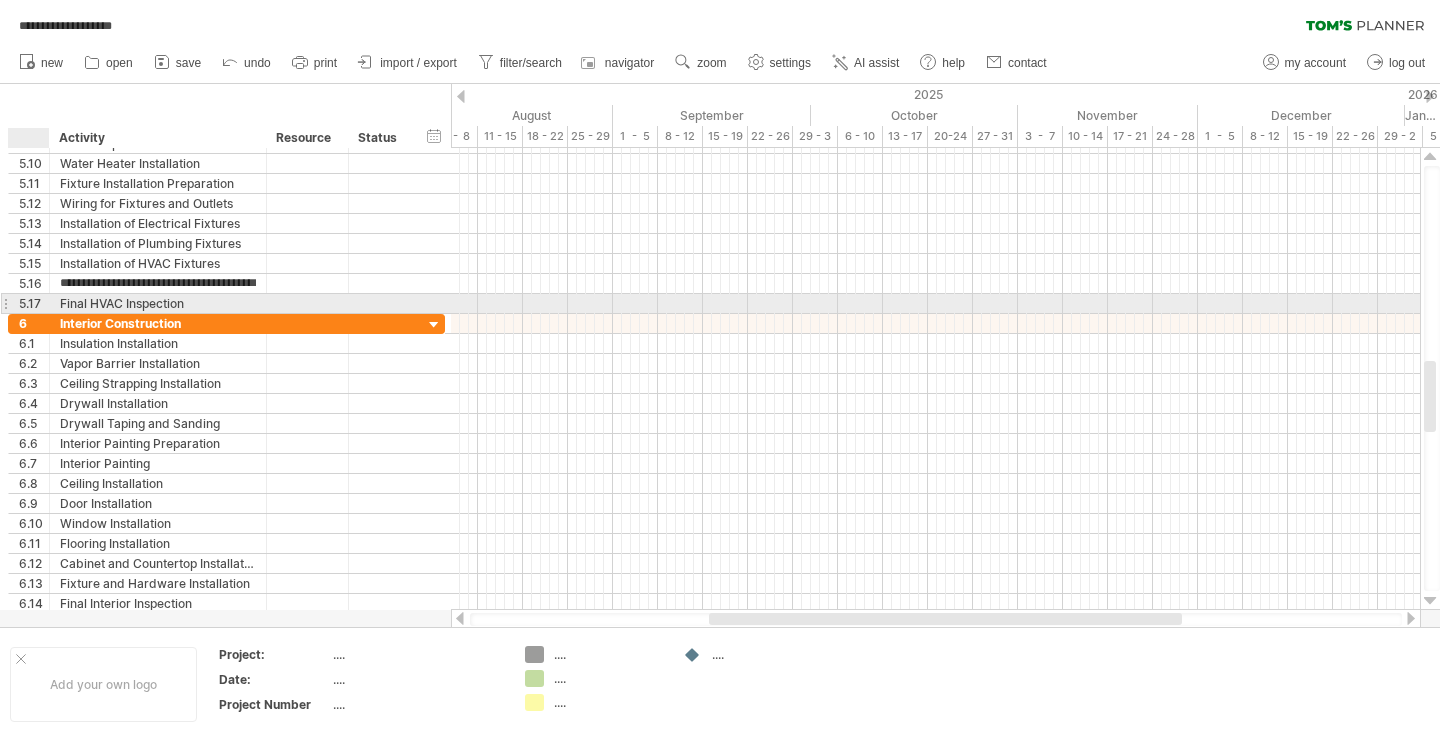 click on "5.17" at bounding box center [34, 303] 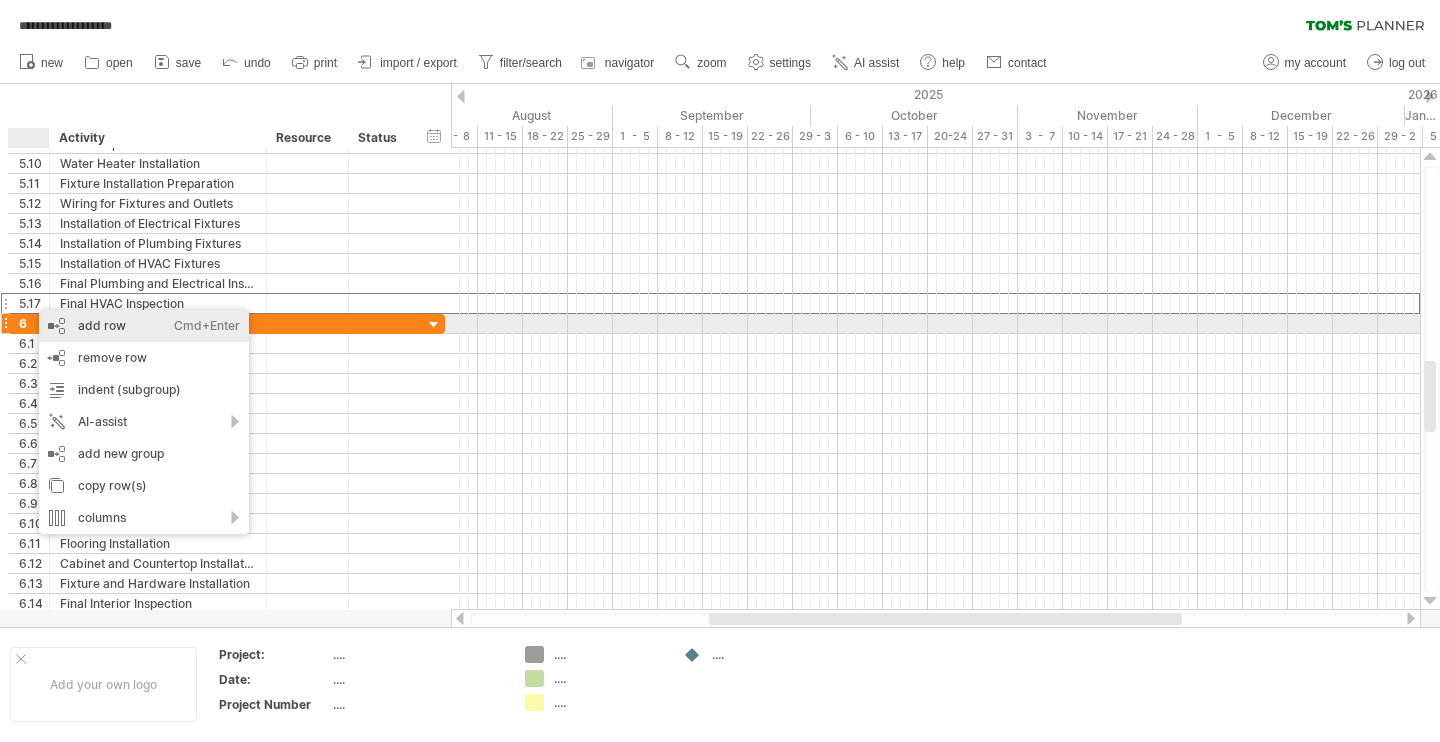 click on "add row Ctrl+Enter Cmd+Enter" at bounding box center [144, 326] 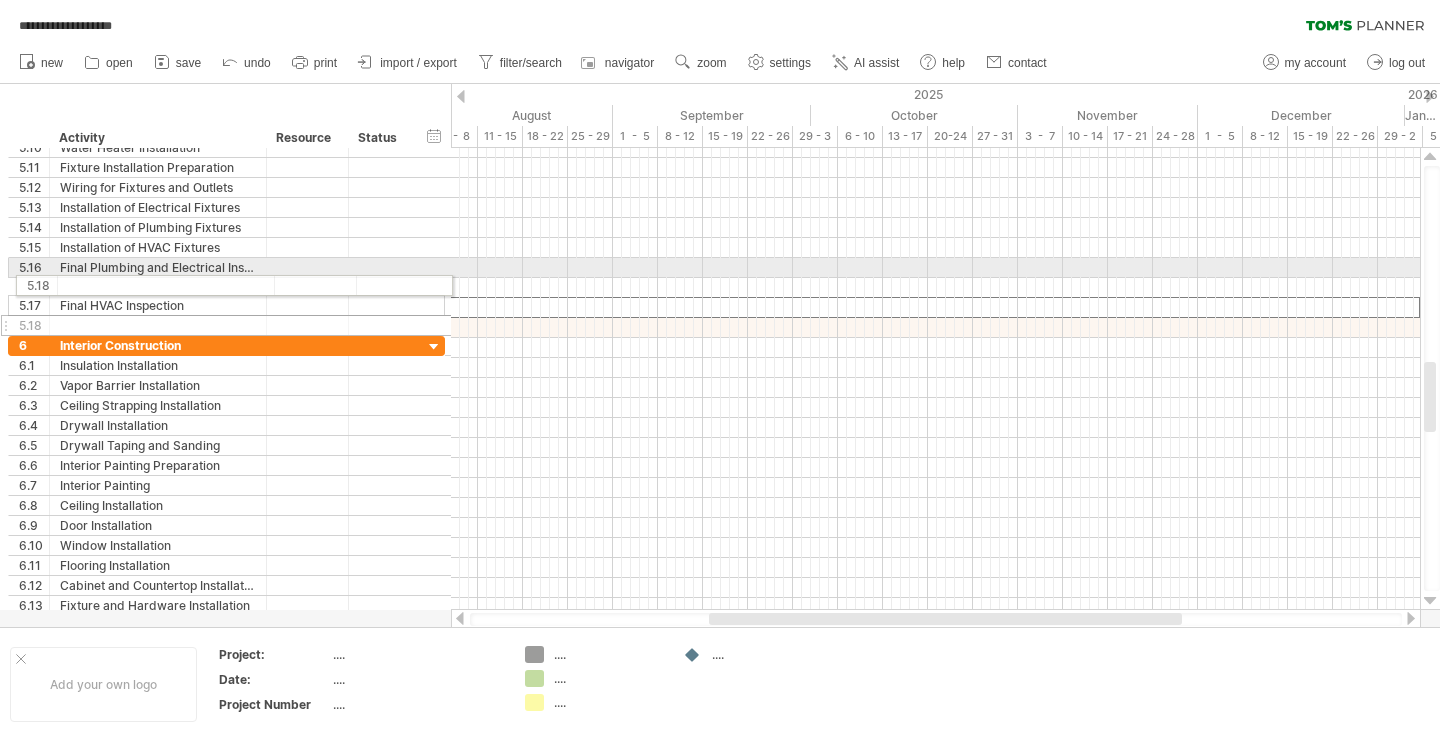 drag, startPoint x: 5, startPoint y: 304, endPoint x: 9, endPoint y: 282, distance: 22.36068 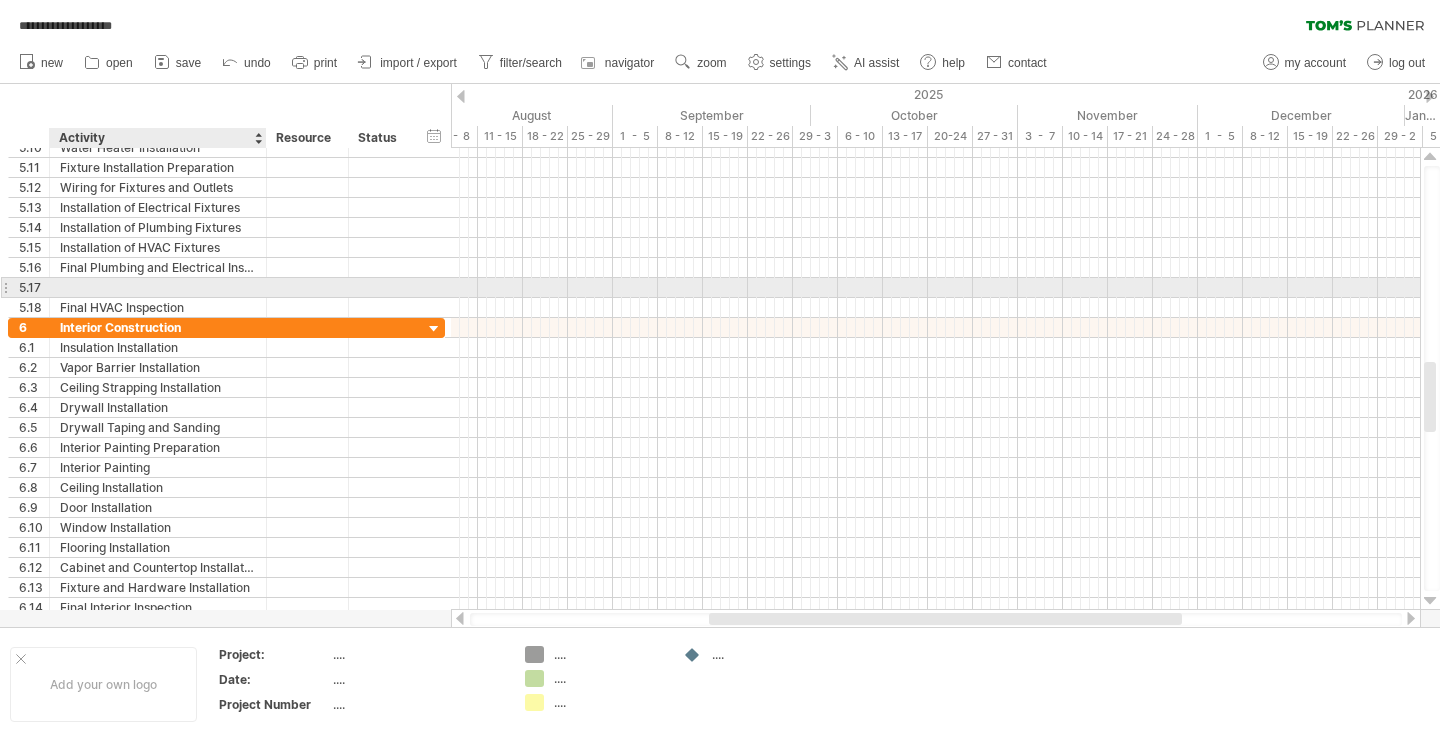 click at bounding box center [158, 287] 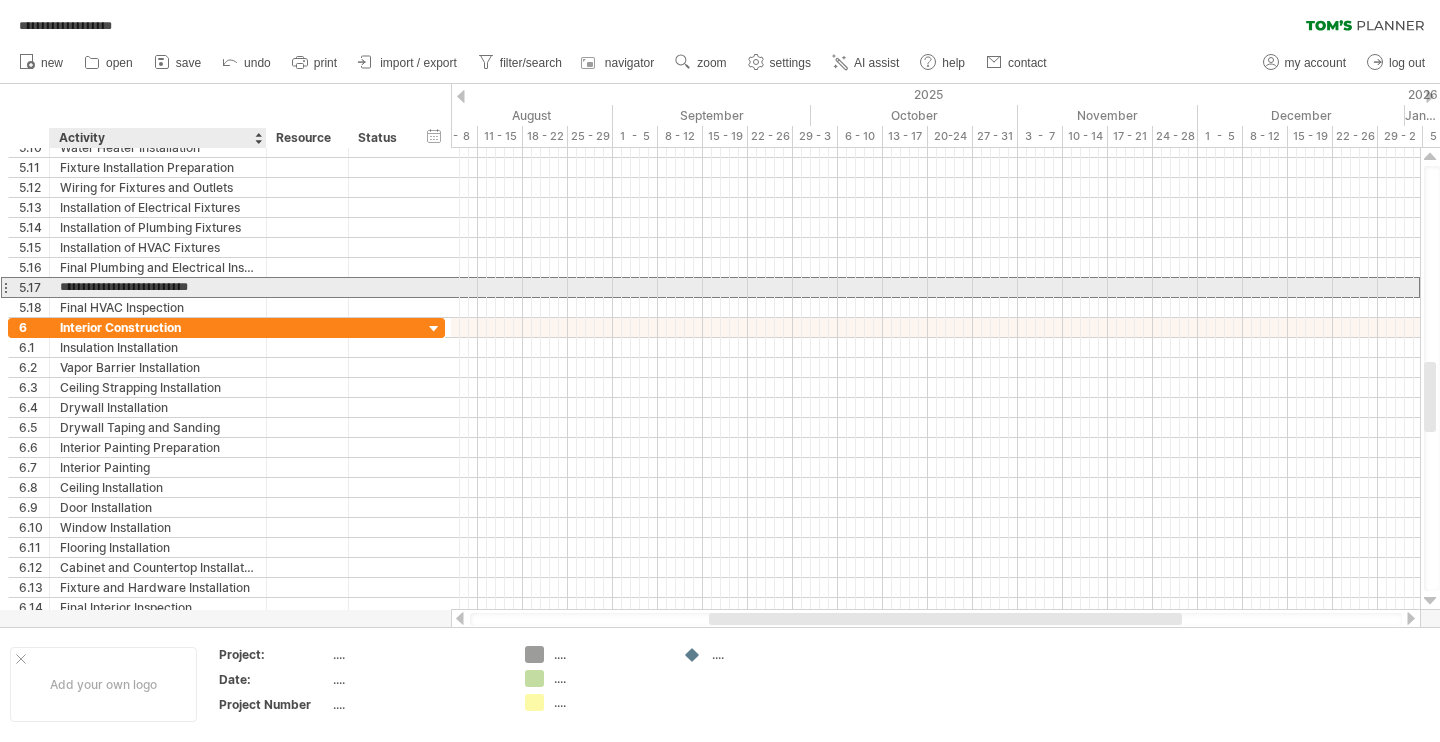 type on "**********" 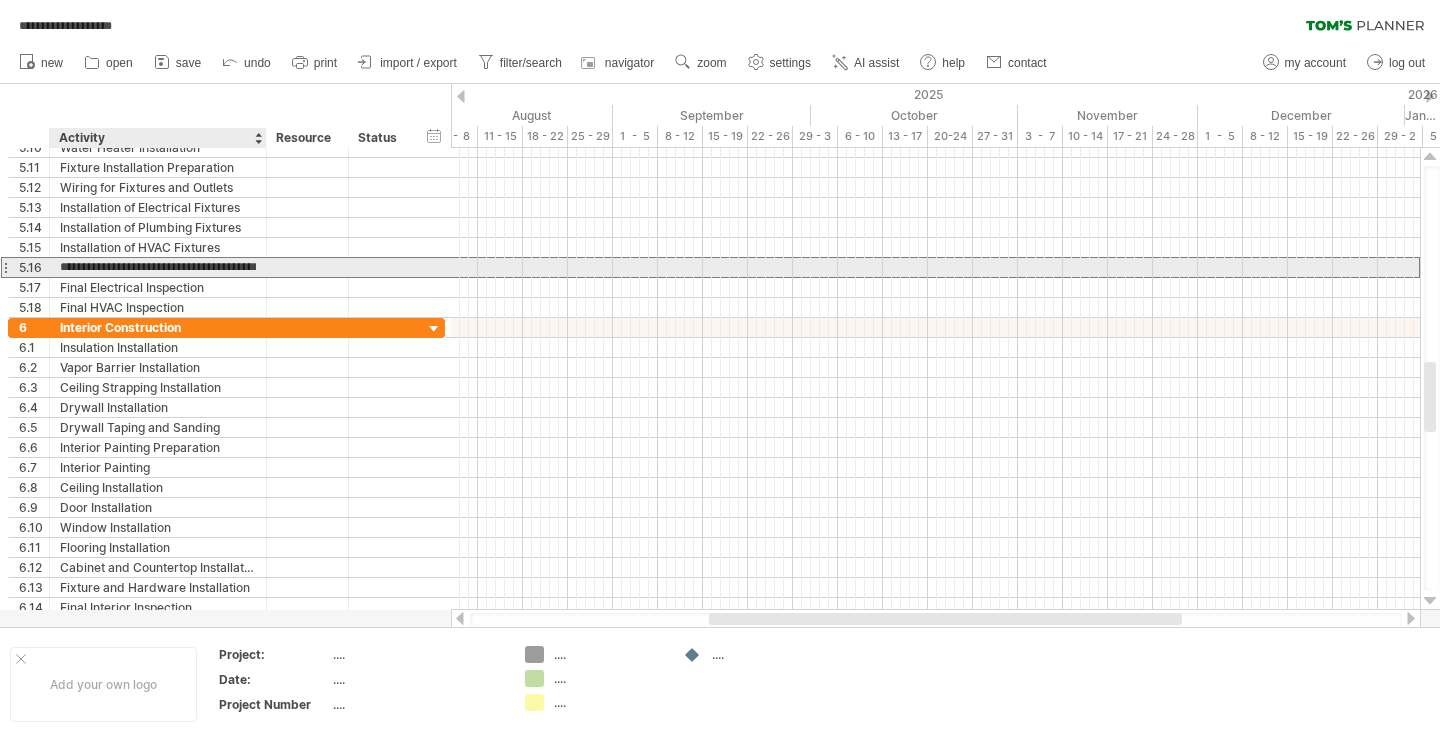 click on "**********" at bounding box center [158, 267] 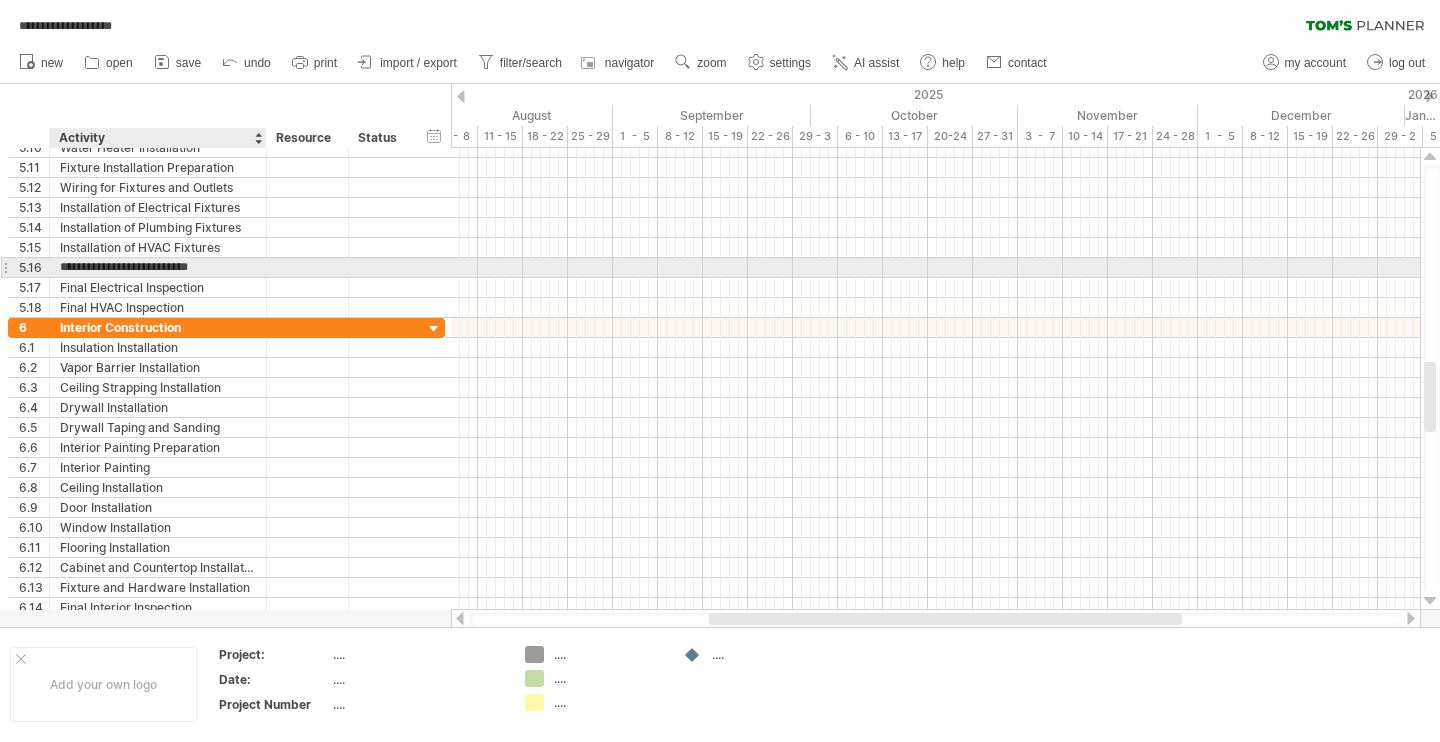 type on "**********" 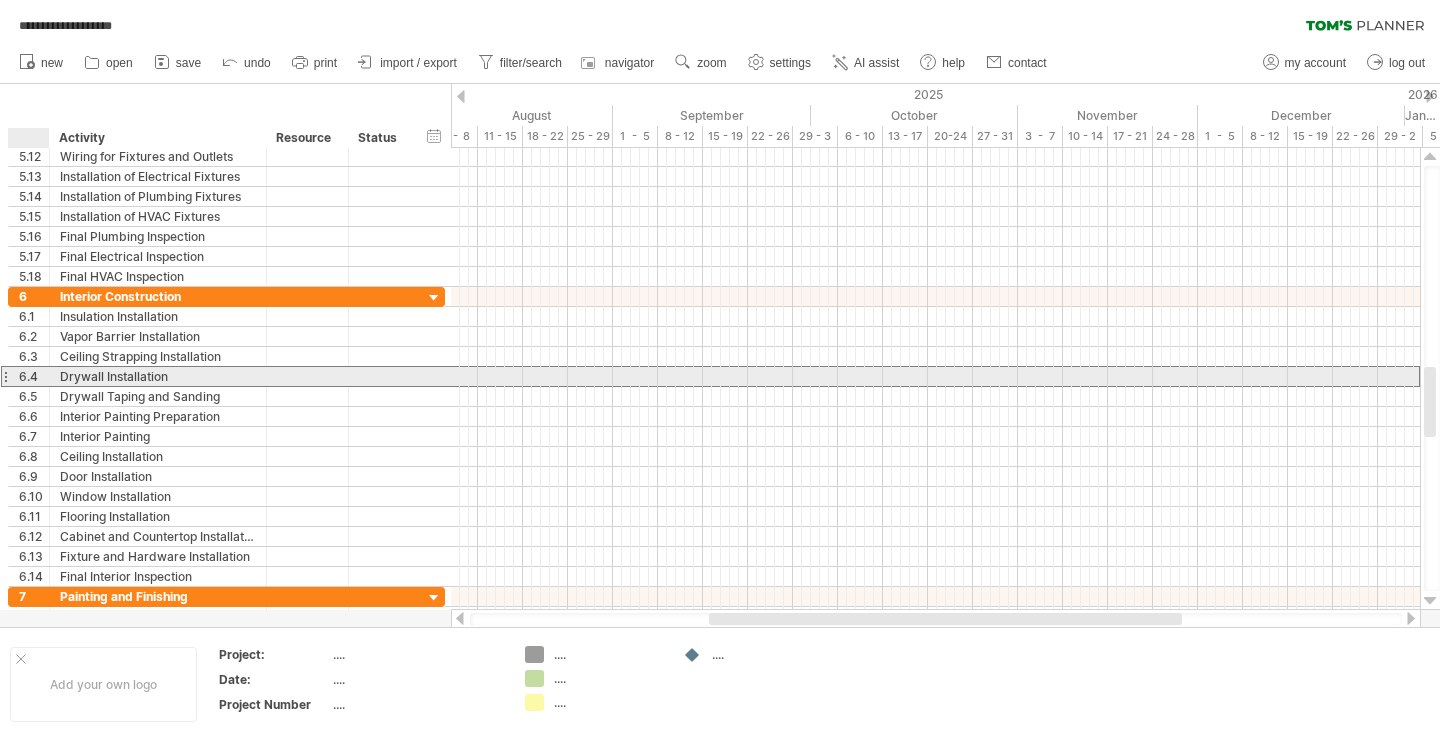 click on "6.4" at bounding box center (34, 376) 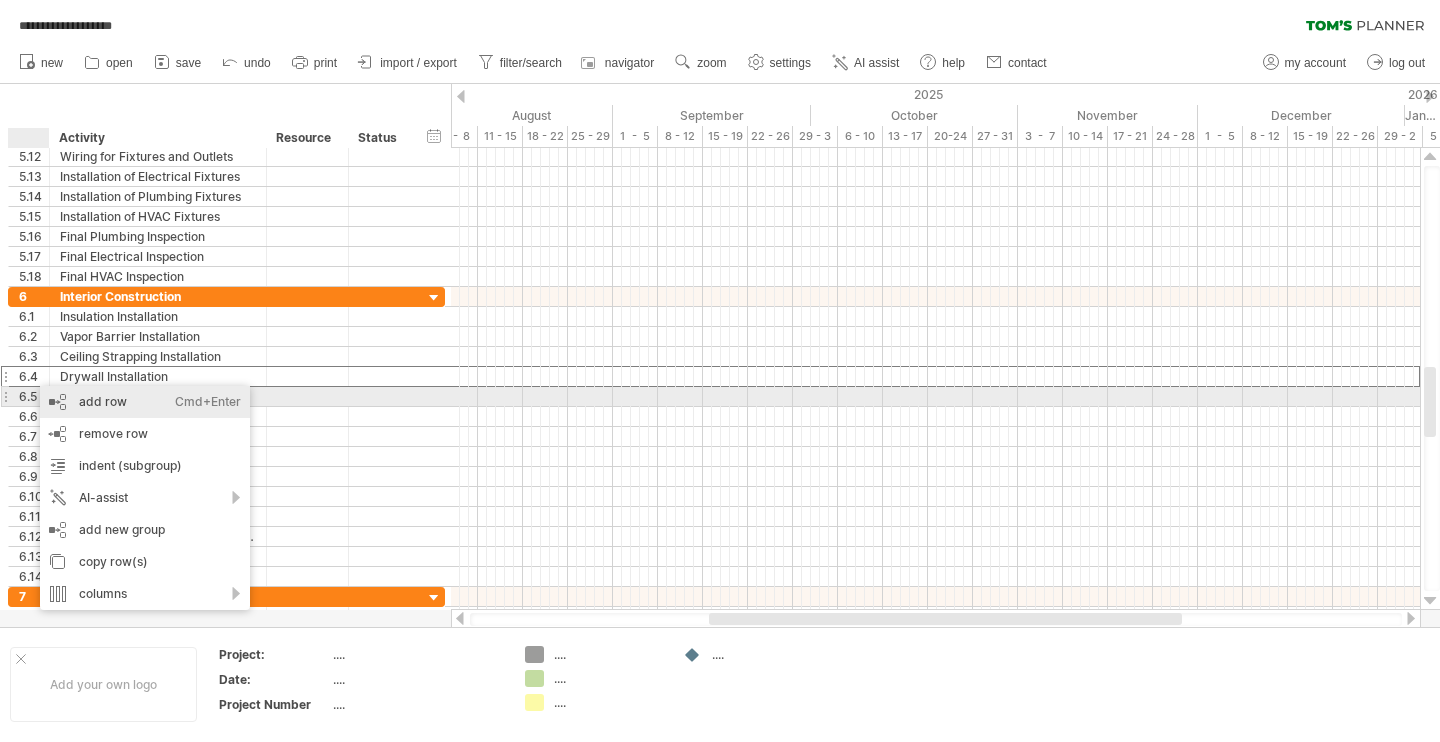 click on "add row Ctrl+Enter Cmd+Enter" at bounding box center [145, 402] 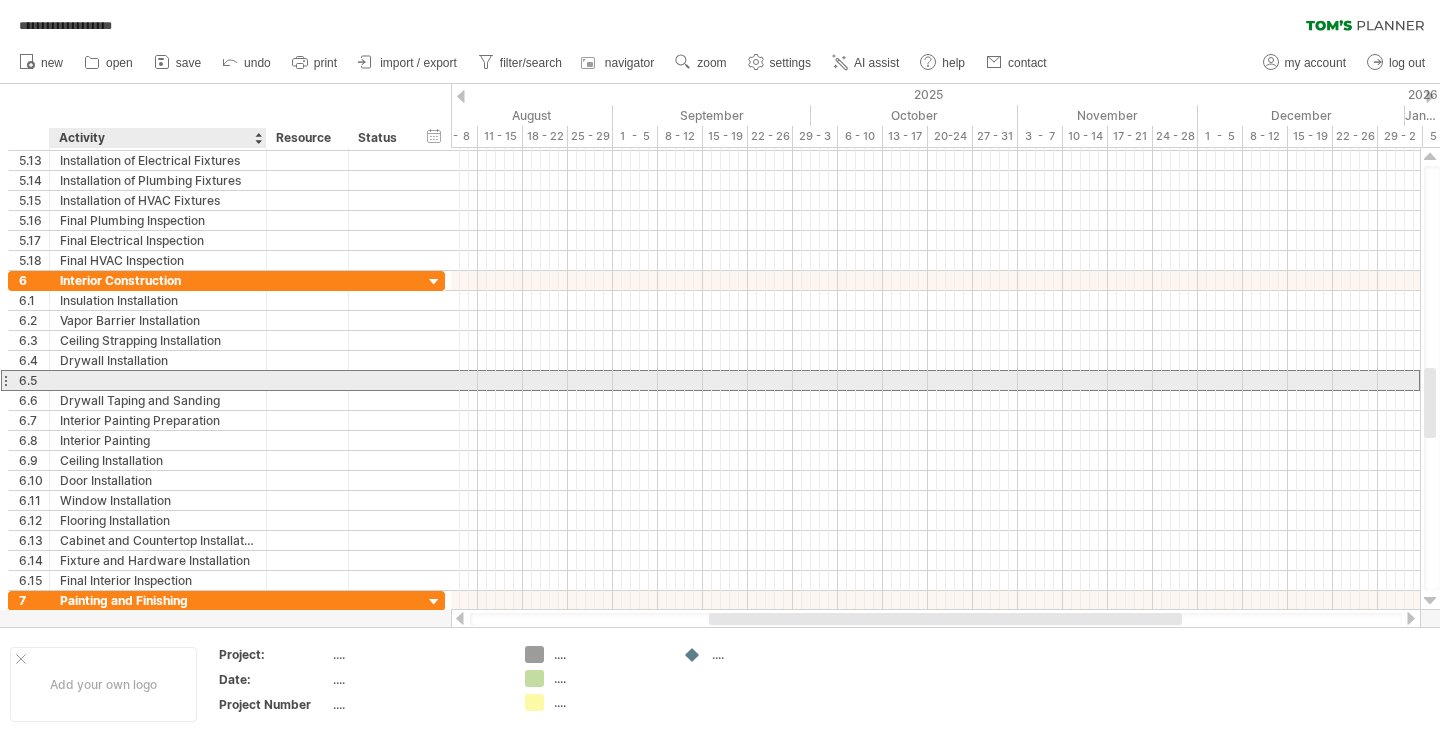 click at bounding box center [158, 380] 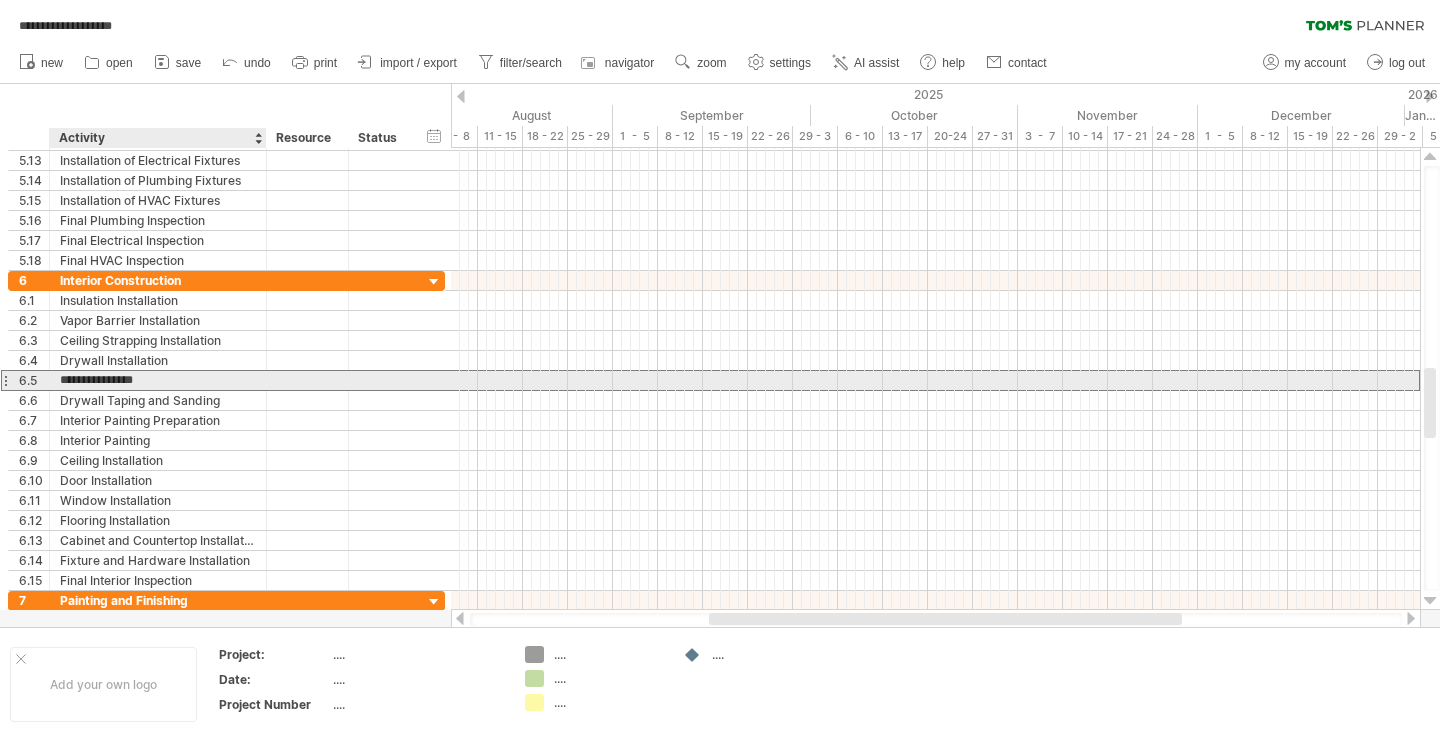 type on "**********" 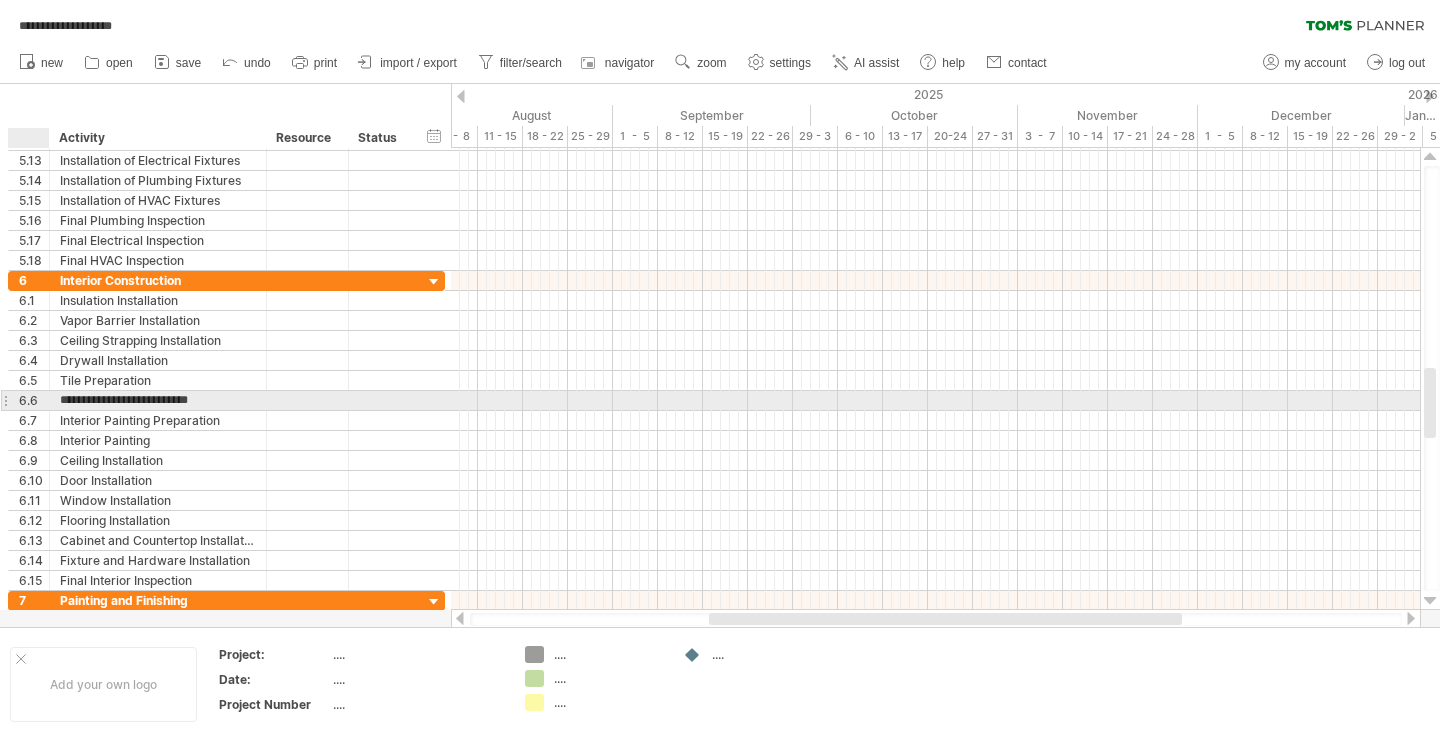 click on "6.6" at bounding box center [34, 400] 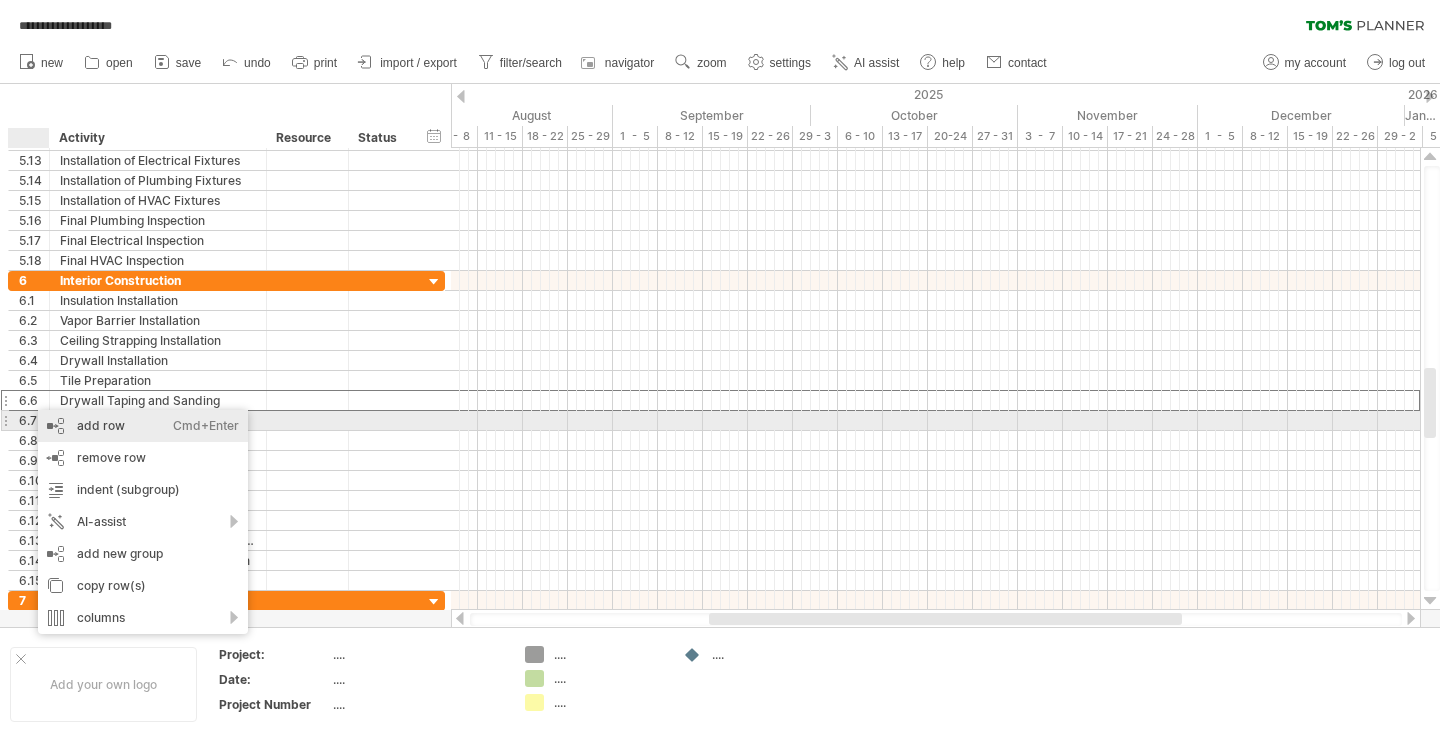 click on "add row Ctrl+Enter Cmd+Enter" at bounding box center (143, 426) 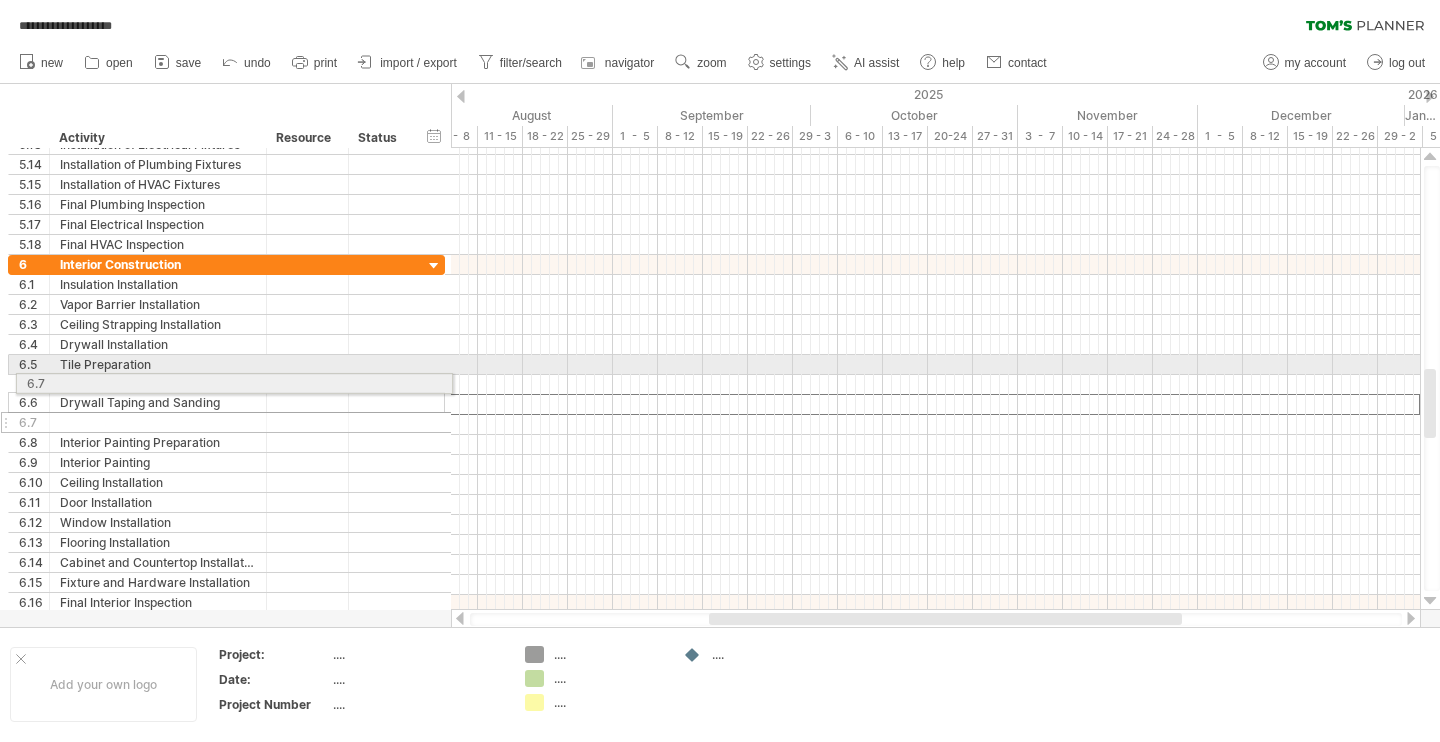 drag, startPoint x: 8, startPoint y: 403, endPoint x: 10, endPoint y: 380, distance: 23.086792 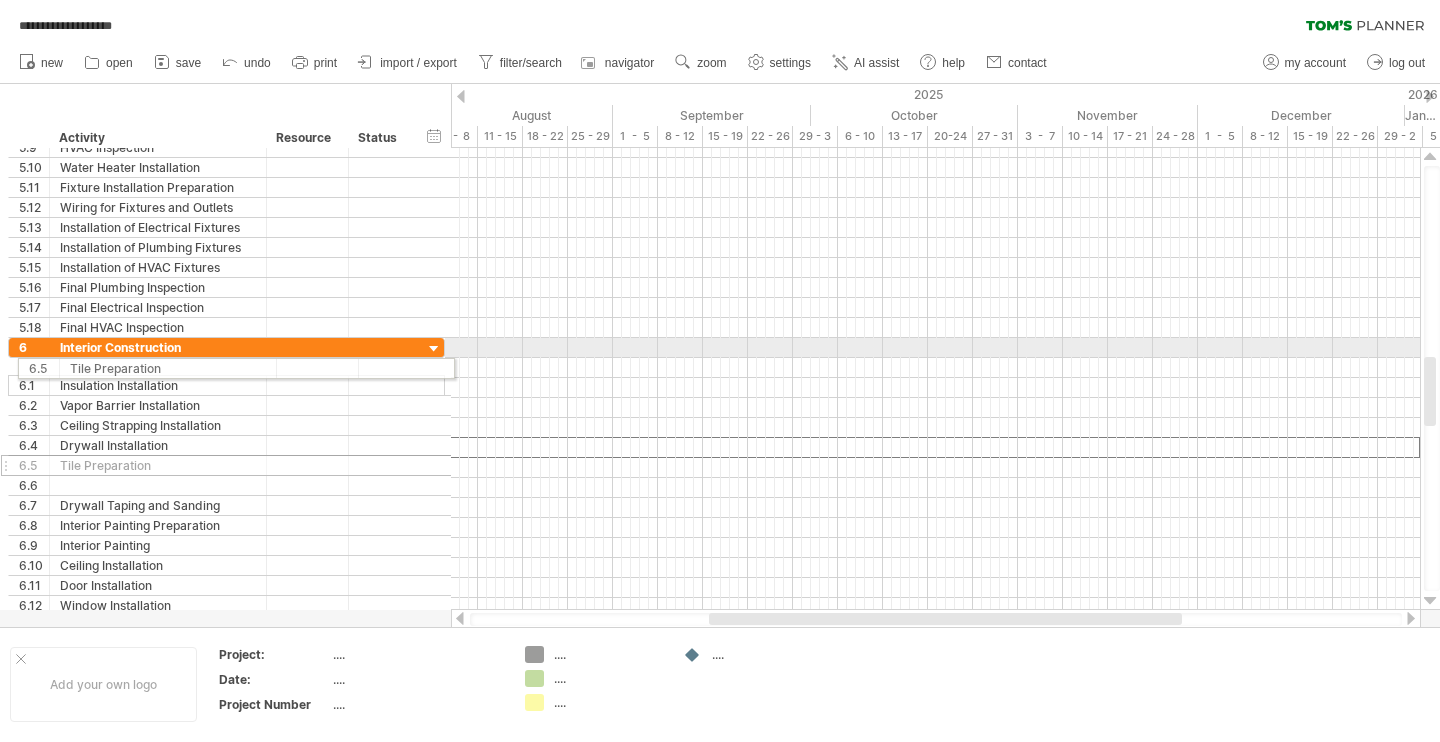 drag, startPoint x: 6, startPoint y: 446, endPoint x: 10, endPoint y: 365, distance: 81.09871 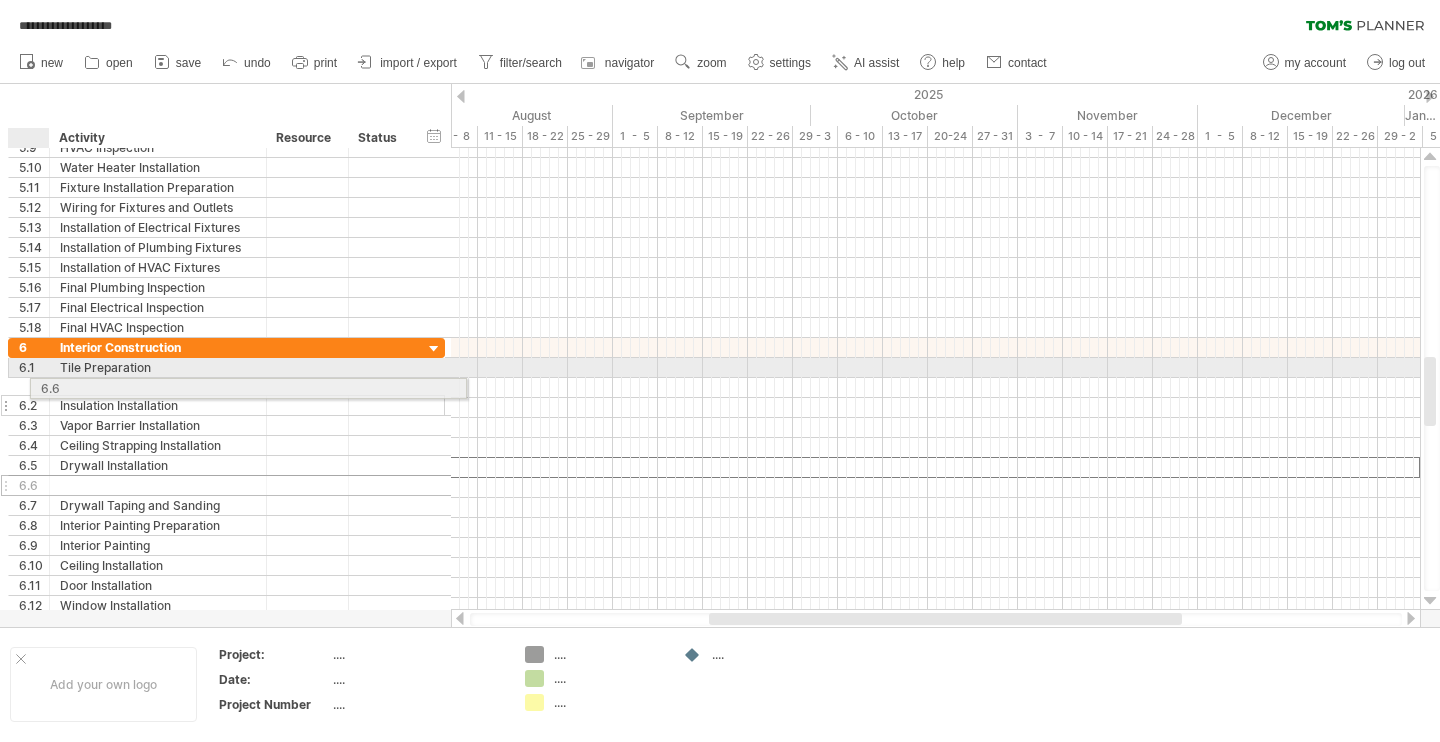 drag, startPoint x: 8, startPoint y: 466, endPoint x: 24, endPoint y: 385, distance: 82.565125 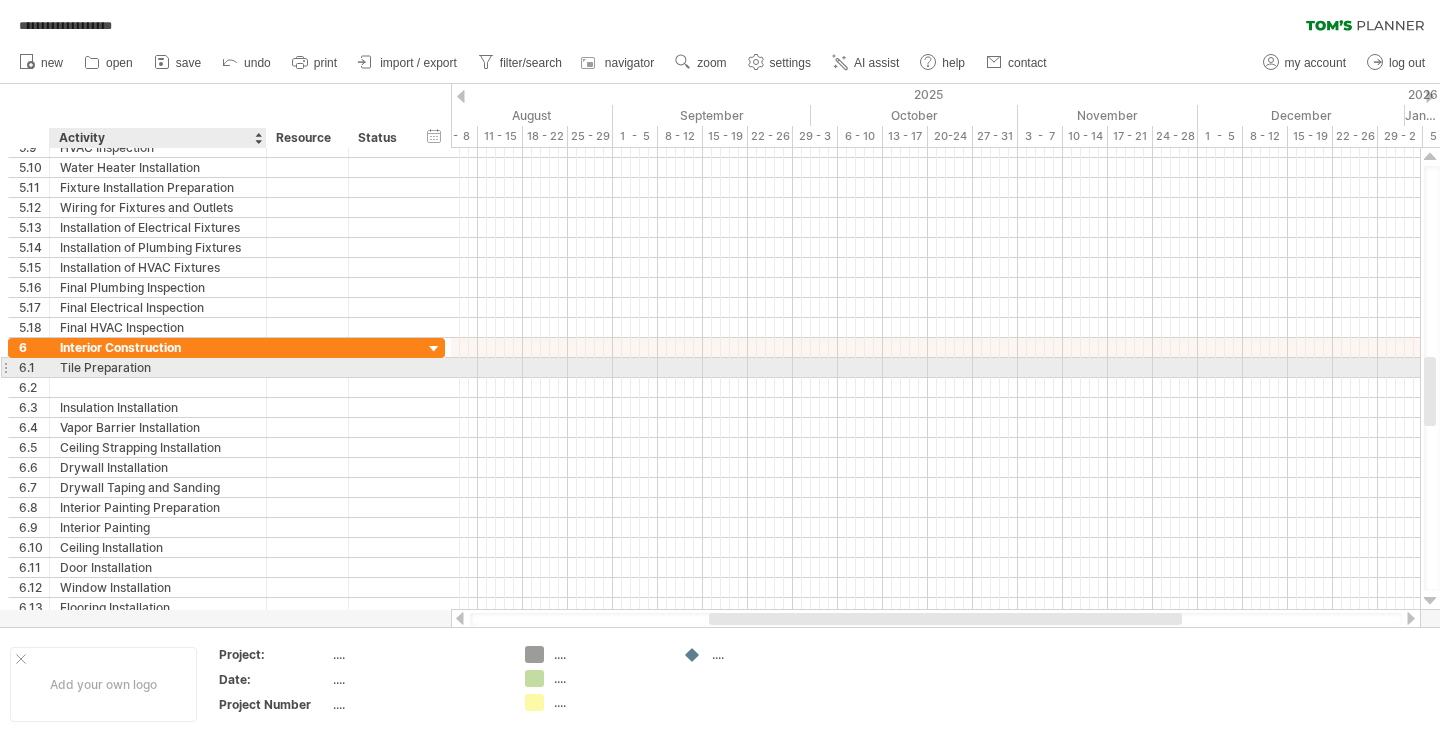 click on "Tile Preparation" at bounding box center [158, 367] 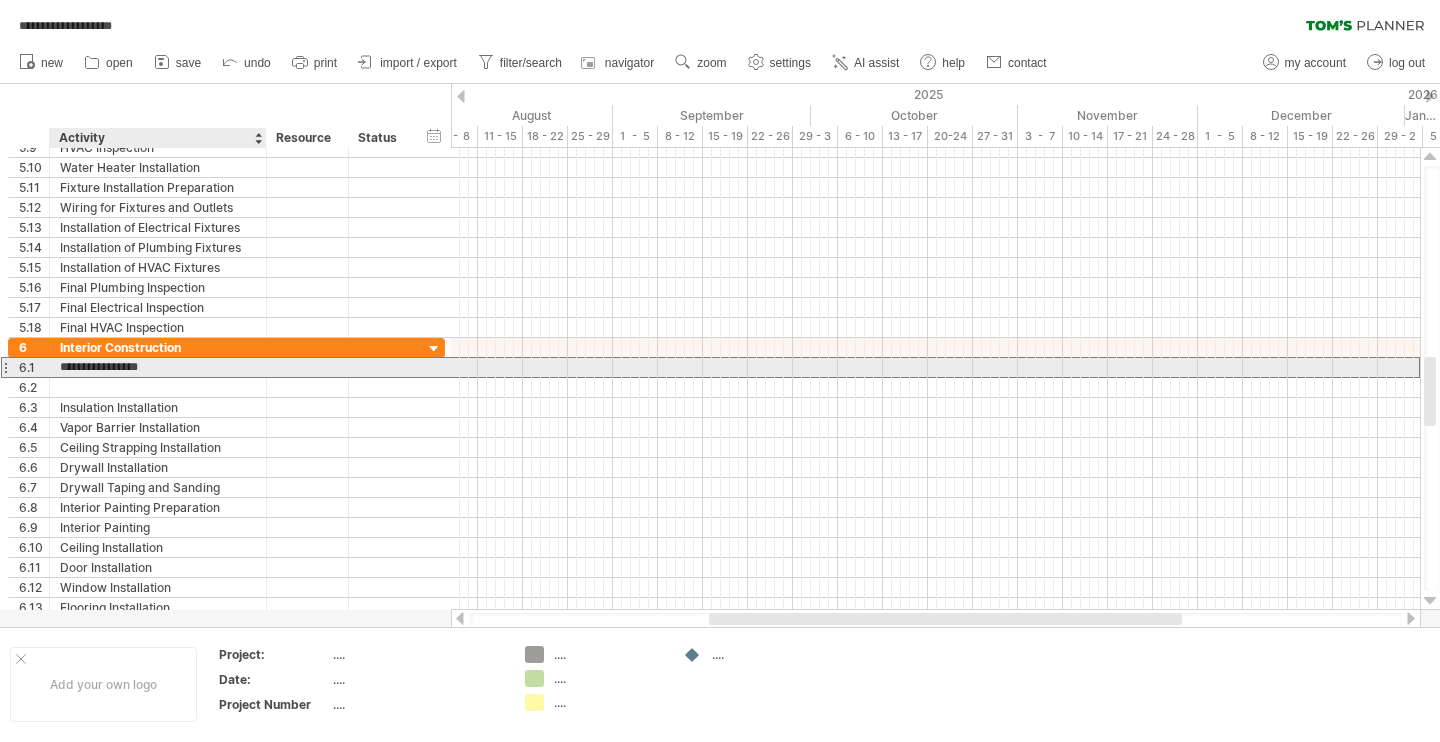 click on "**********" at bounding box center [158, 367] 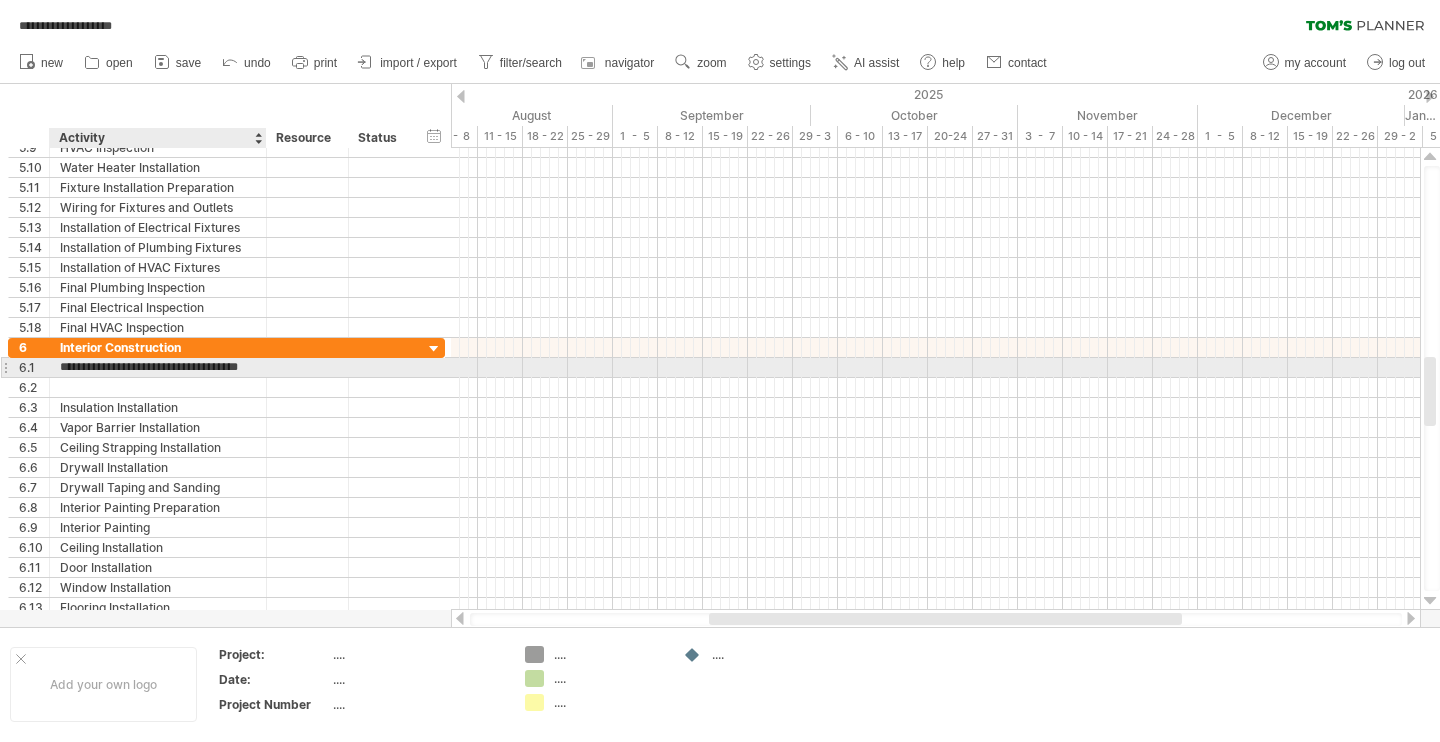 type on "**********" 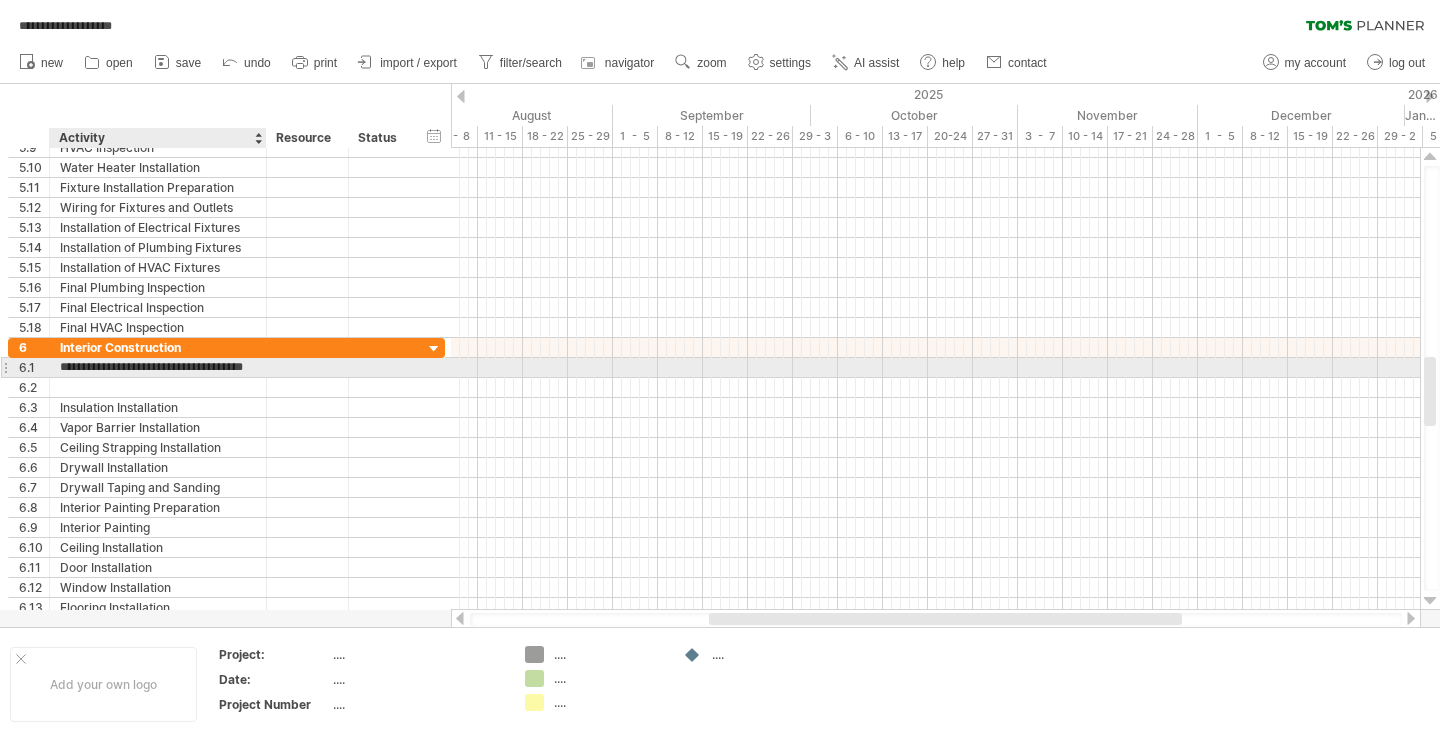 scroll, scrollTop: 0, scrollLeft: 8, axis: horizontal 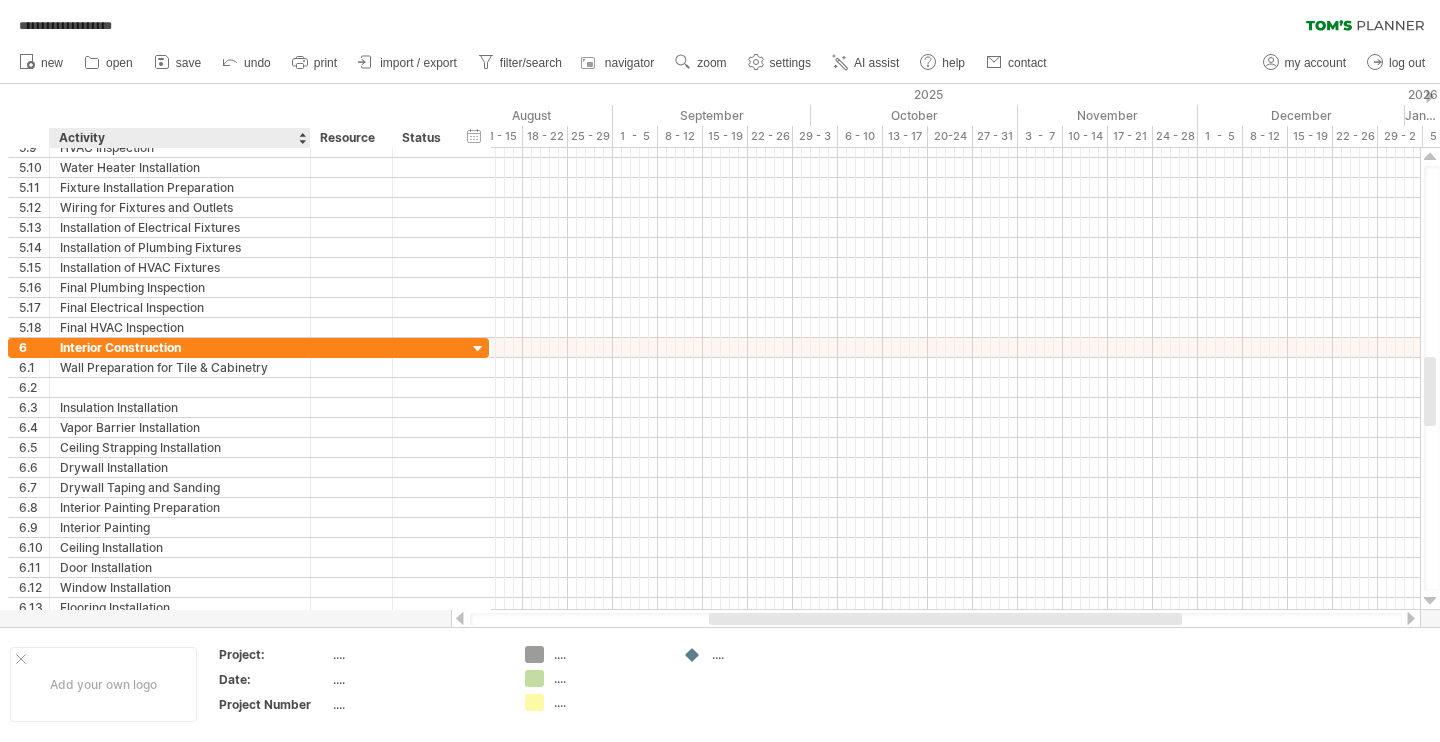 drag, startPoint x: 263, startPoint y: 135, endPoint x: 307, endPoint y: 135, distance: 44 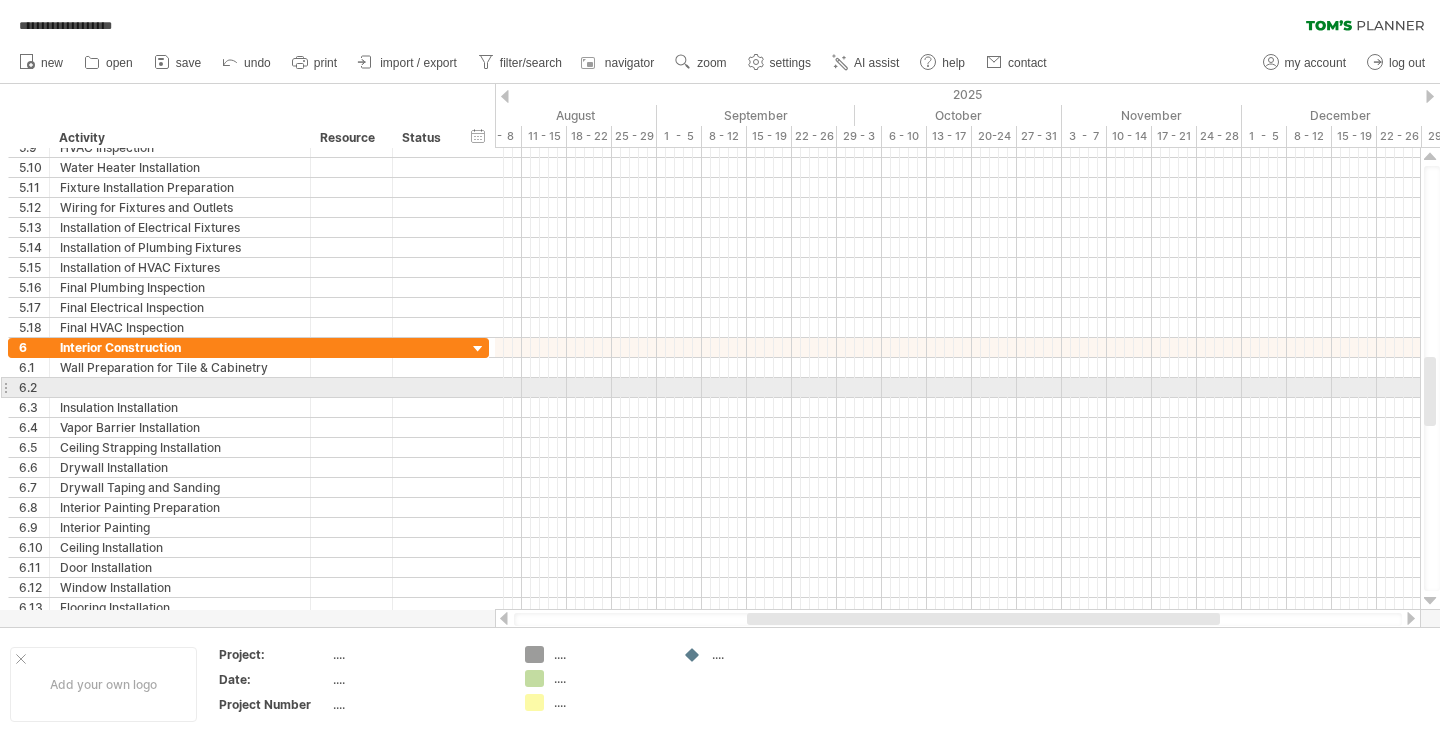 click at bounding box center [180, 387] 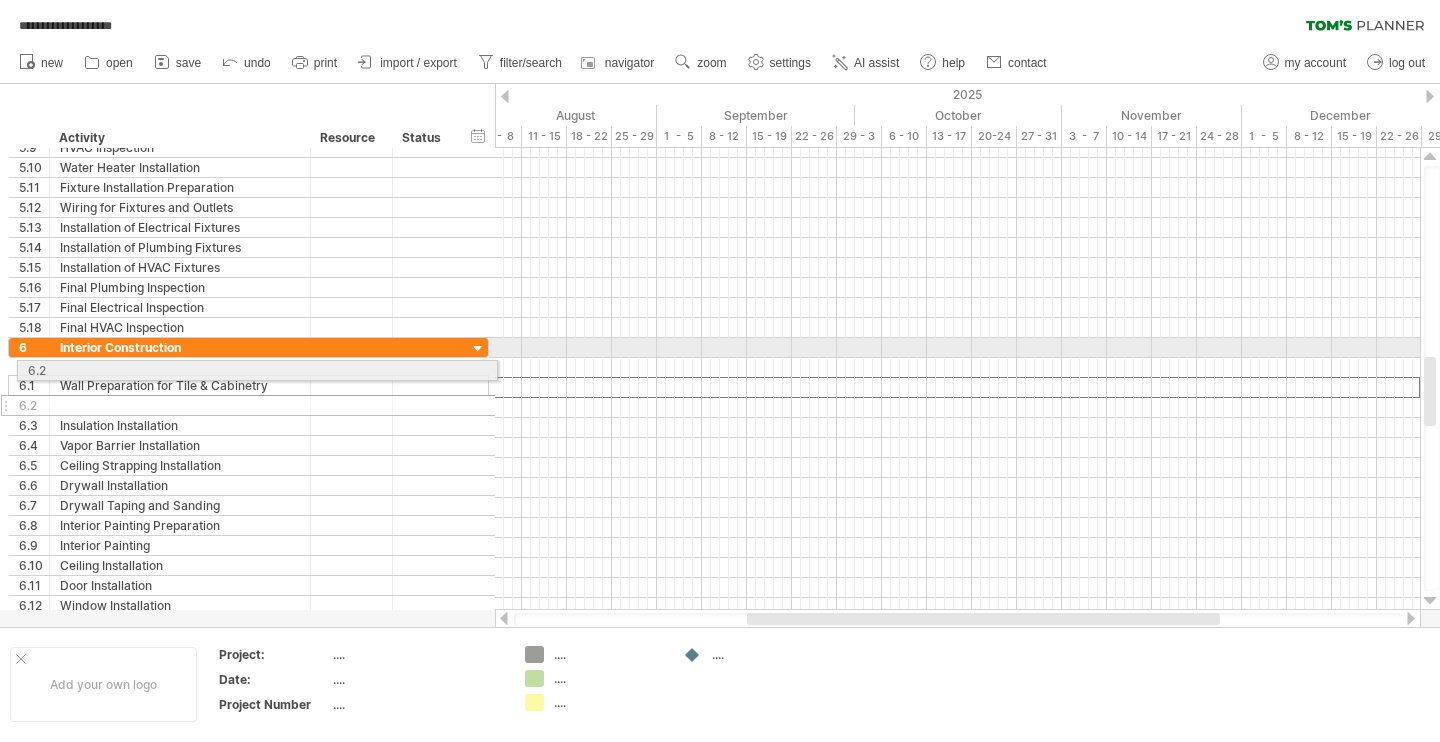 drag, startPoint x: 7, startPoint y: 387, endPoint x: 10, endPoint y: 367, distance: 20.22375 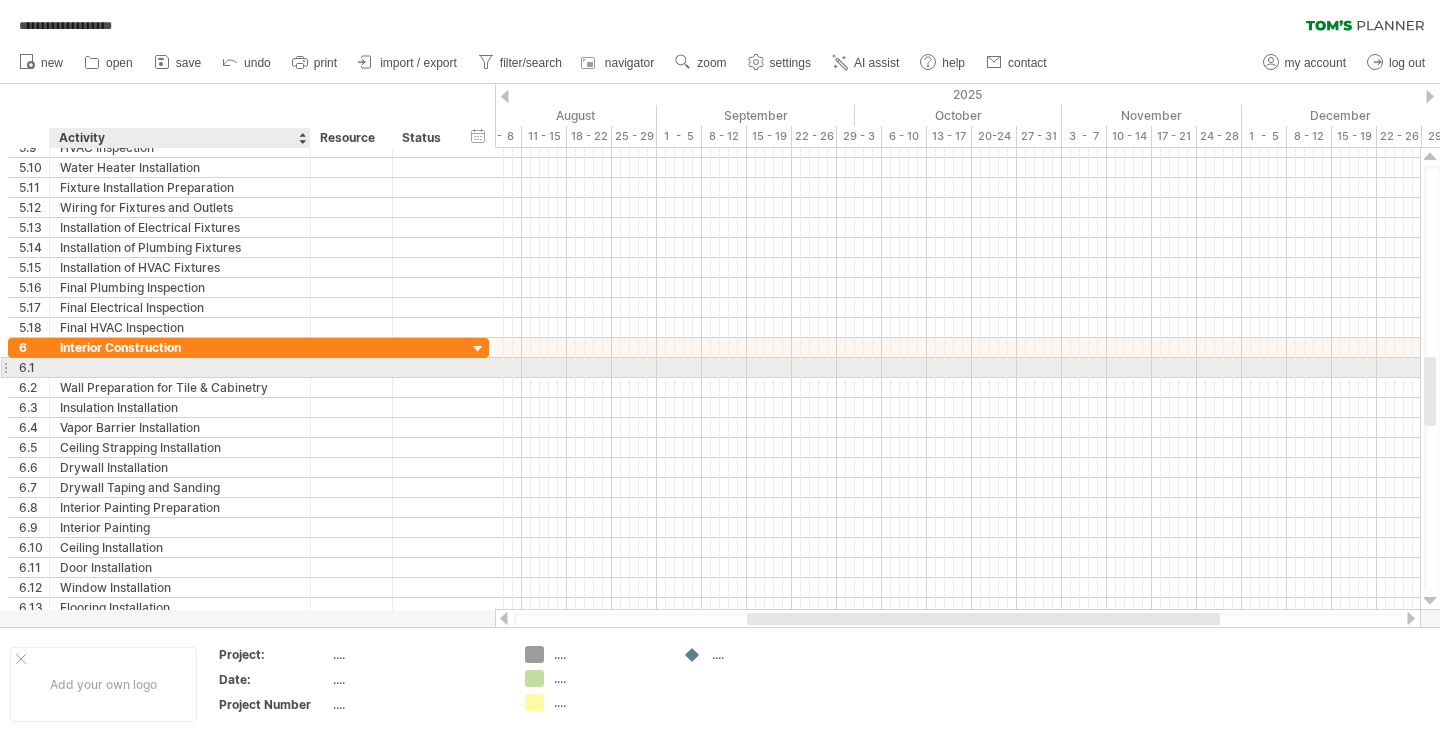 click at bounding box center (180, 367) 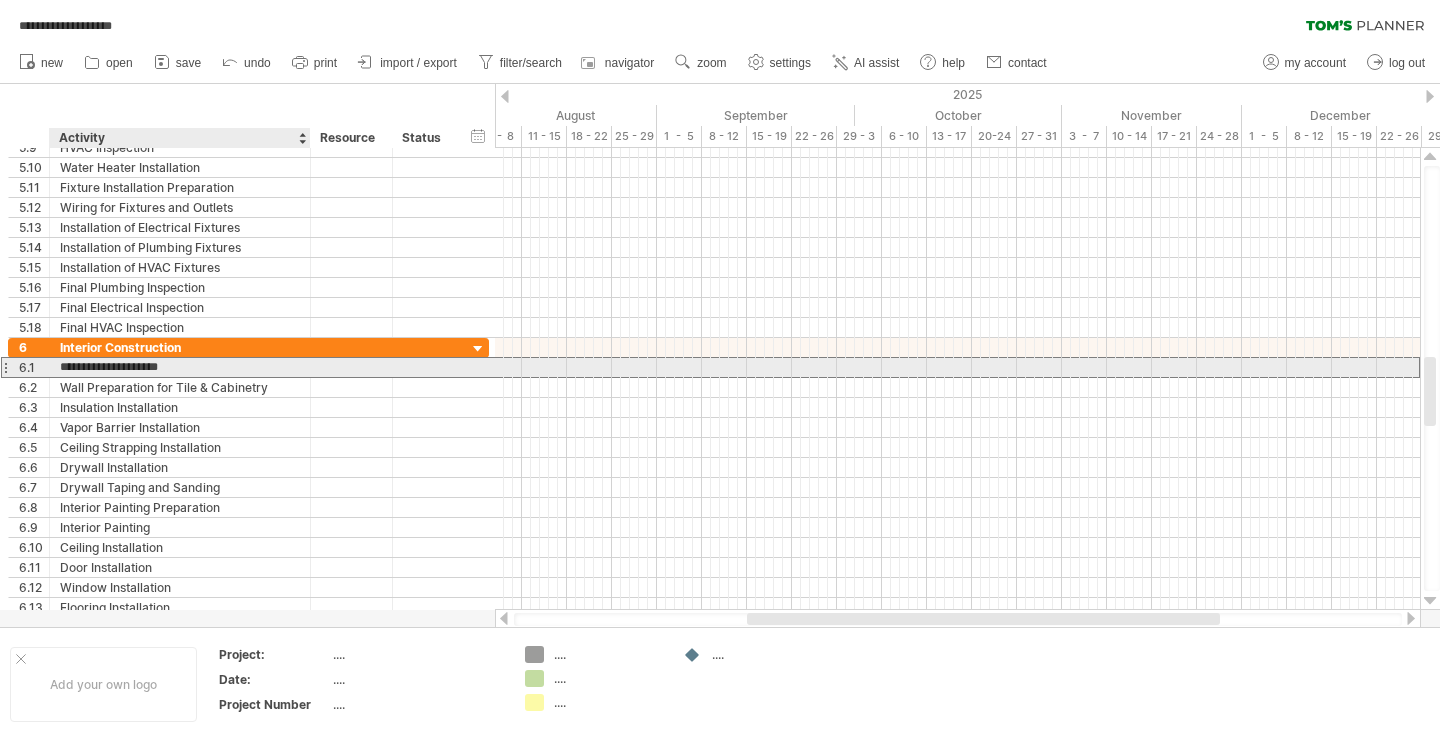 type on "**********" 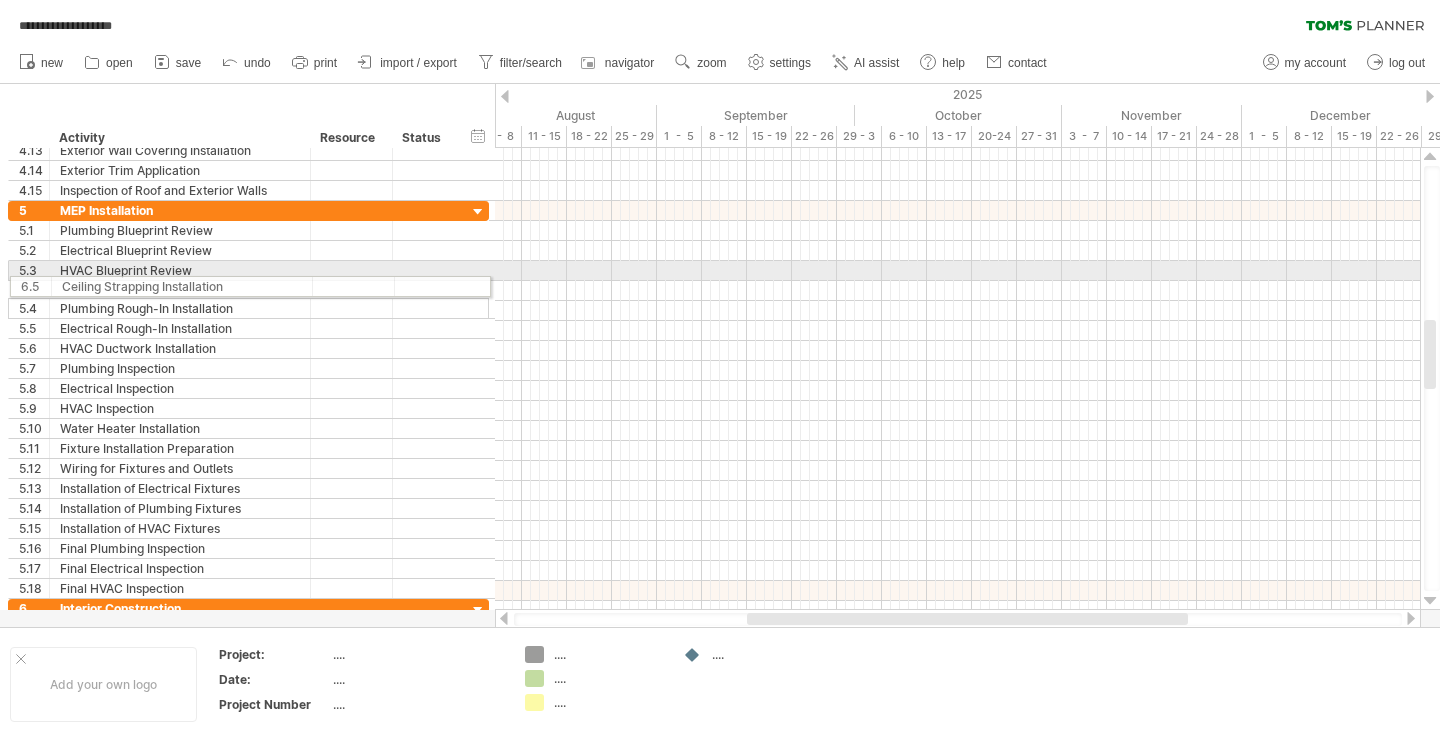drag, startPoint x: 7, startPoint y: 537, endPoint x: 3, endPoint y: 283, distance: 254.0315 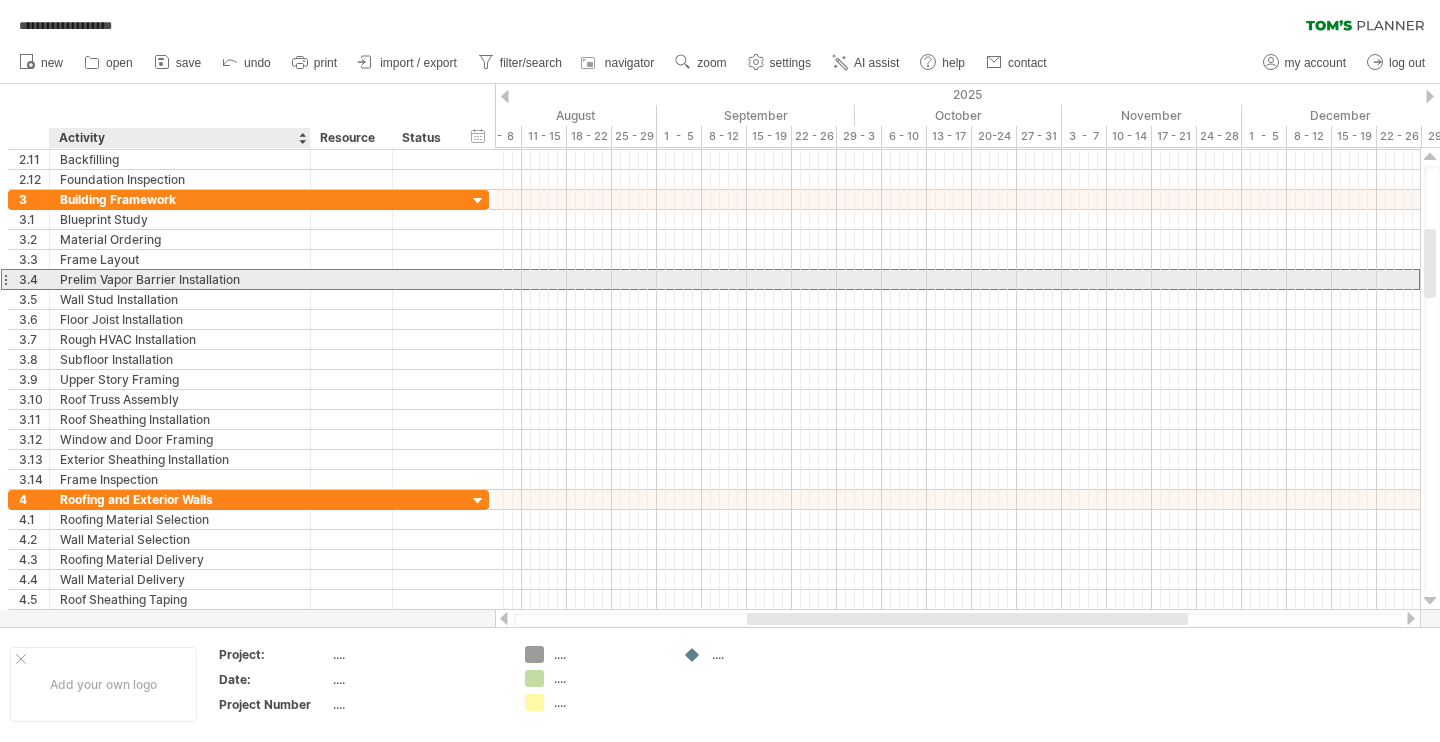 click on "Prelim Vapor Barrier Installation" at bounding box center [180, 279] 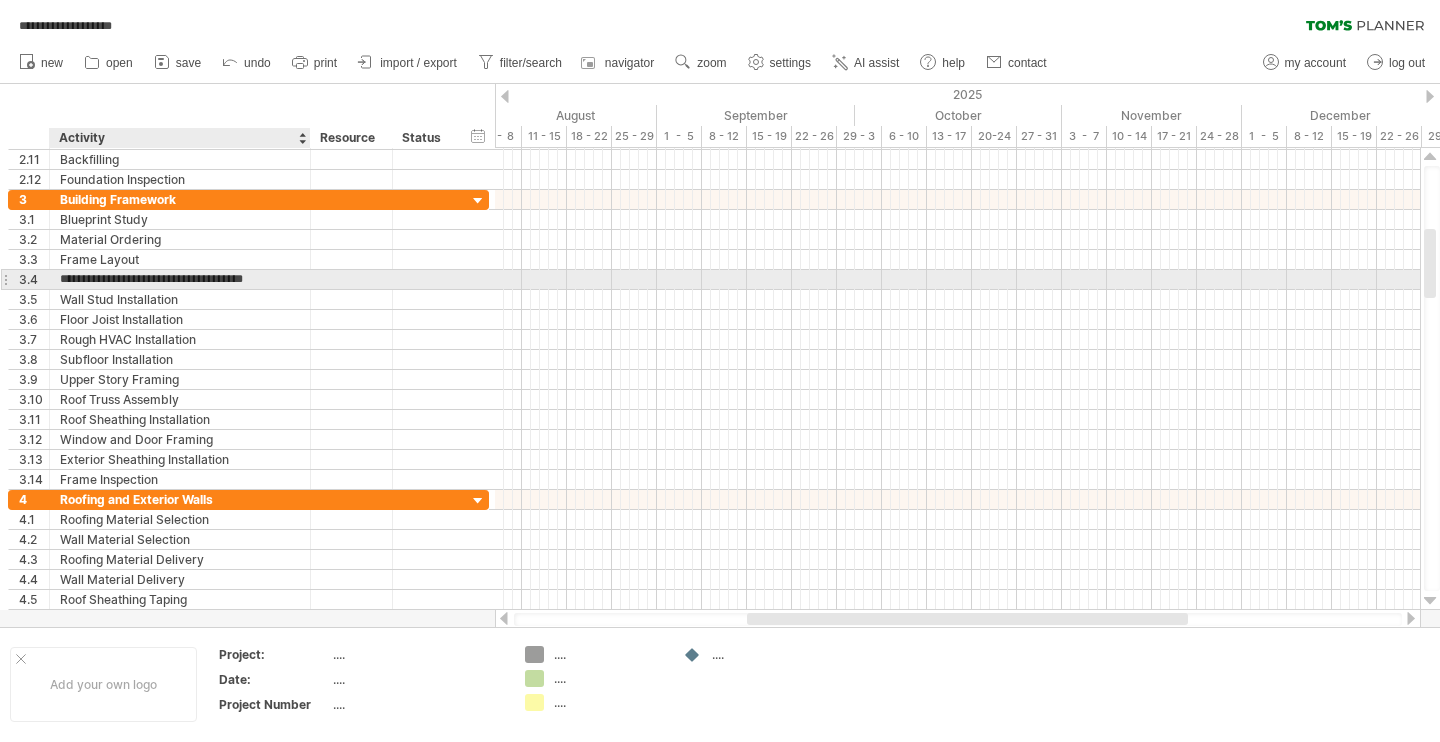 type on "**********" 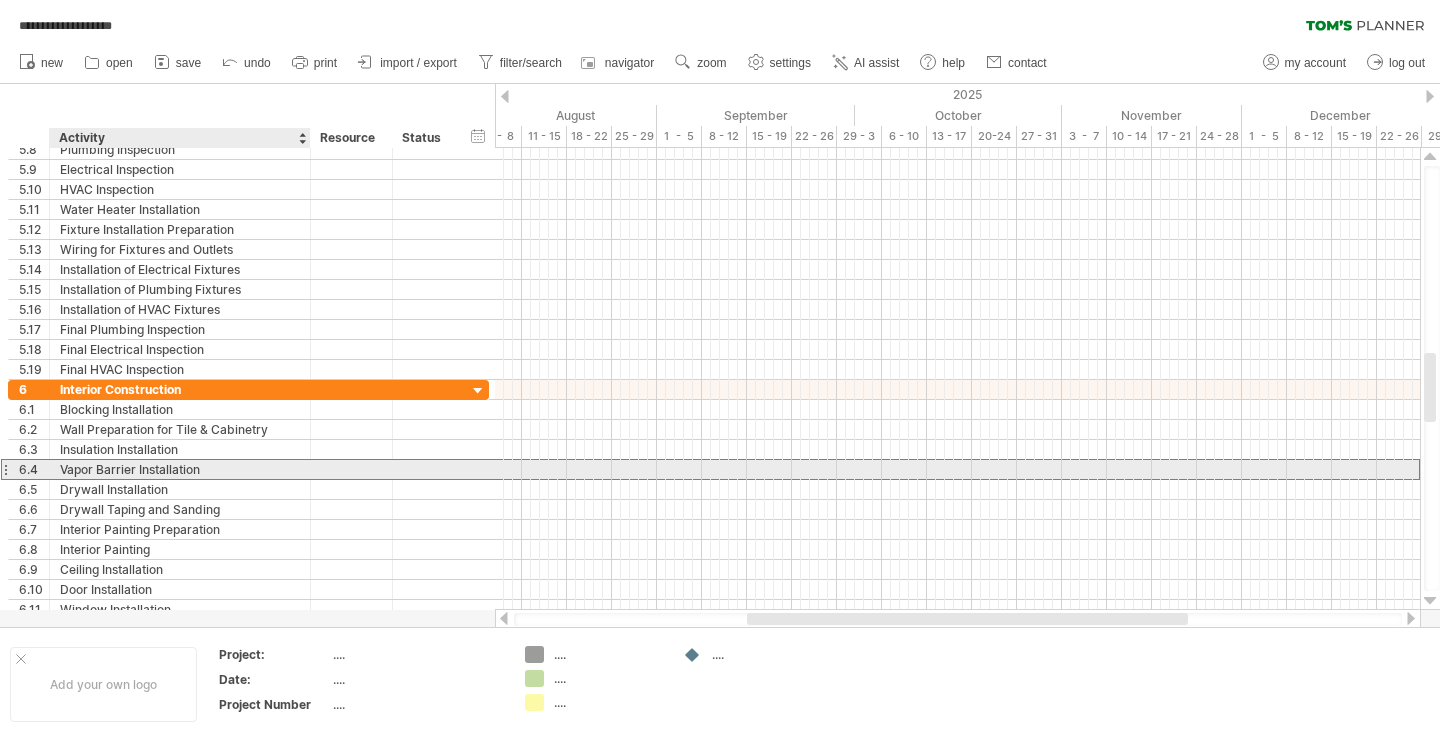 click on "Vapor Barrier Installation" at bounding box center (180, 469) 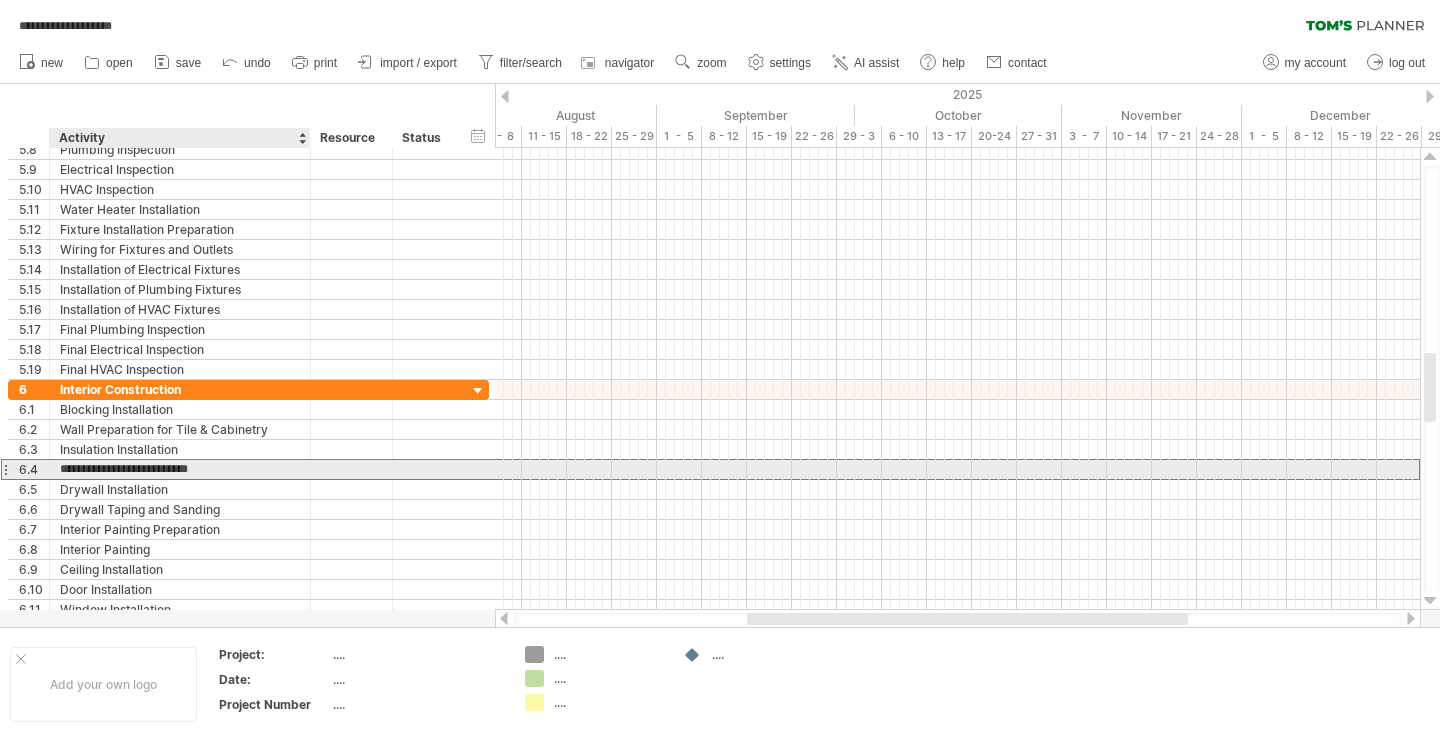 click on "**********" at bounding box center (180, 469) 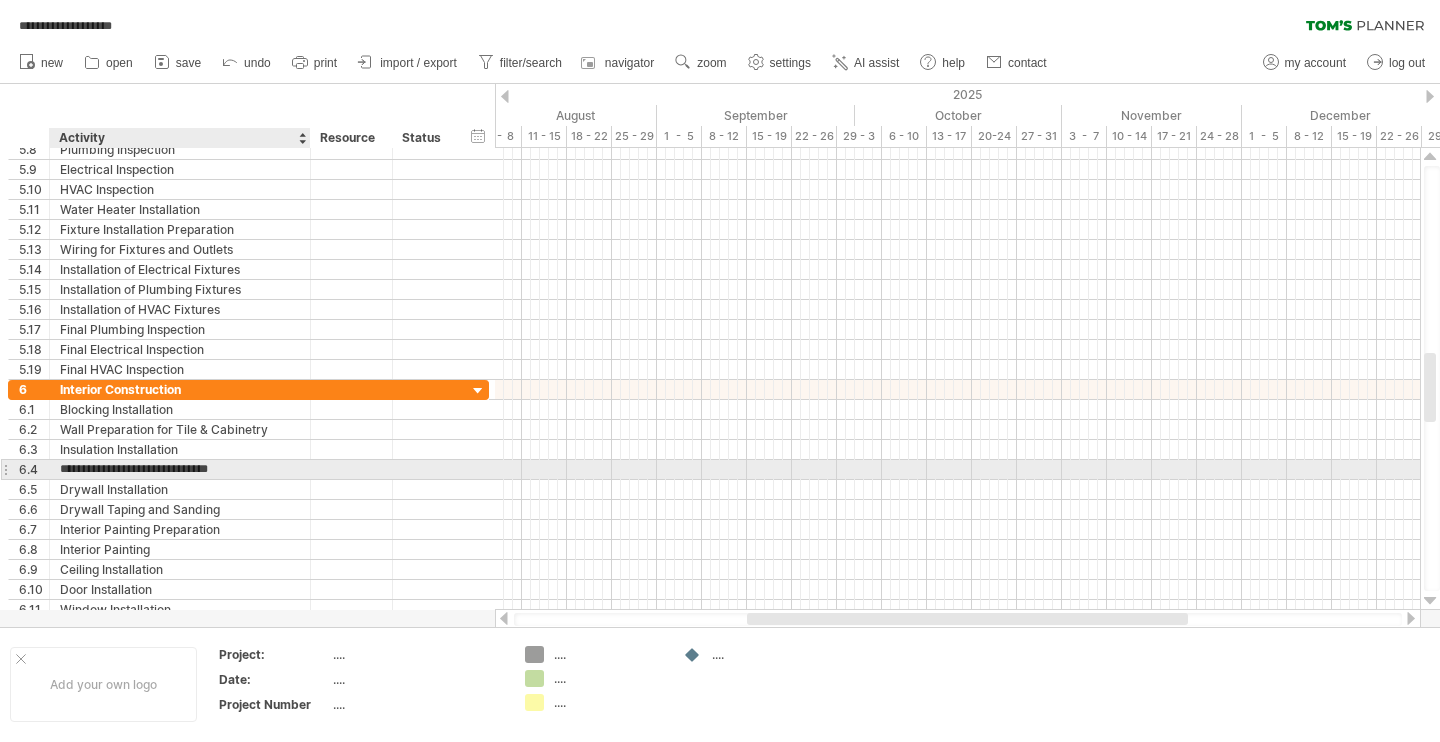 type on "**********" 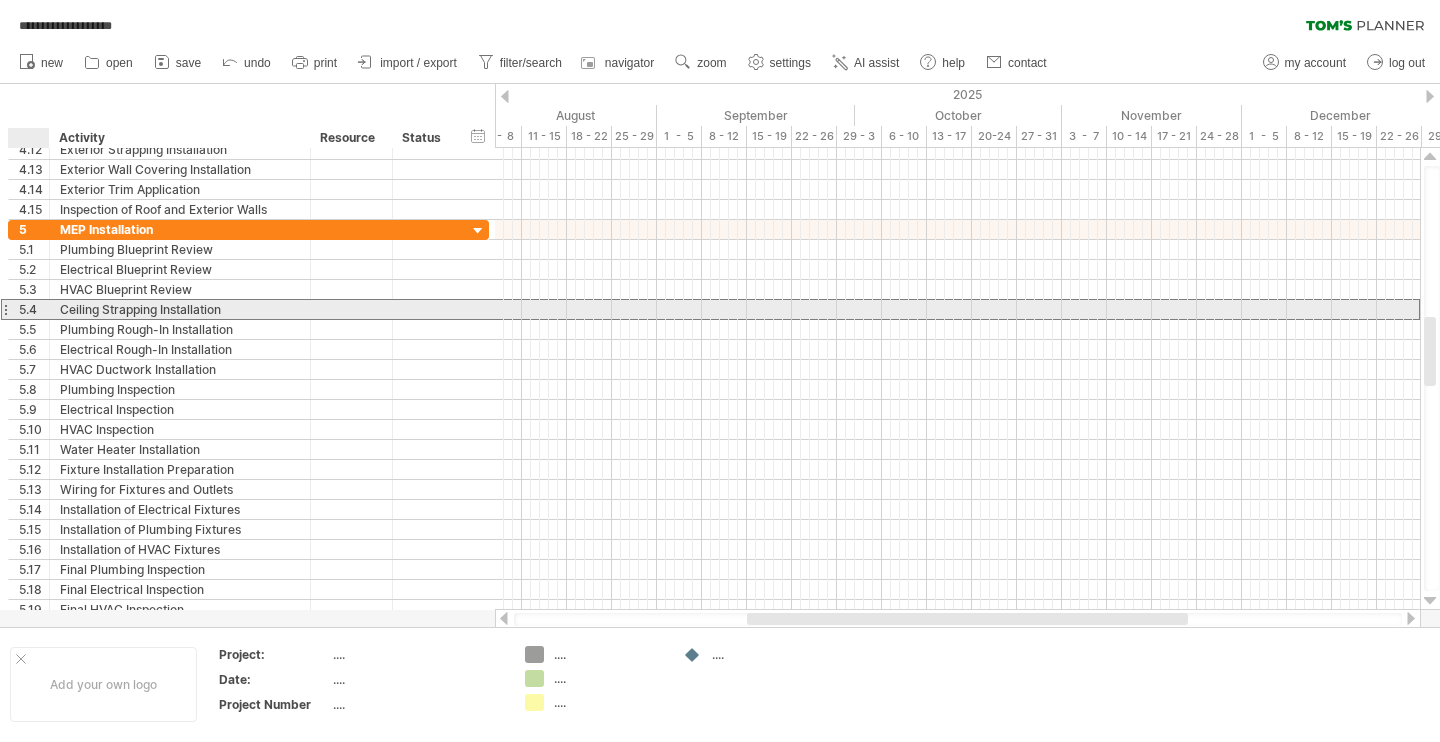 click on "5.4" at bounding box center [34, 309] 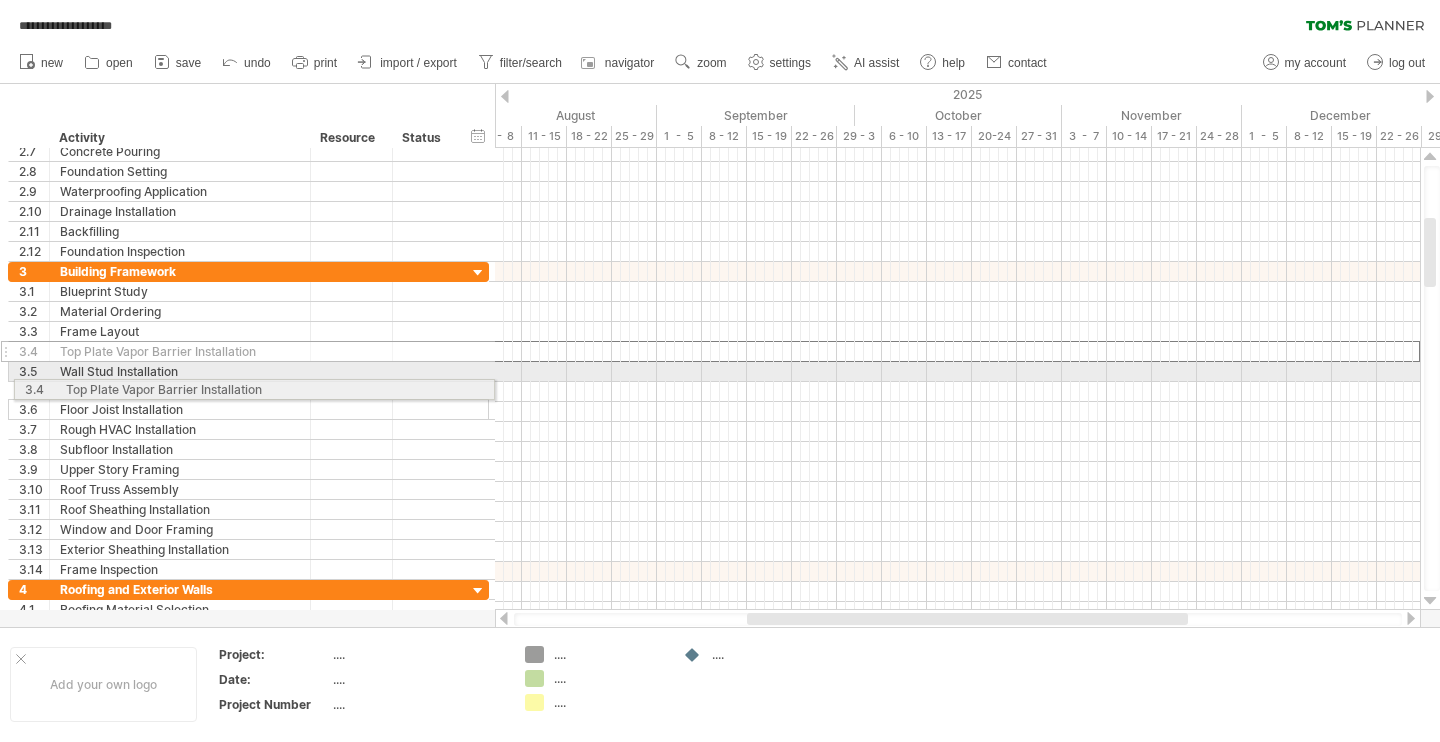 drag, startPoint x: 6, startPoint y: 350, endPoint x: 6, endPoint y: 386, distance: 36 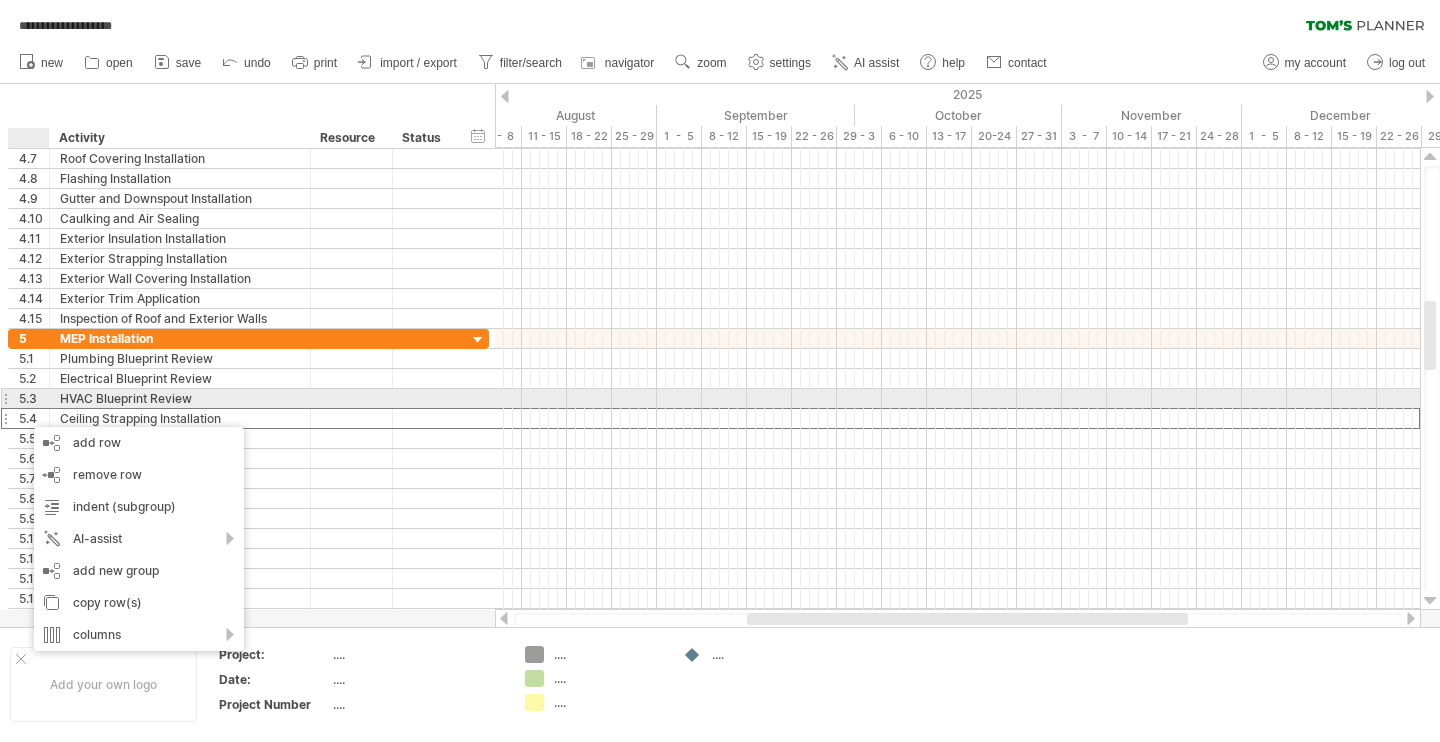click on "5.3" at bounding box center [34, 398] 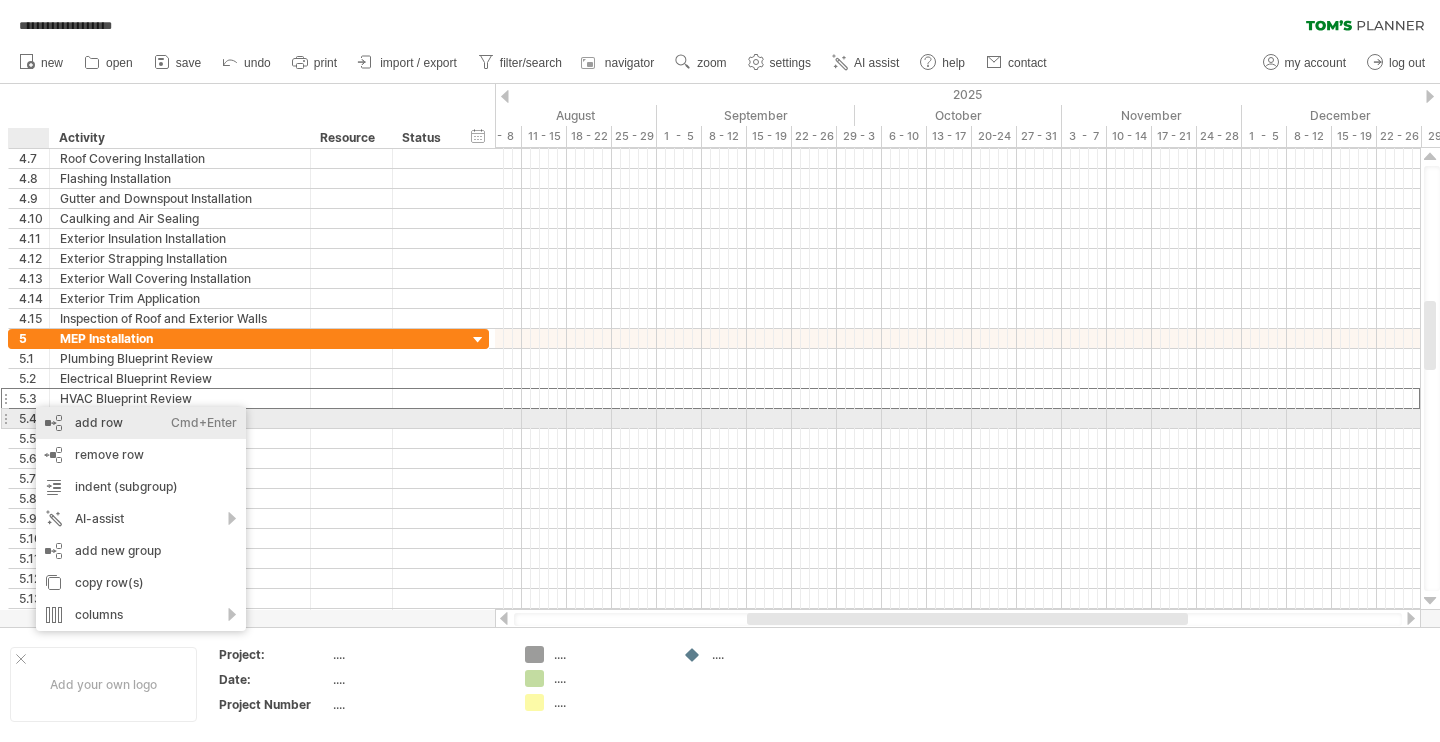 click on "add row Ctrl+Enter Cmd+Enter" at bounding box center (141, 423) 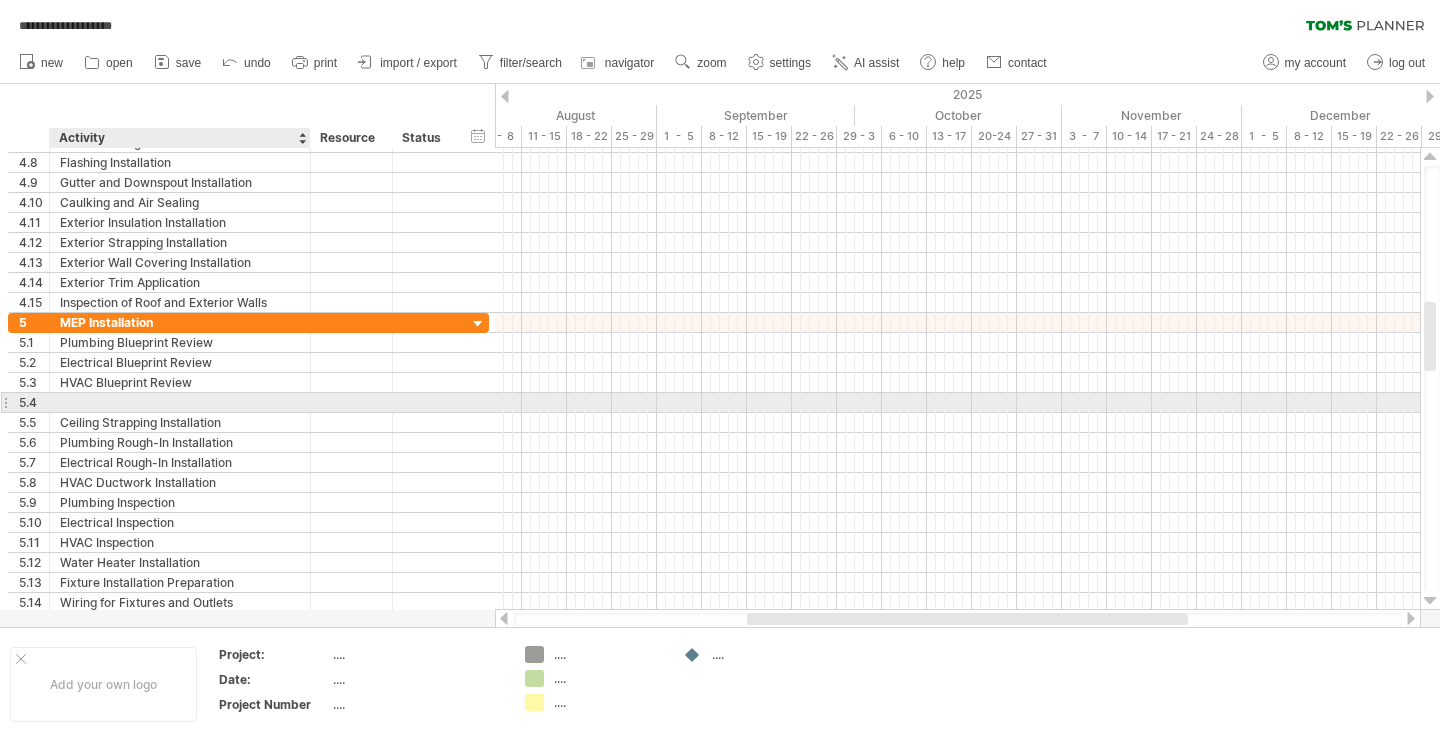 click at bounding box center (180, 402) 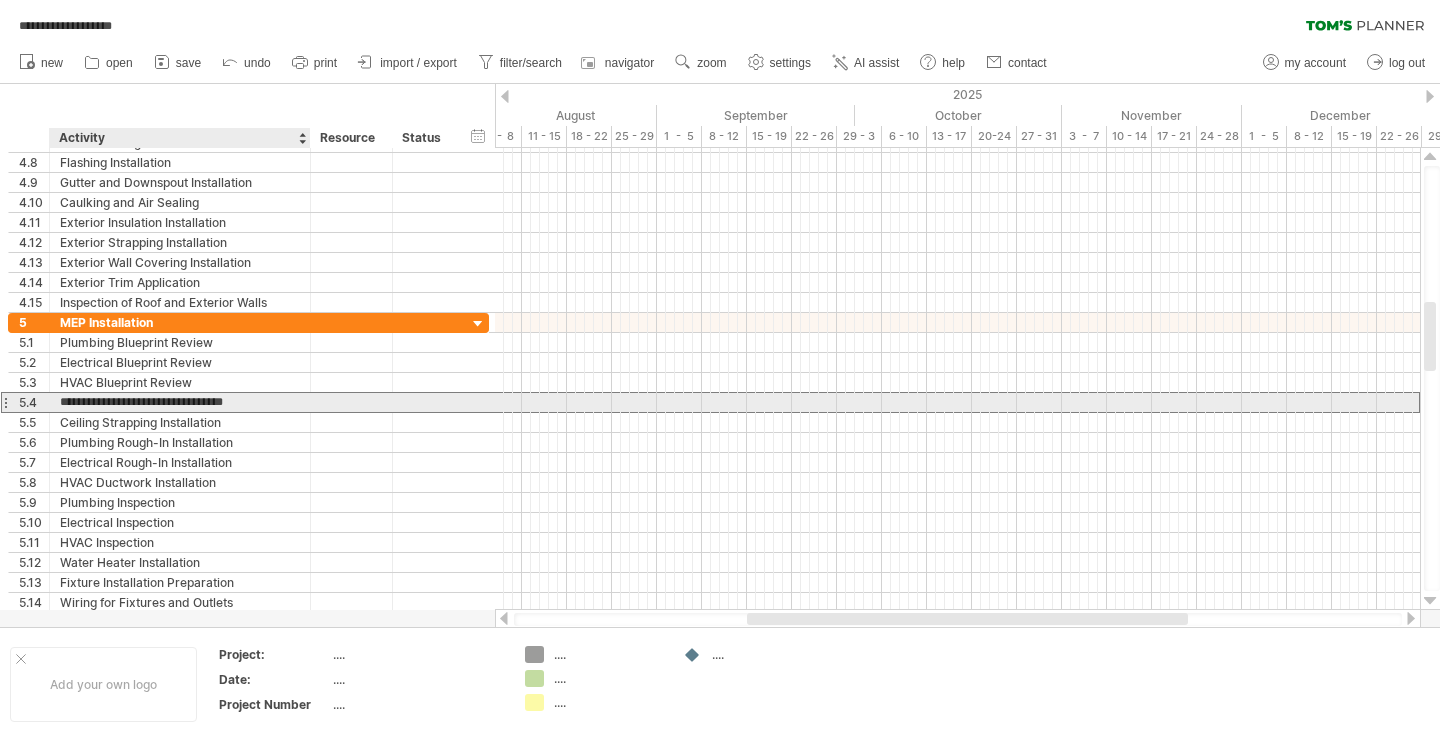 type on "**********" 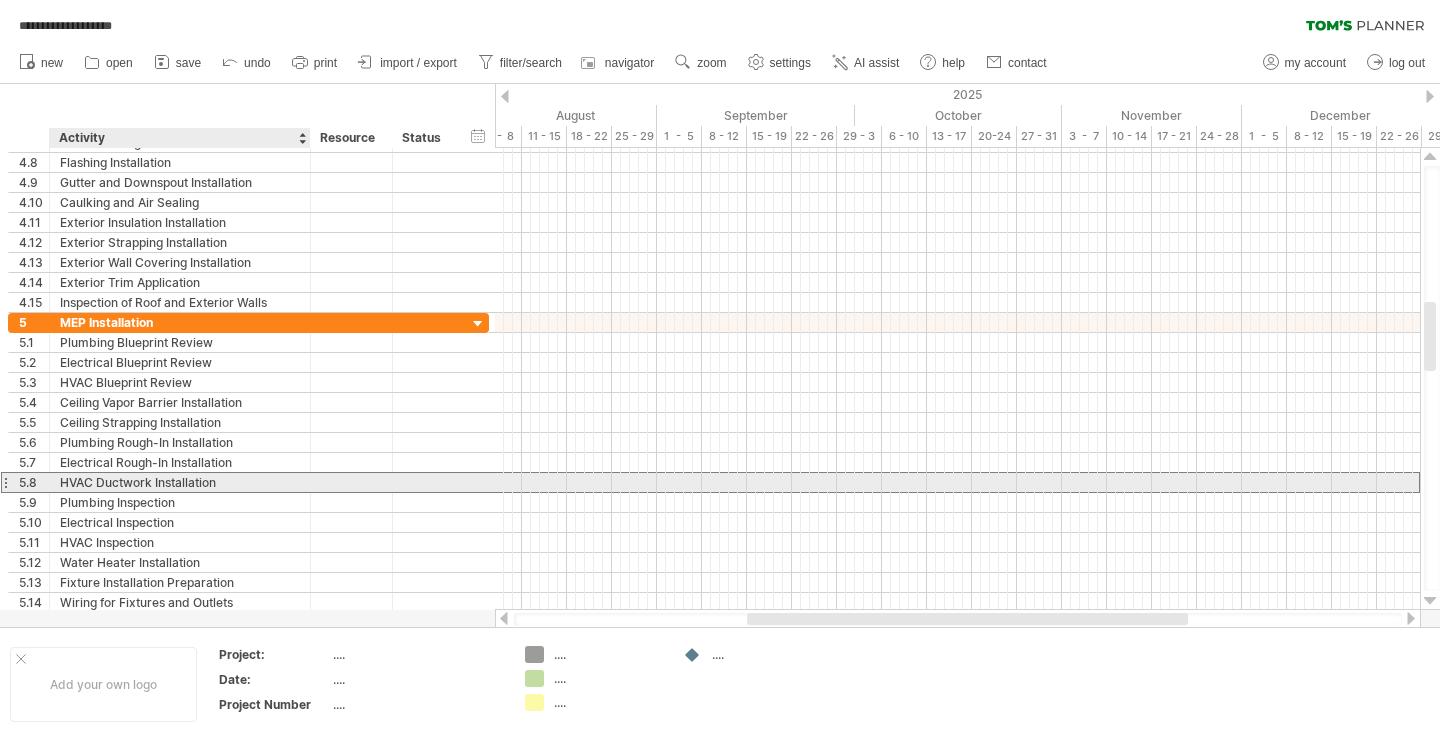 click on "HVAC Ductwork Installation" at bounding box center [180, 482] 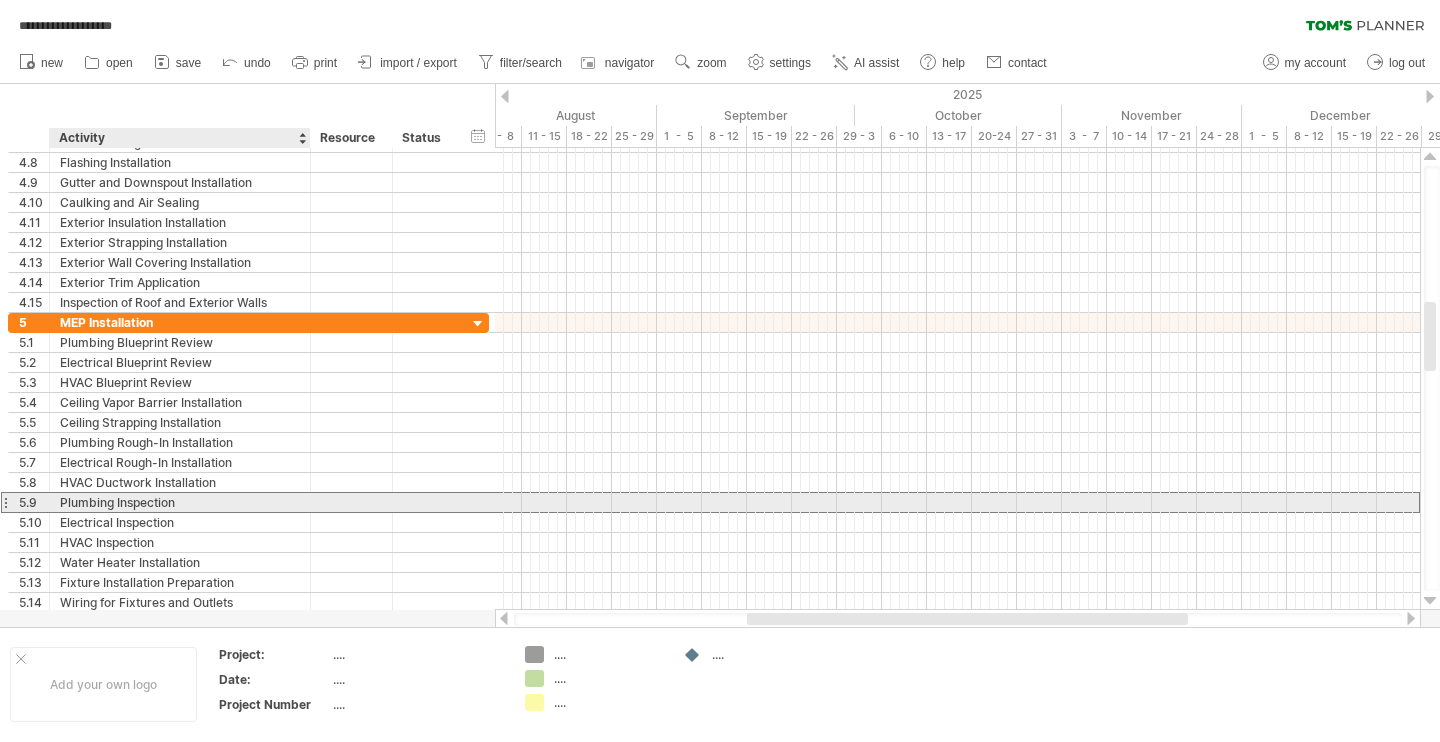 click on "Plumbing Inspection" at bounding box center [180, 502] 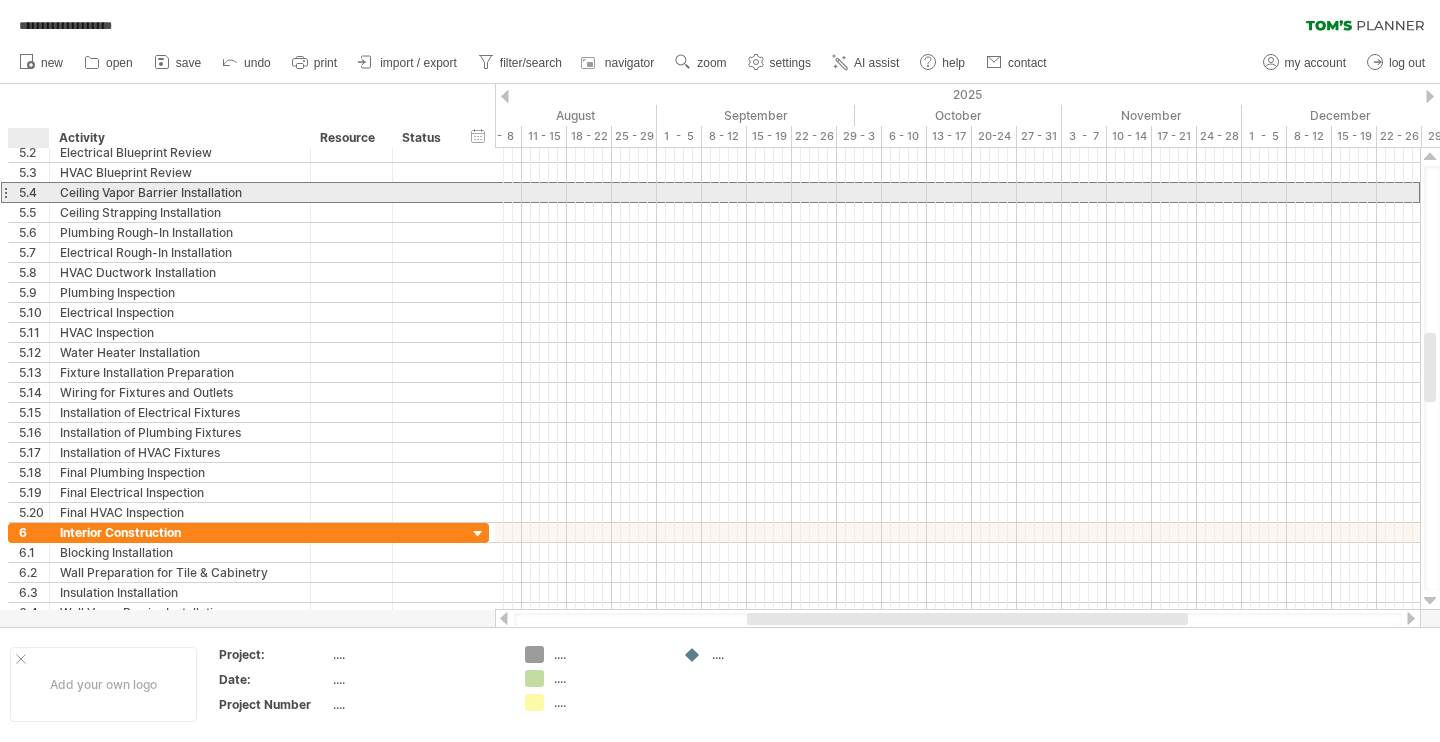 click on "5.4" at bounding box center [34, 192] 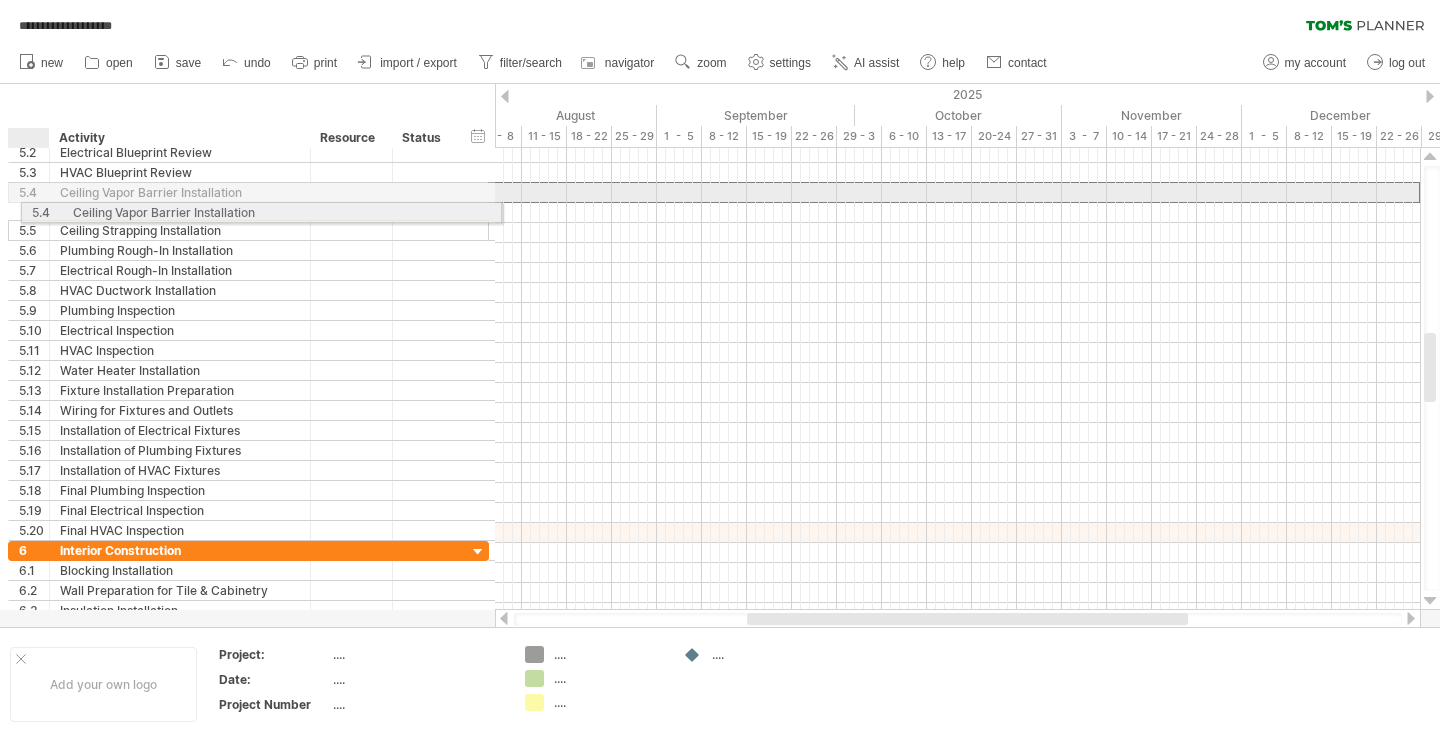 drag, startPoint x: 8, startPoint y: 192, endPoint x: 16, endPoint y: 209, distance: 18.788294 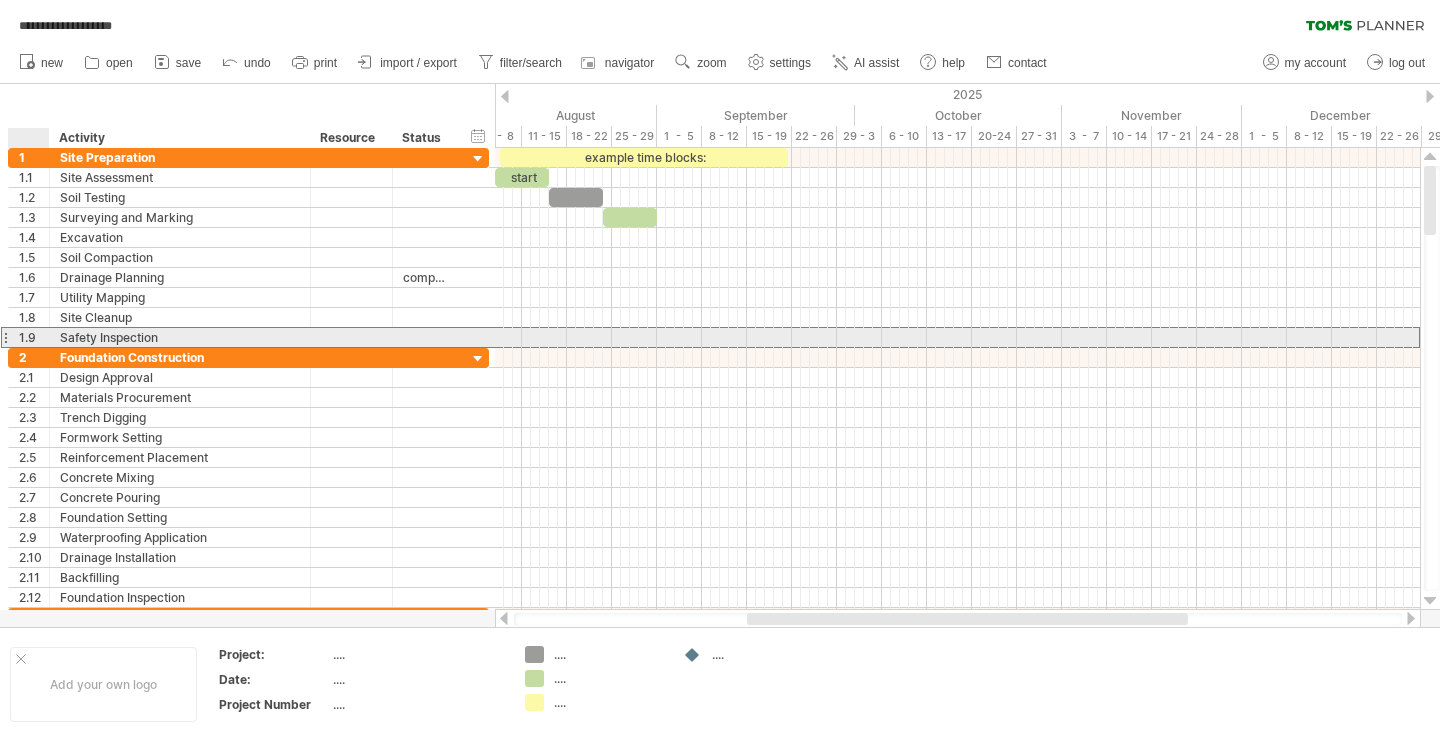 click on "1.9" at bounding box center [34, 337] 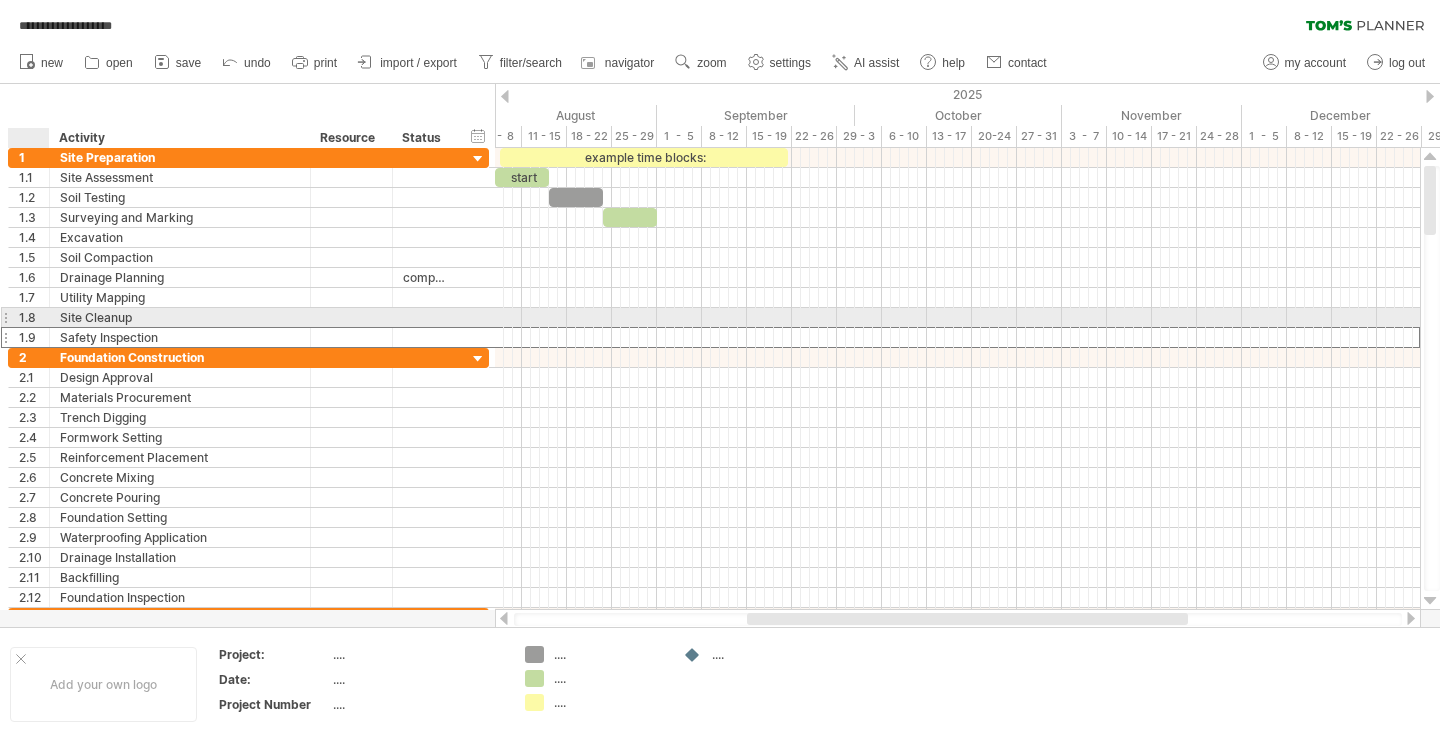 click on "1.8" at bounding box center [34, 317] 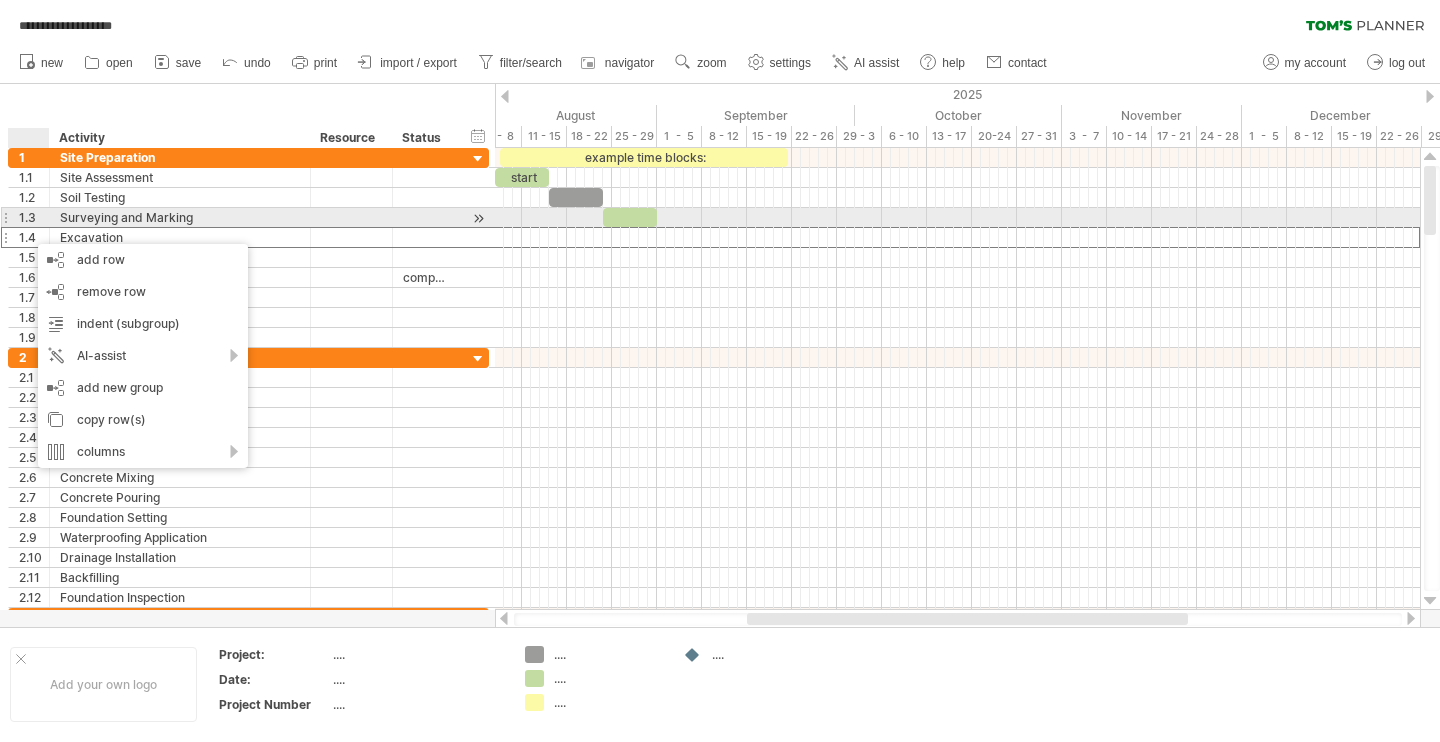 click on "1.3" at bounding box center (34, 217) 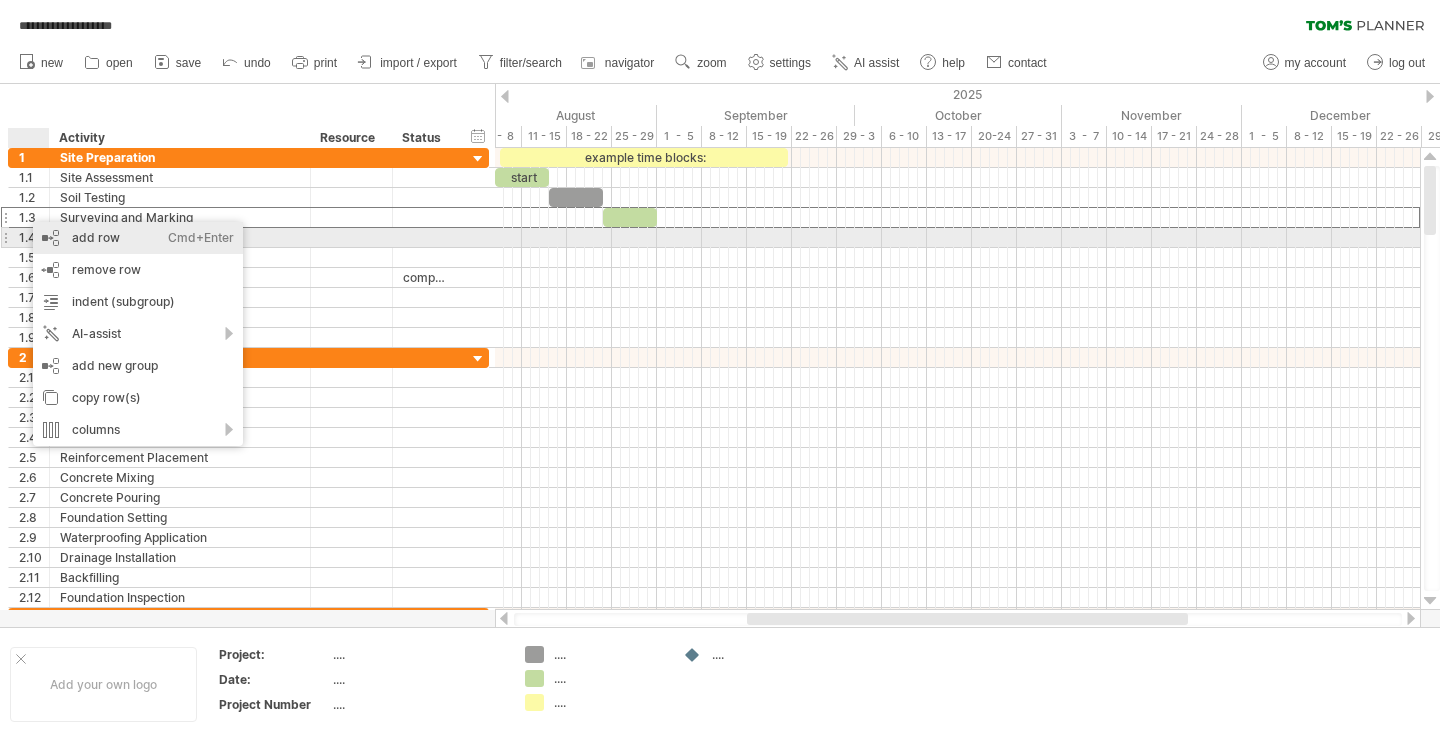 click on "add row Ctrl+Enter Cmd+Enter" at bounding box center [138, 238] 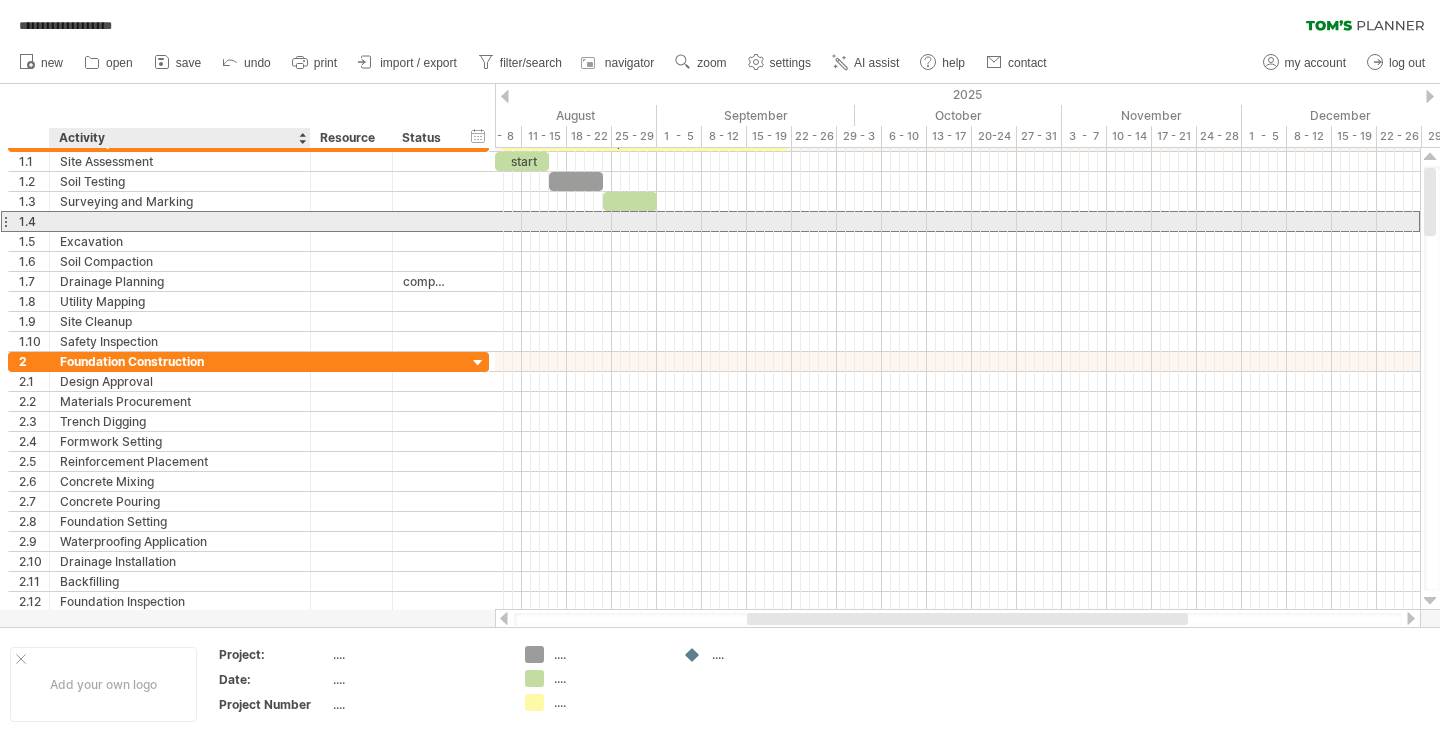 click at bounding box center (180, 221) 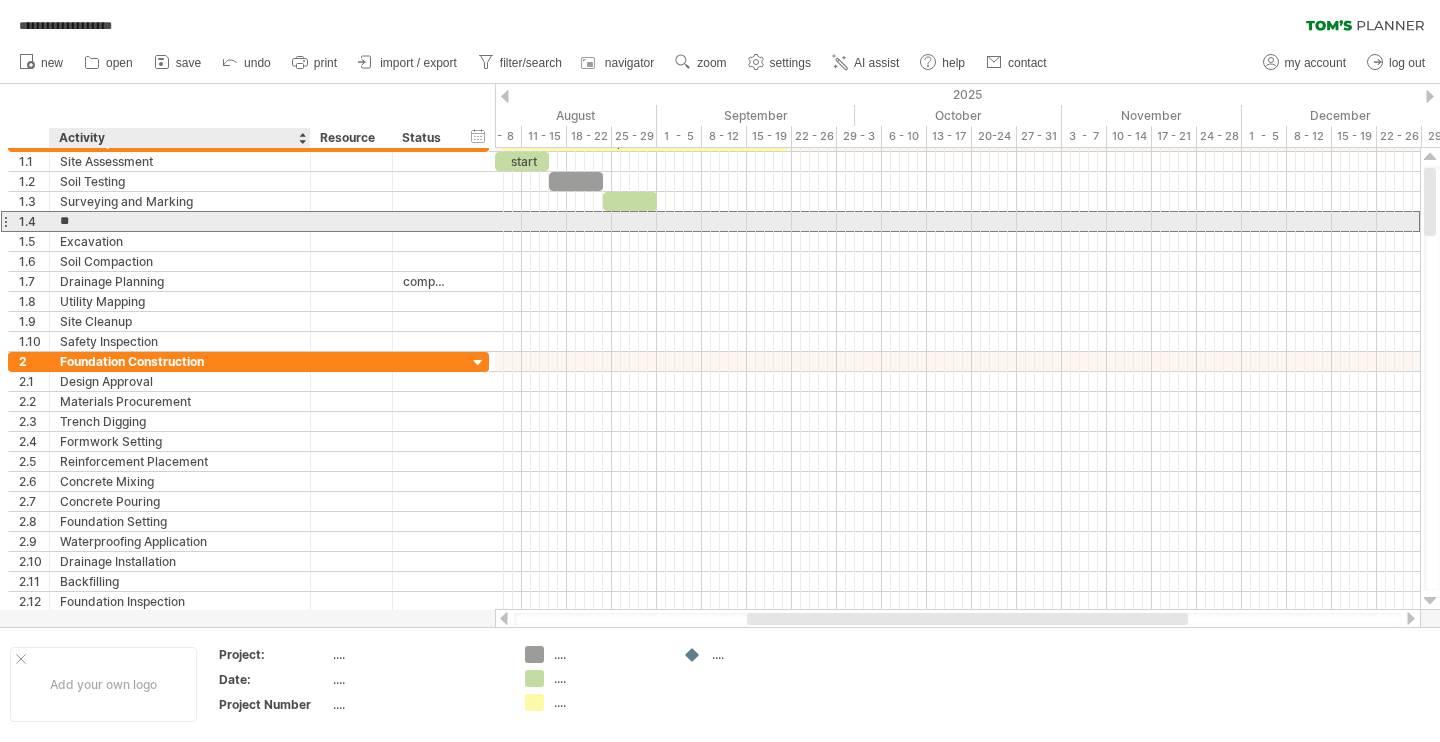 type on "*" 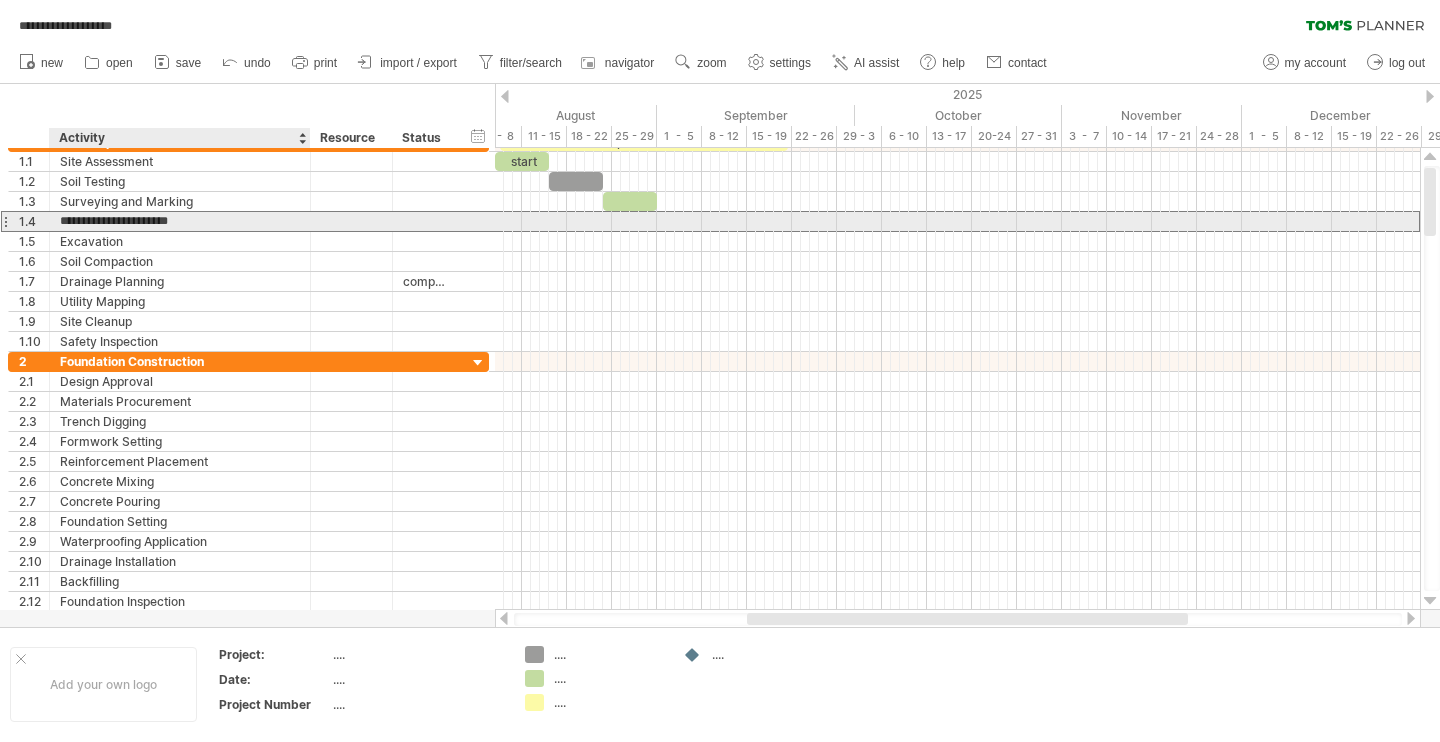 type on "**********" 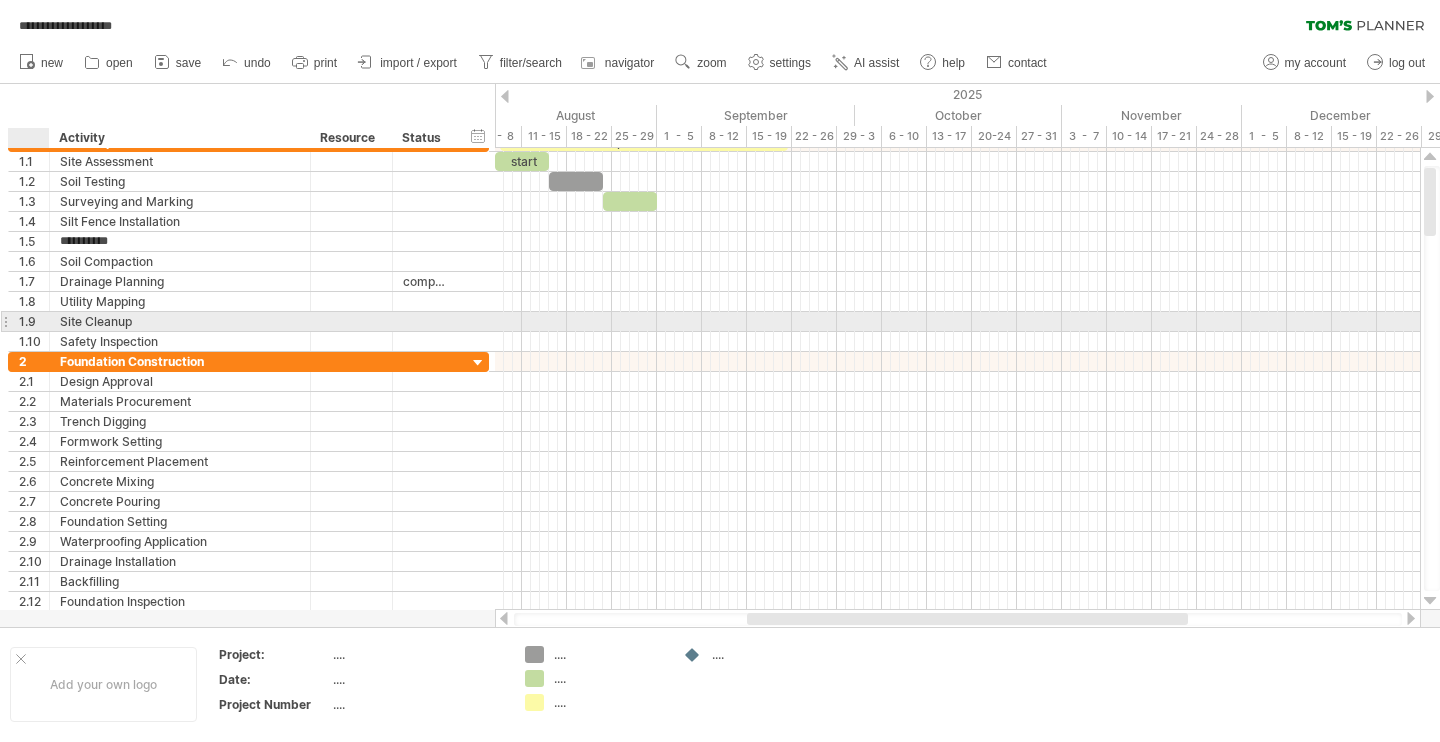 click on "1.9" at bounding box center (34, 321) 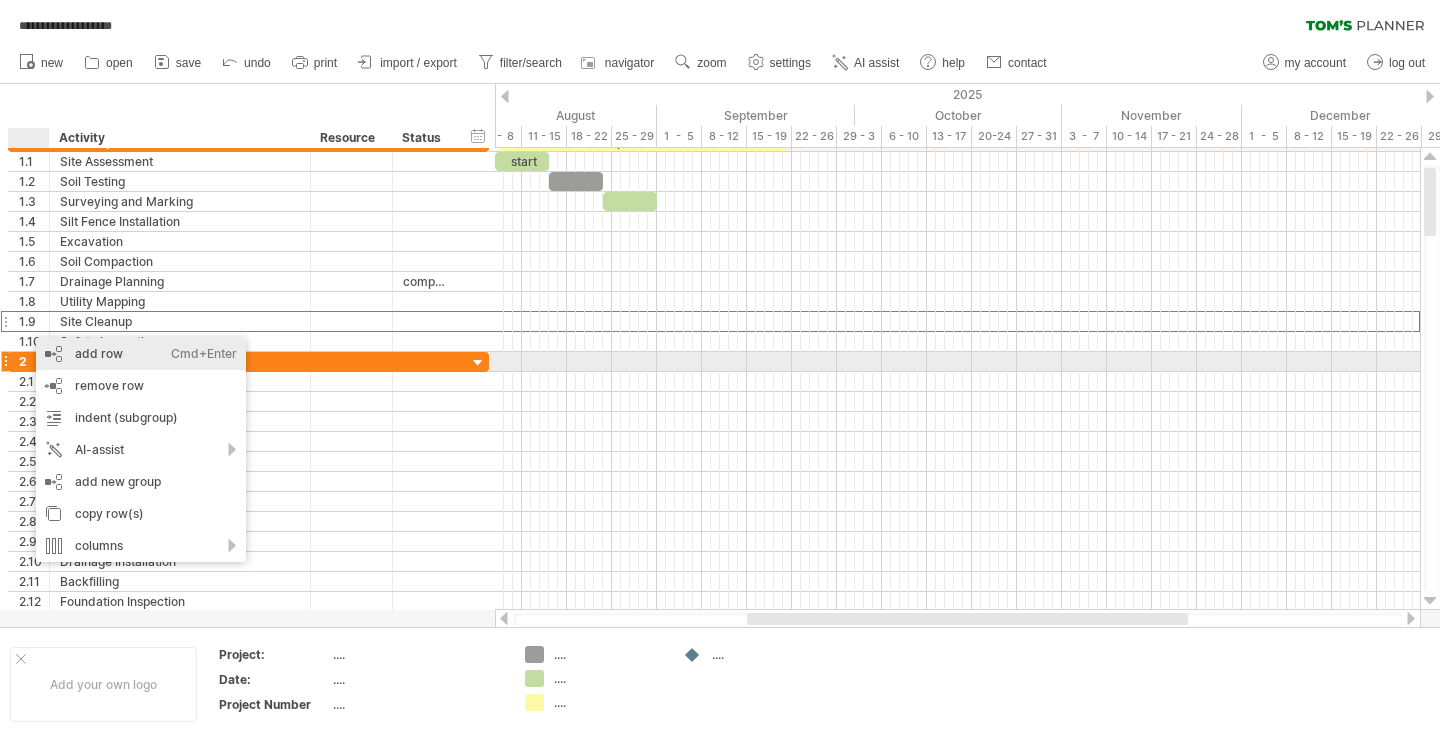 click on "add row Ctrl+Enter Cmd+Enter" at bounding box center (141, 354) 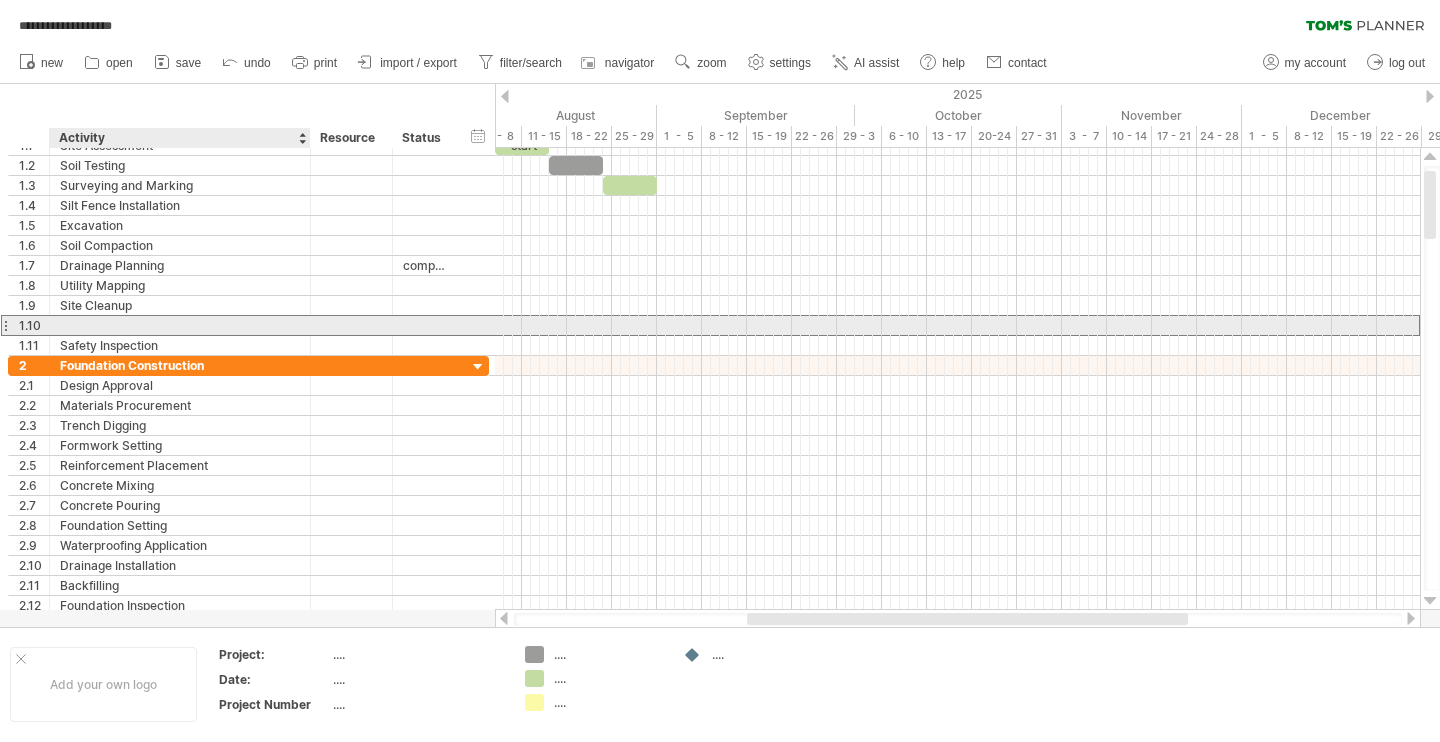 click at bounding box center [180, 325] 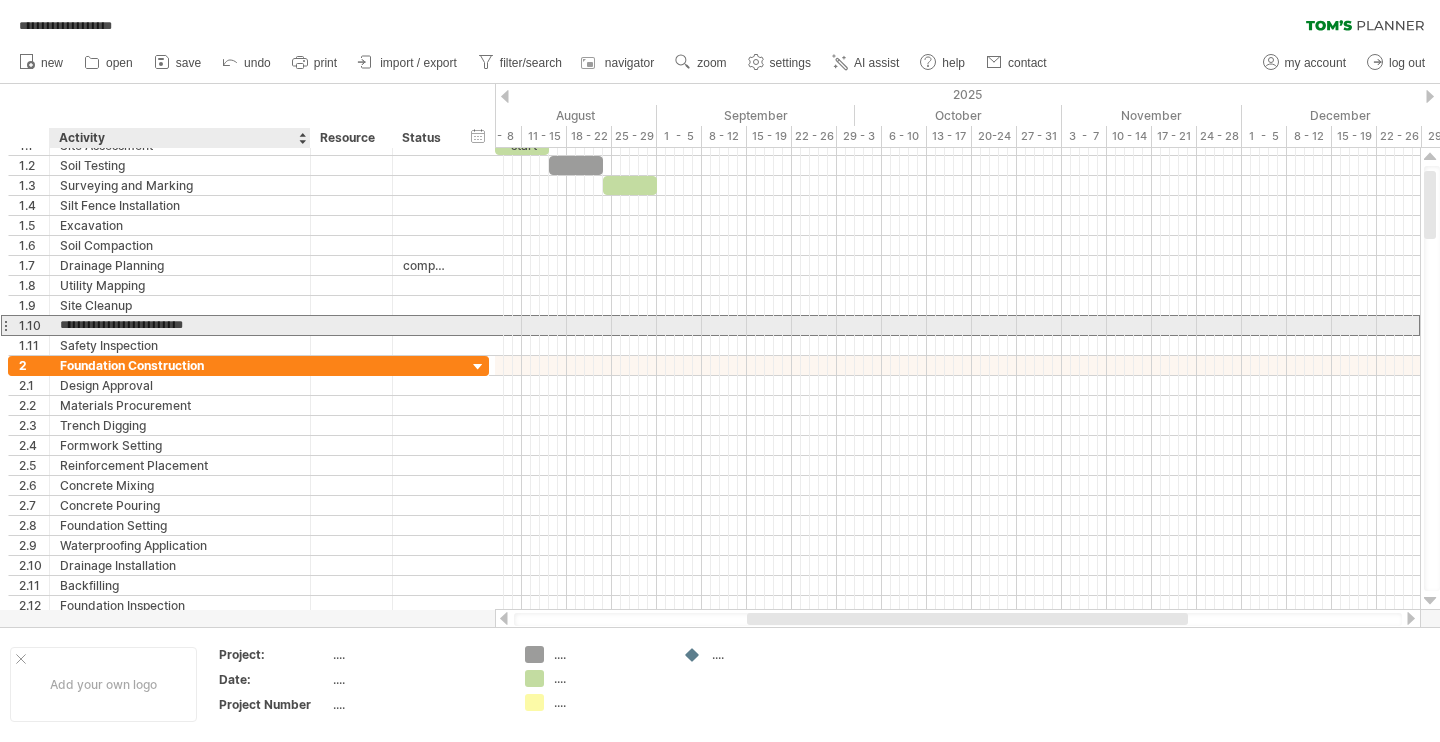 type on "**********" 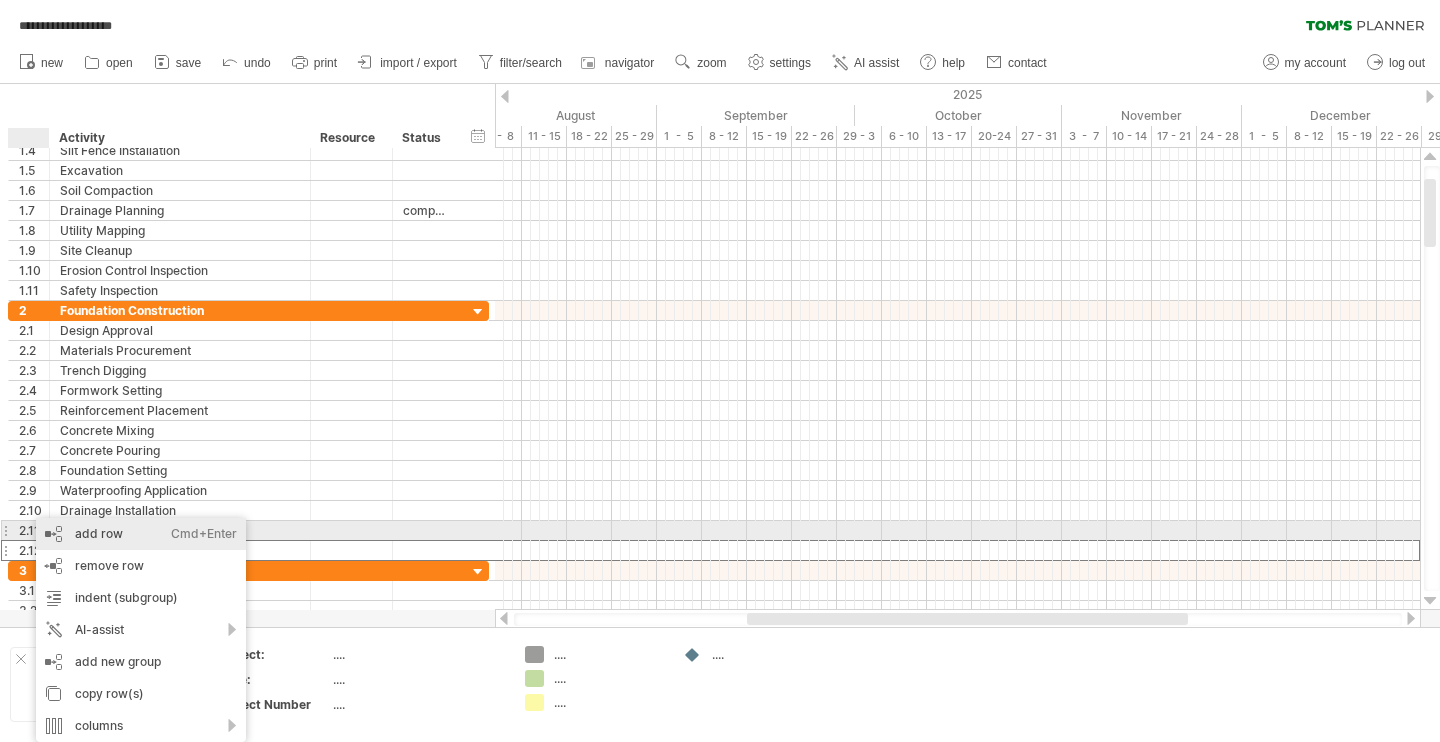 click on "add row Ctrl+Enter Cmd+Enter" at bounding box center (141, 534) 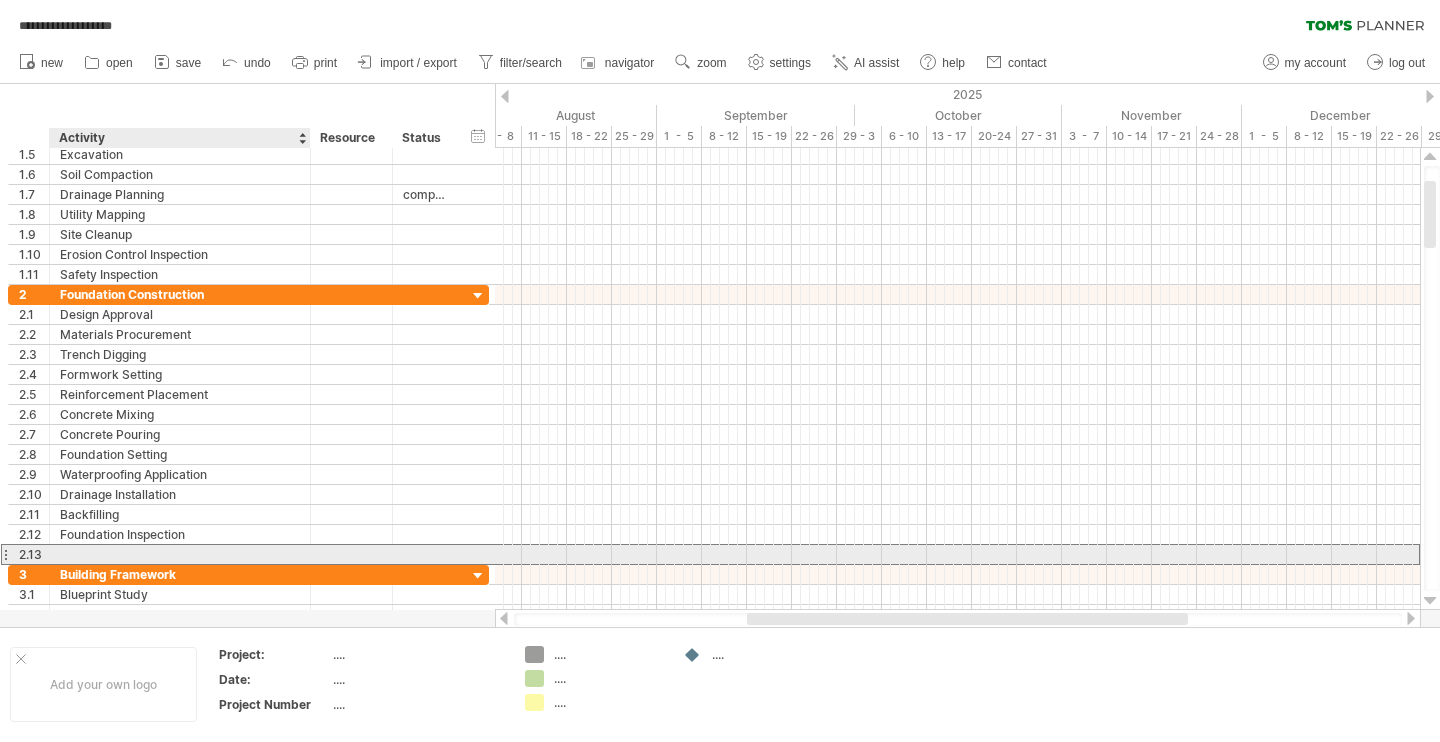 click at bounding box center (180, 554) 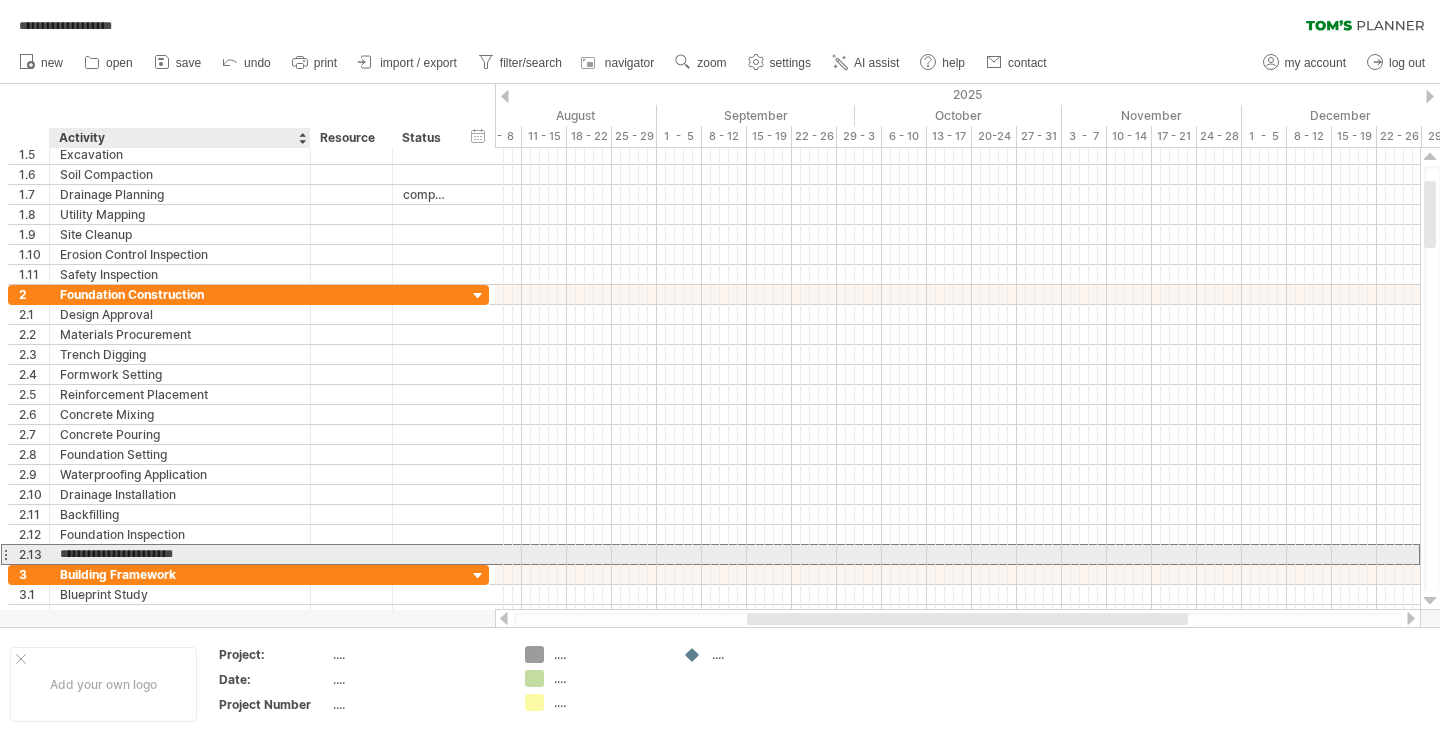 type on "**********" 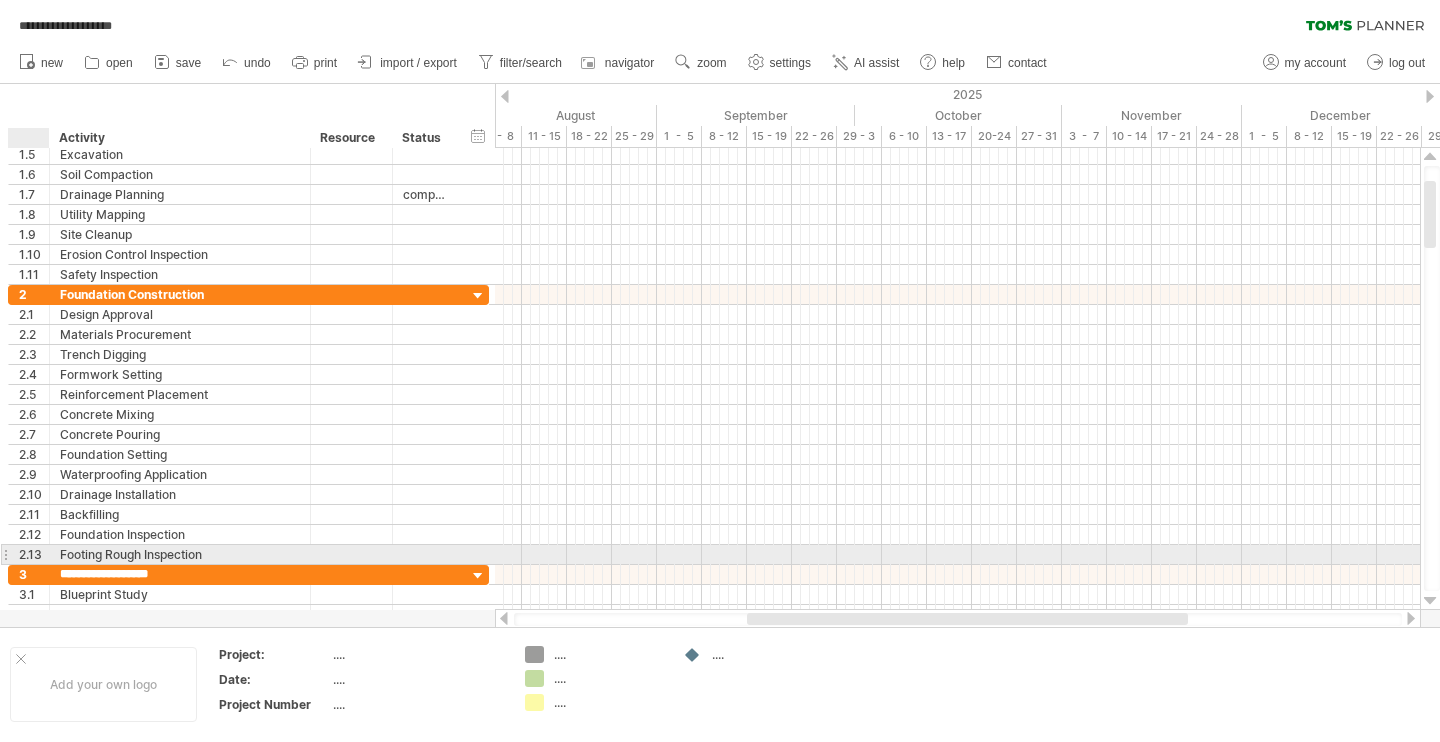 click on "2.13" at bounding box center (34, 554) 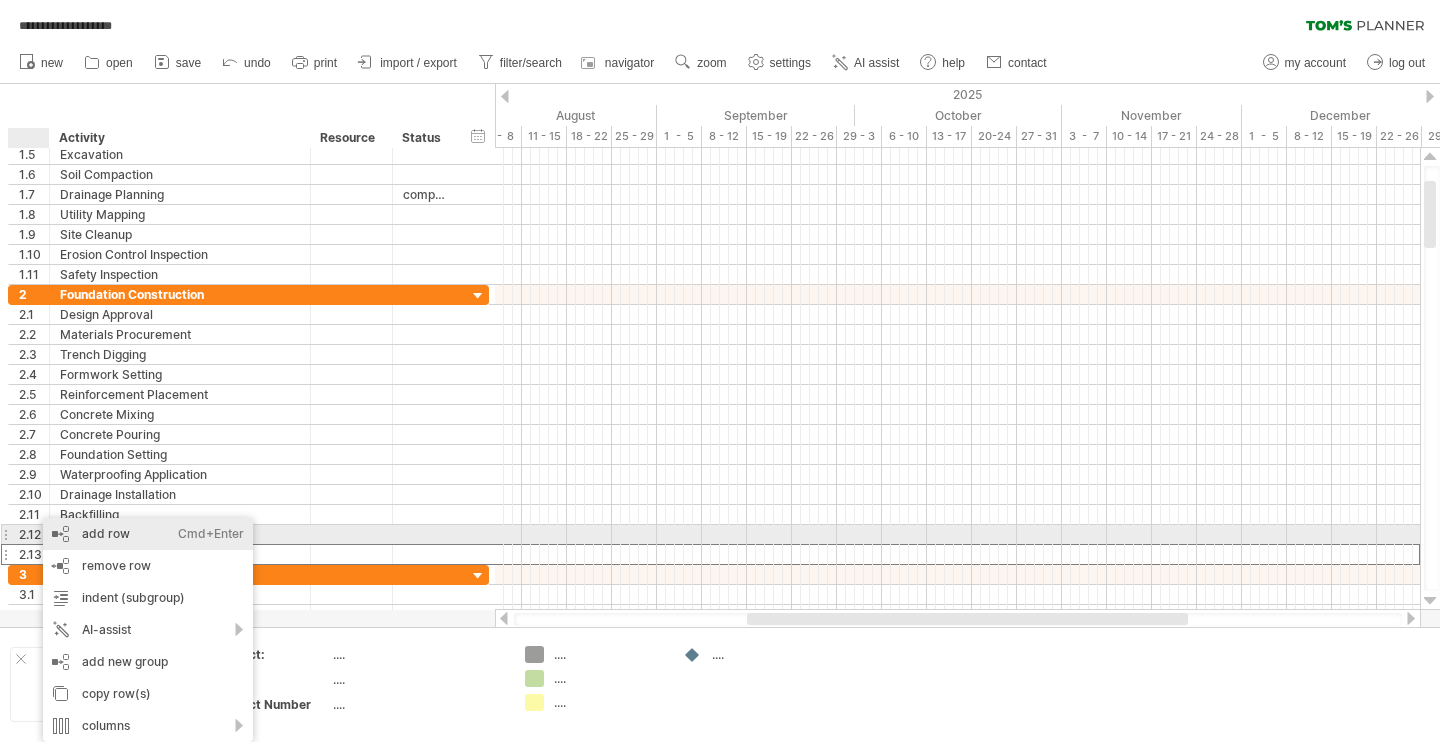 click on "add row Ctrl+Enter Cmd+Enter" at bounding box center (148, 534) 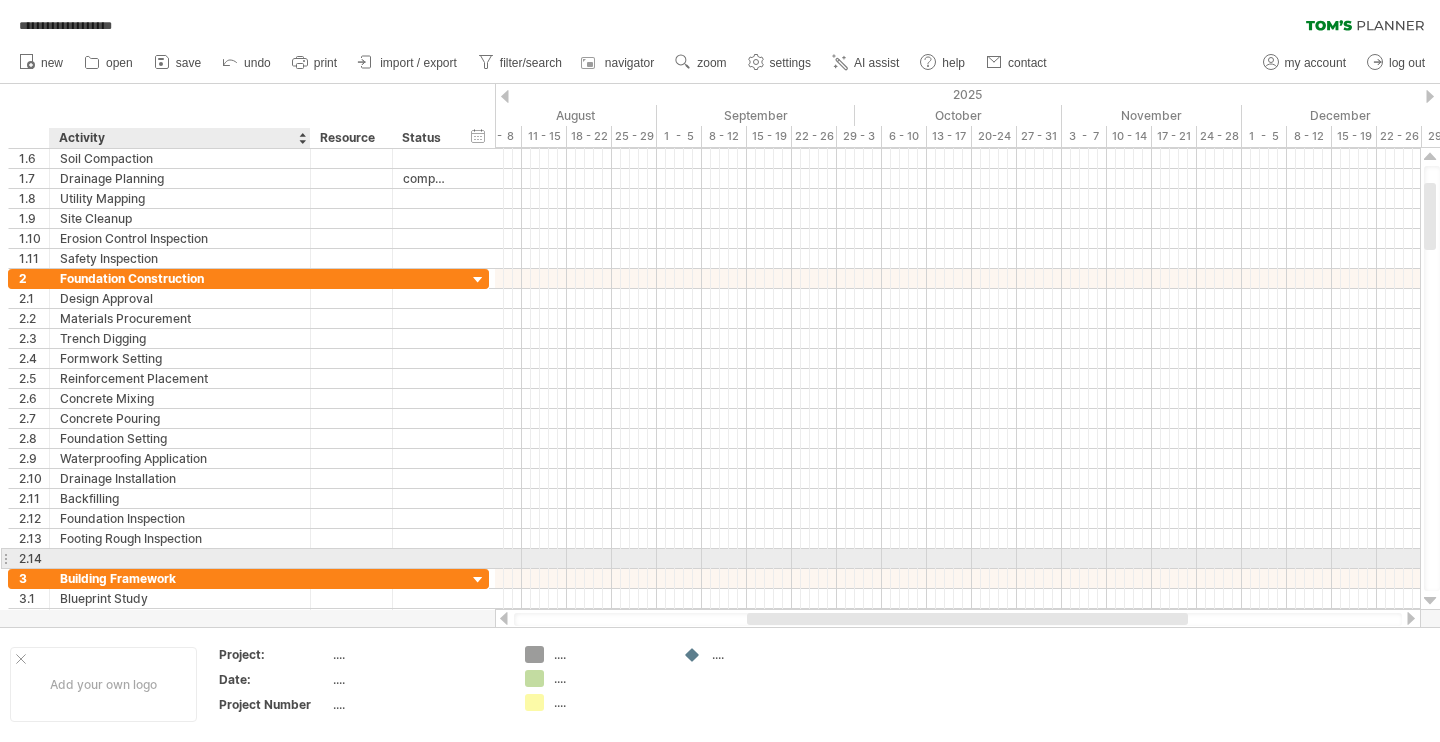 click at bounding box center [180, 558] 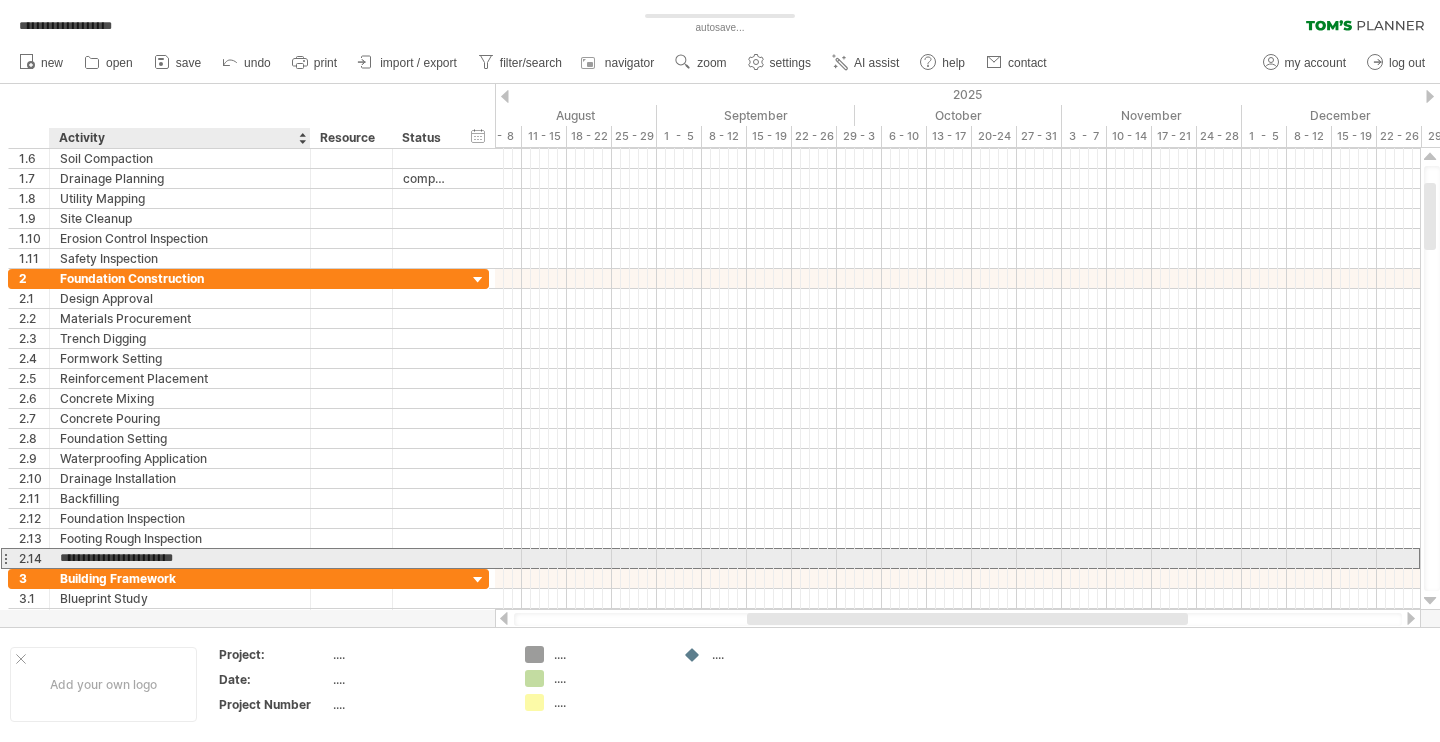 type on "**********" 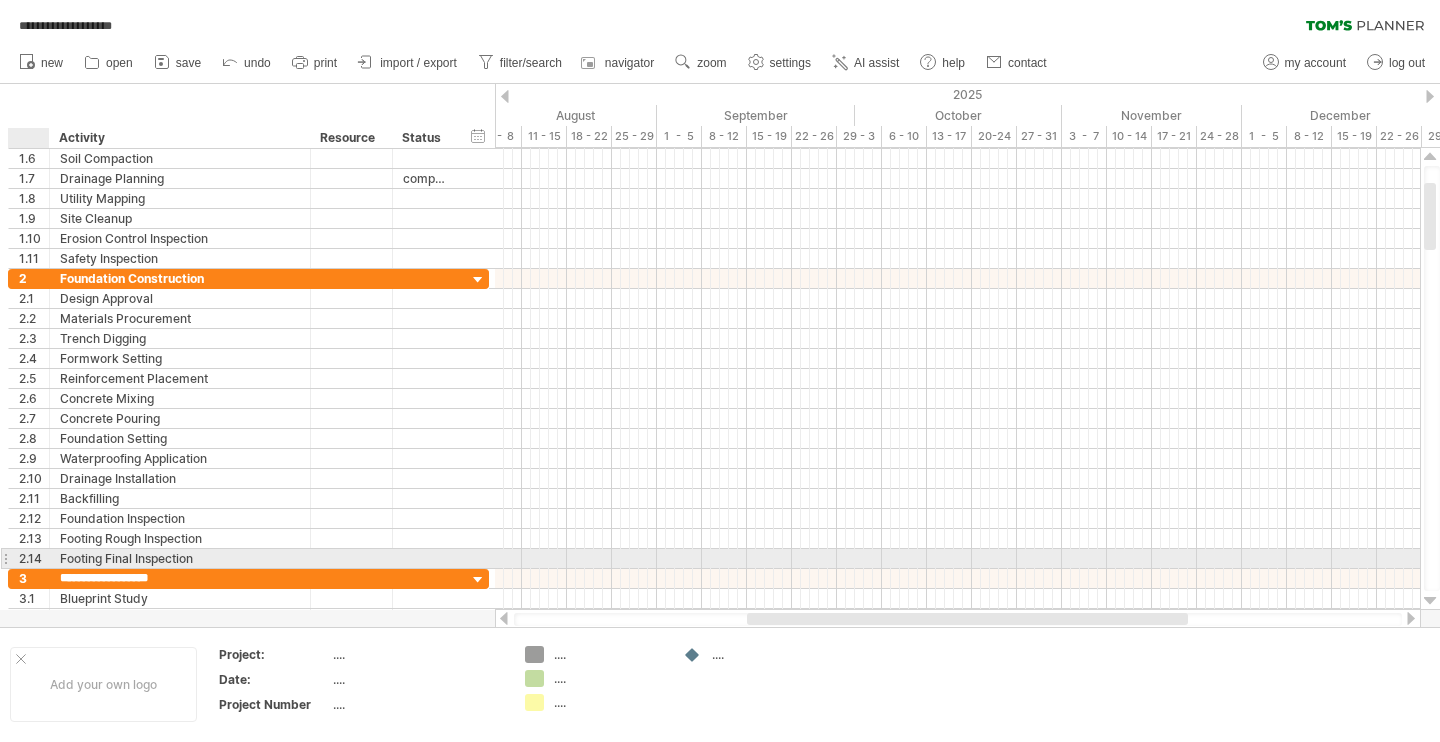 click on "2.14" at bounding box center (34, 558) 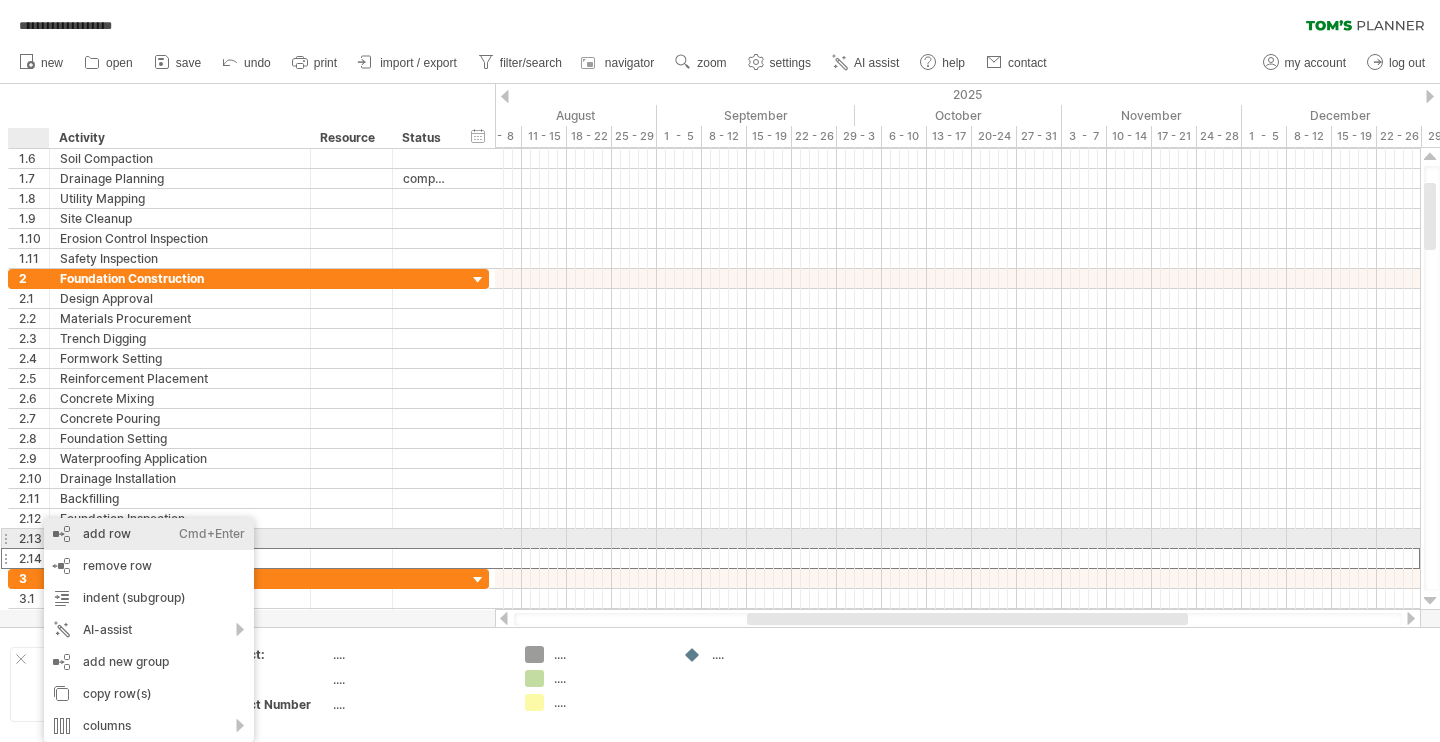 click on "add row Ctrl+Enter Cmd+Enter" at bounding box center (149, 534) 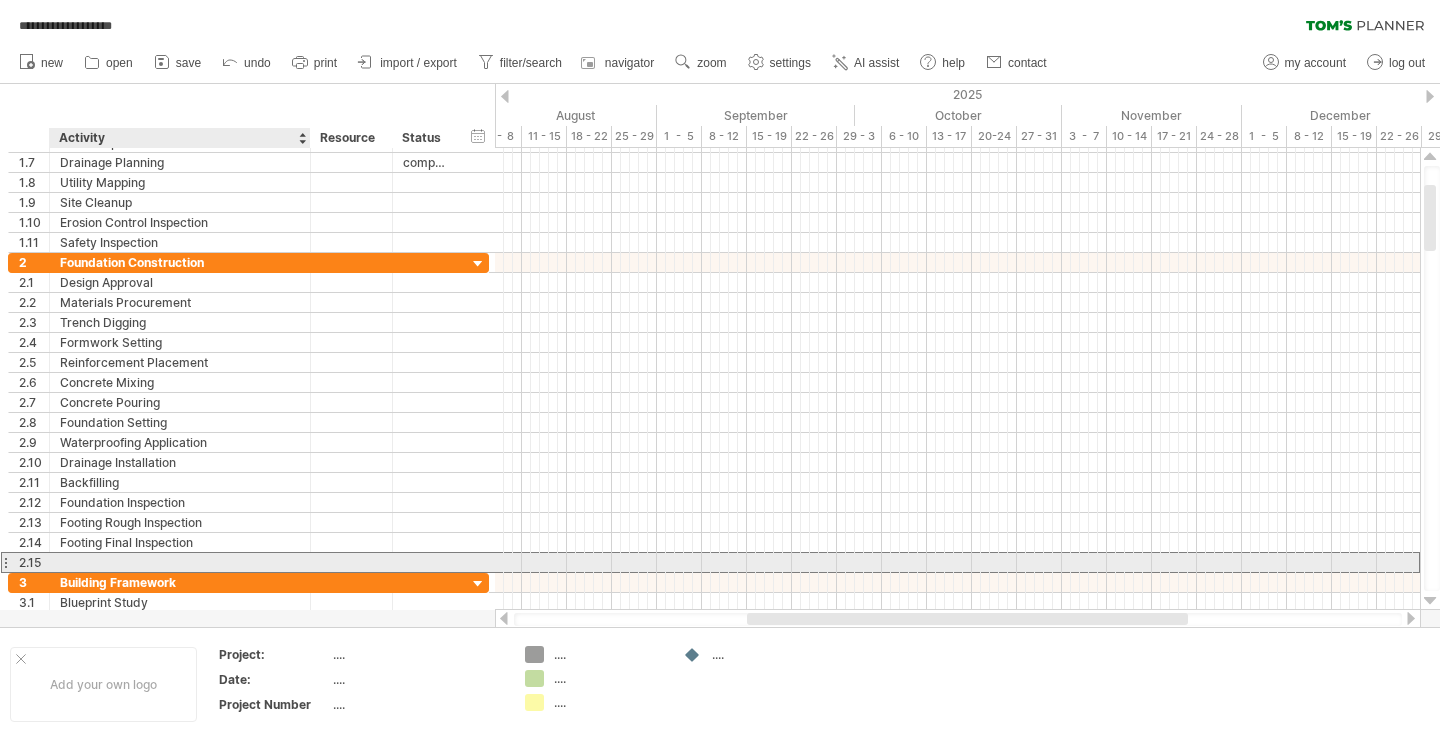 click at bounding box center (180, 562) 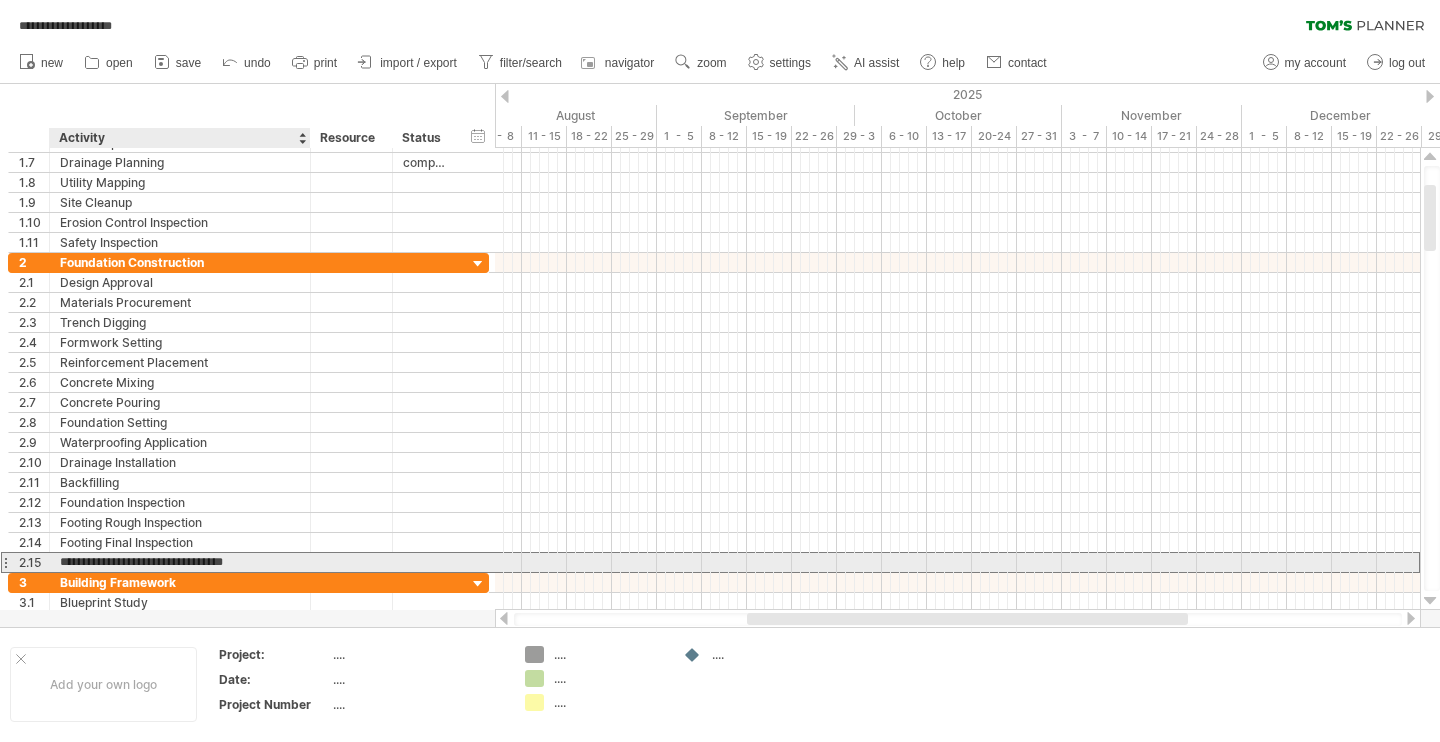 type on "**********" 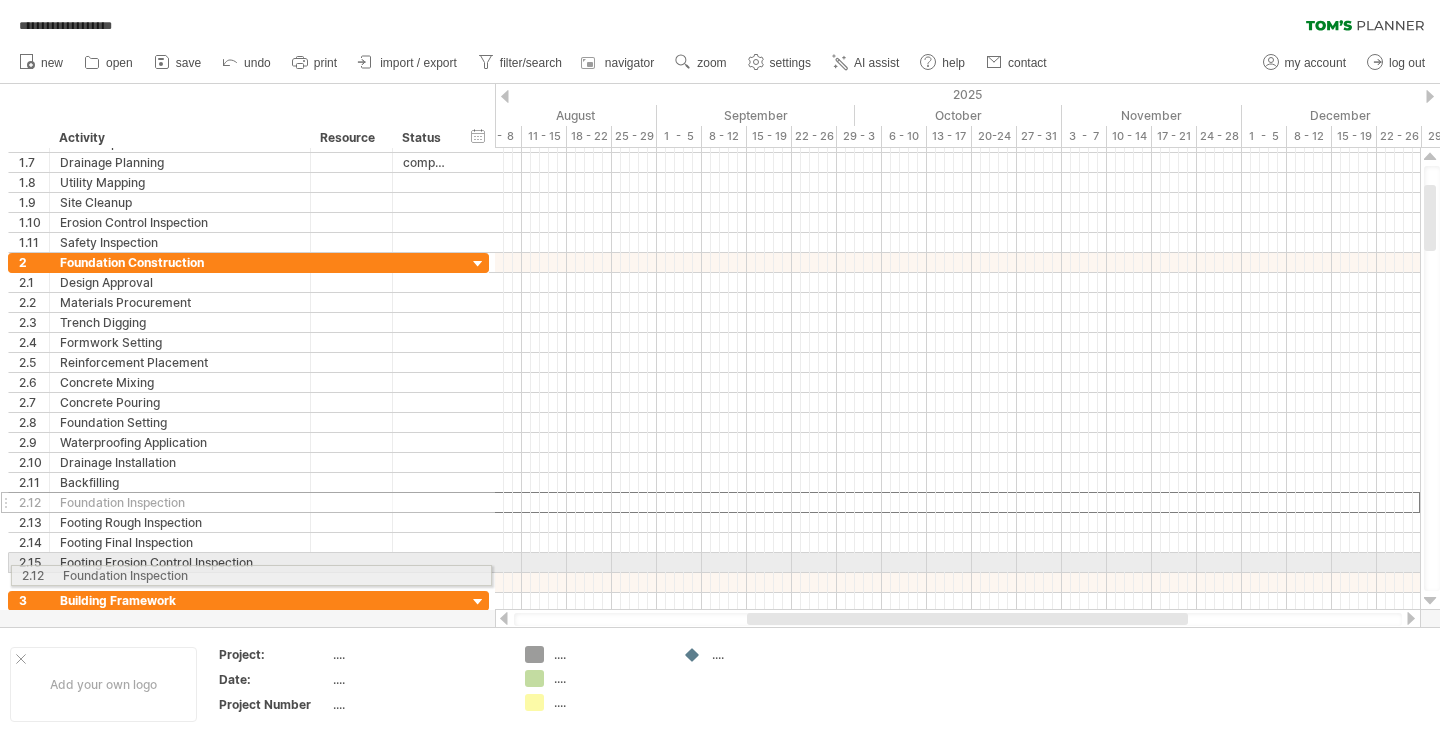 drag, startPoint x: 9, startPoint y: 502, endPoint x: 7, endPoint y: 572, distance: 70.028564 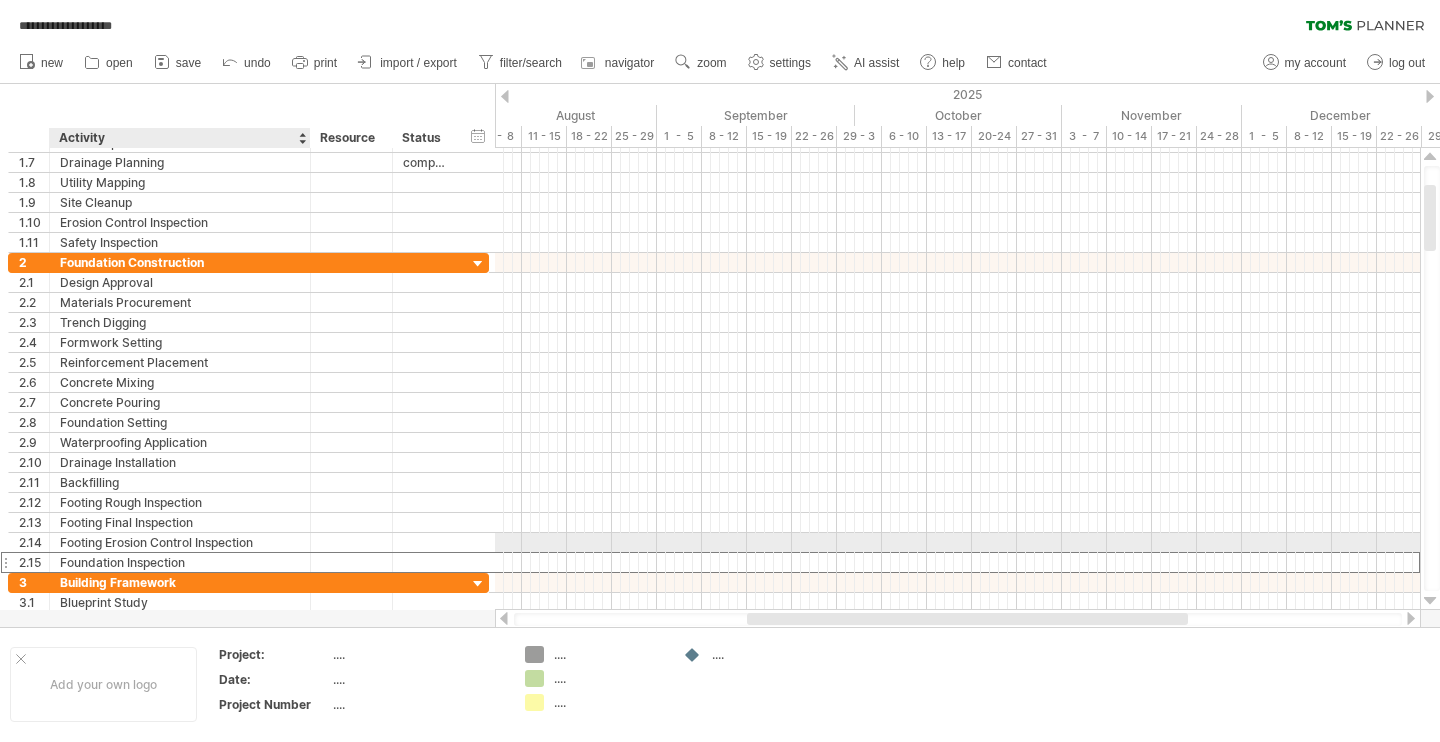 click on "Foundation Inspection" at bounding box center (180, 562) 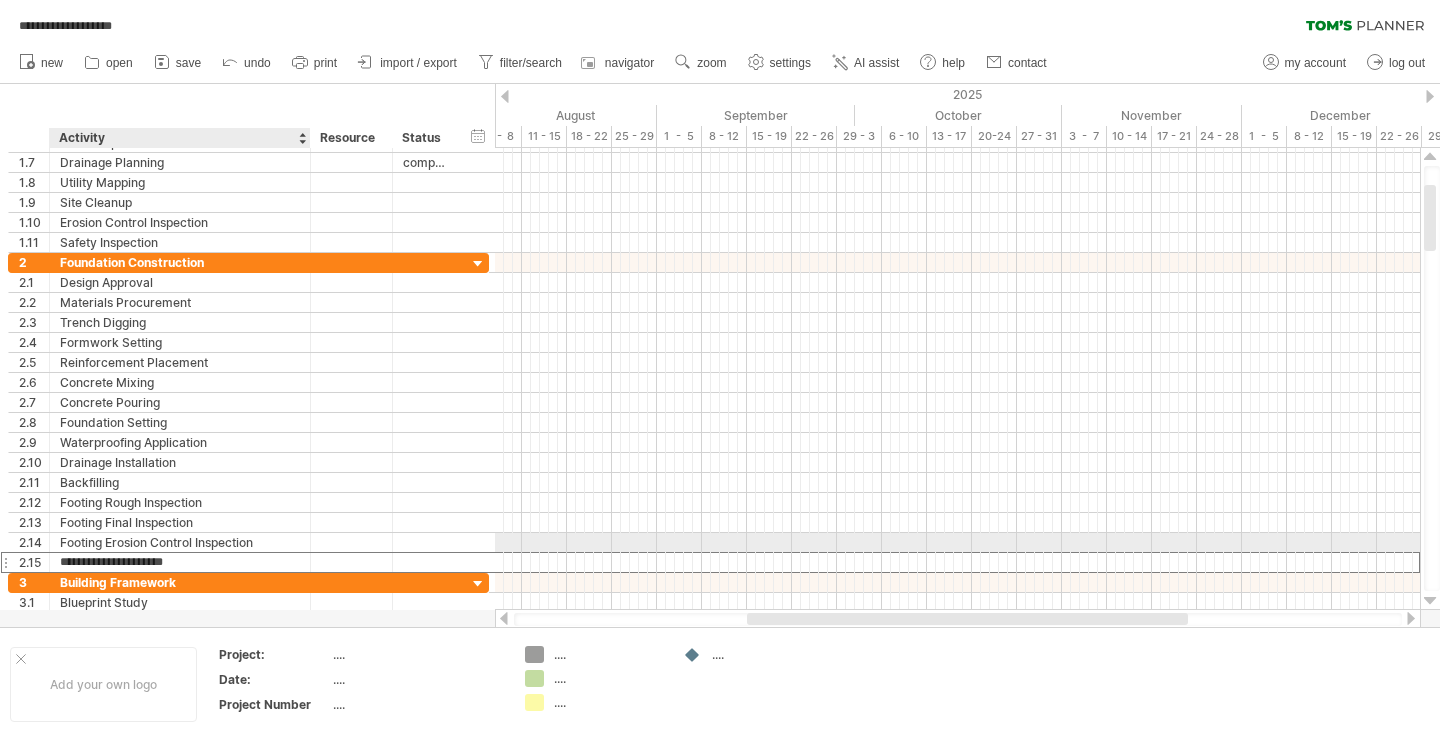 click on "**********" at bounding box center (180, 562) 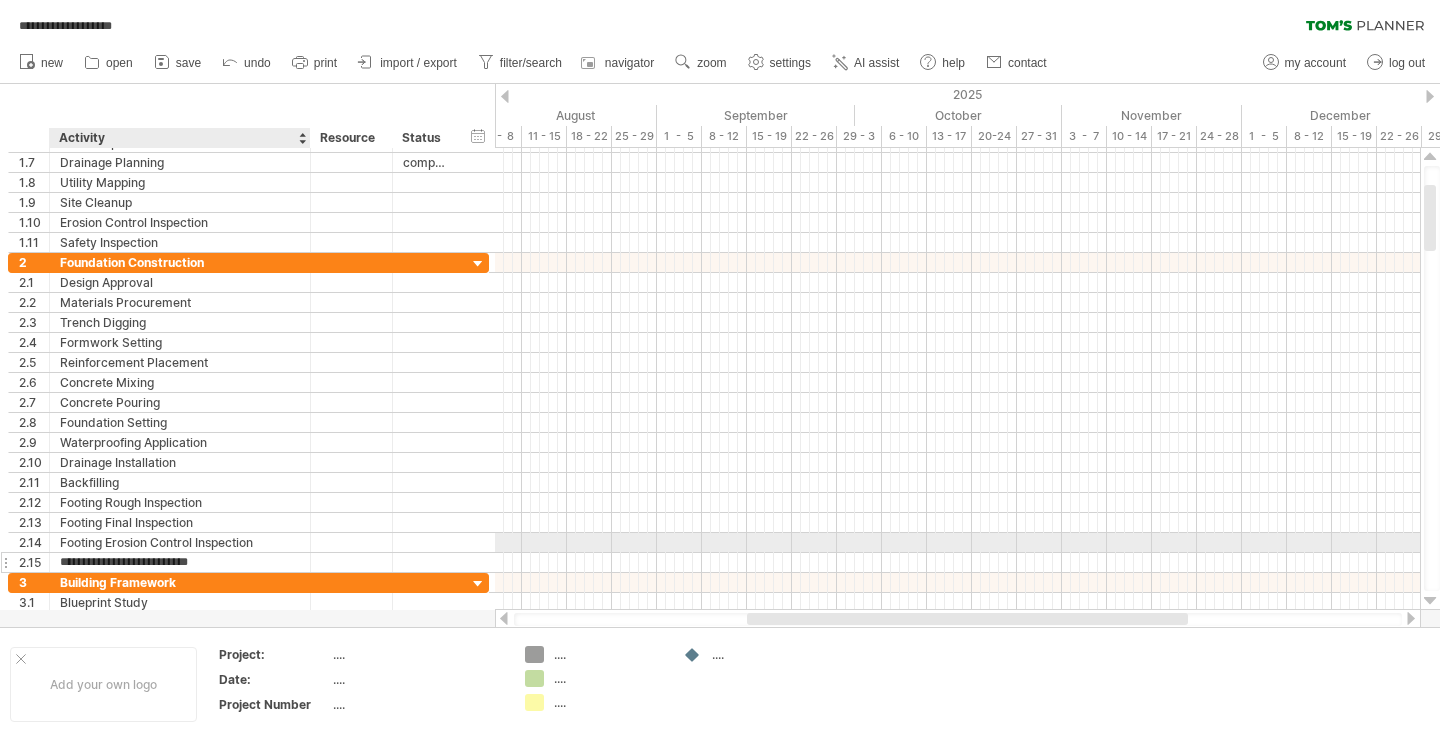 type on "**********" 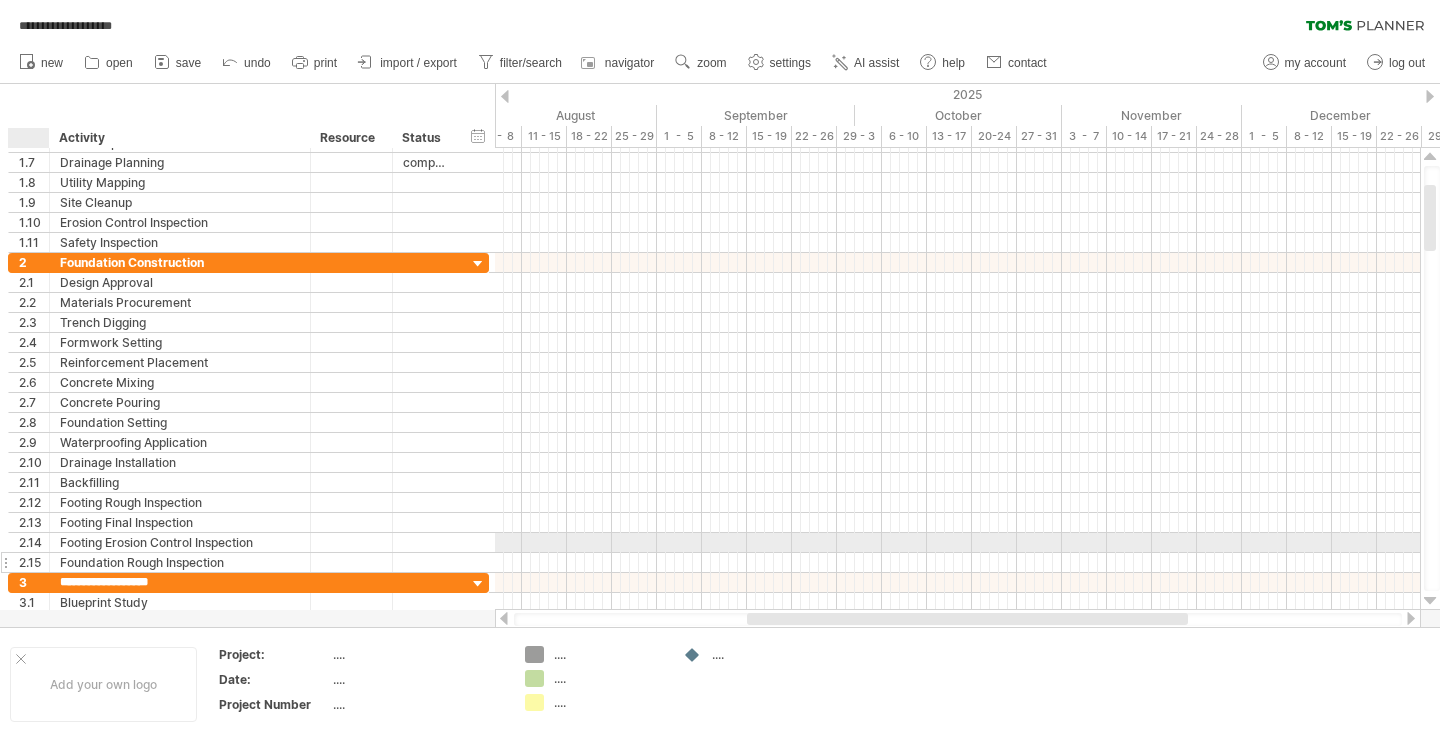 click on "2.15" at bounding box center [34, 562] 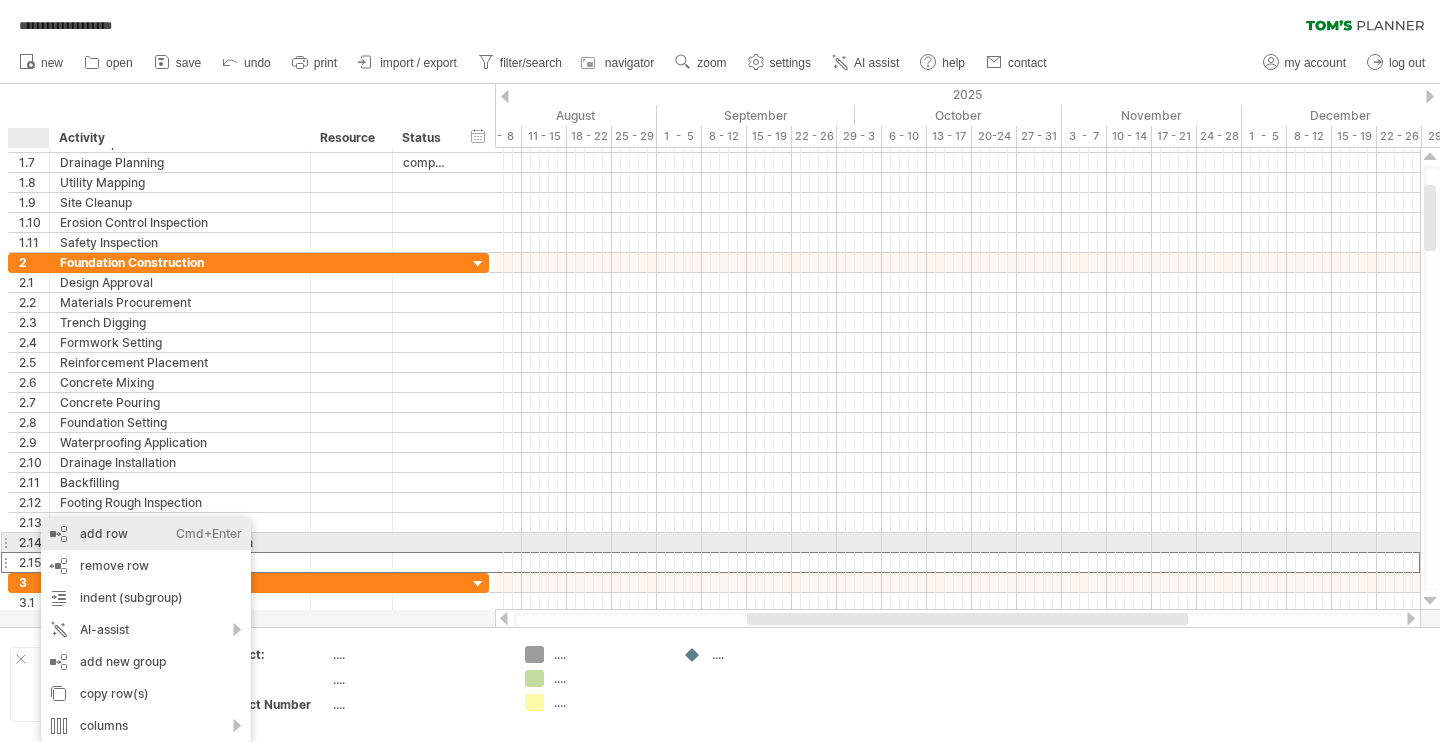 click on "add row Ctrl+Enter Cmd+Enter" at bounding box center [146, 534] 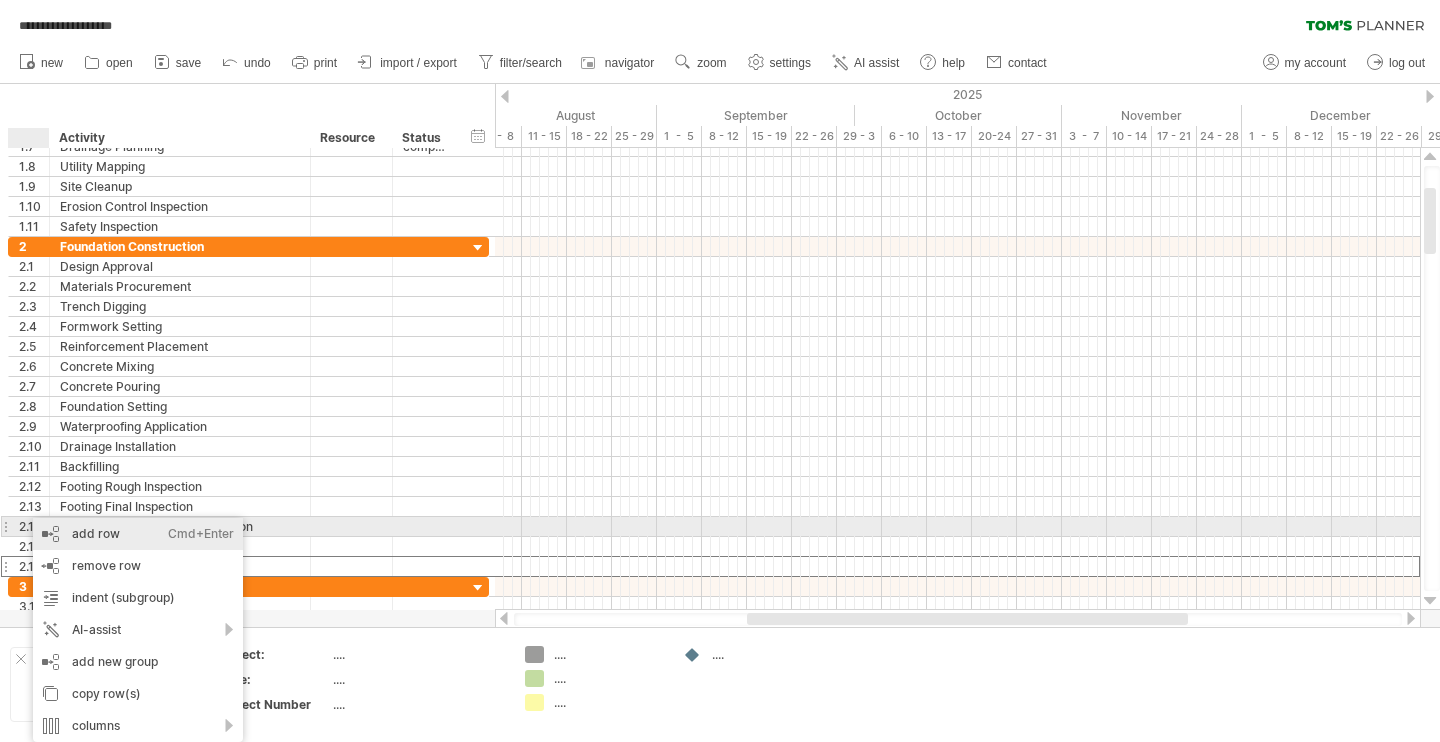 click on "add row Ctrl+Enter Cmd+Enter" at bounding box center (138, 534) 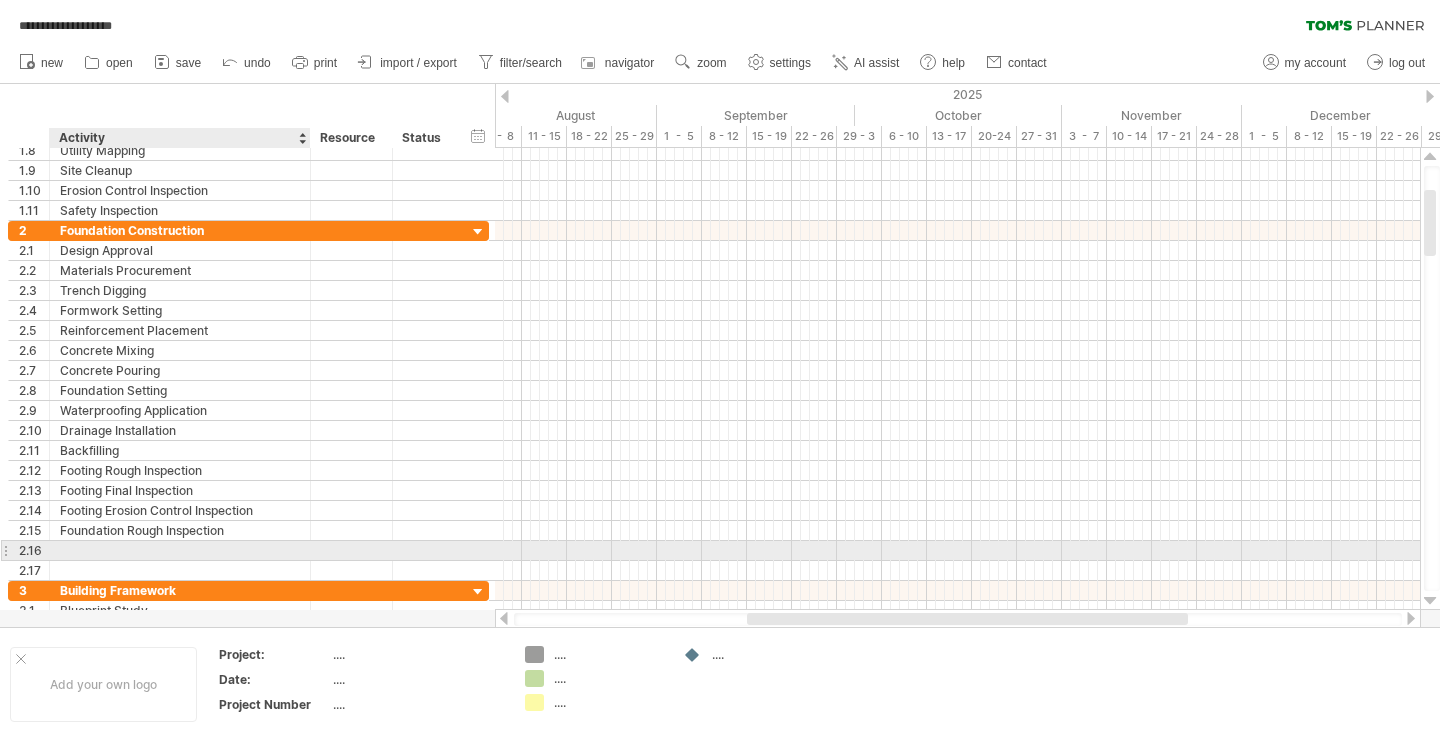 click at bounding box center (180, 550) 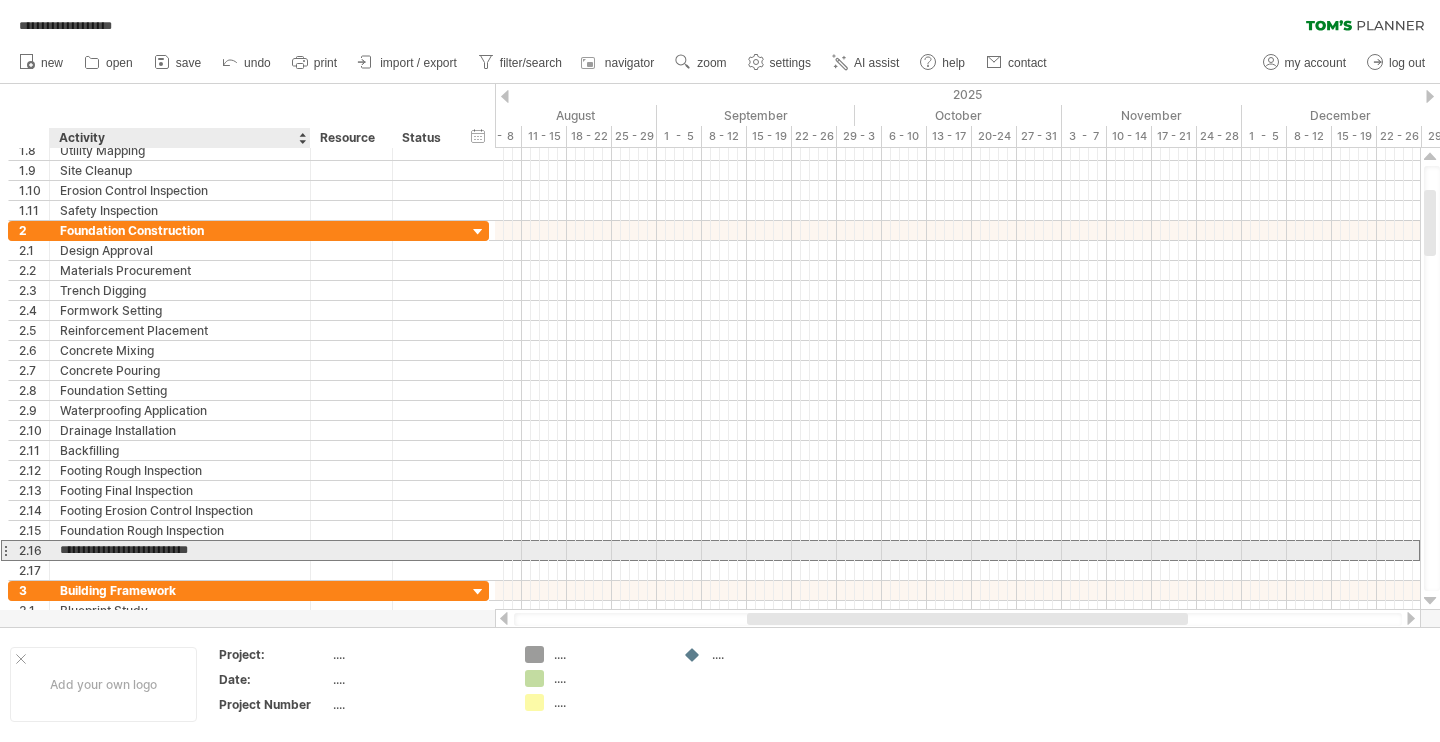 type on "**********" 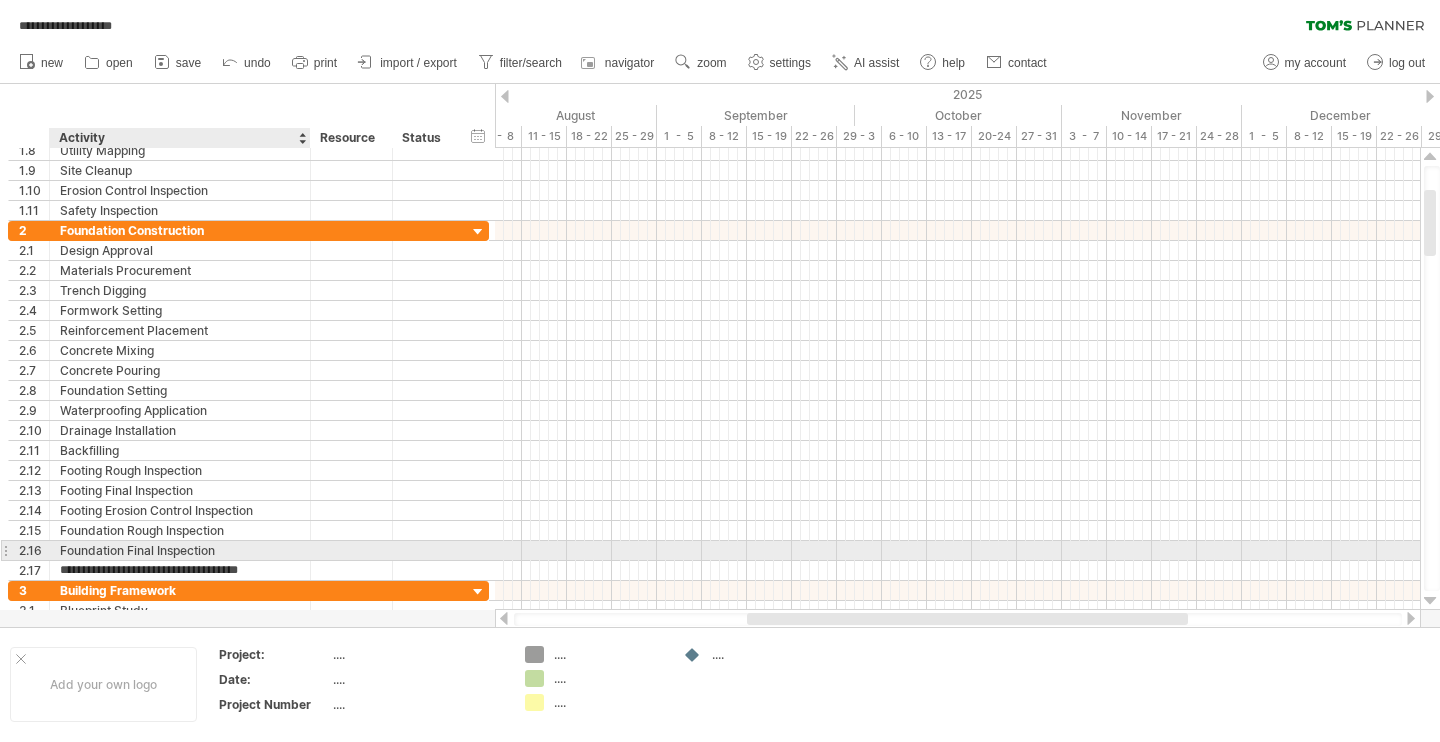 type on "**********" 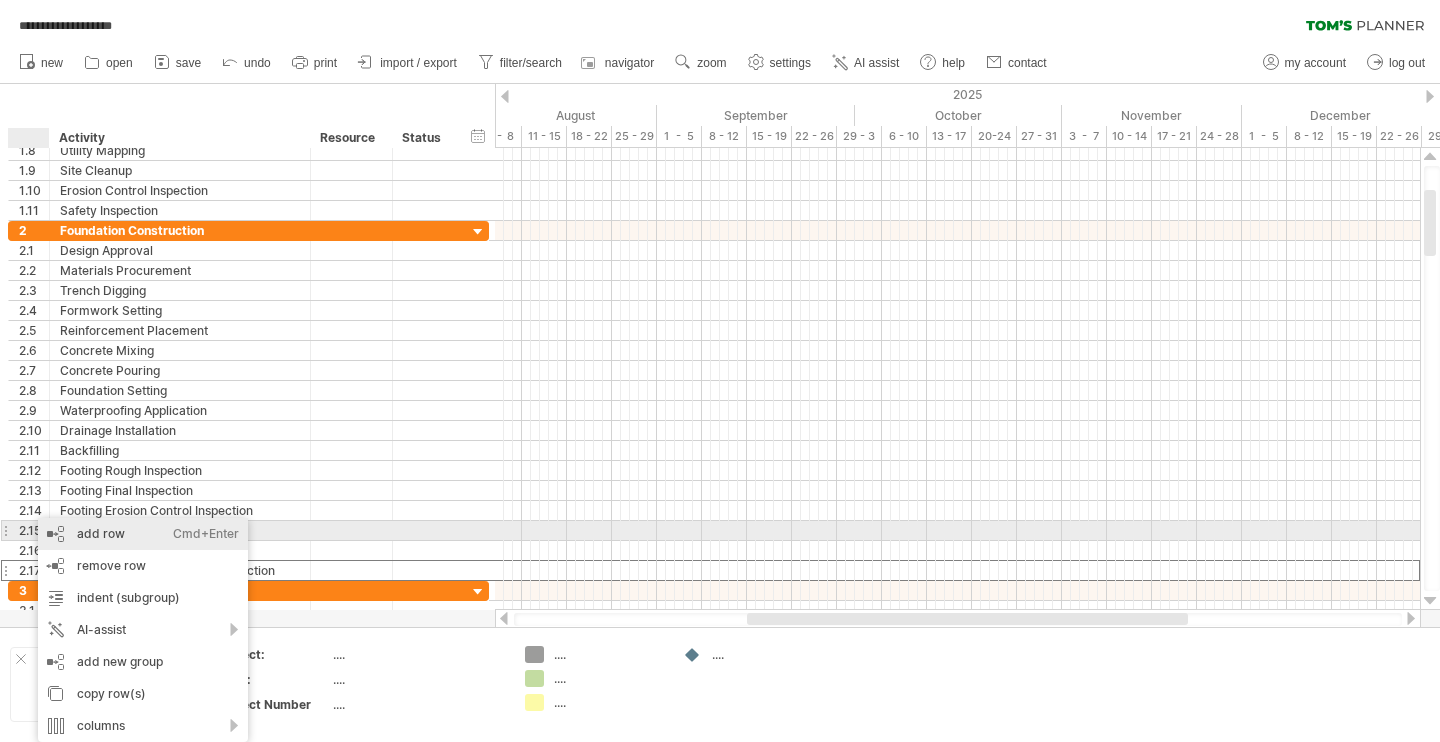 click on "add row Ctrl+Enter Cmd+Enter" at bounding box center [143, 534] 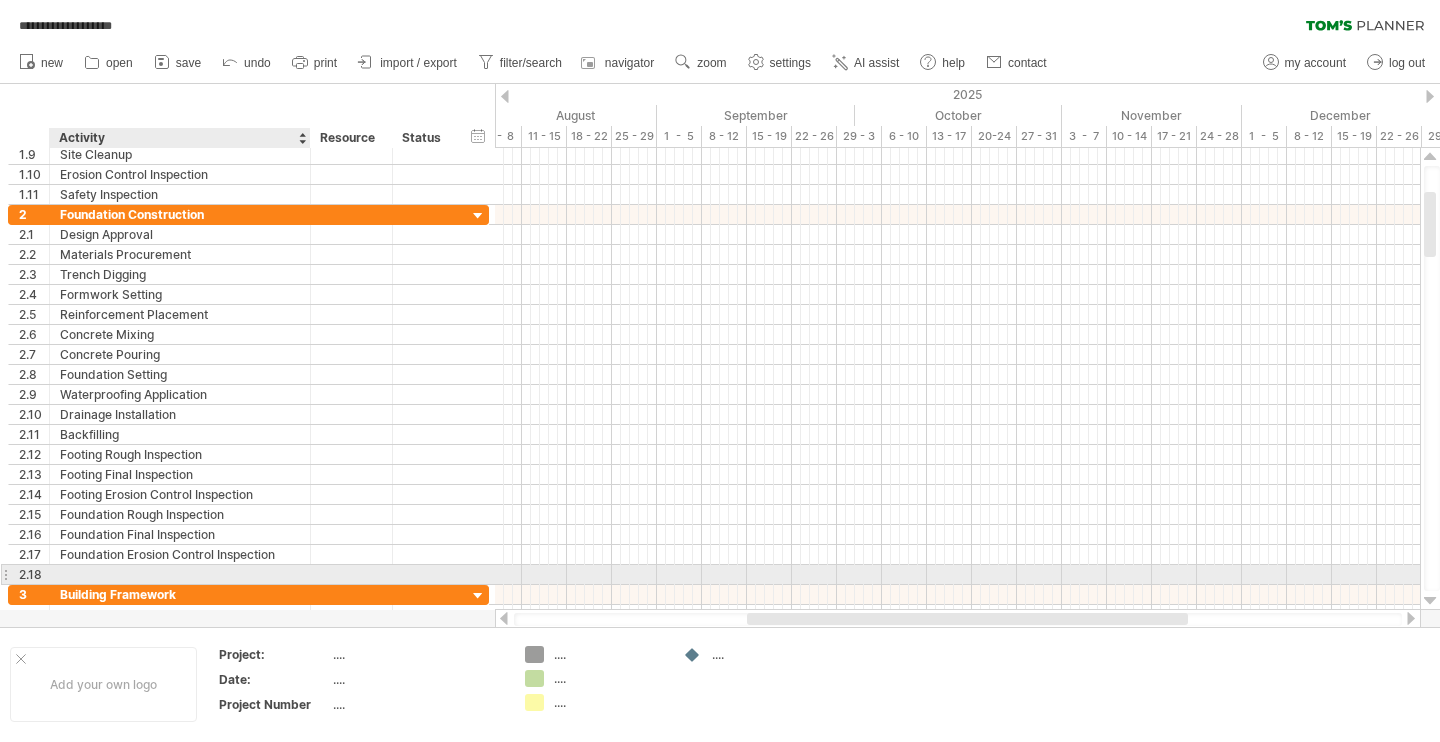 click at bounding box center (180, 574) 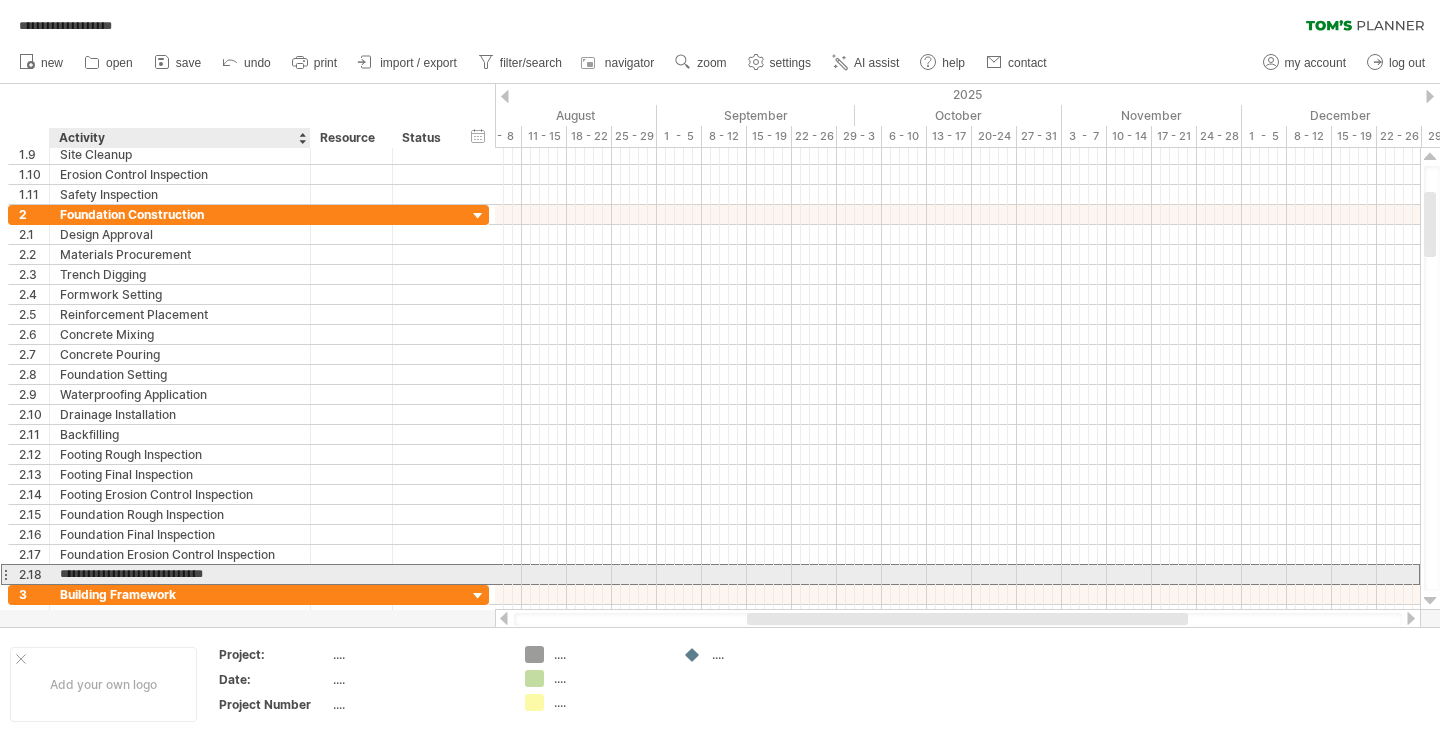type on "**********" 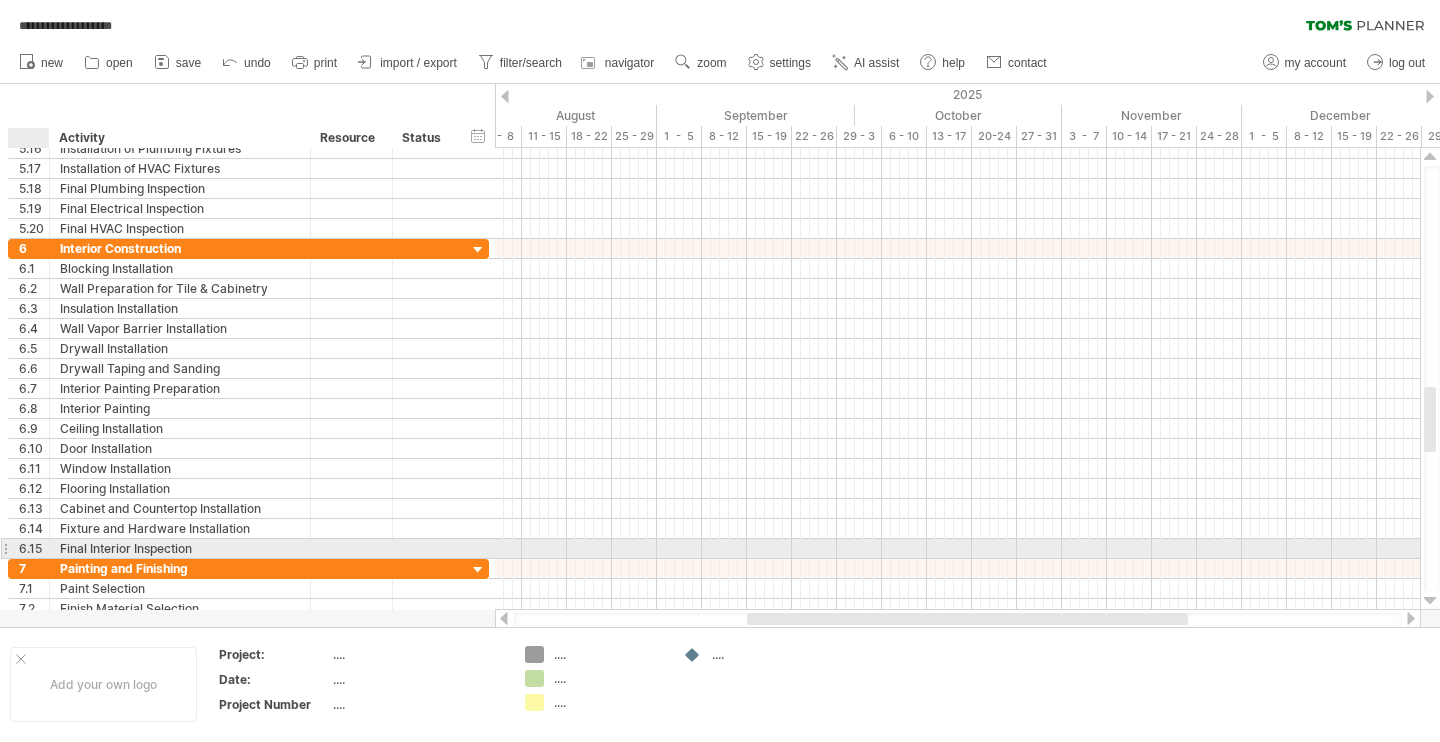 click on "6.15" at bounding box center (34, 548) 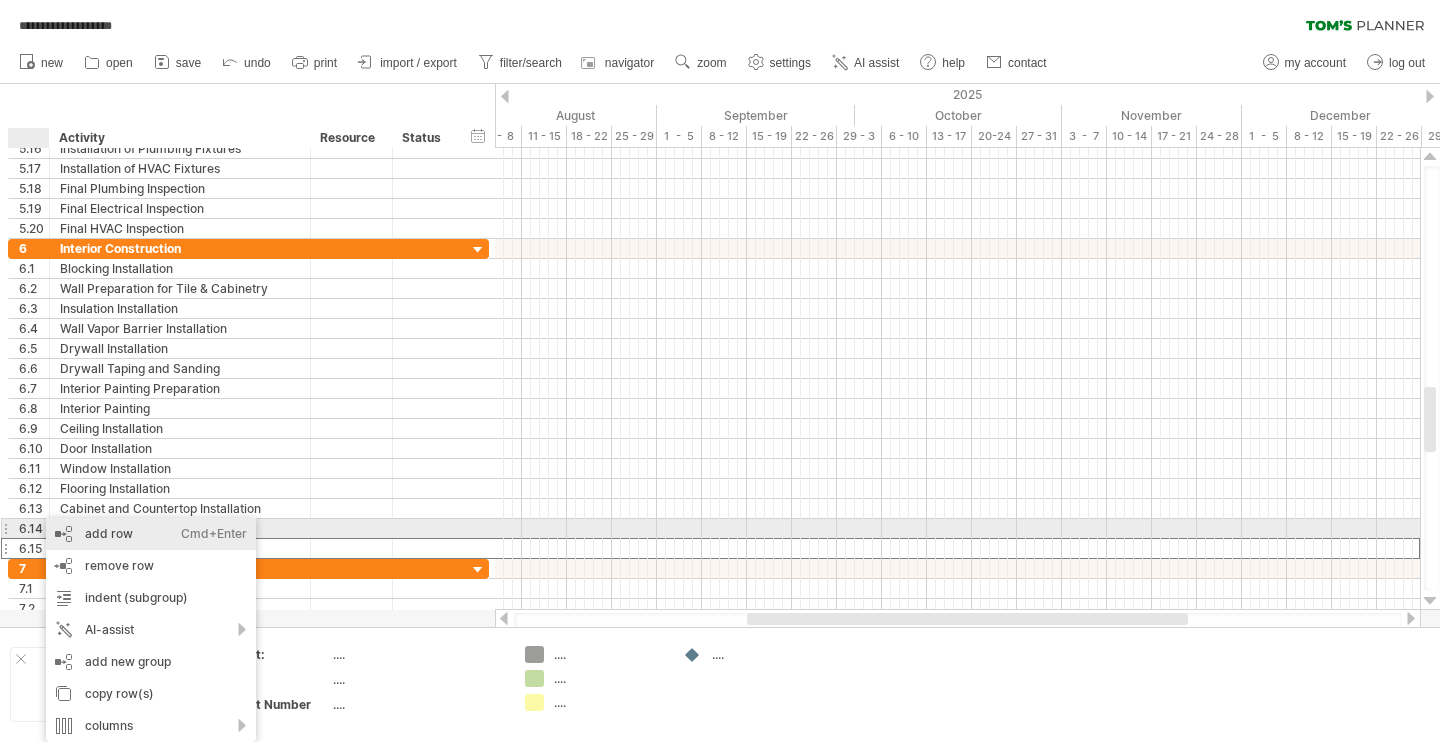 click on "add row Ctrl+Enter Cmd+Enter" at bounding box center (151, 534) 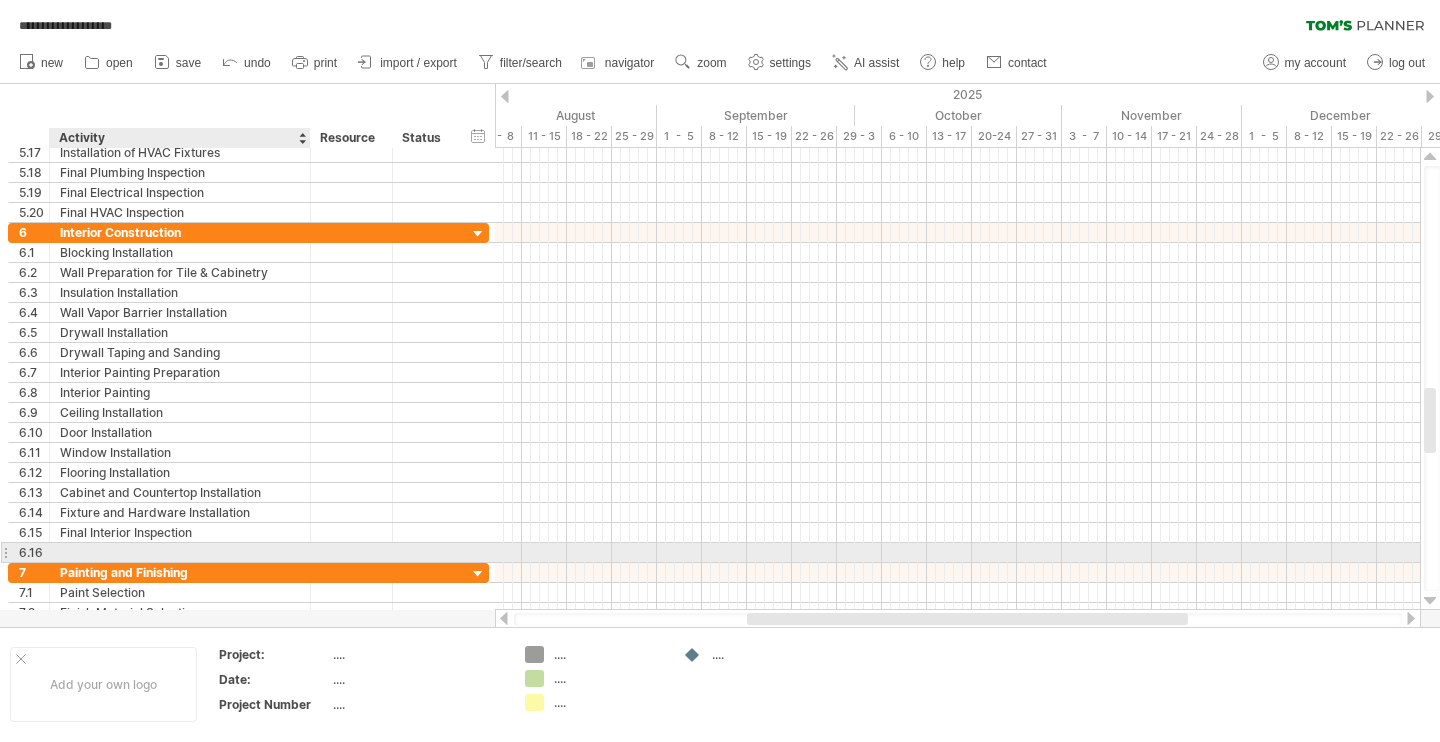 click at bounding box center [180, 552] 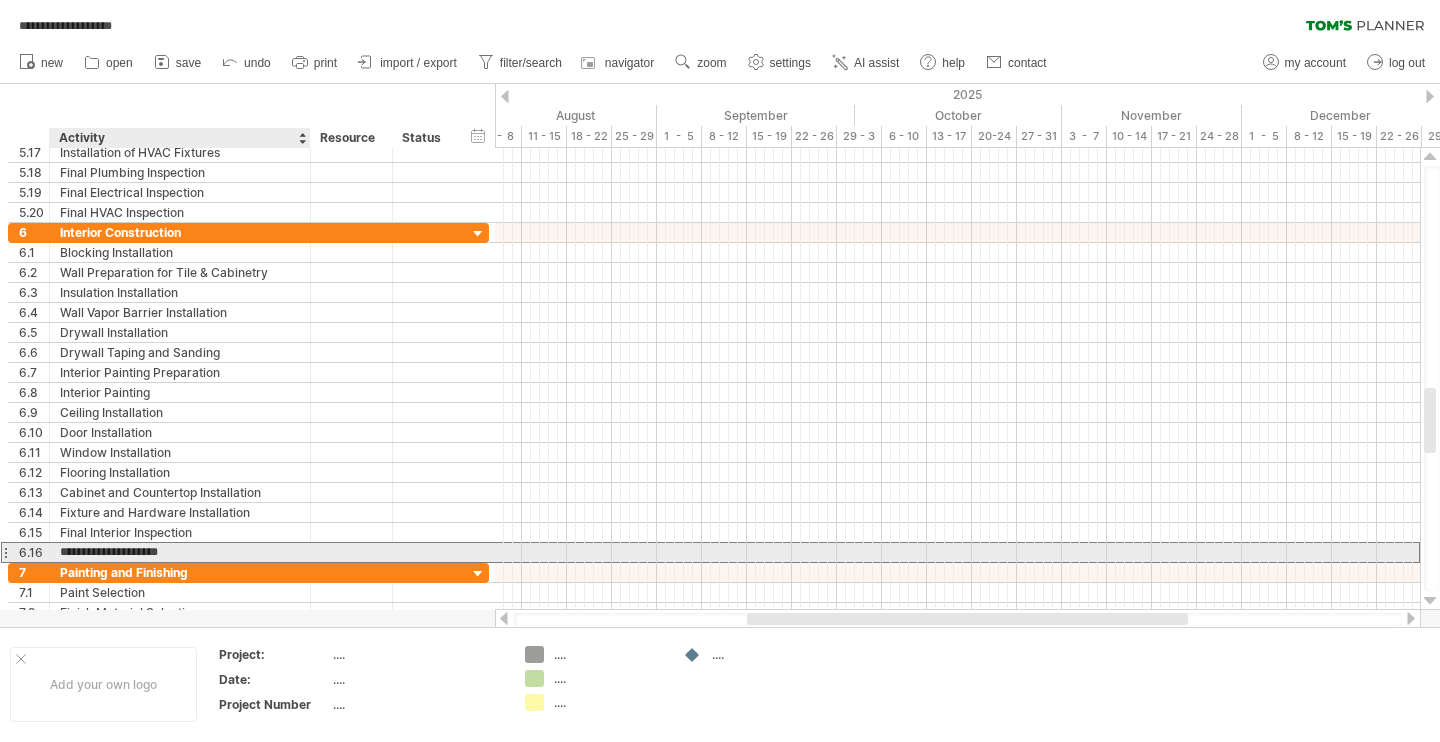 type on "**********" 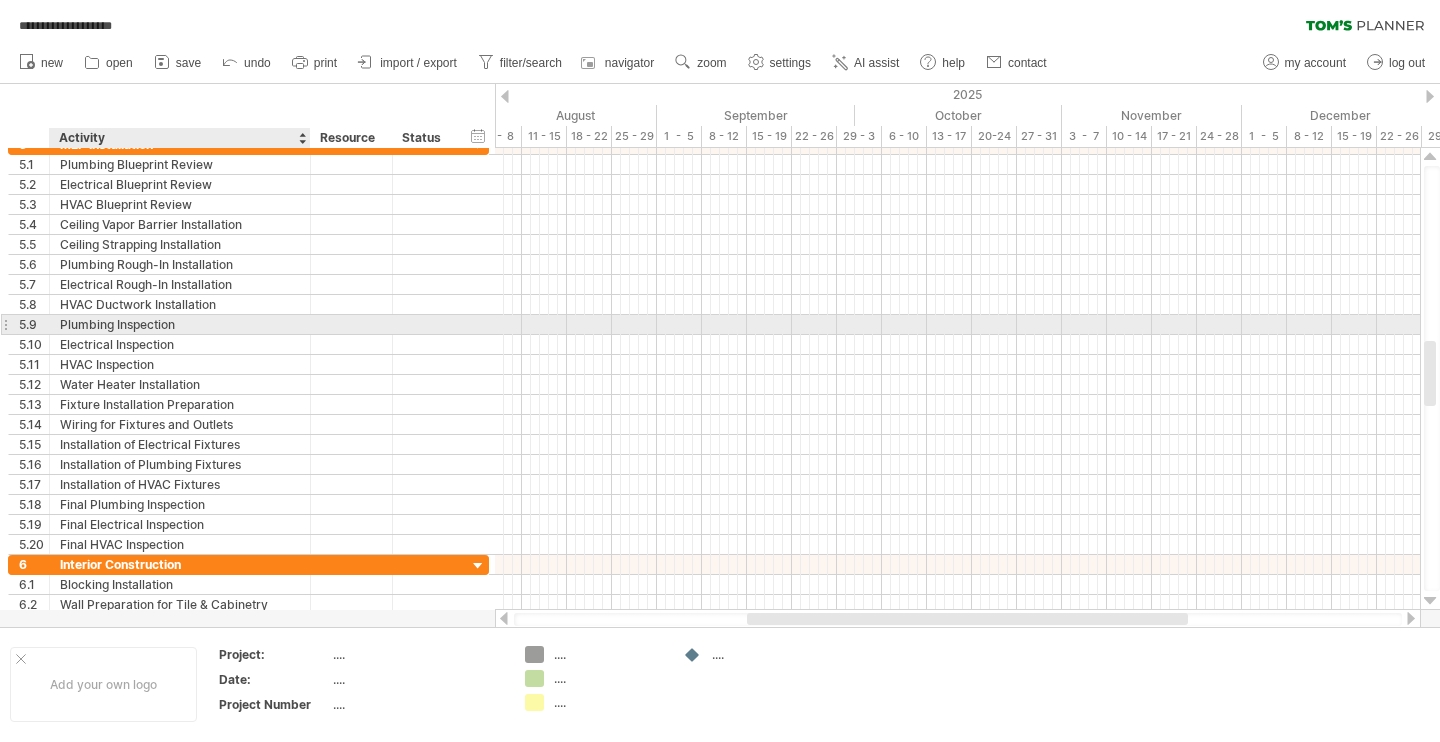 click on "Plumbing Inspection" at bounding box center [180, 324] 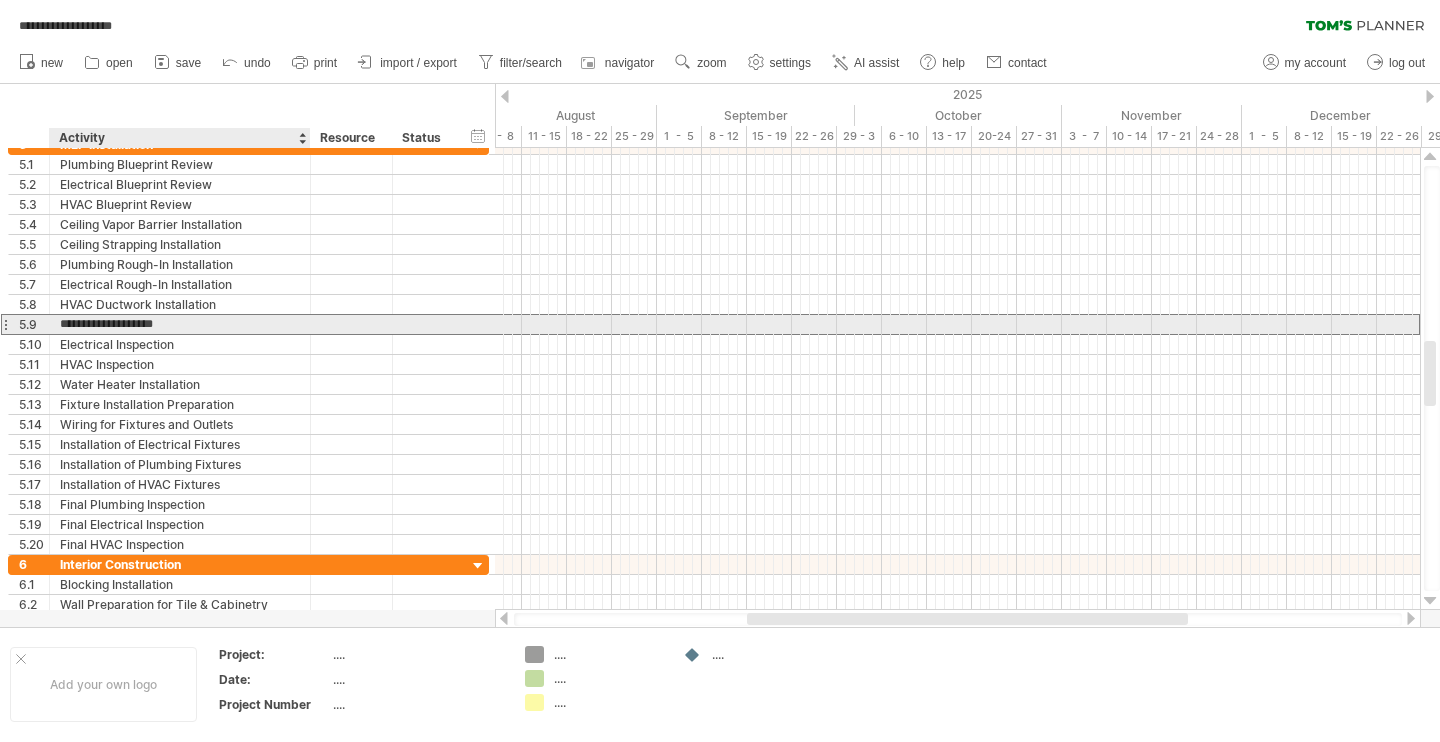click on "**********" at bounding box center (180, 324) 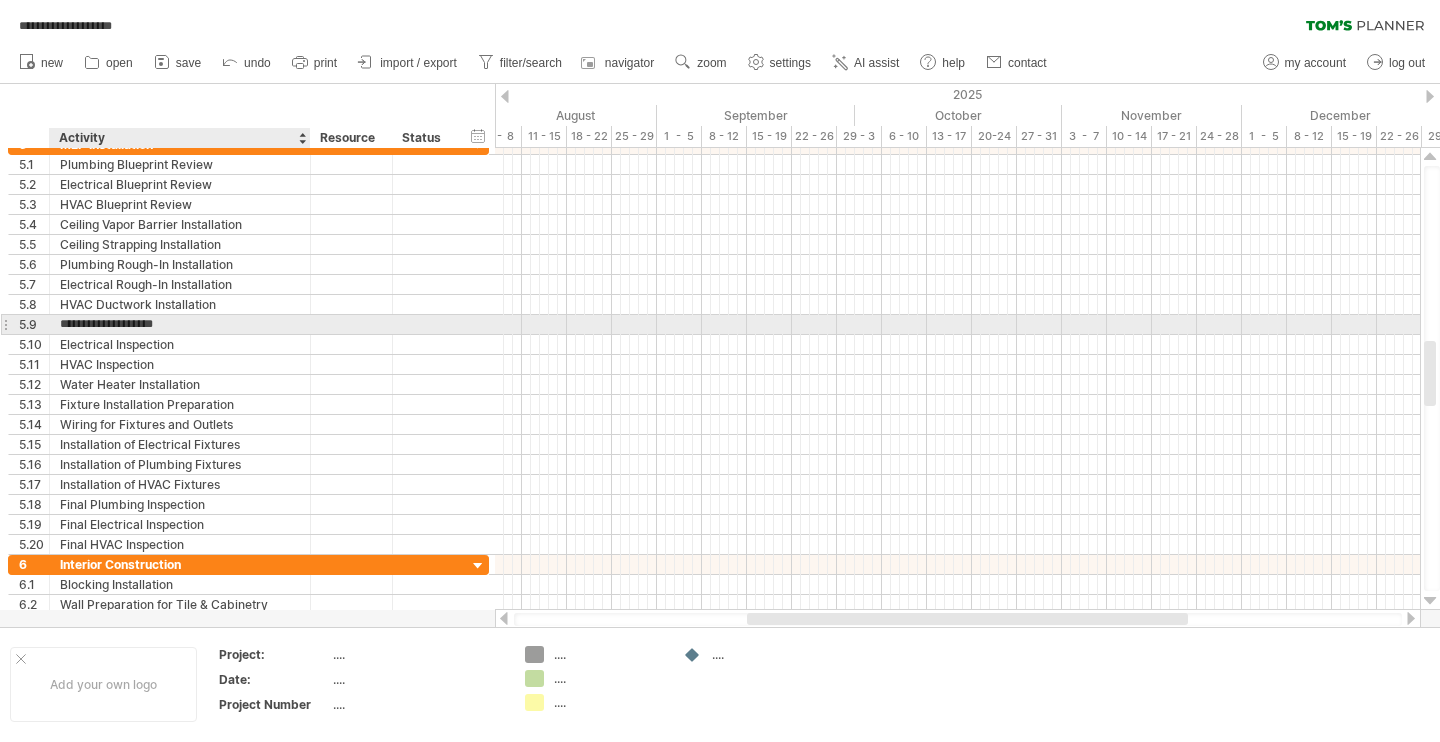 click on "**********" at bounding box center [180, 324] 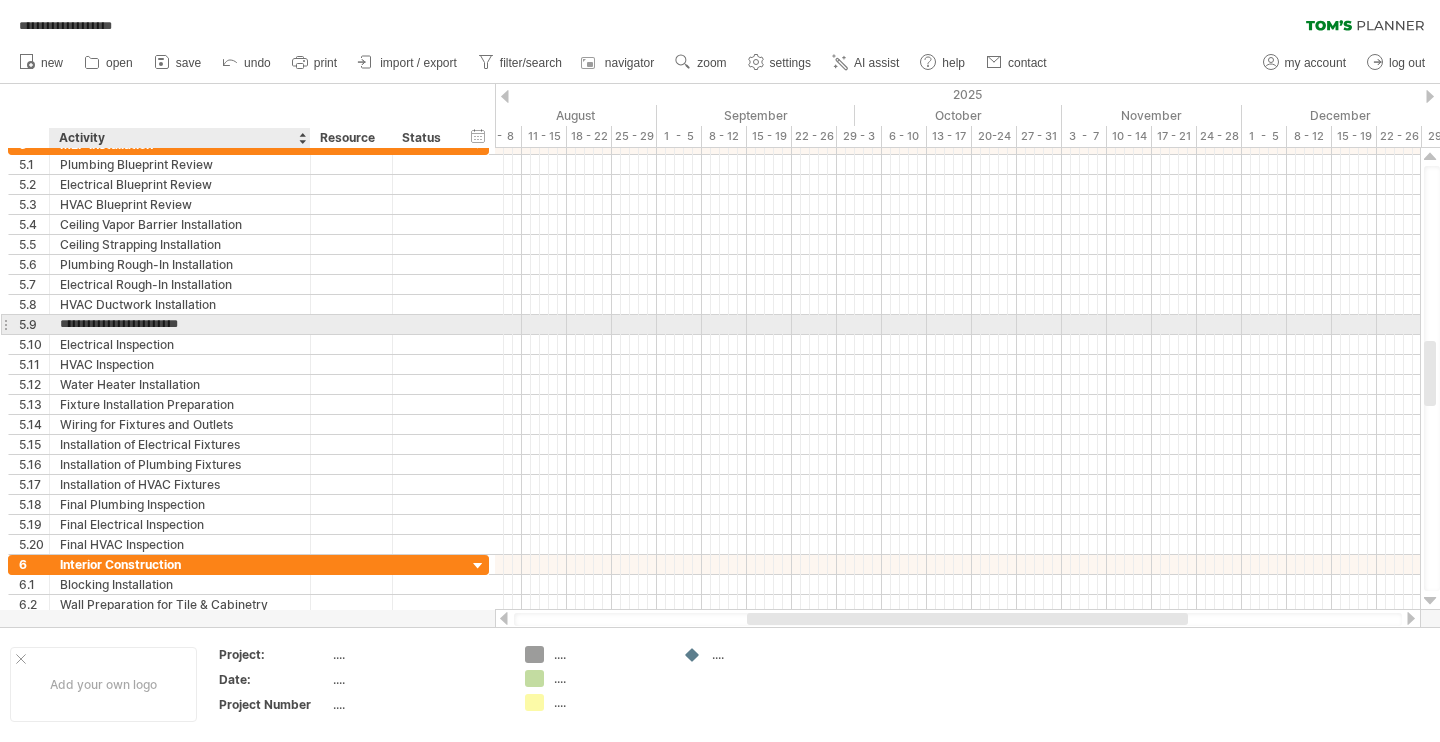 type on "**********" 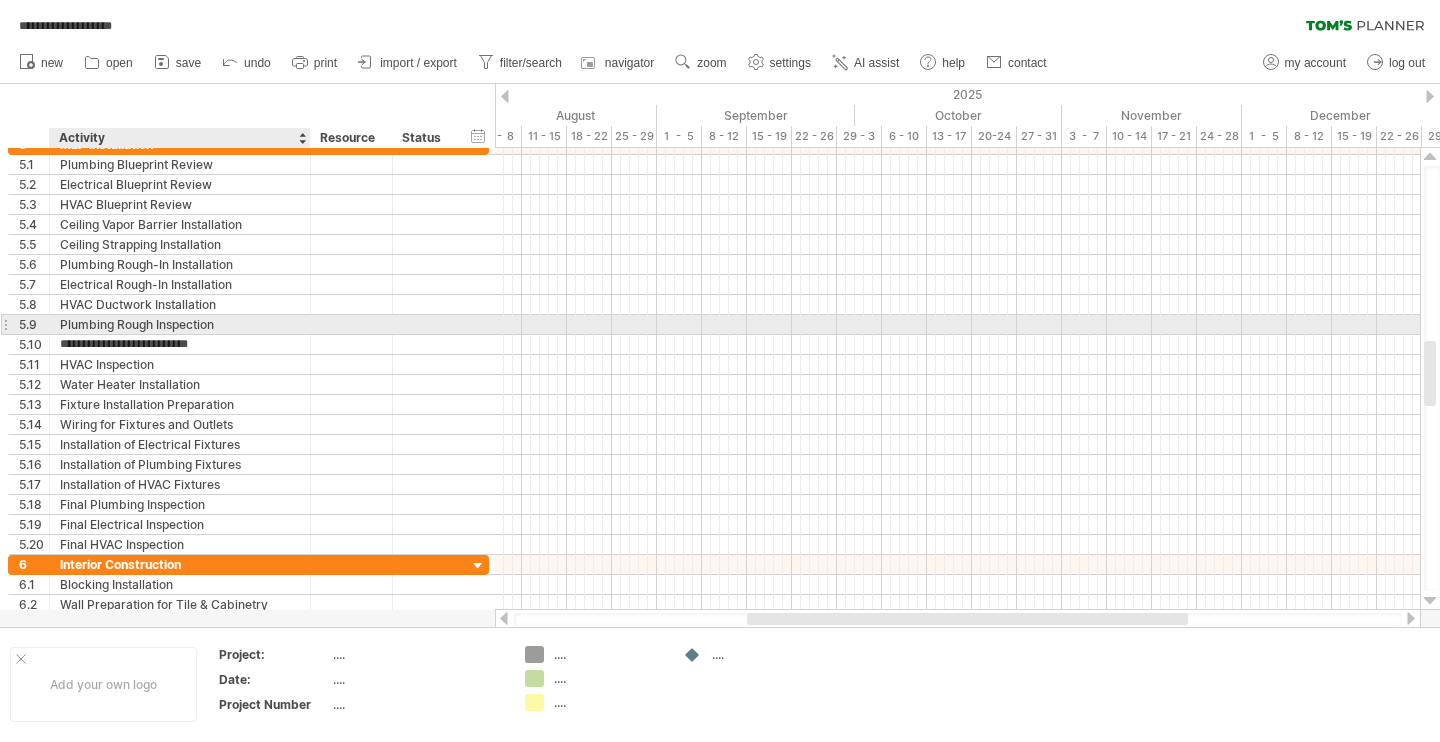 type on "**********" 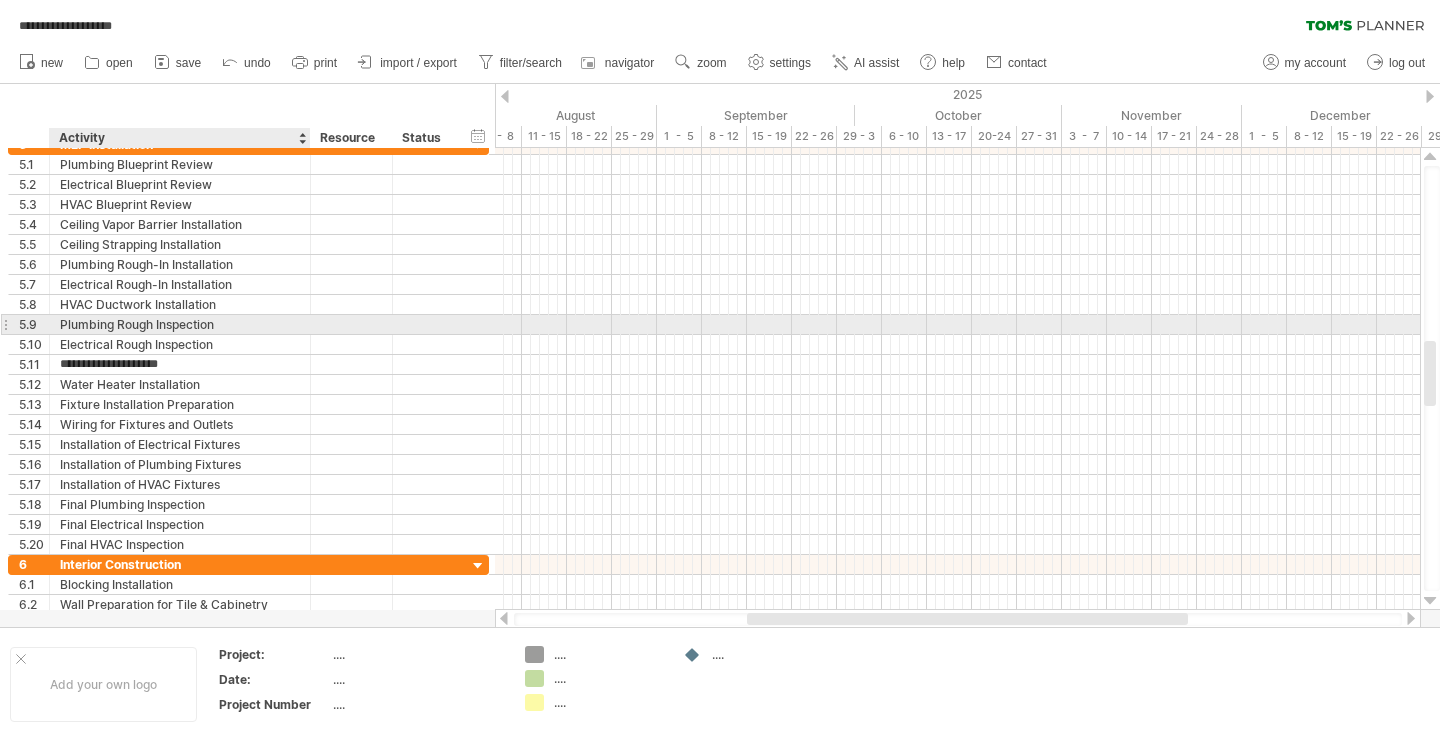 type on "**********" 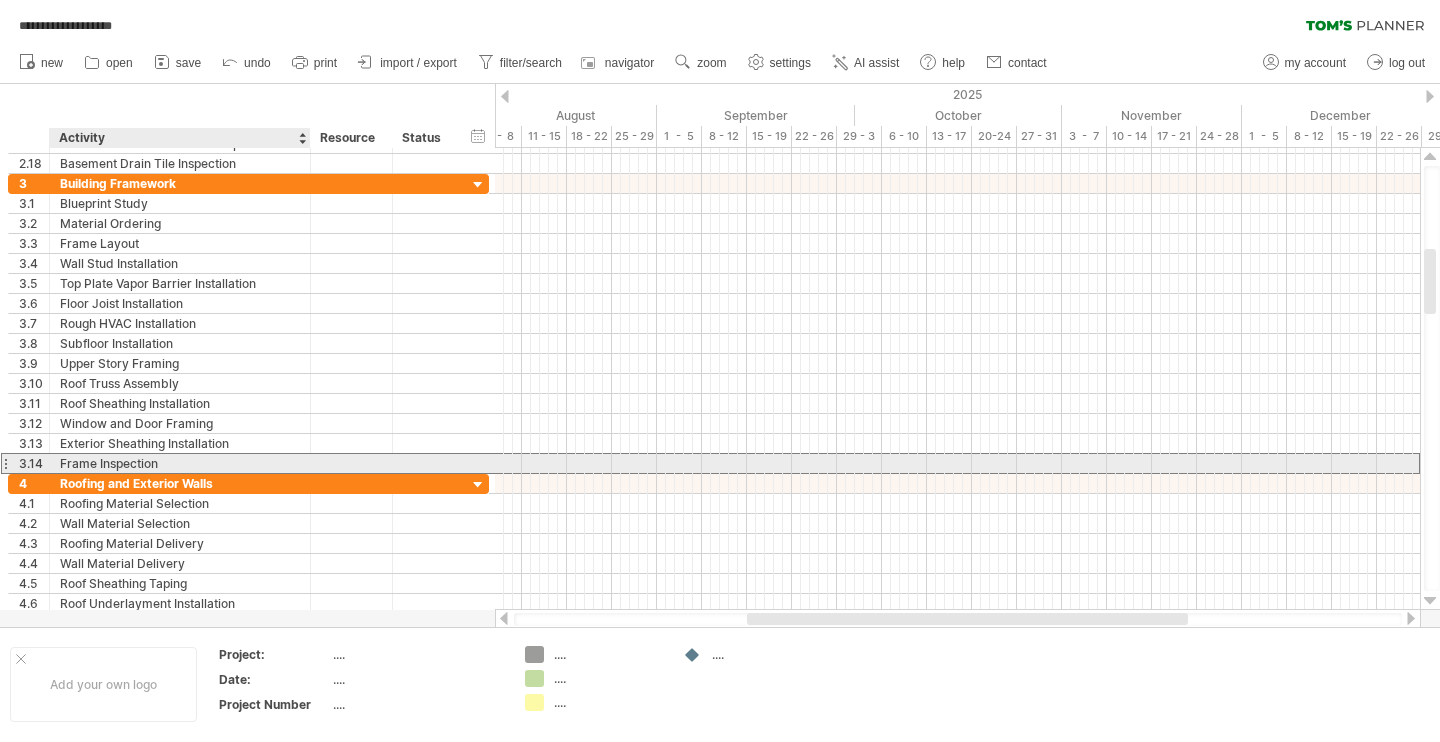 click on "Frame Inspection" at bounding box center [180, 463] 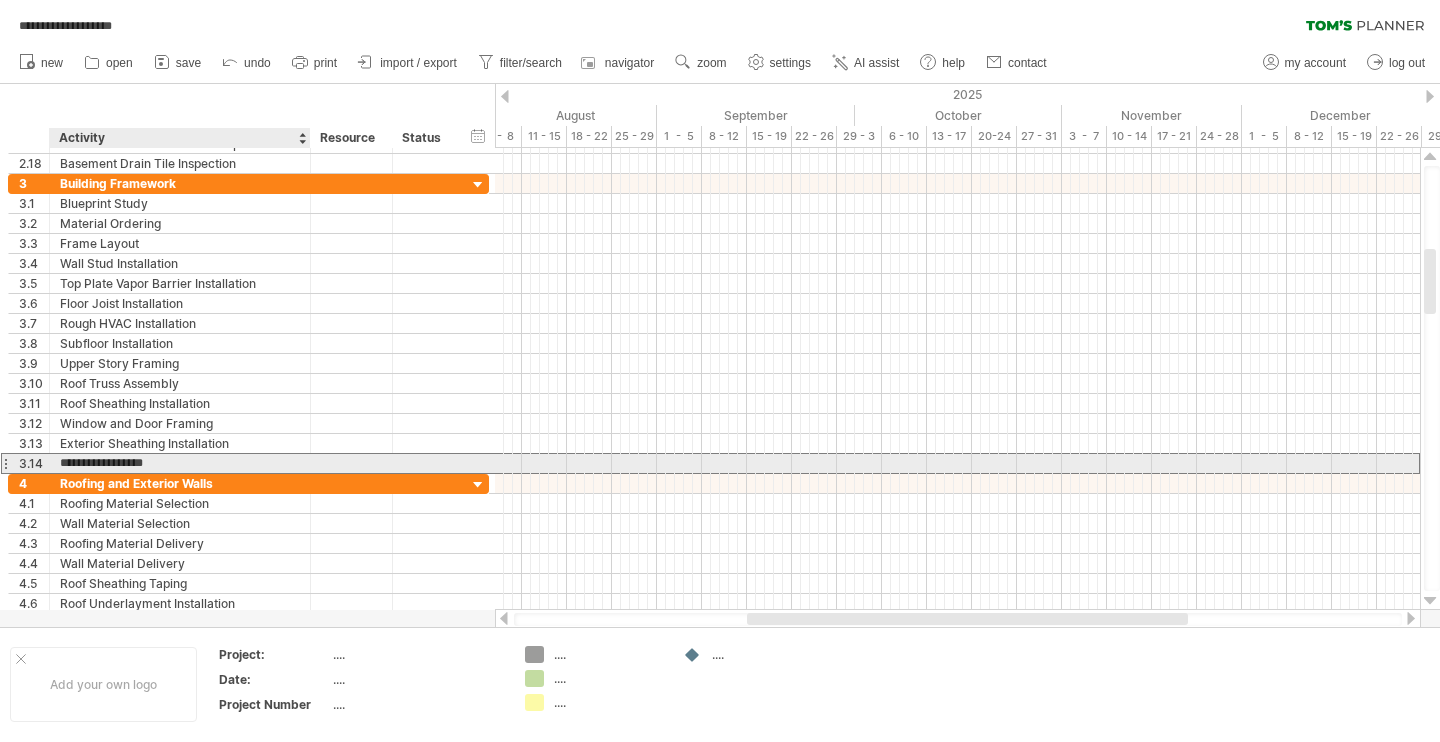 type on "**********" 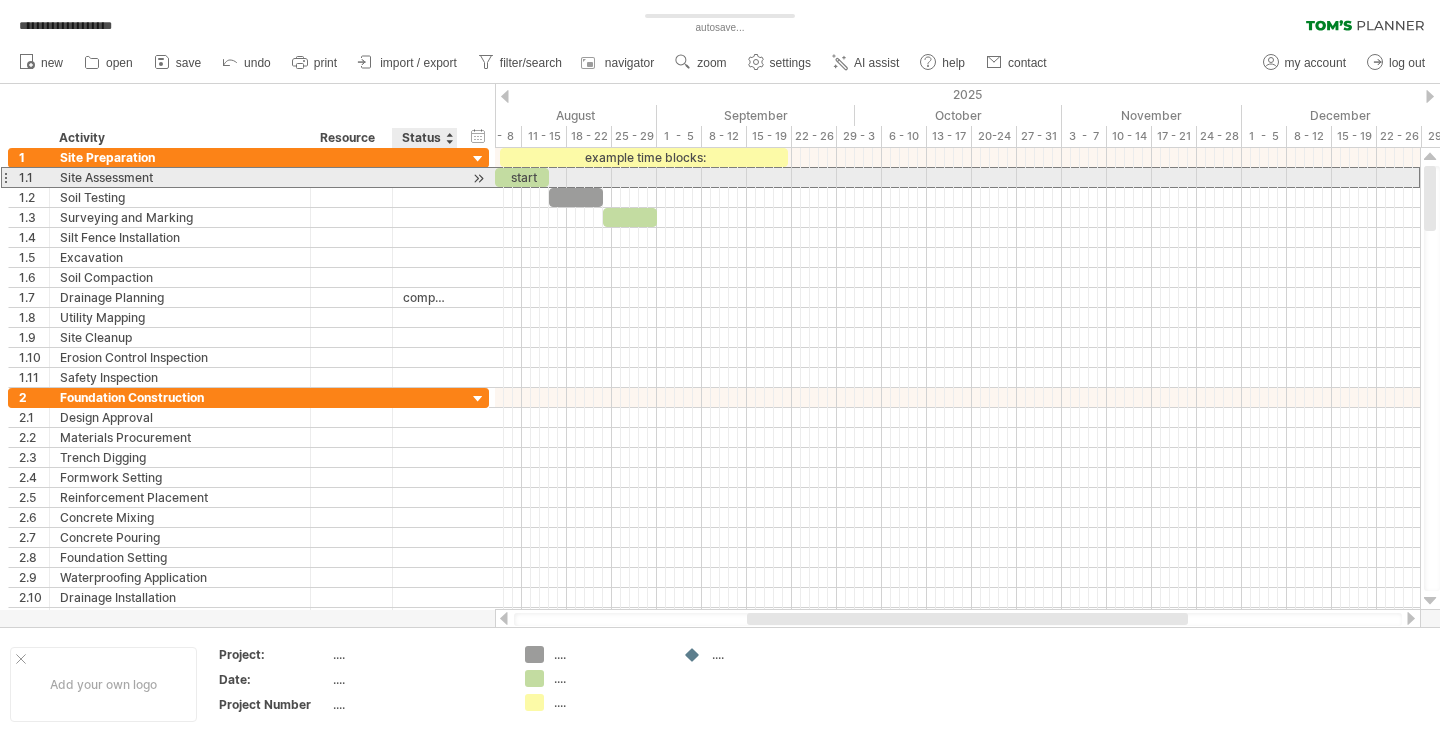 click at bounding box center [425, 177] 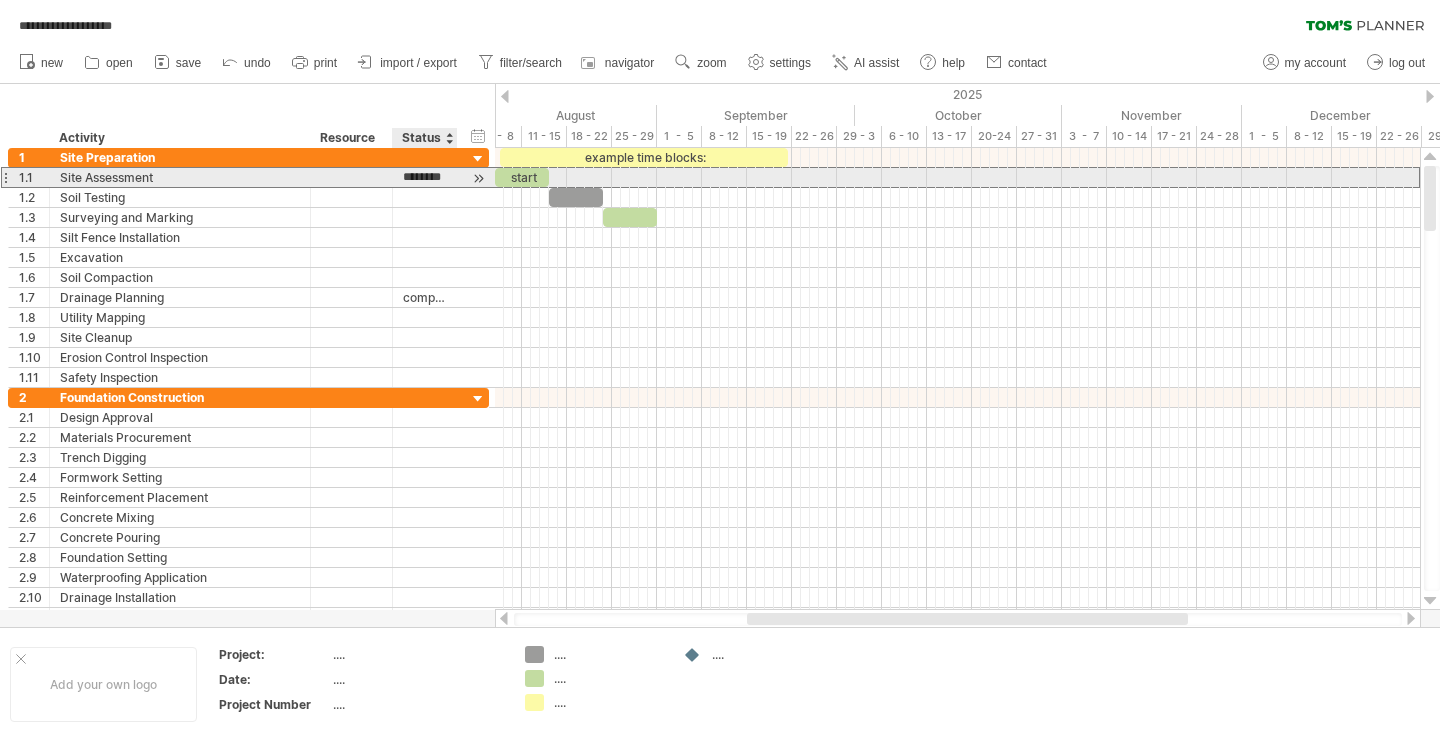 type on "*********" 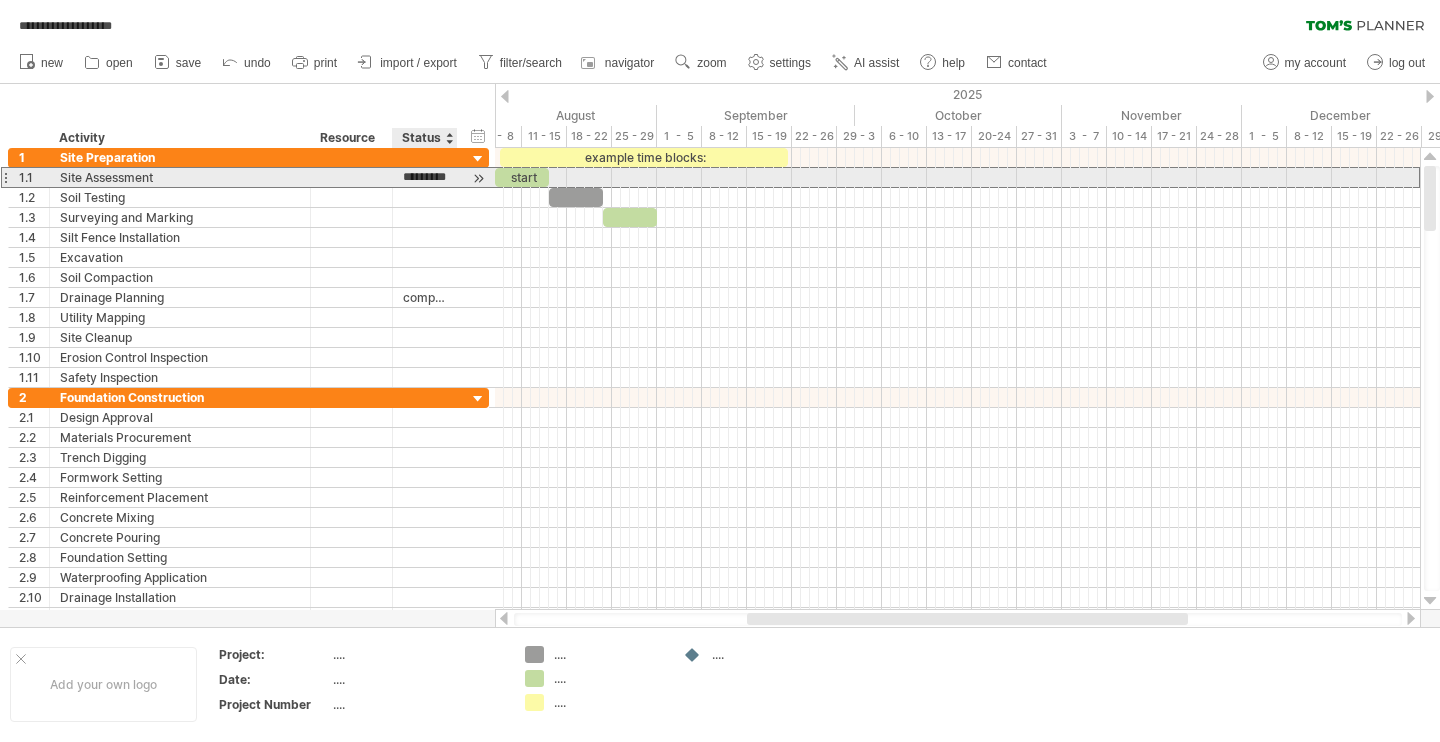 scroll, scrollTop: 0, scrollLeft: 16, axis: horizontal 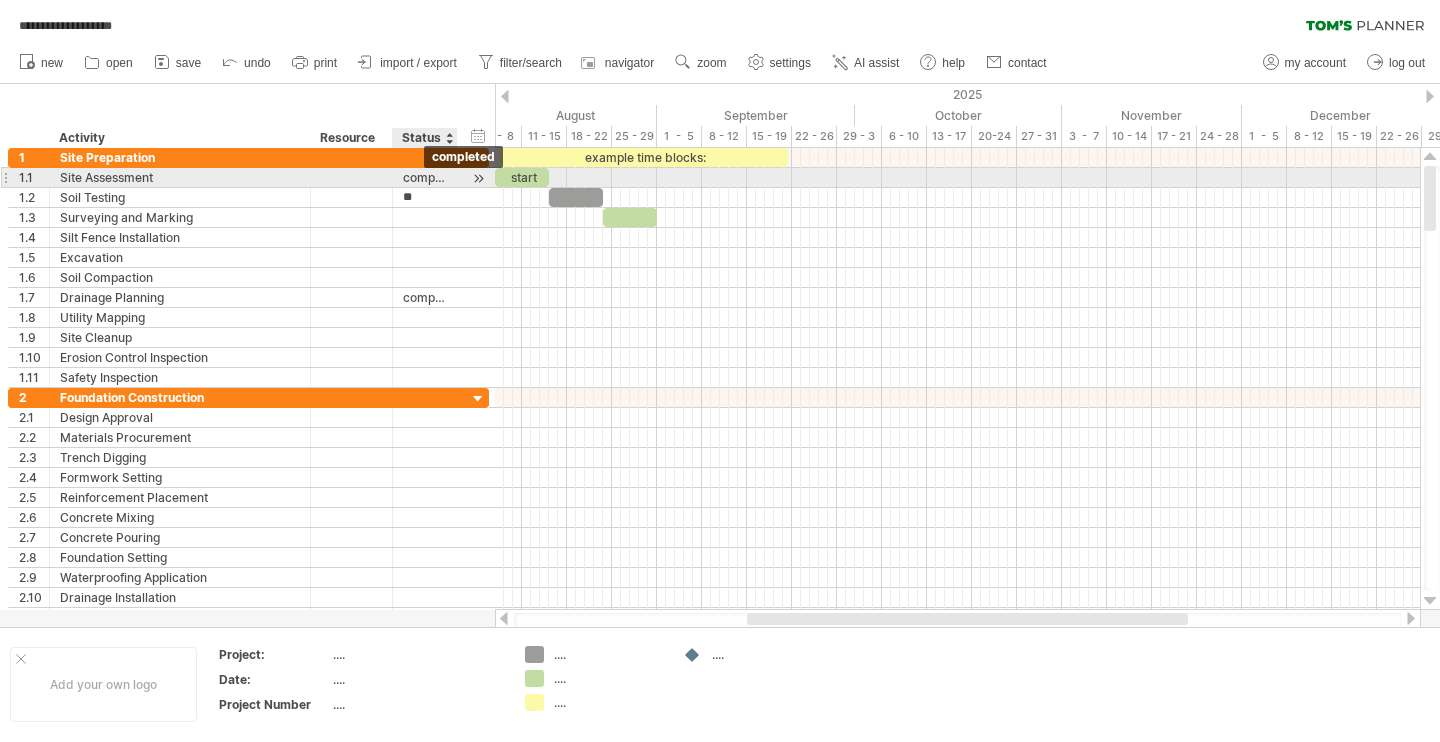 type on "***" 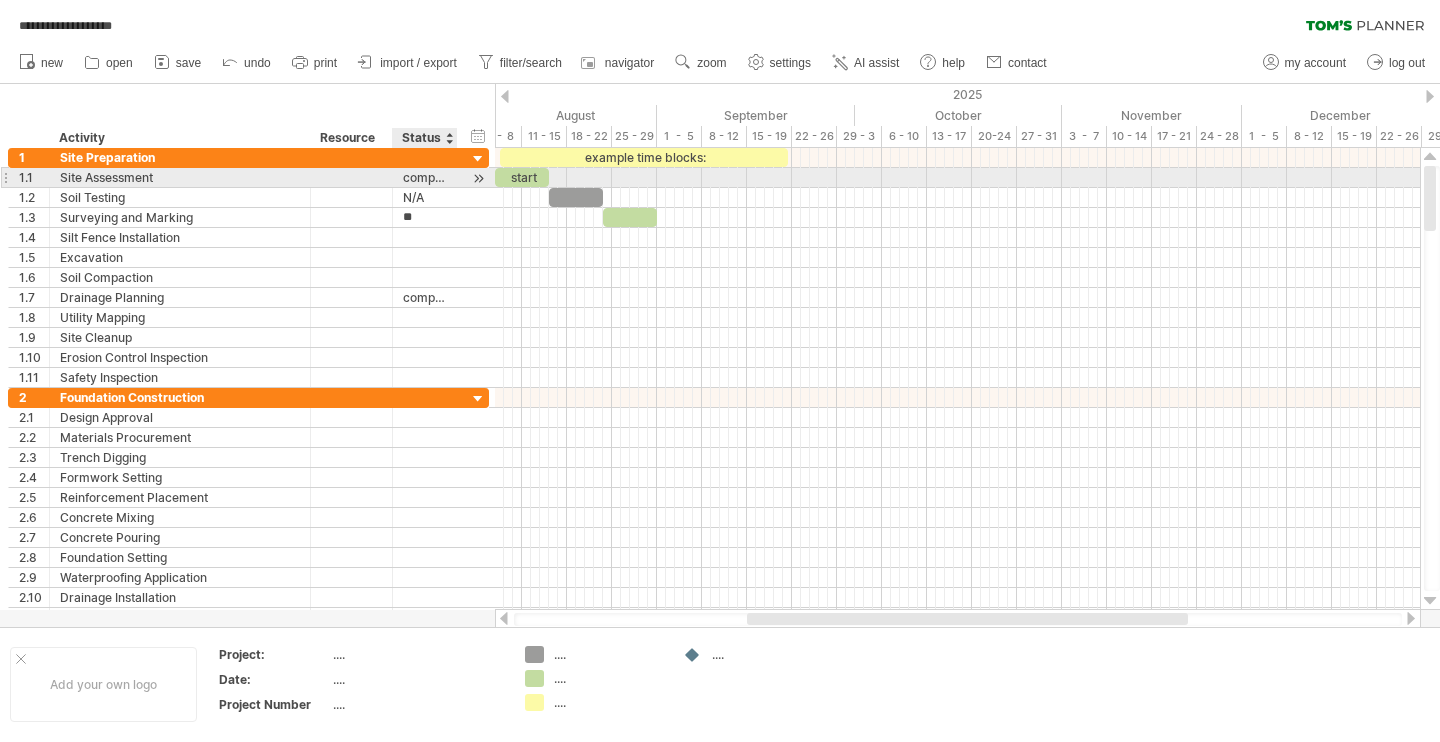 type on "***" 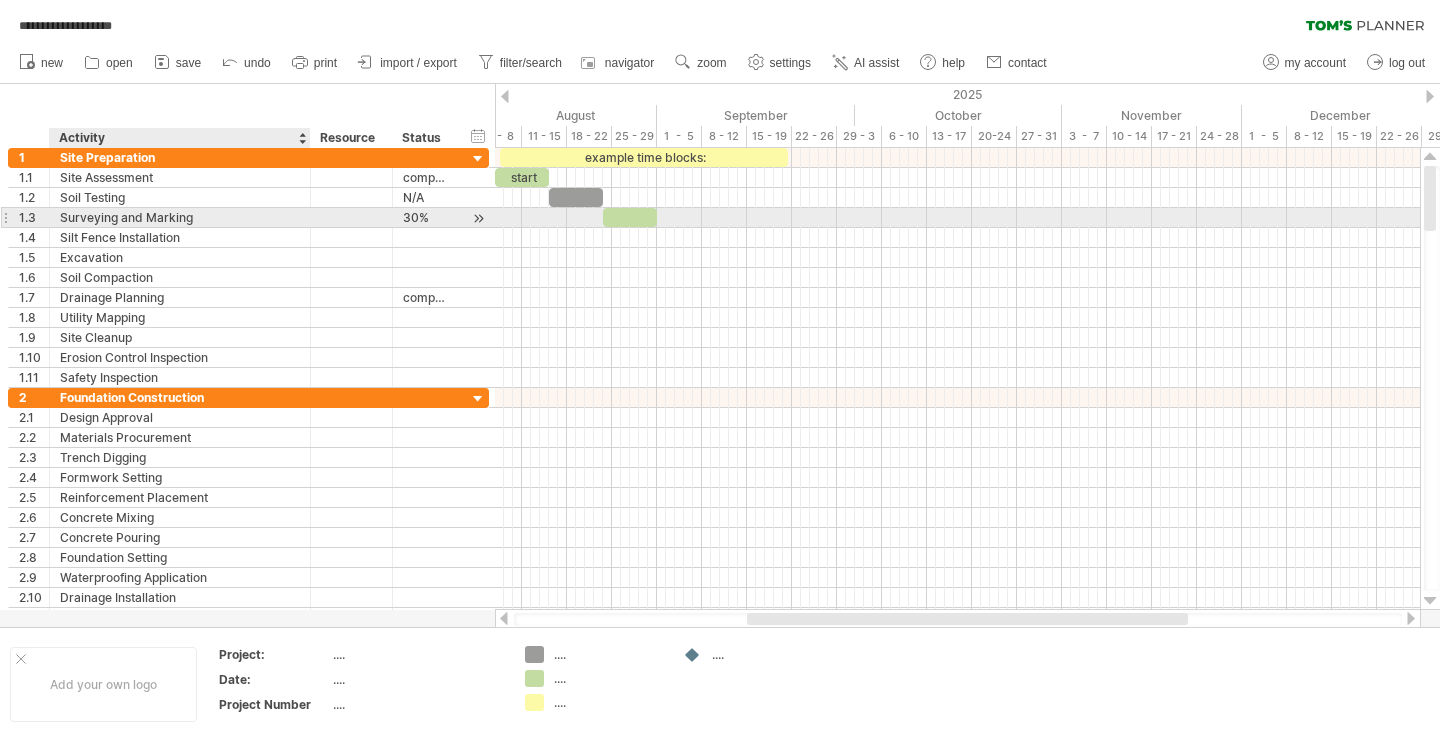 click on "Surveying and Marking" at bounding box center (180, 217) 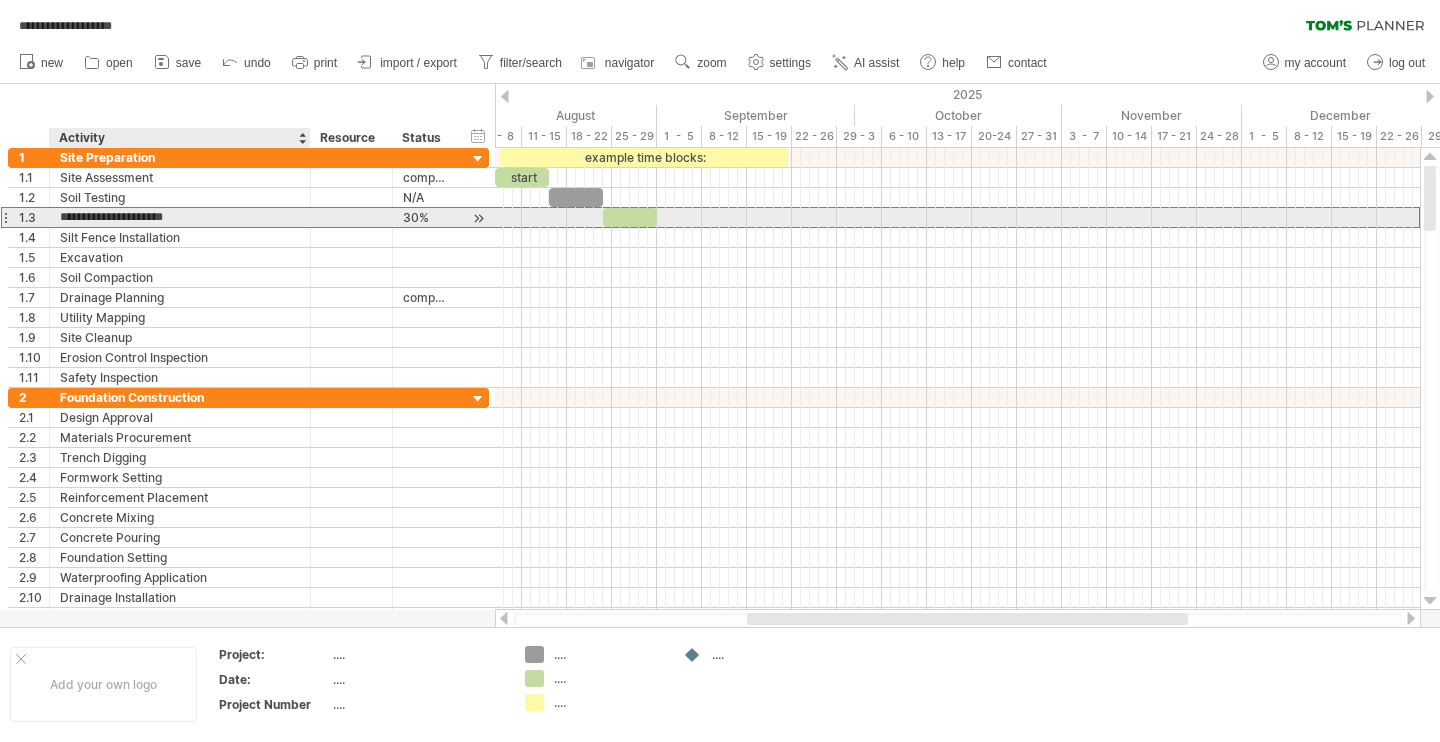 click on "**********" at bounding box center (180, 217) 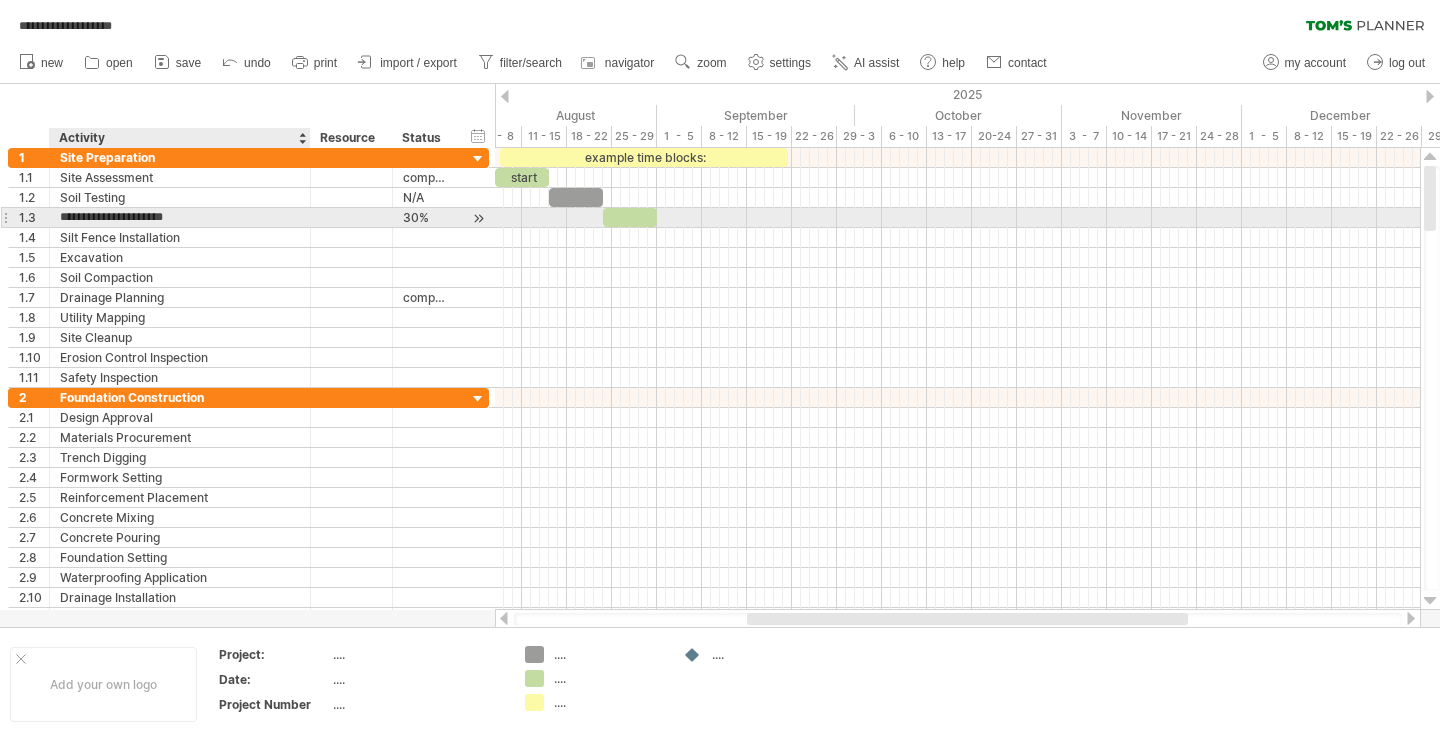 click on "**********" at bounding box center (180, 217) 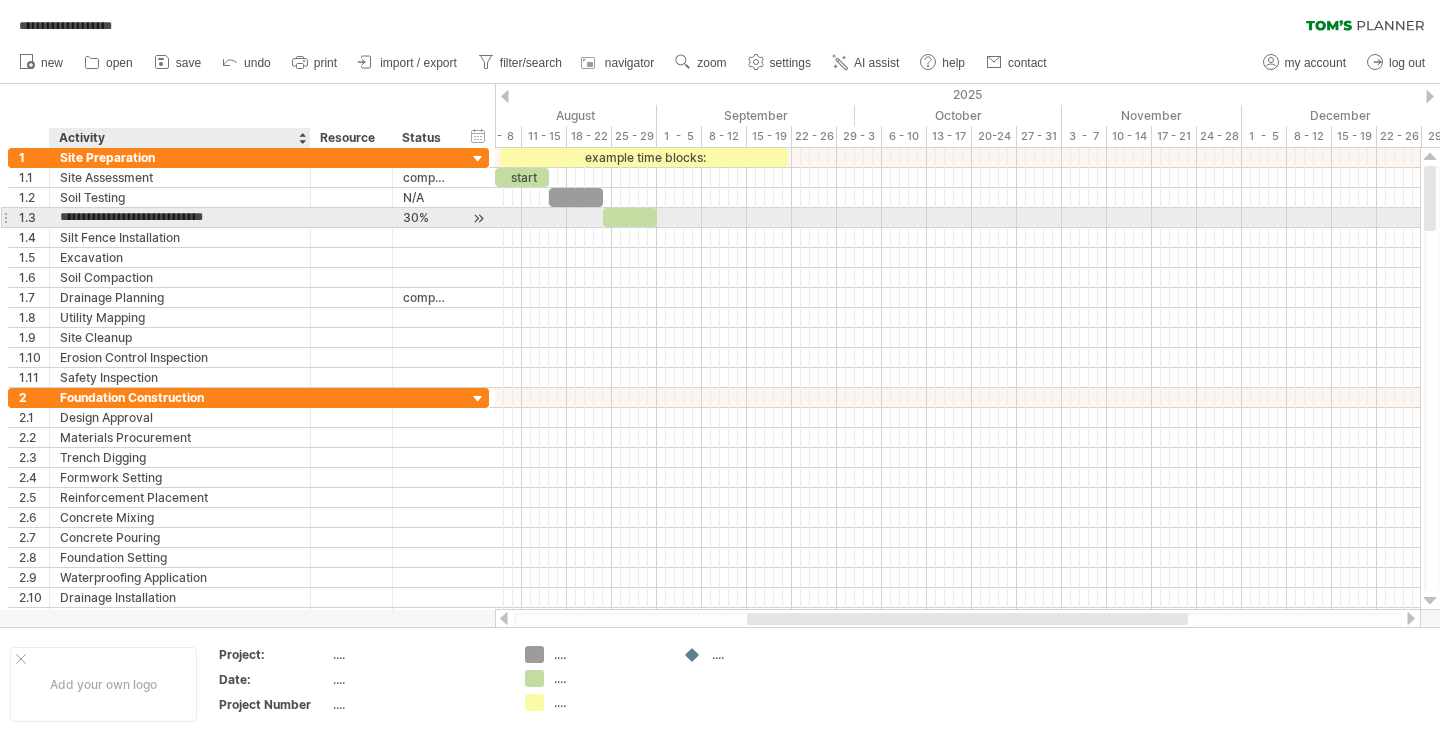 click on "**********" at bounding box center [180, 217] 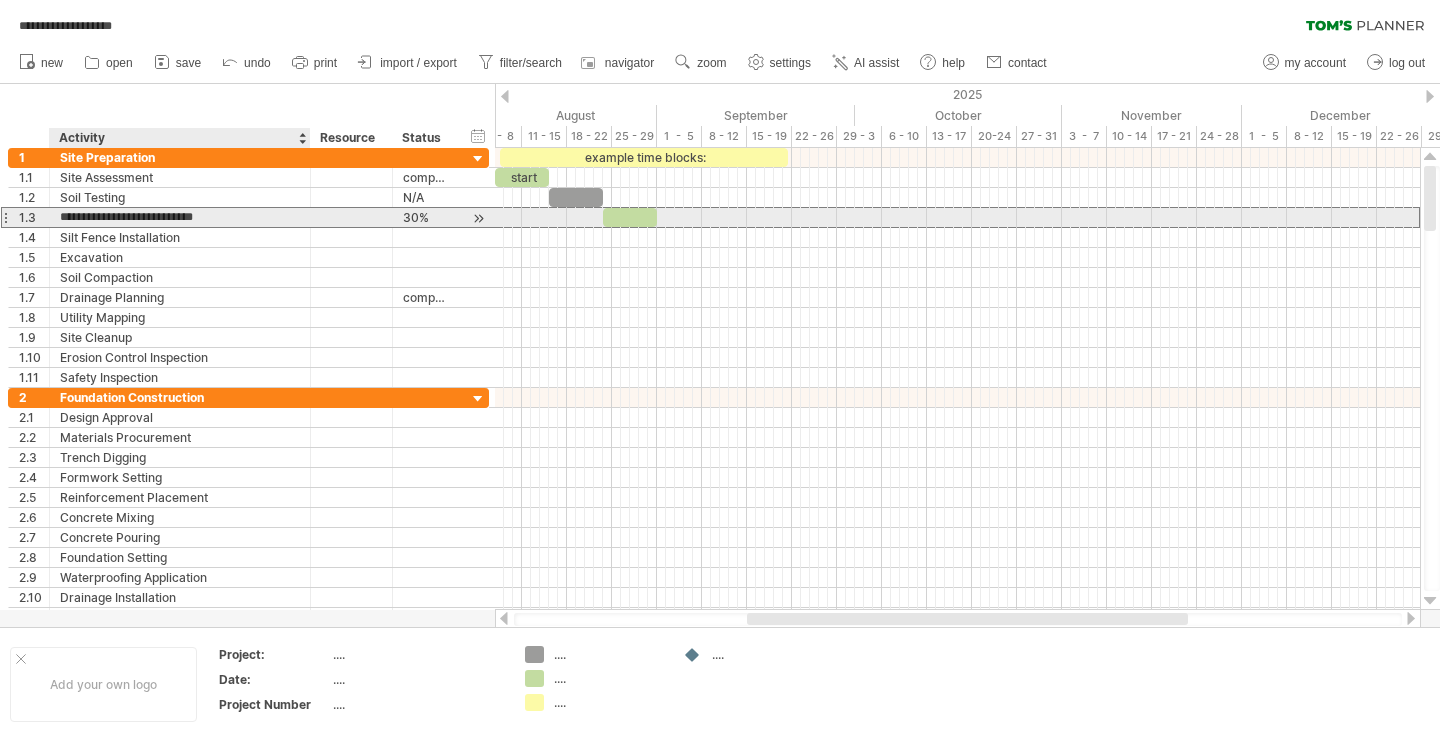 type on "**********" 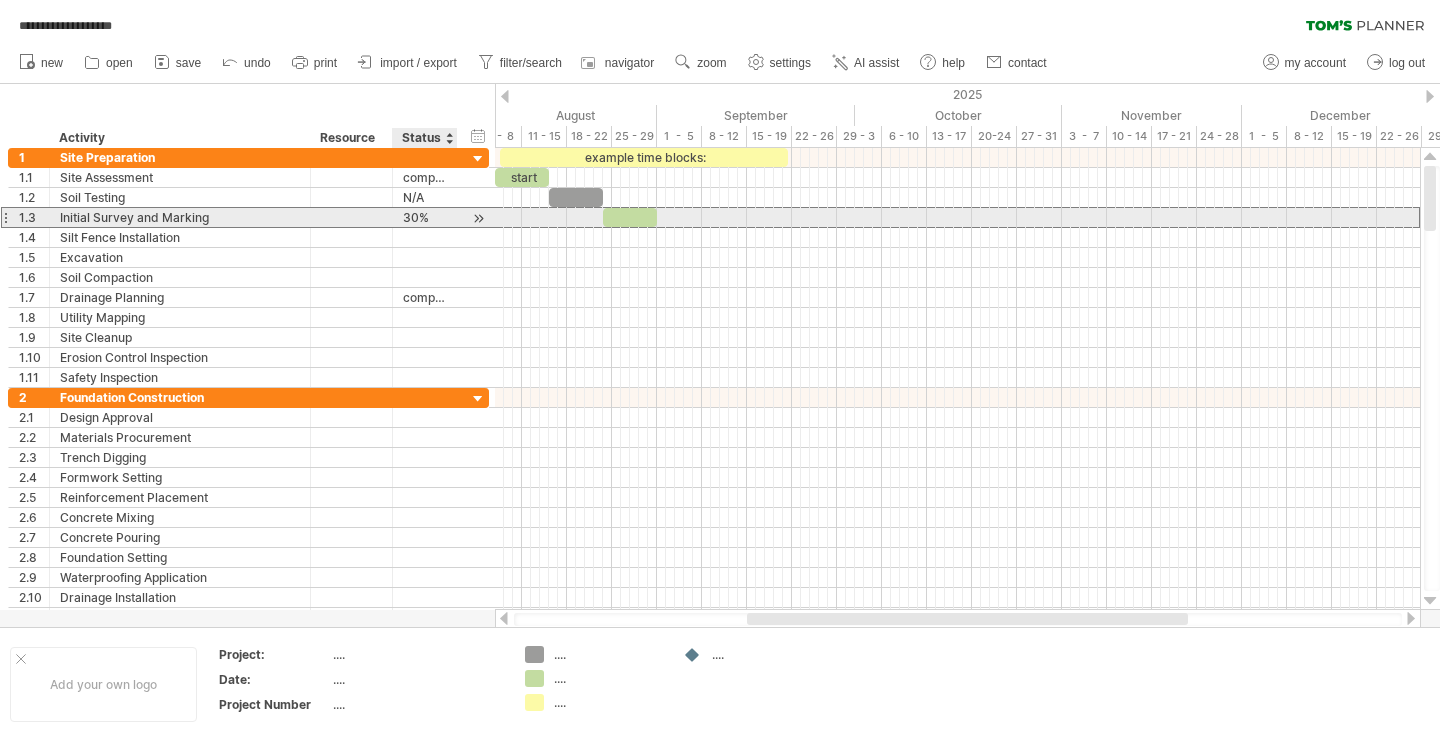 click on "30%" at bounding box center (425, 217) 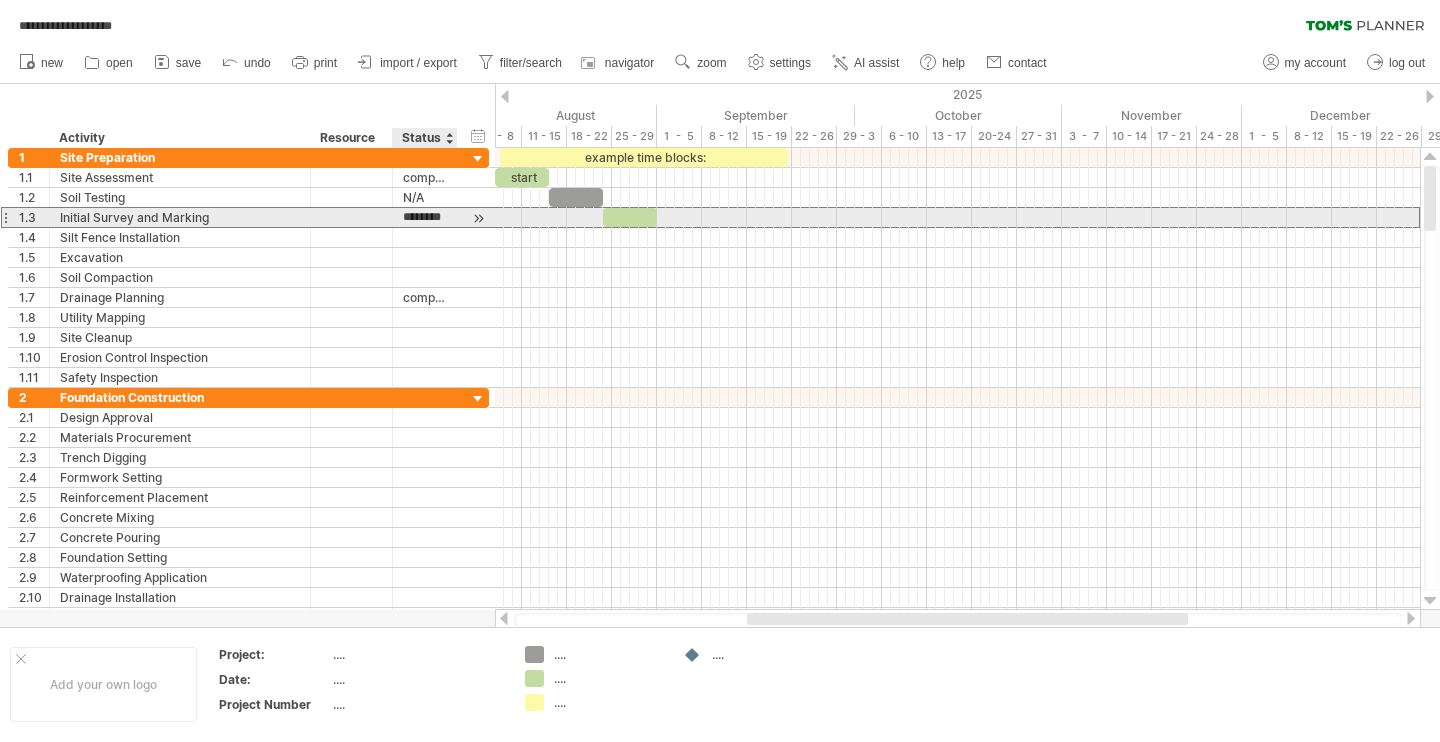 type on "*********" 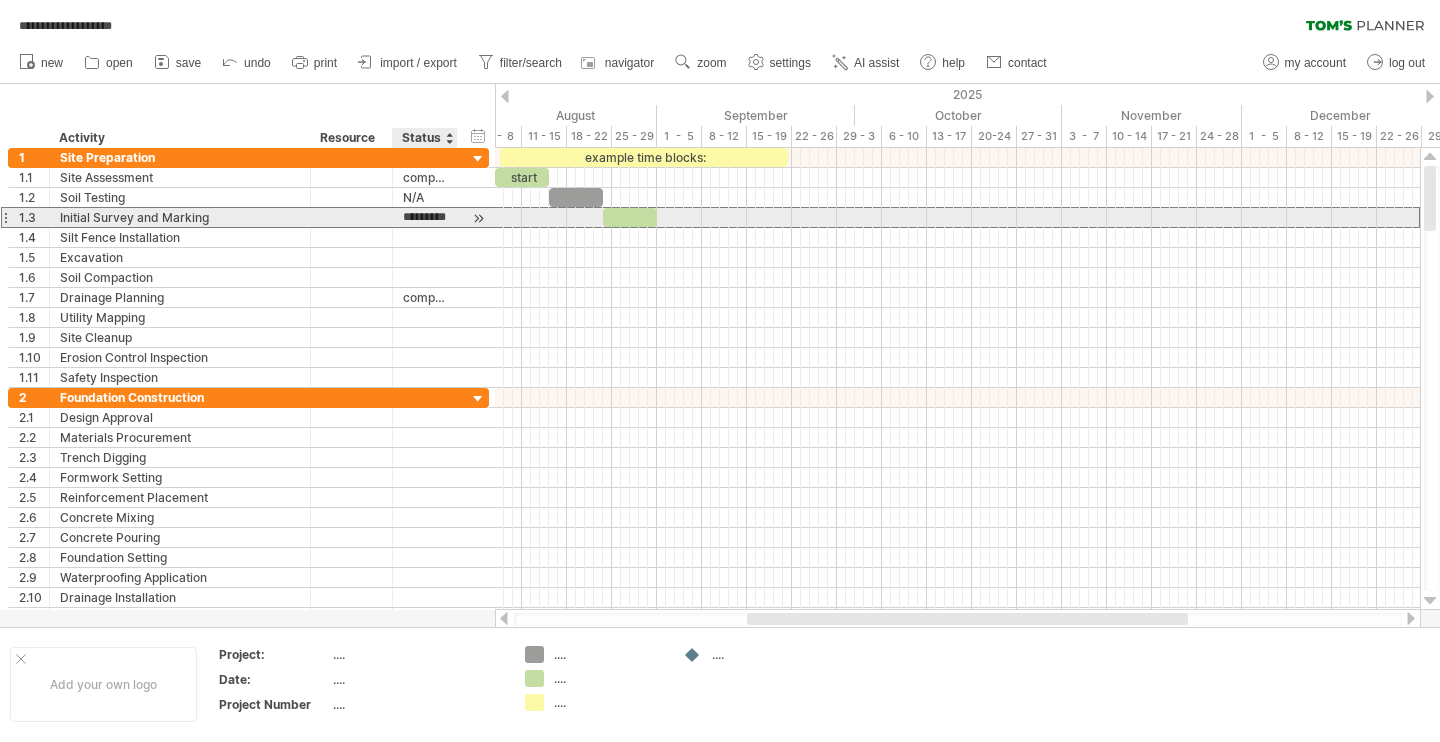 scroll, scrollTop: 0, scrollLeft: 16, axis: horizontal 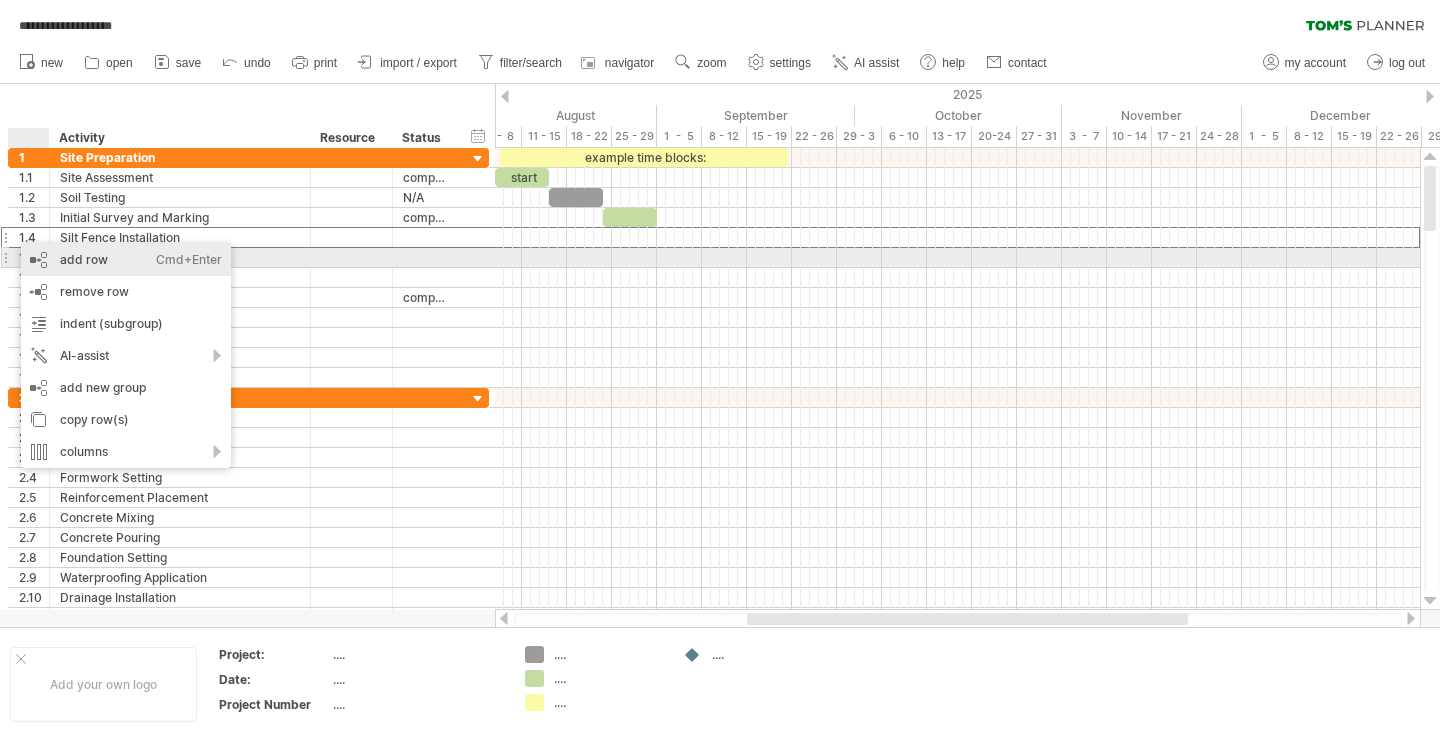 click on "add row Ctrl+Enter Cmd+Enter" at bounding box center [126, 260] 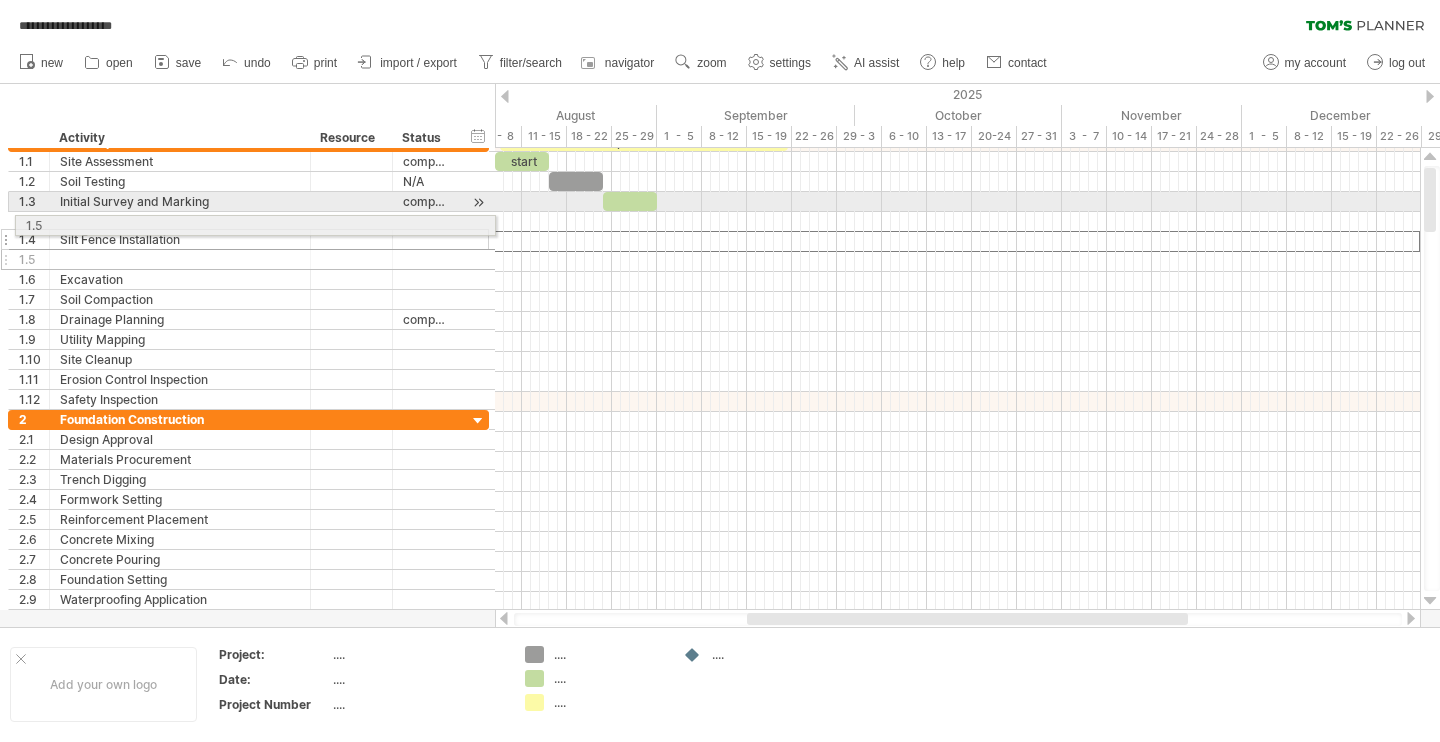 drag, startPoint x: 7, startPoint y: 242, endPoint x: 8, endPoint y: 222, distance: 20.024984 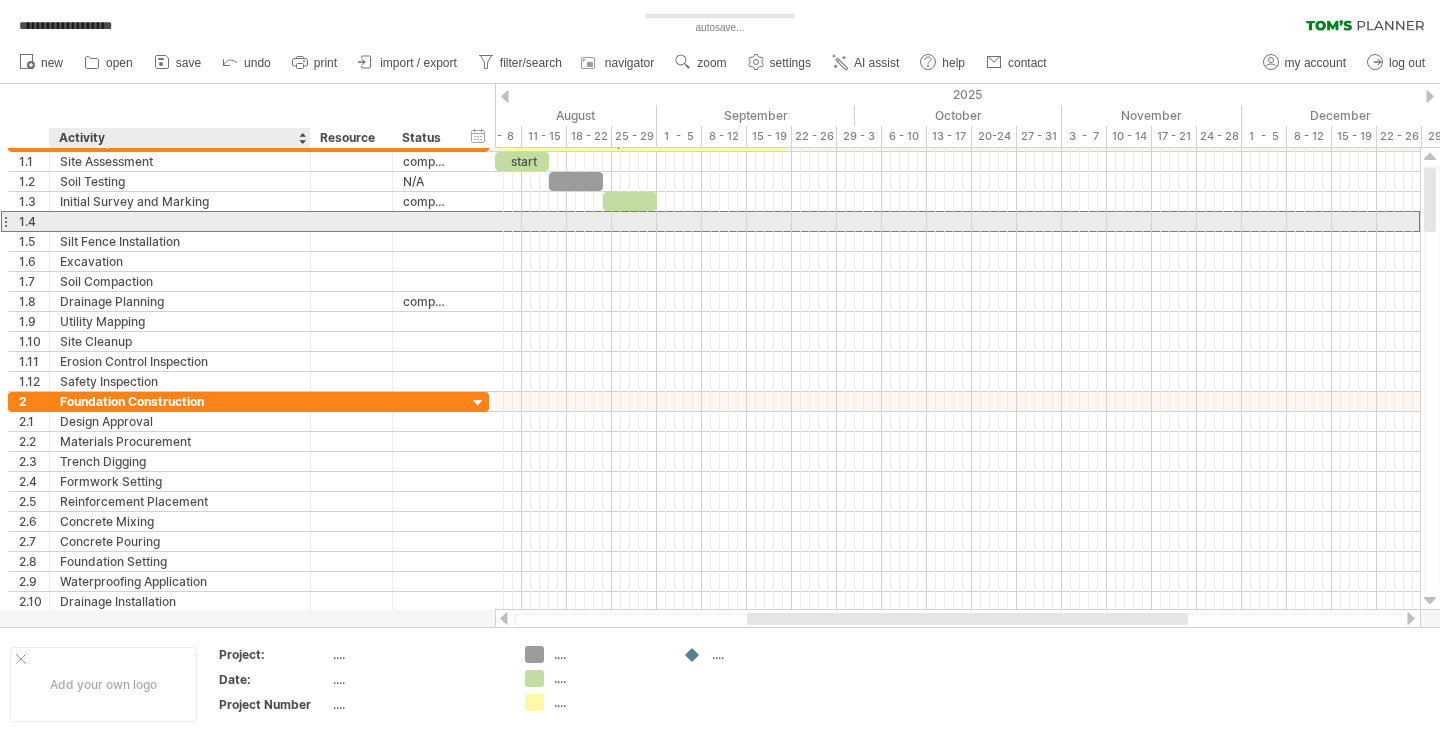 click at bounding box center [180, 221] 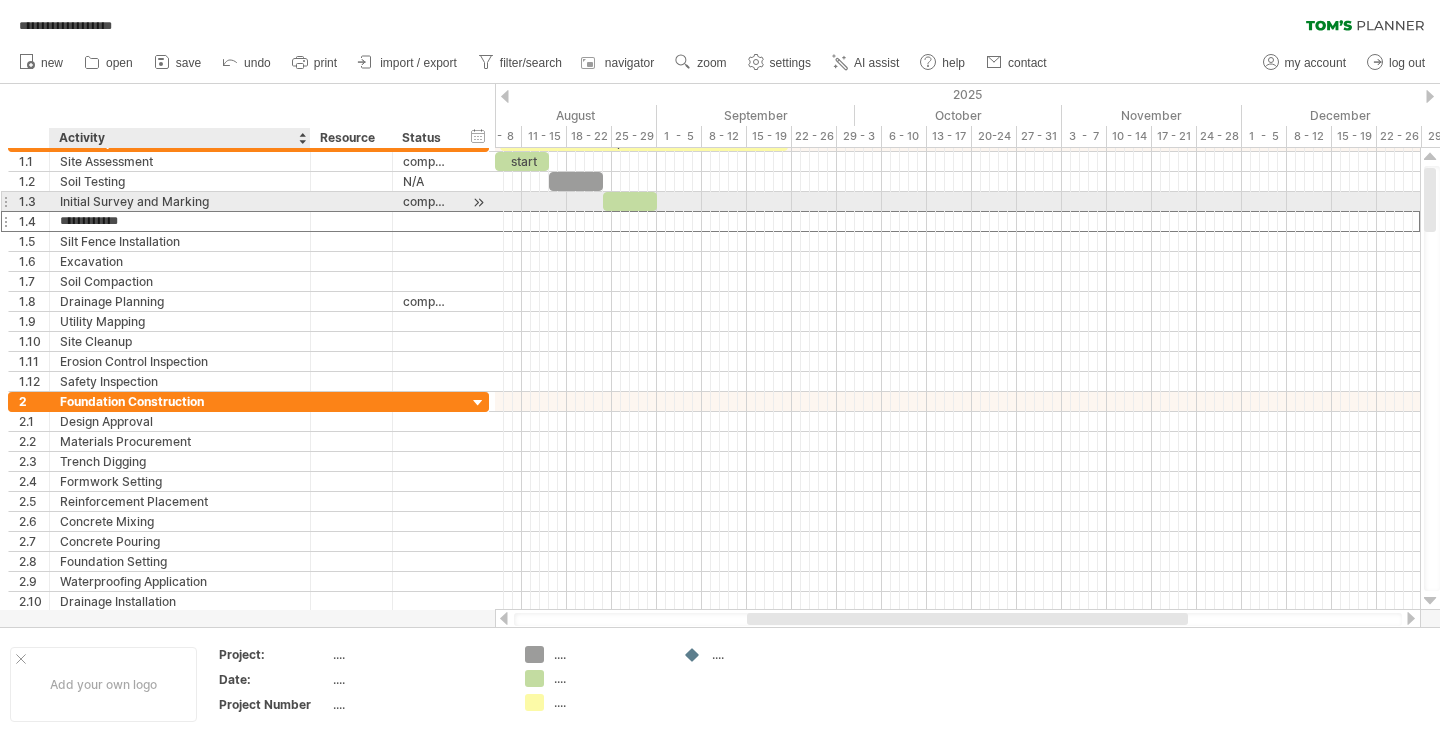 type on "**********" 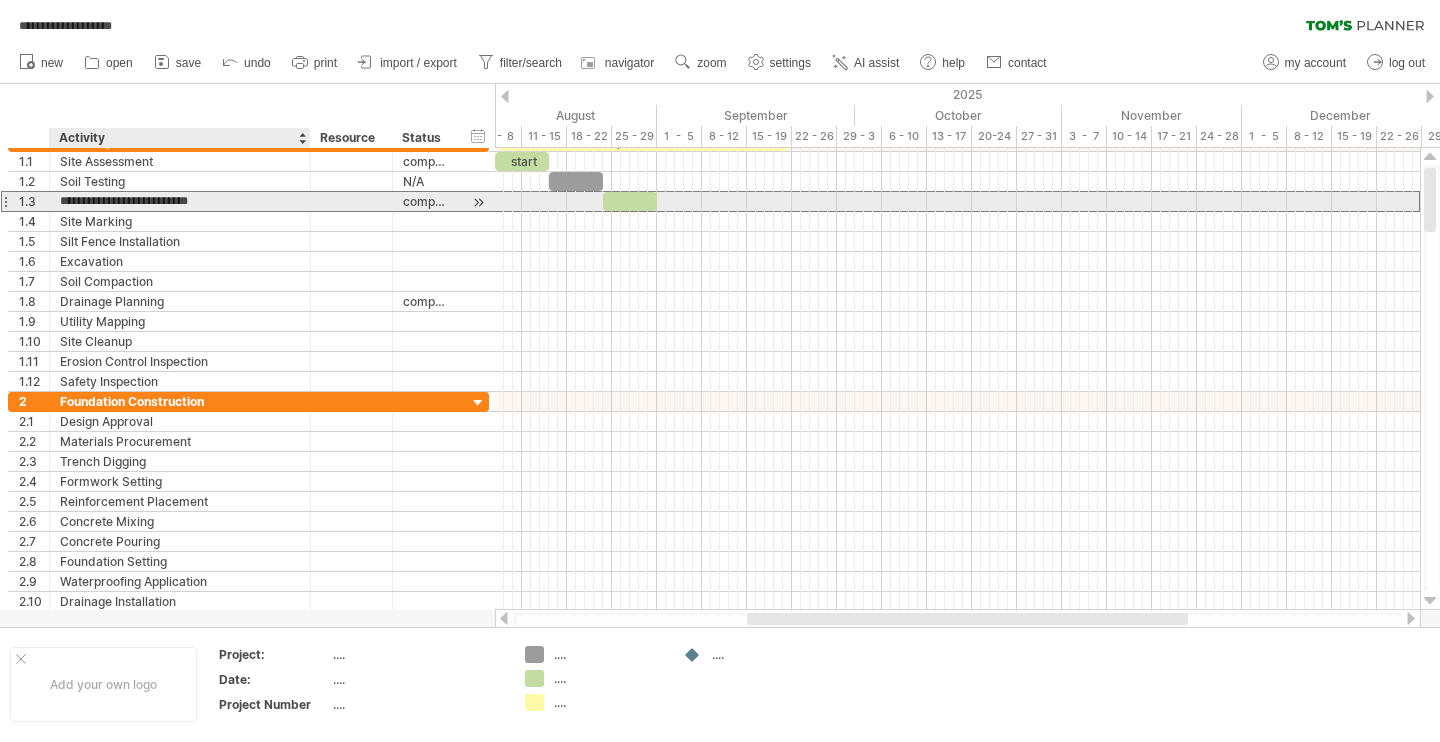 click on "**********" at bounding box center (180, 201) 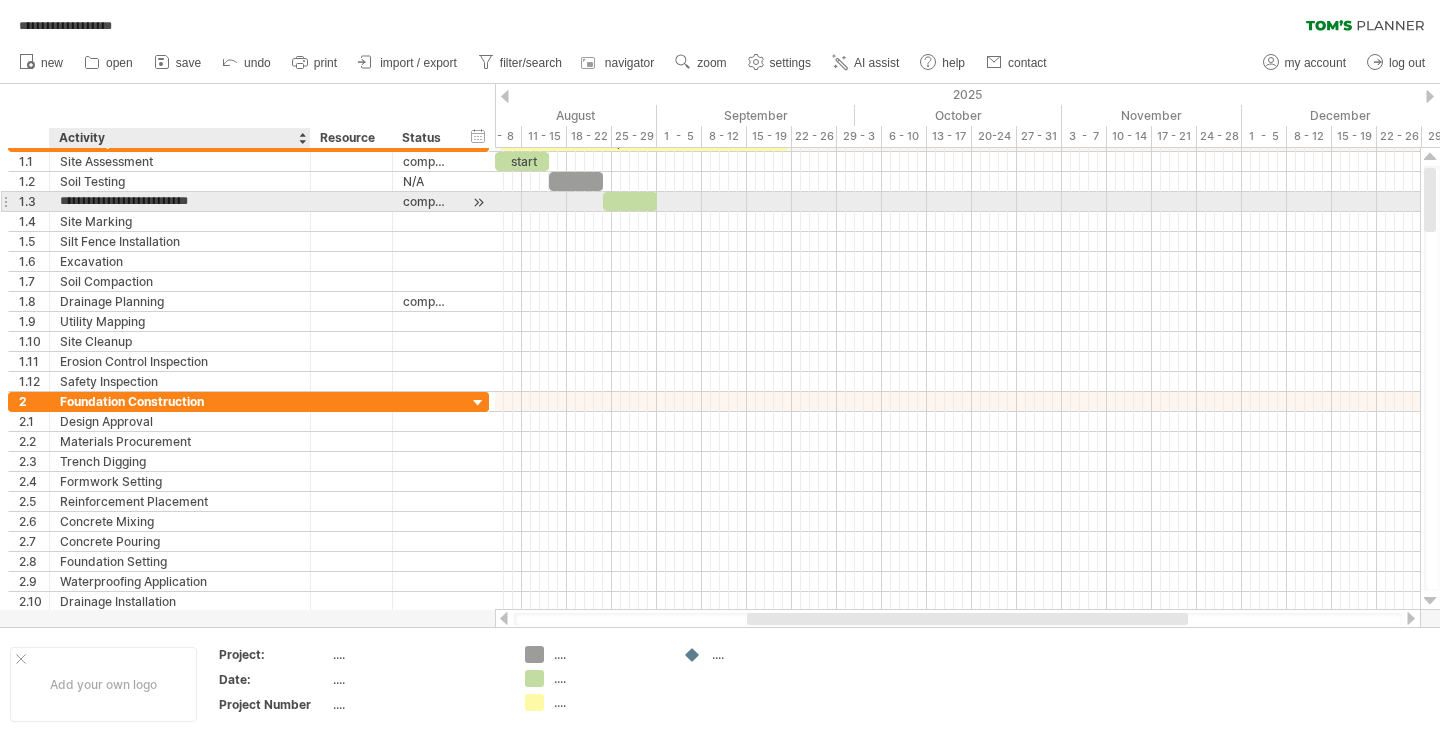 click on "**********" at bounding box center [180, 201] 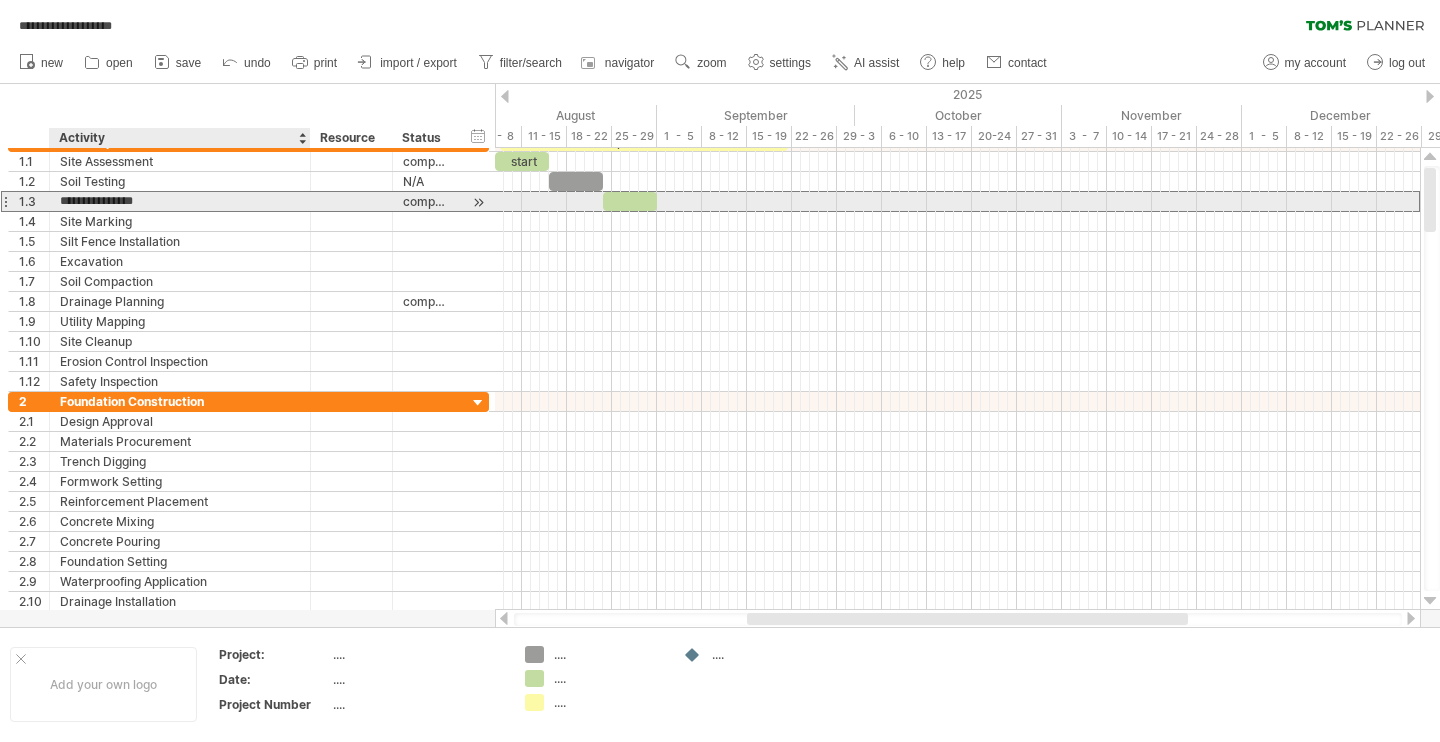 type on "**********" 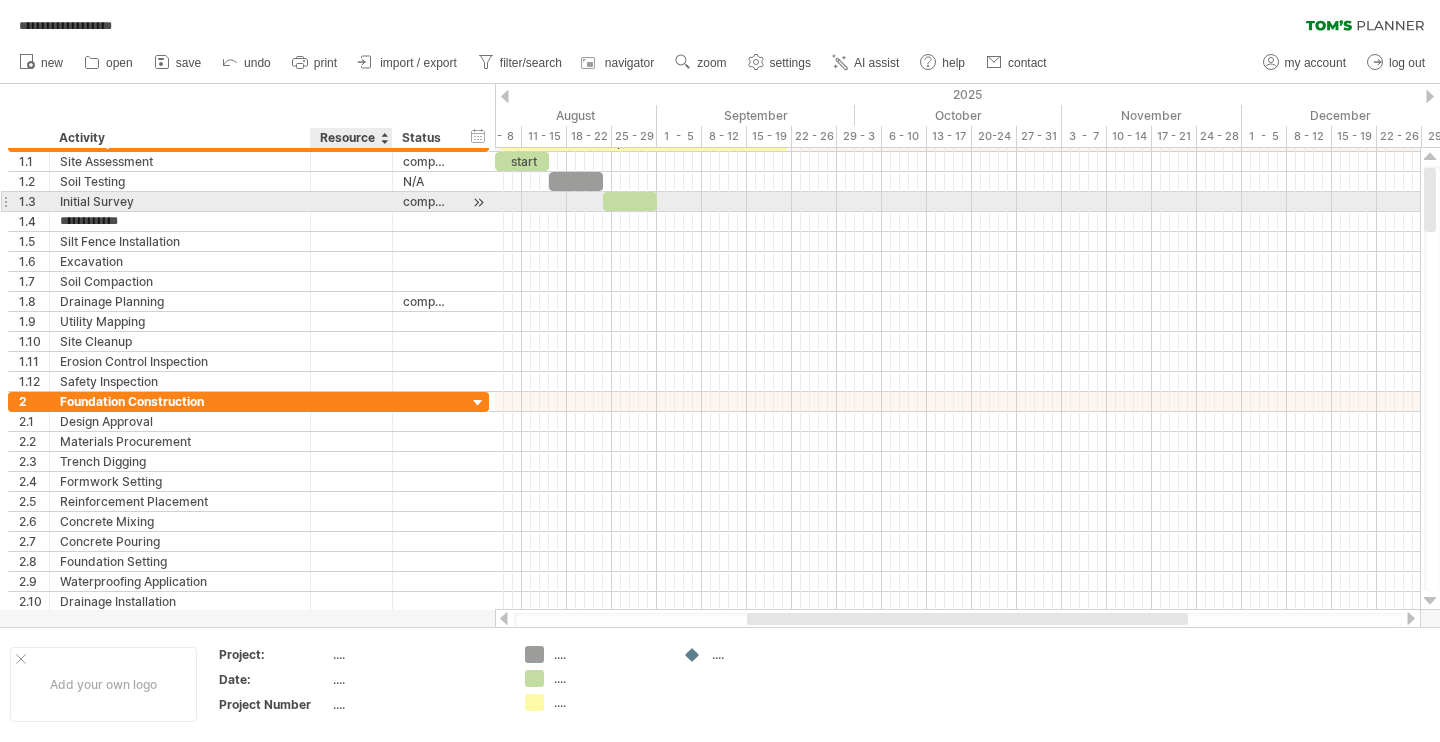 click at bounding box center (351, 201) 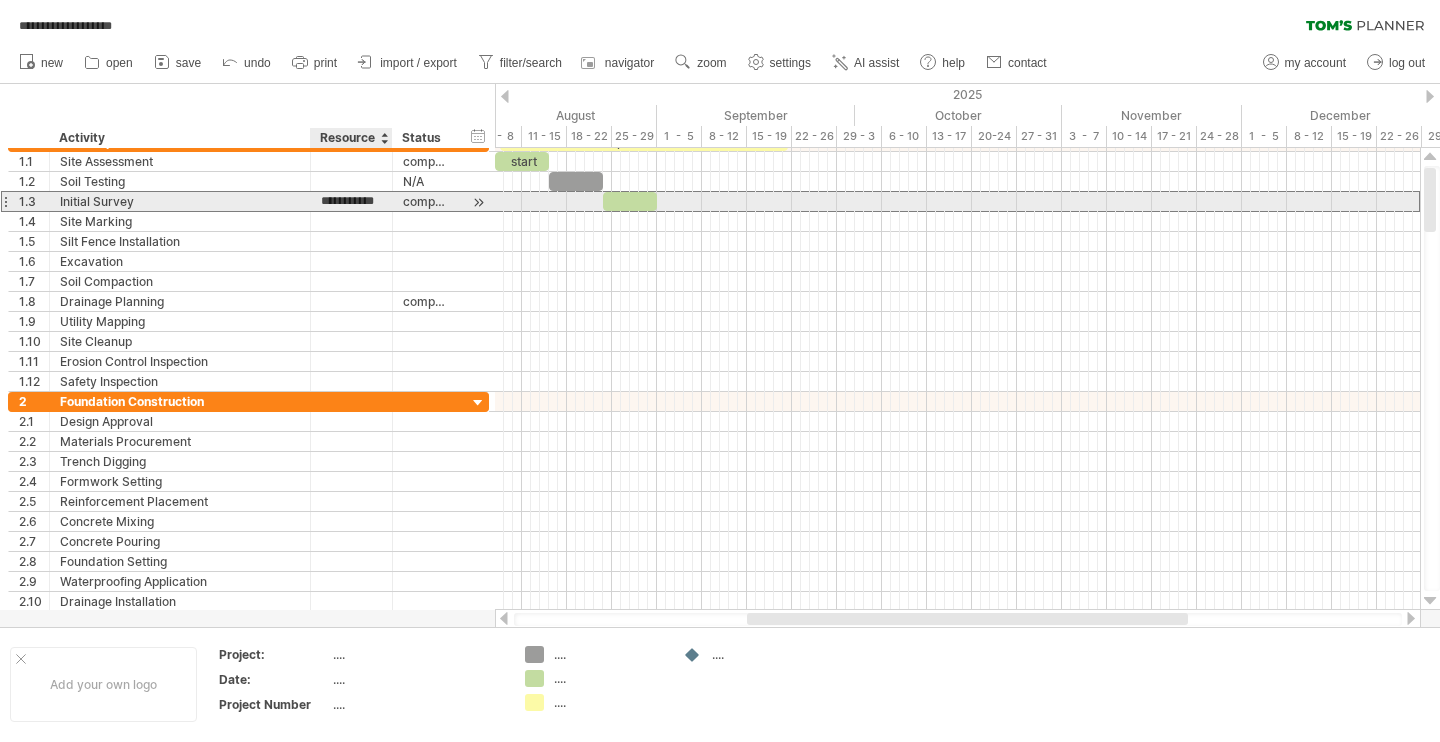 type on "**********" 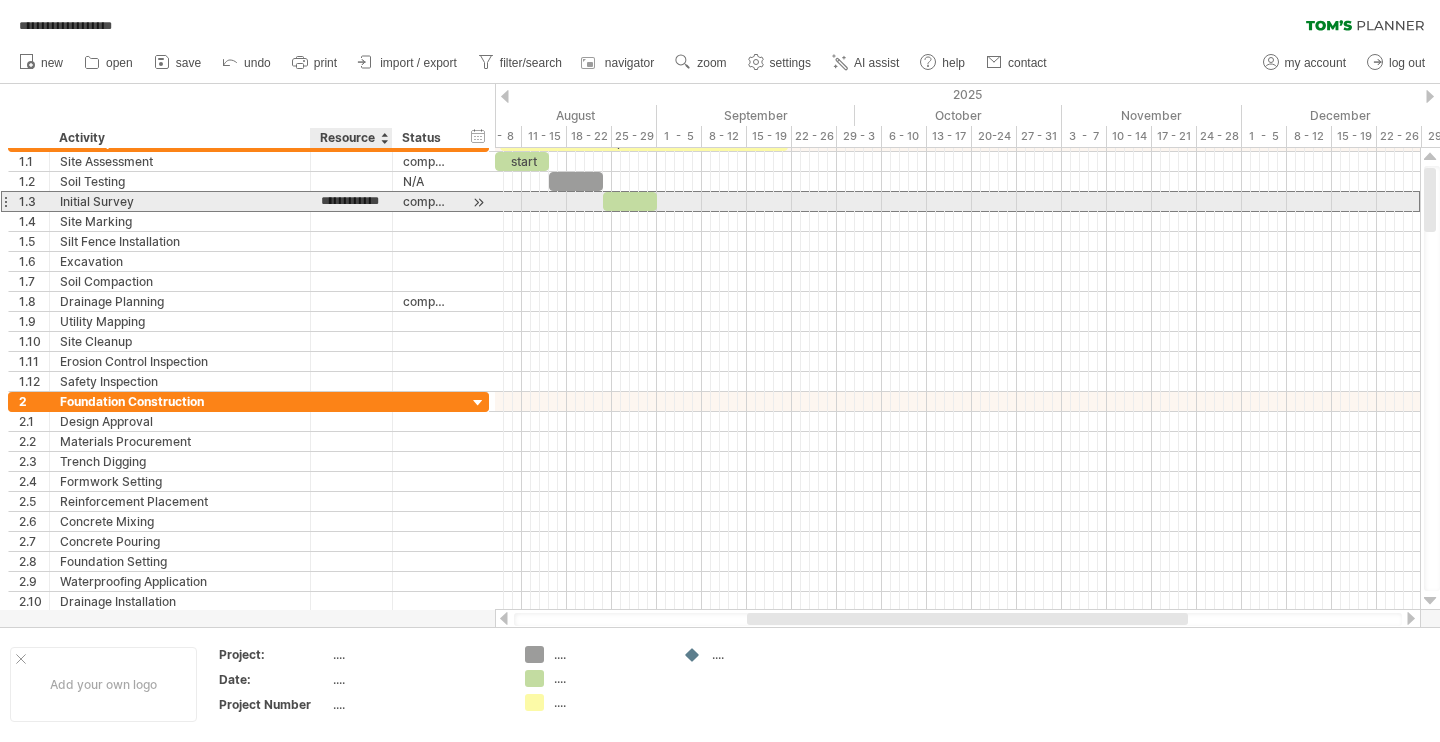 scroll, scrollTop: 0, scrollLeft: 16, axis: horizontal 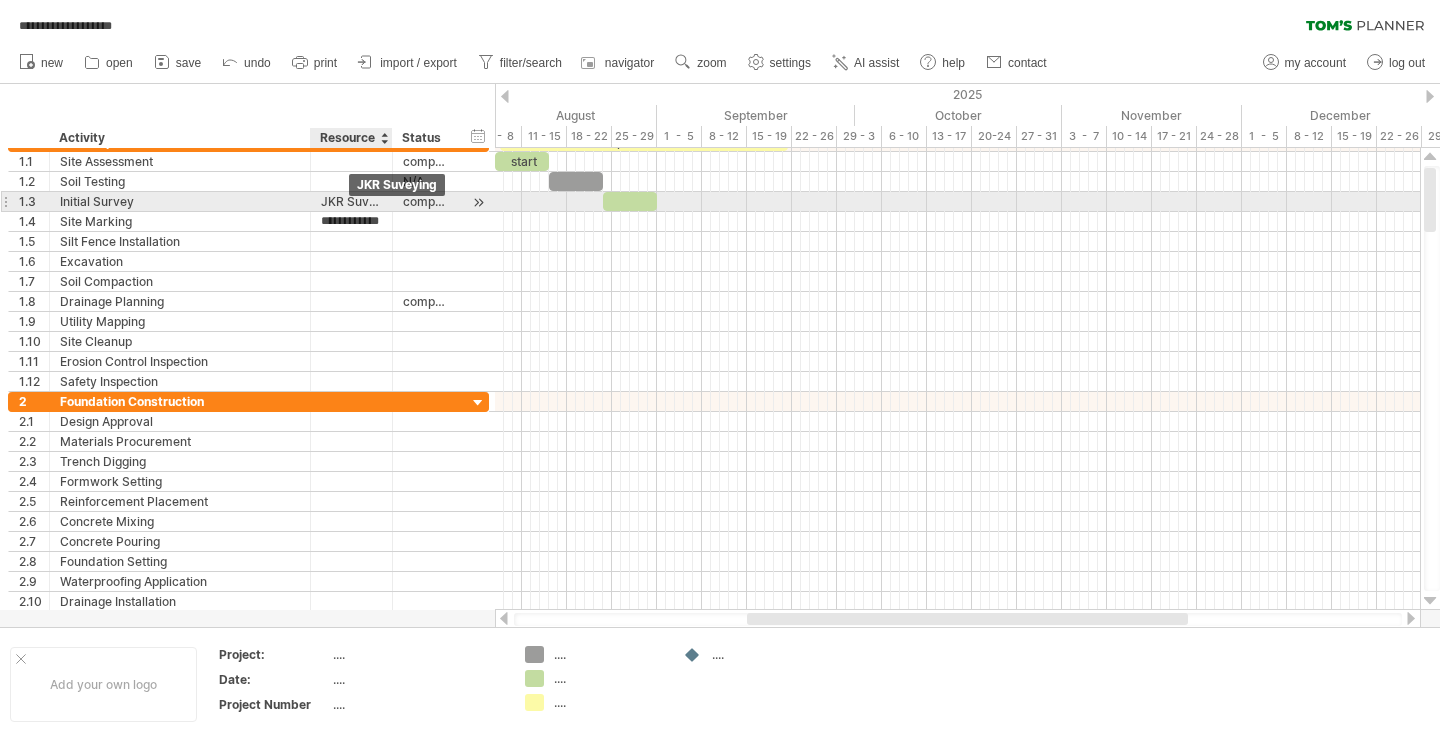 type on "**********" 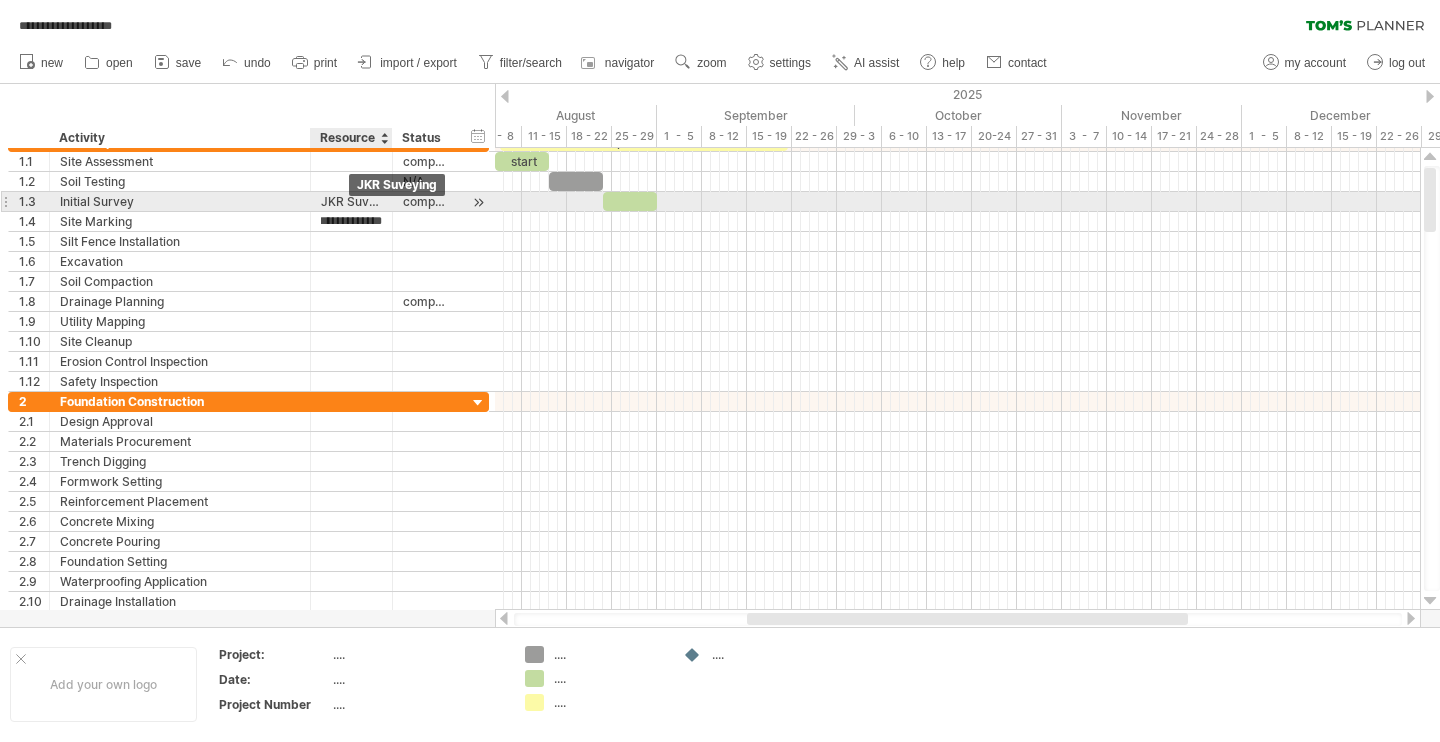 scroll, scrollTop: 0, scrollLeft: 20, axis: horizontal 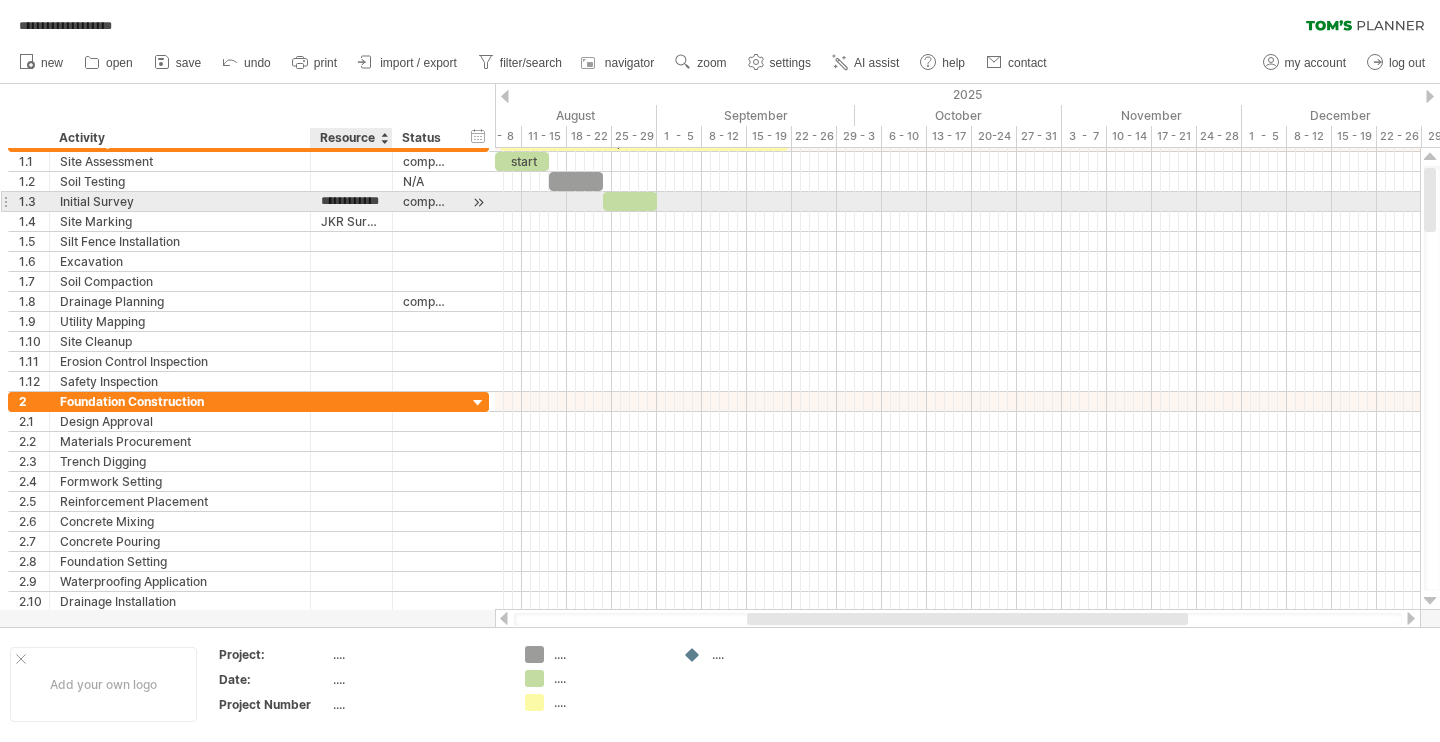 type on "**********" 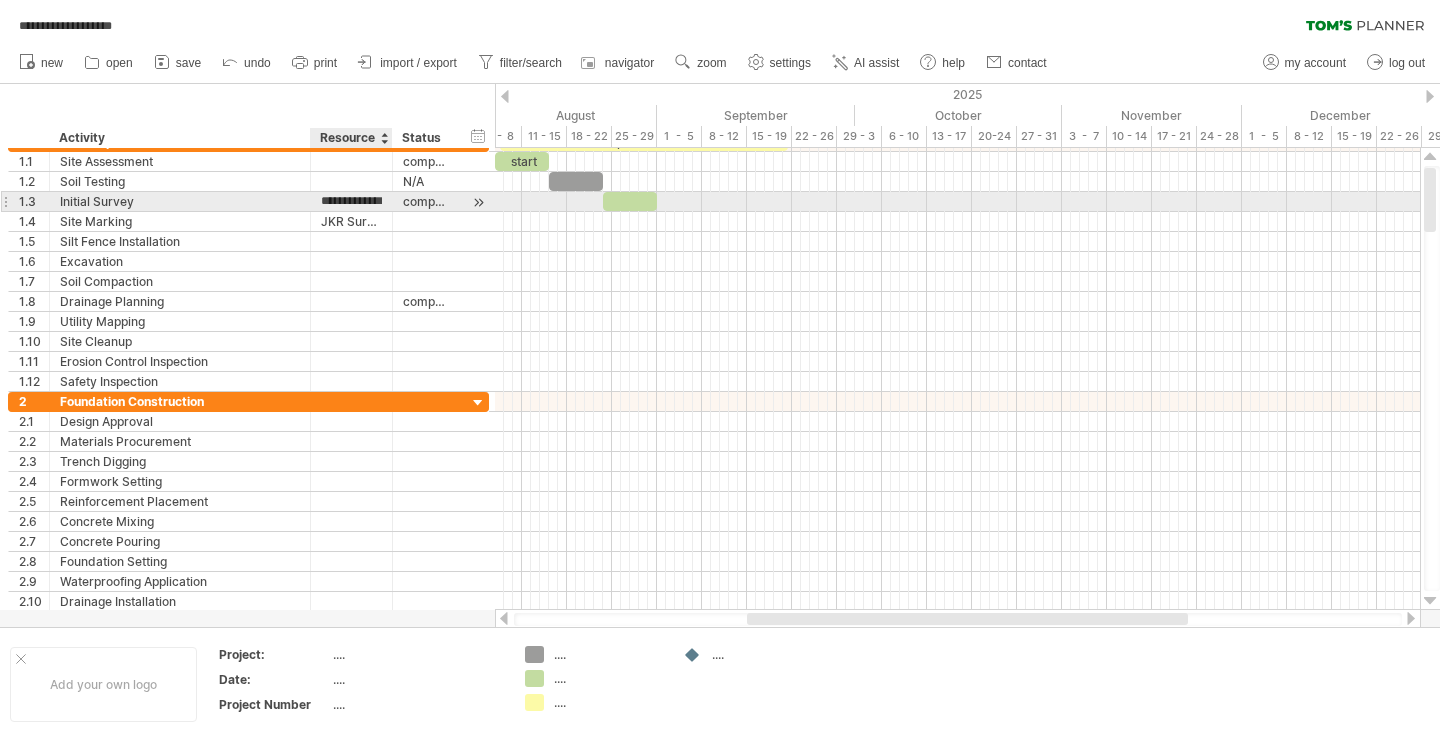 scroll, scrollTop: 0, scrollLeft: 0, axis: both 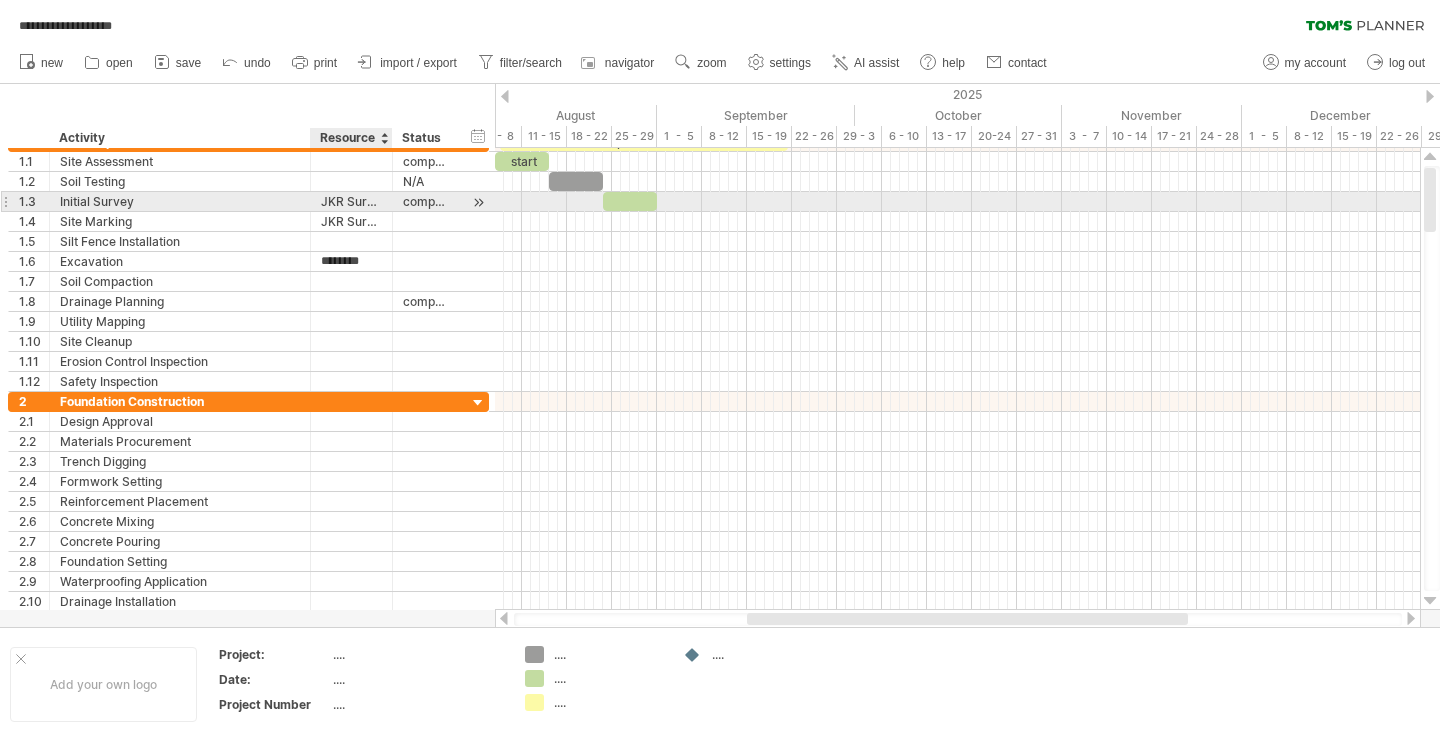 type on "********" 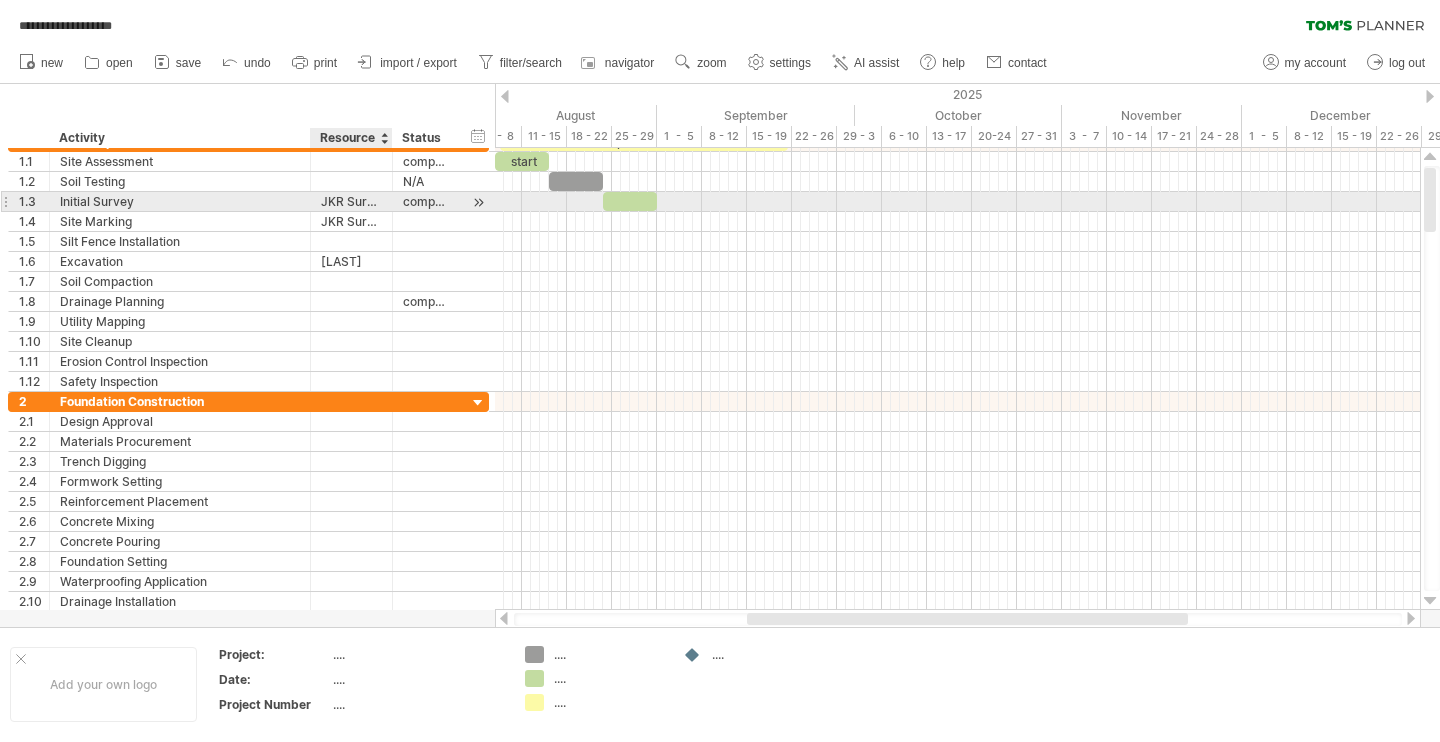 paste on "********" 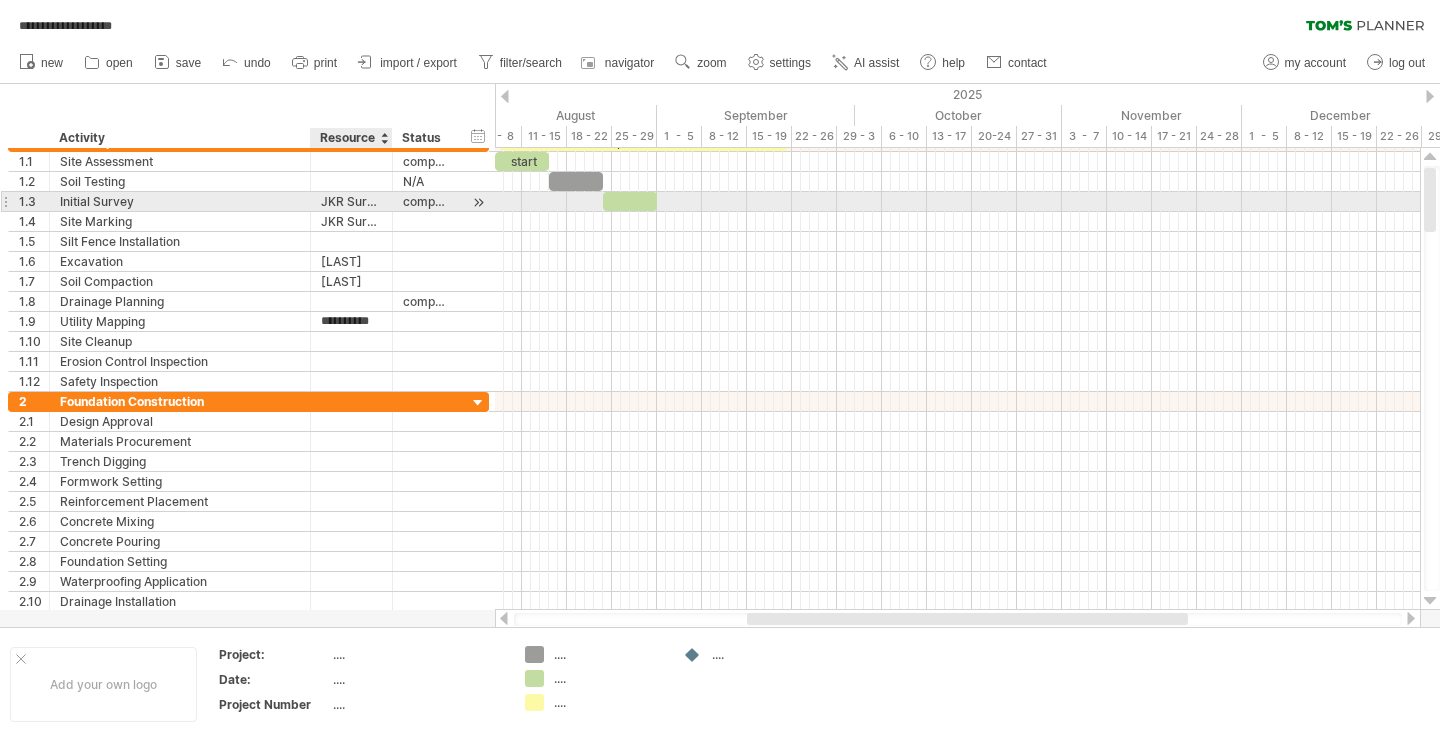 scroll, scrollTop: 0, scrollLeft: 6, axis: horizontal 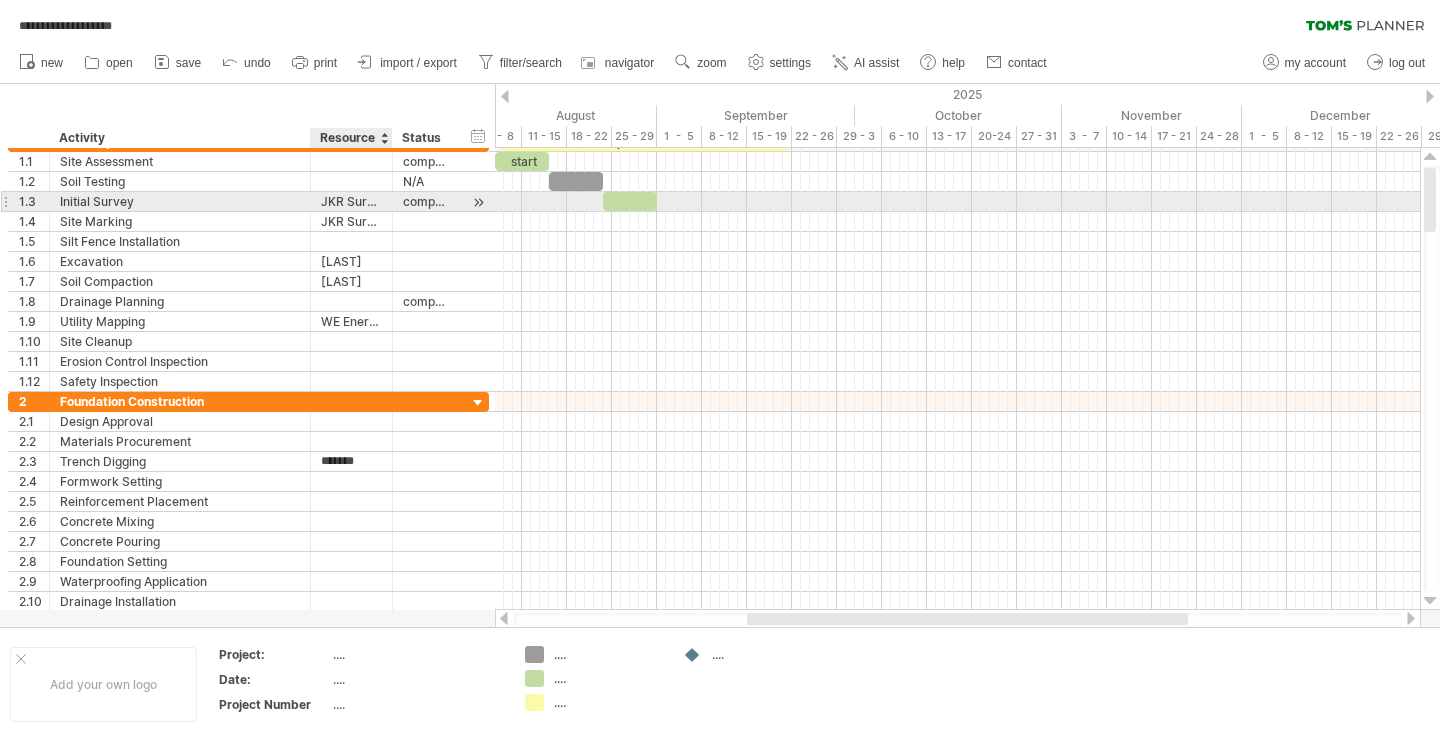 type on "********" 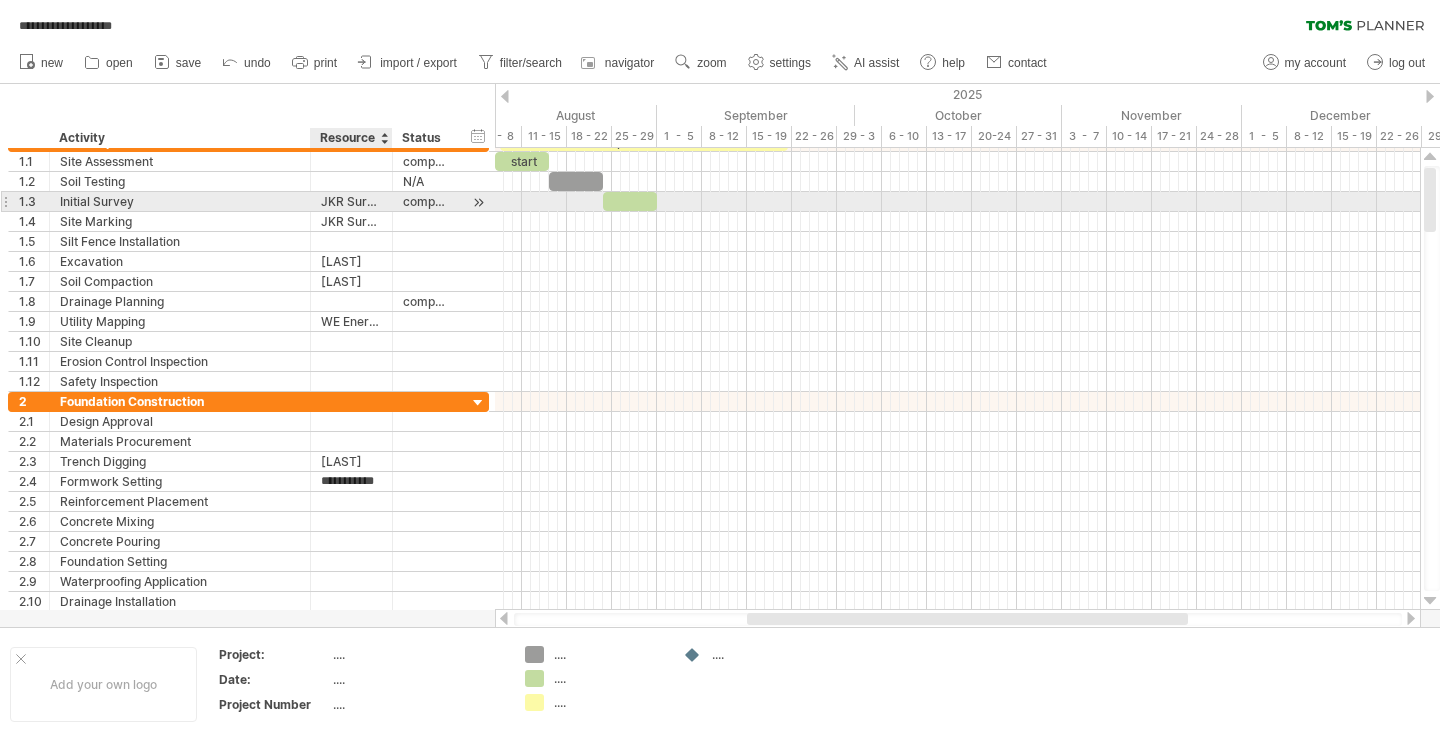 type on "**********" 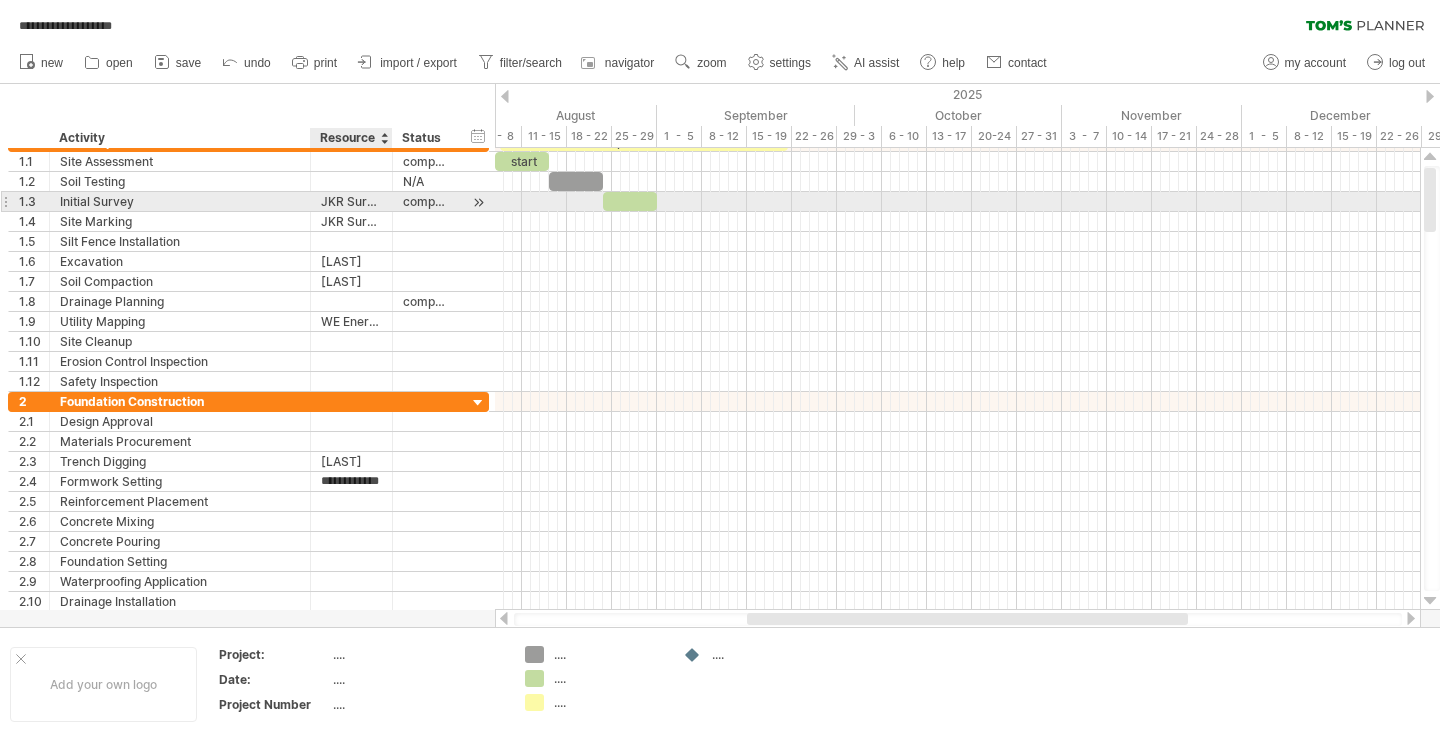 scroll, scrollTop: 0, scrollLeft: 15, axis: horizontal 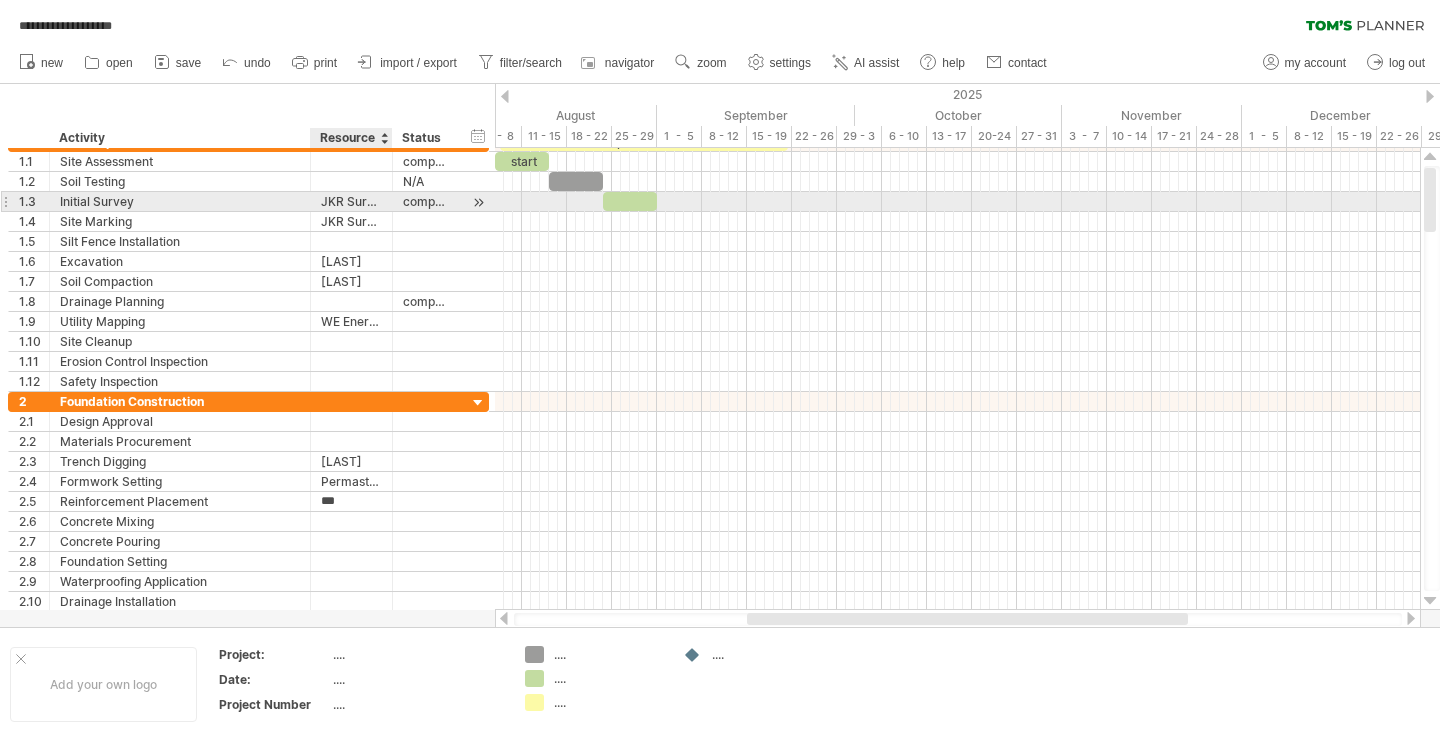 type on "**********" 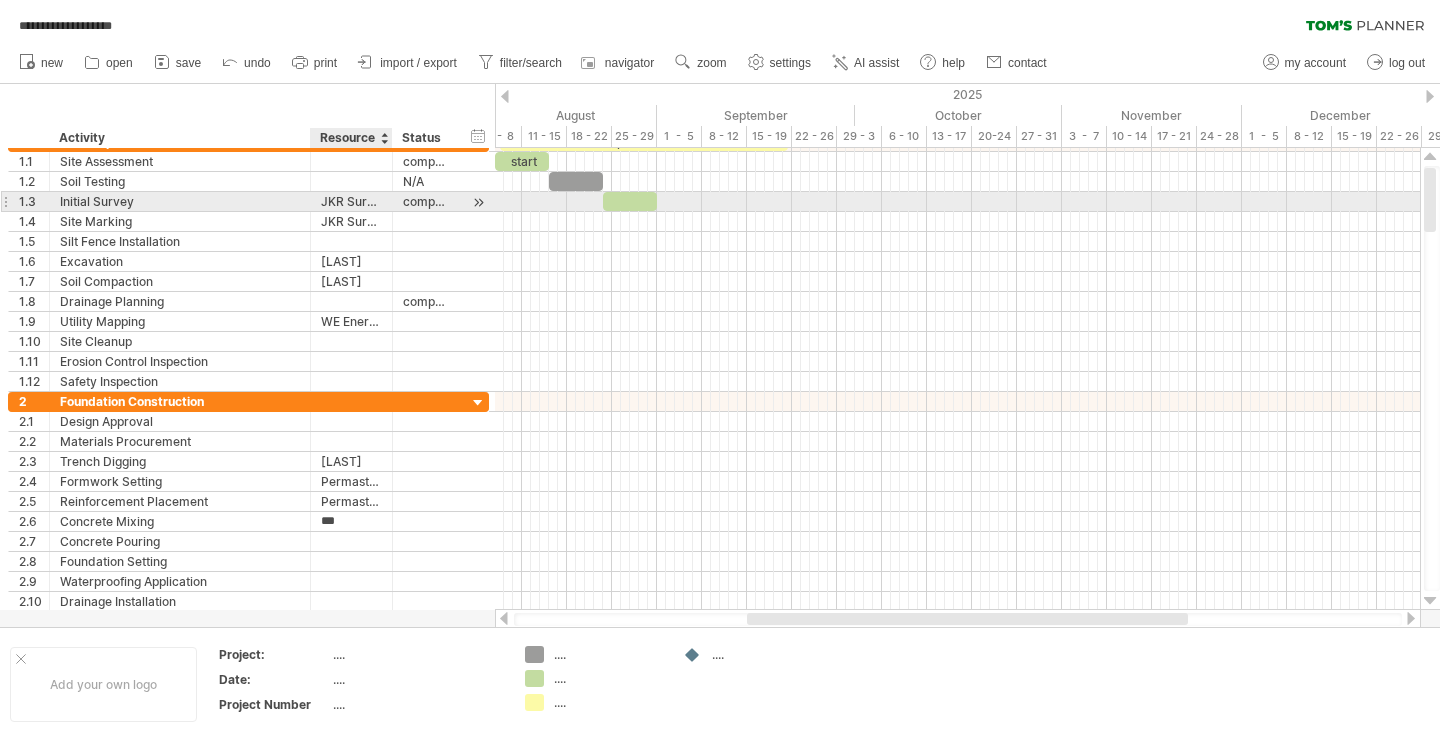 type on "**********" 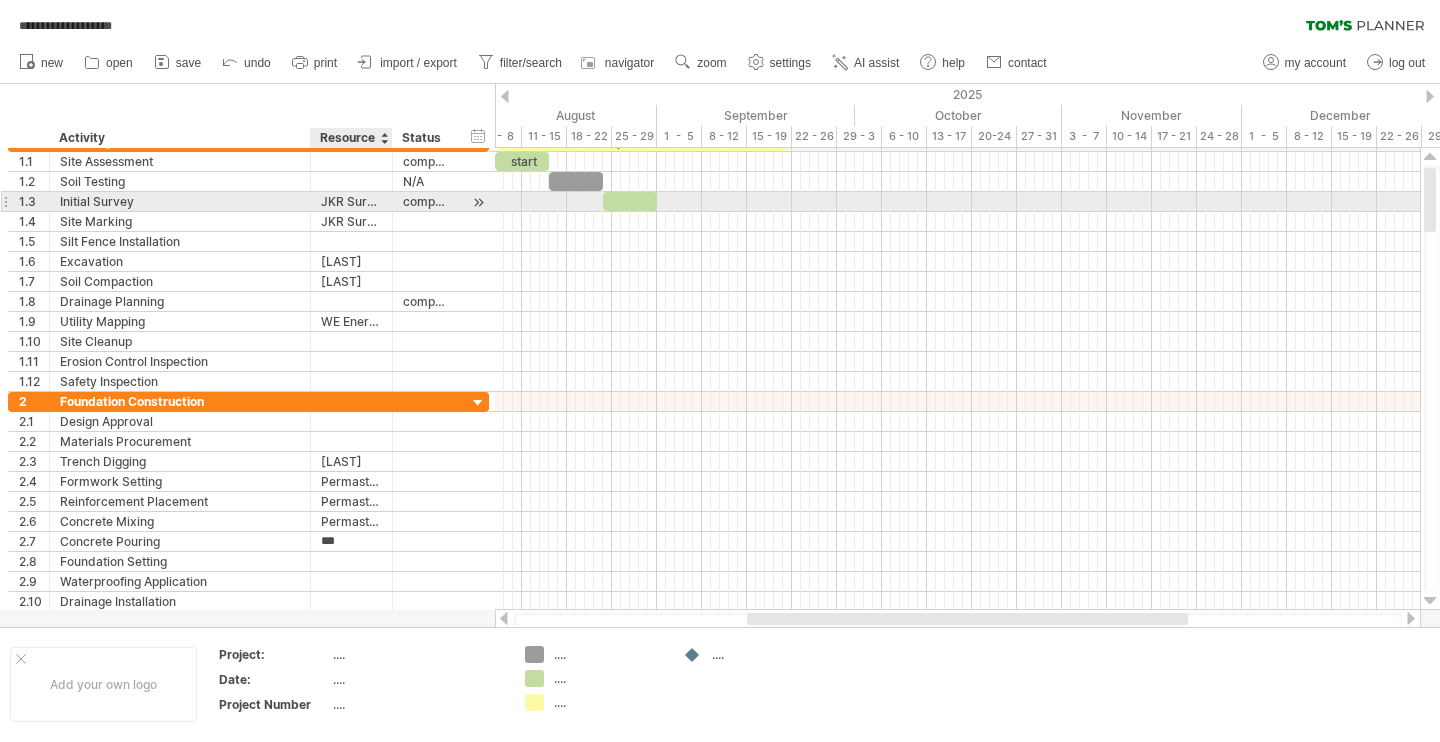 type on "**********" 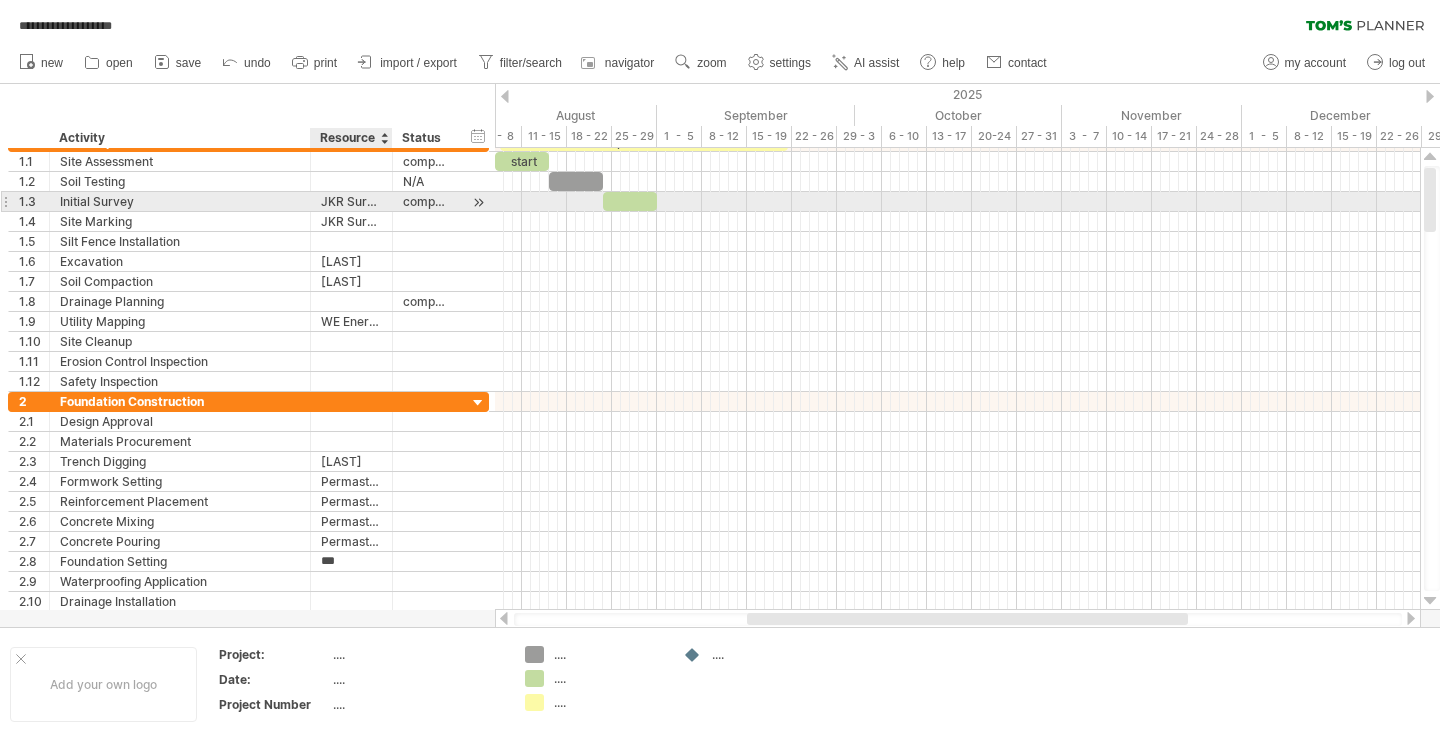 type on "**********" 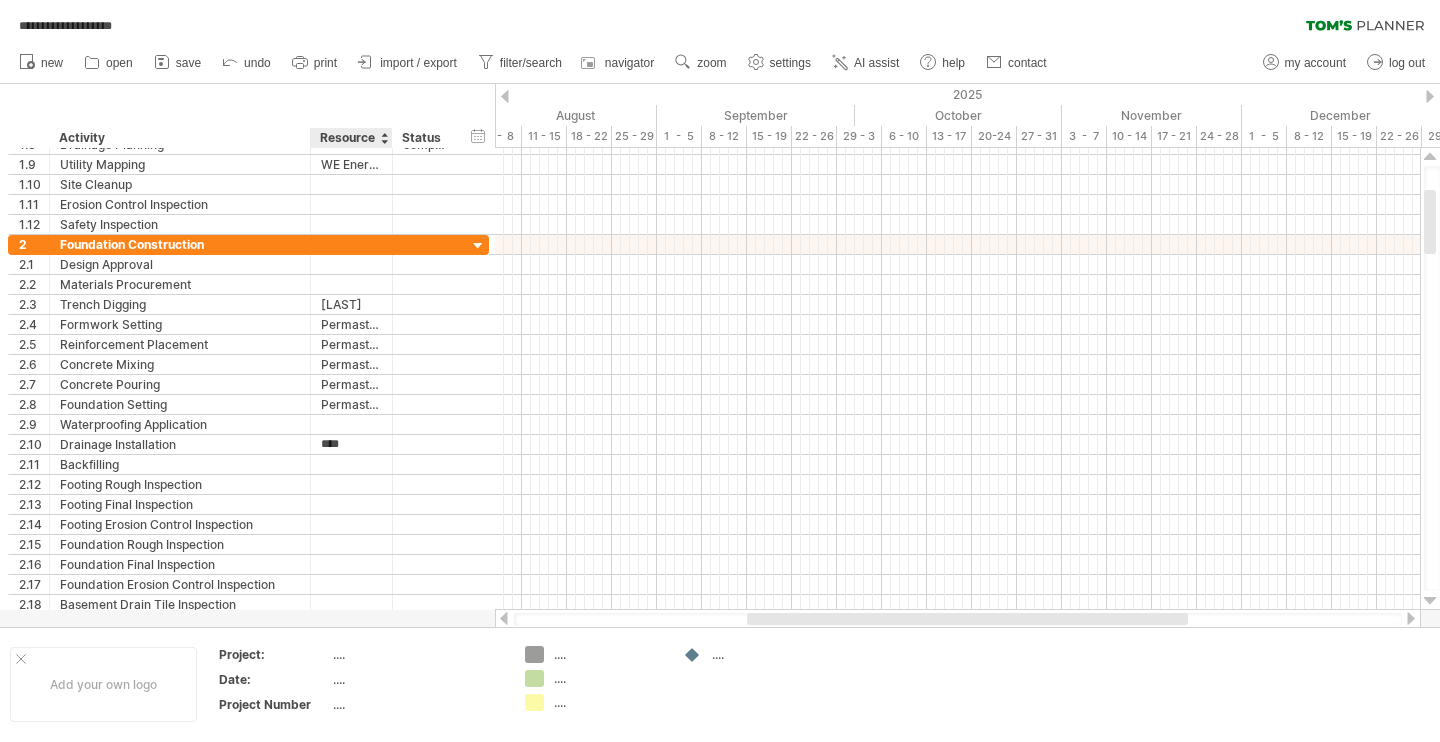 type on "**********" 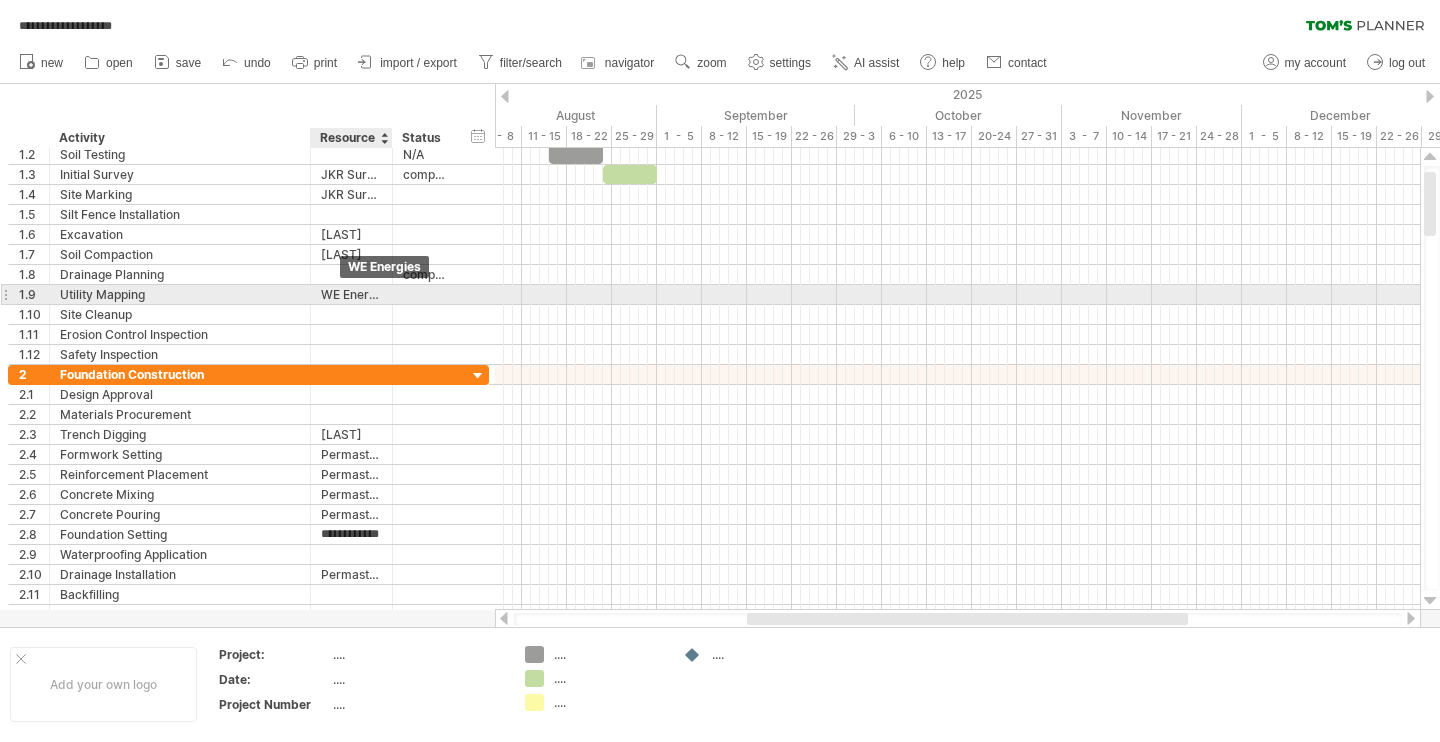 click on "WE Energies" at bounding box center (351, 294) 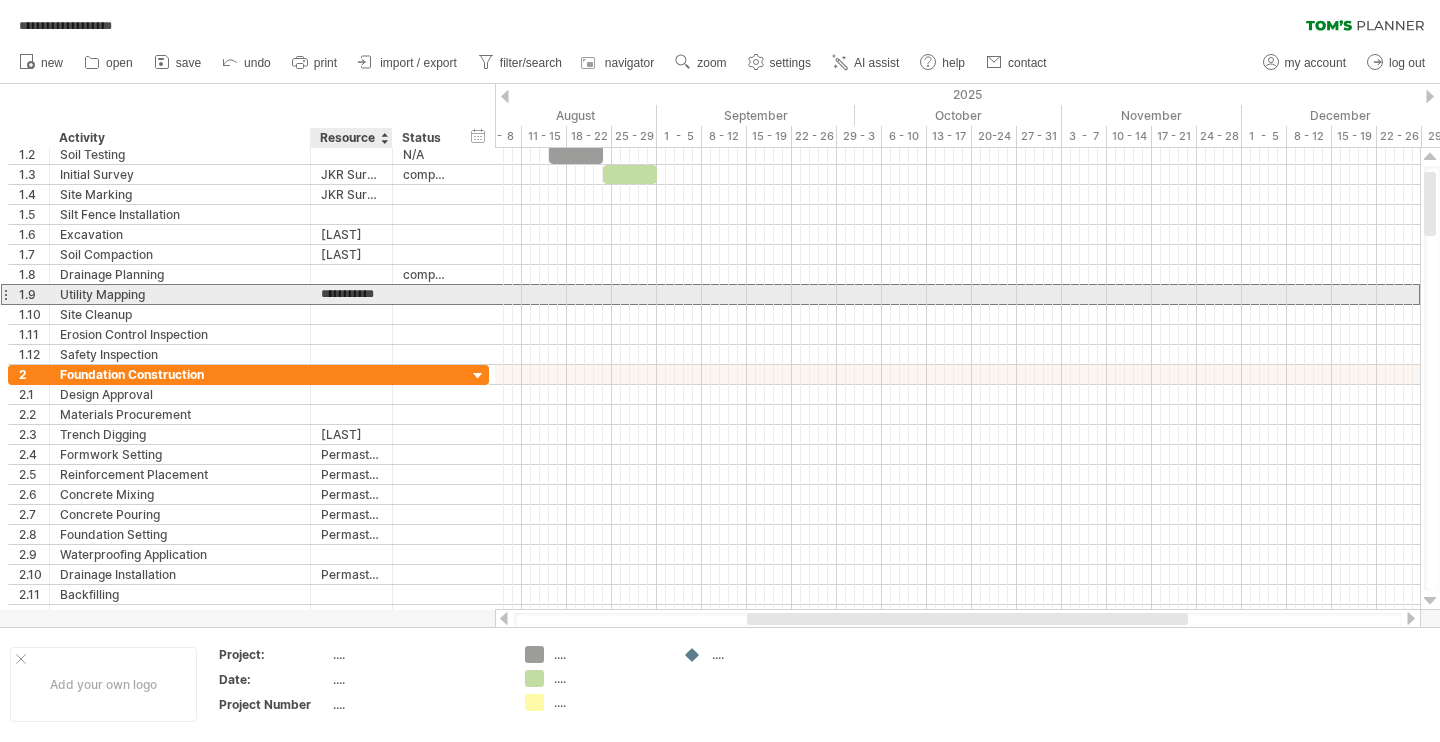 click on "**********" at bounding box center (351, 294) 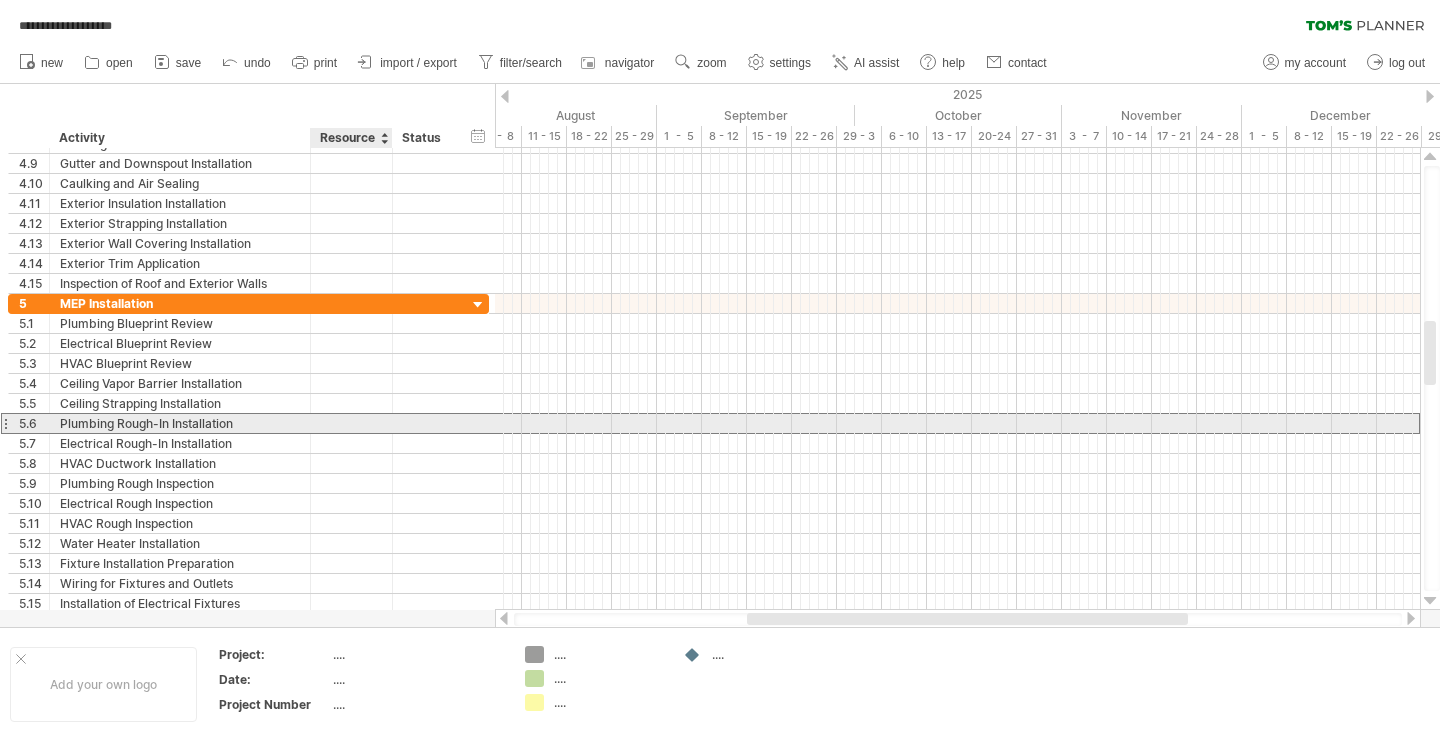click at bounding box center (351, 423) 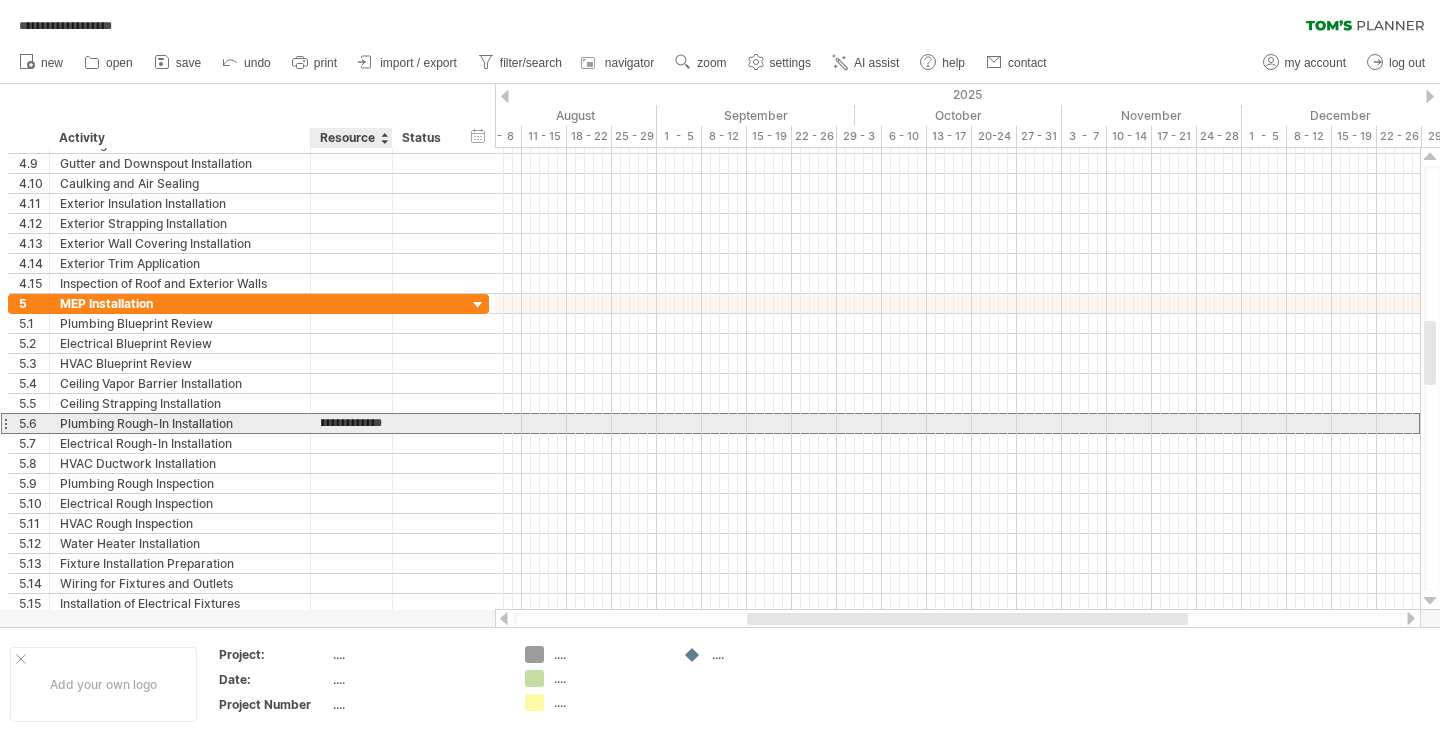 type on "**********" 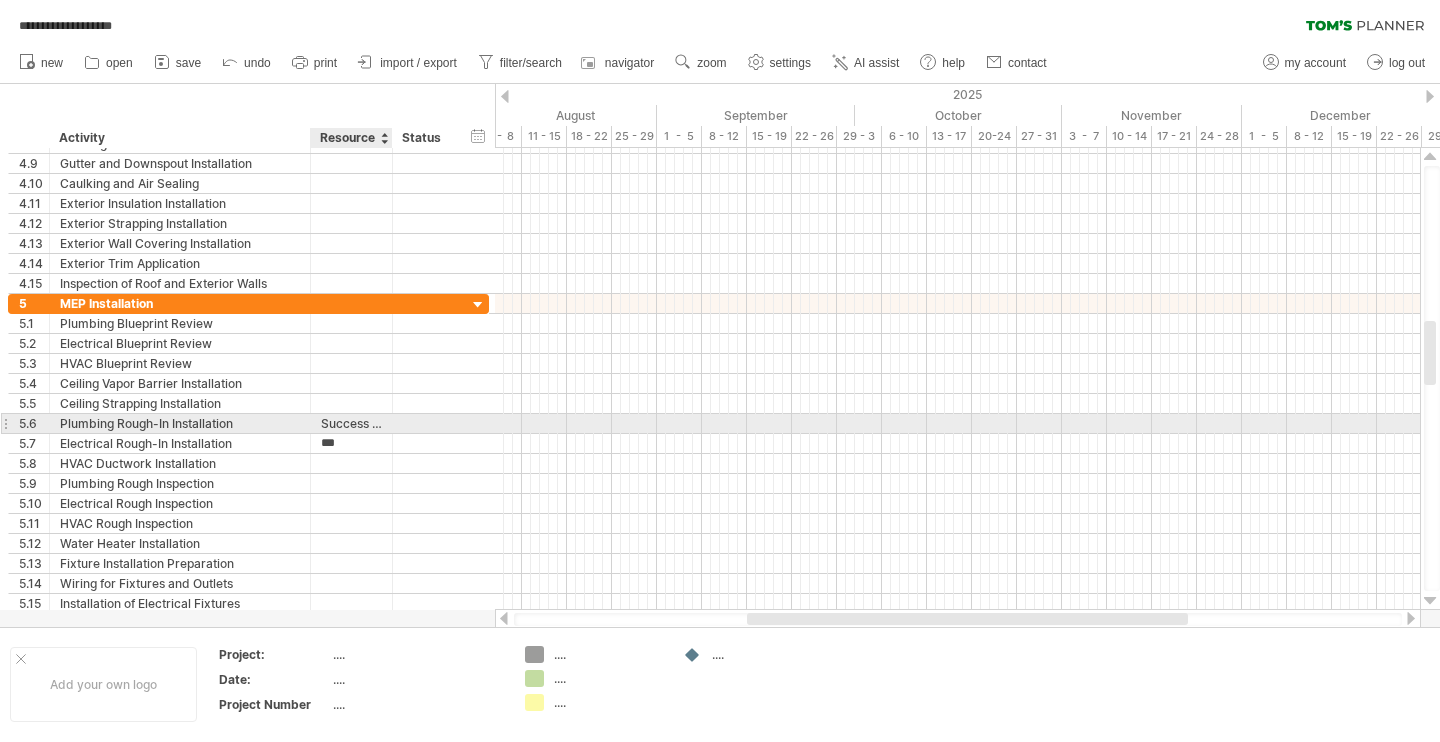 type on "****" 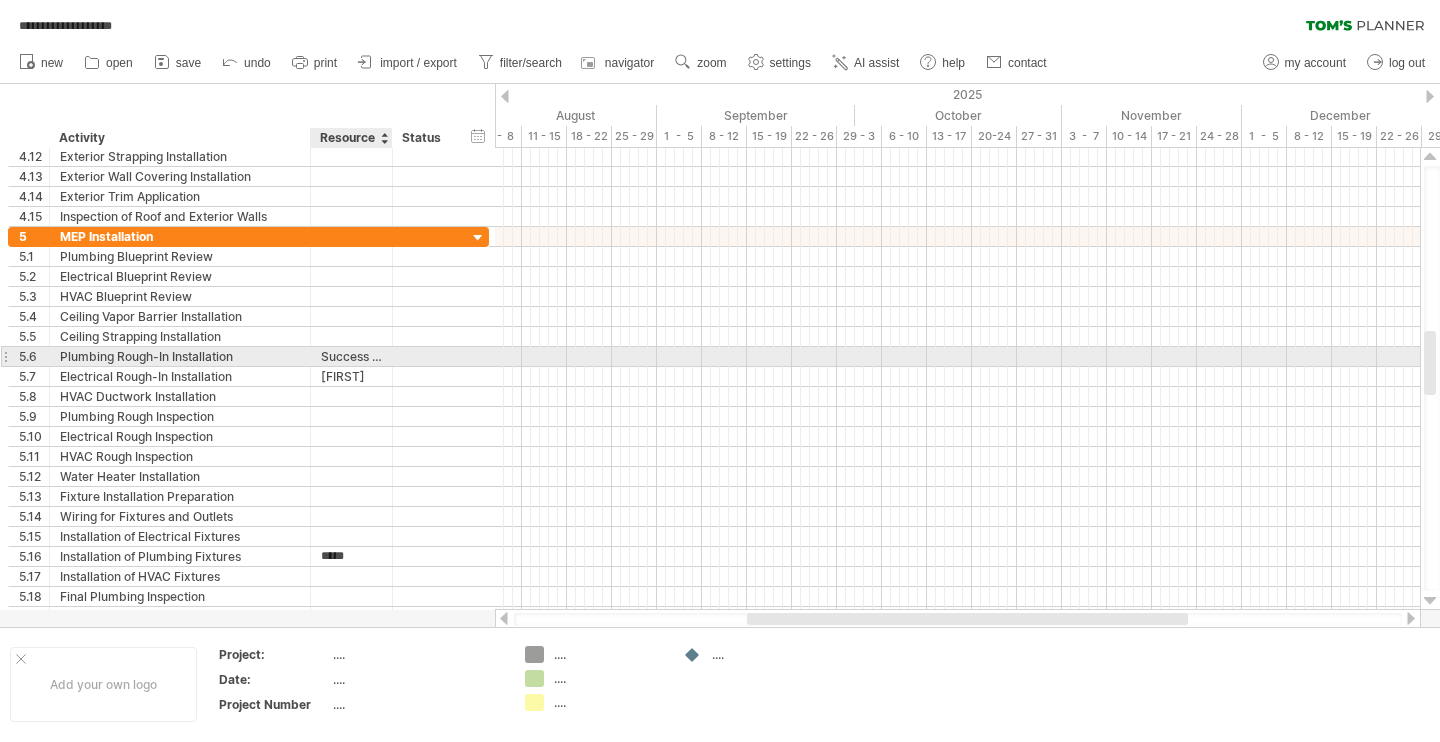 type on "**********" 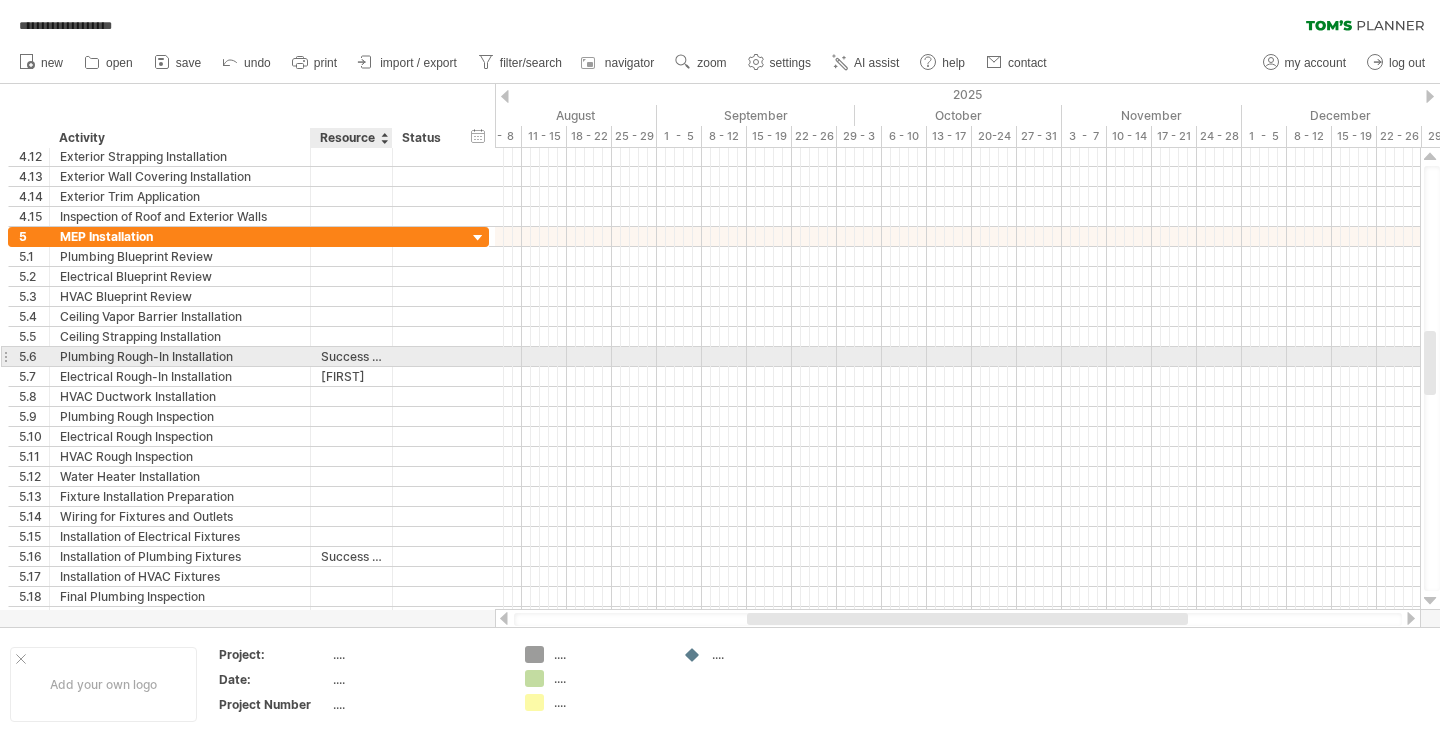 scroll, scrollTop: 0, scrollLeft: 0, axis: both 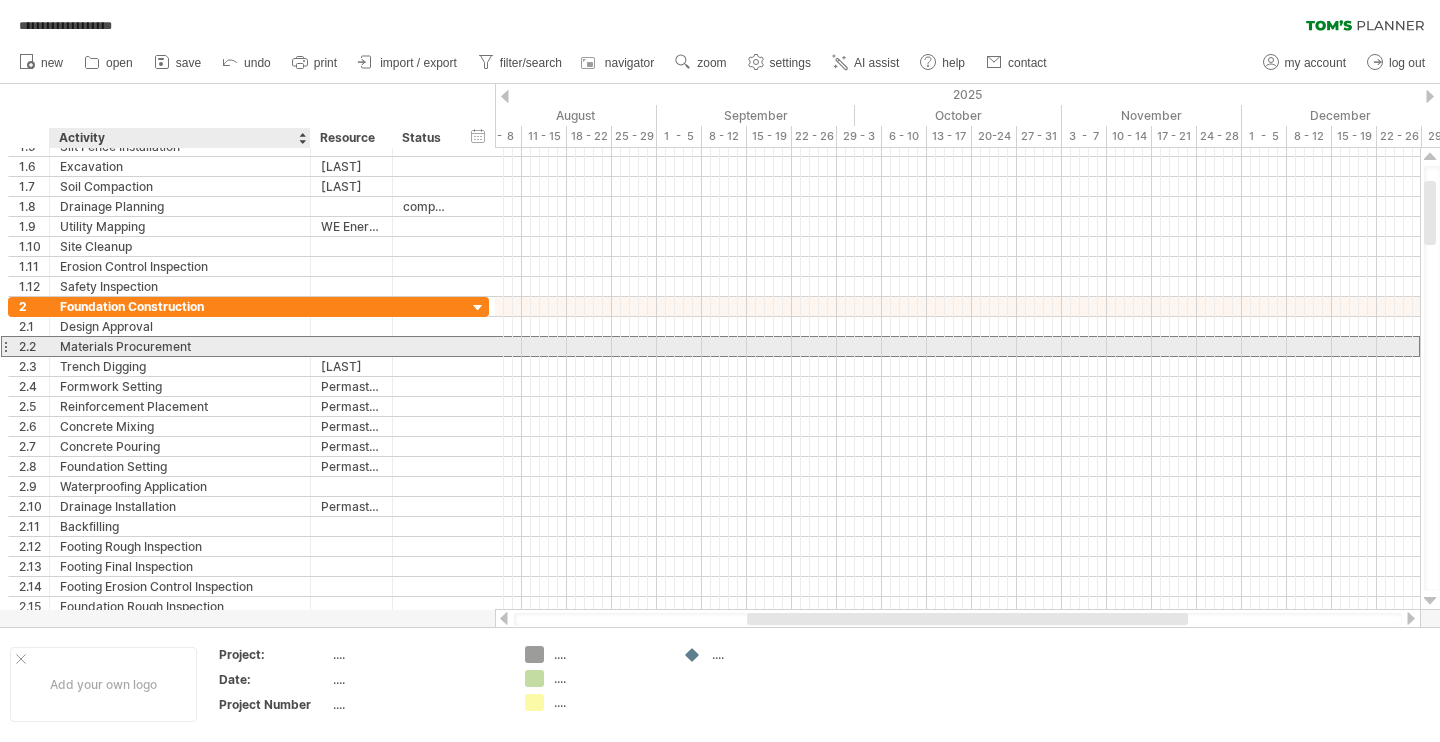 click on "Materials Procurement" at bounding box center (180, 346) 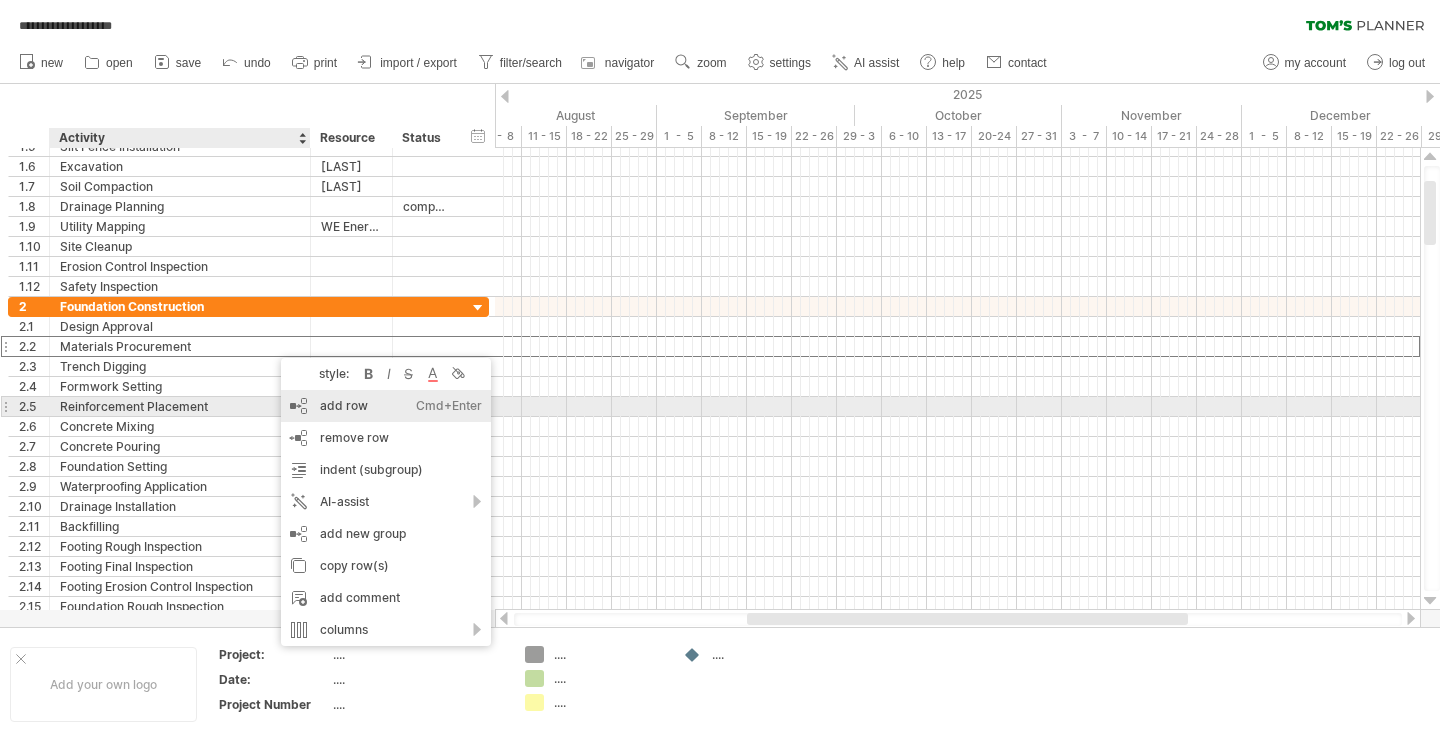 click on "add row Ctrl+Enter Cmd+Enter" at bounding box center [386, 406] 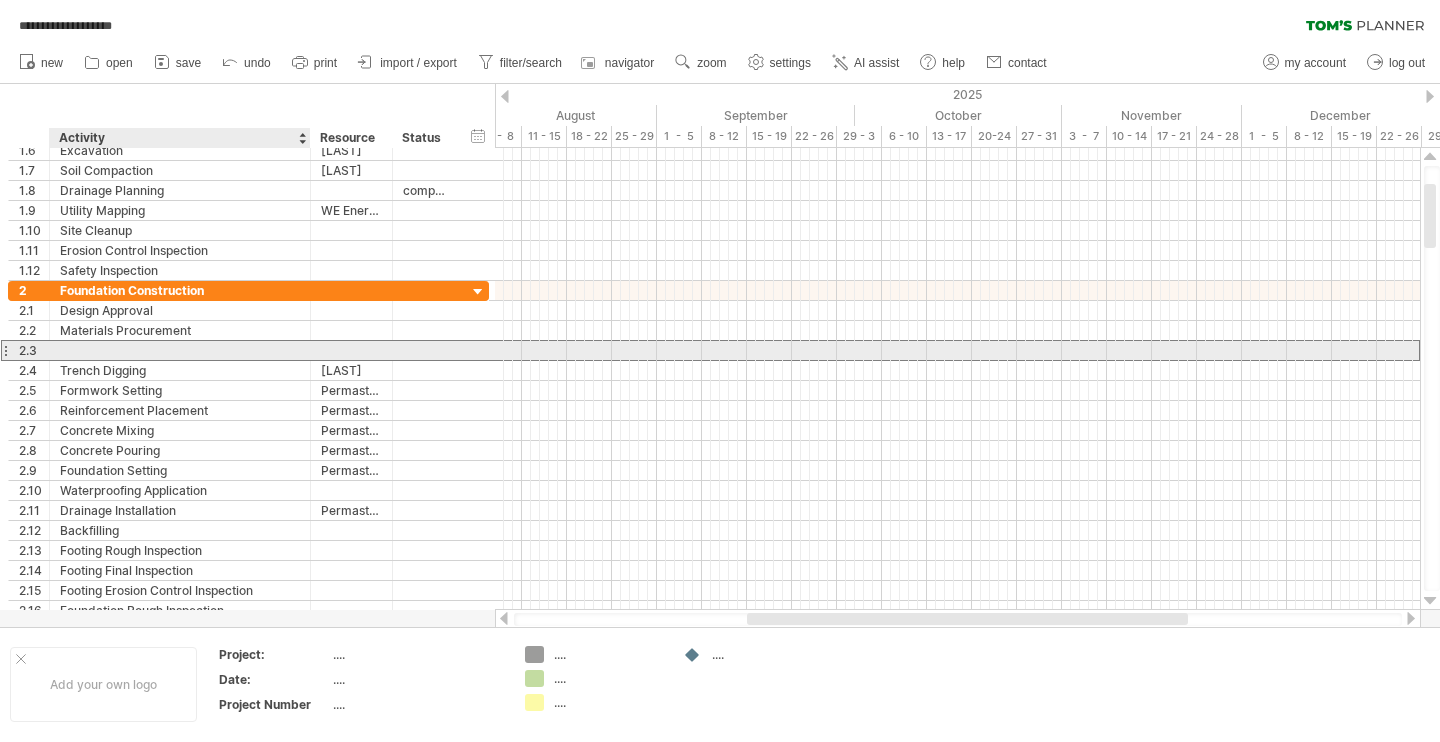 click at bounding box center [180, 350] 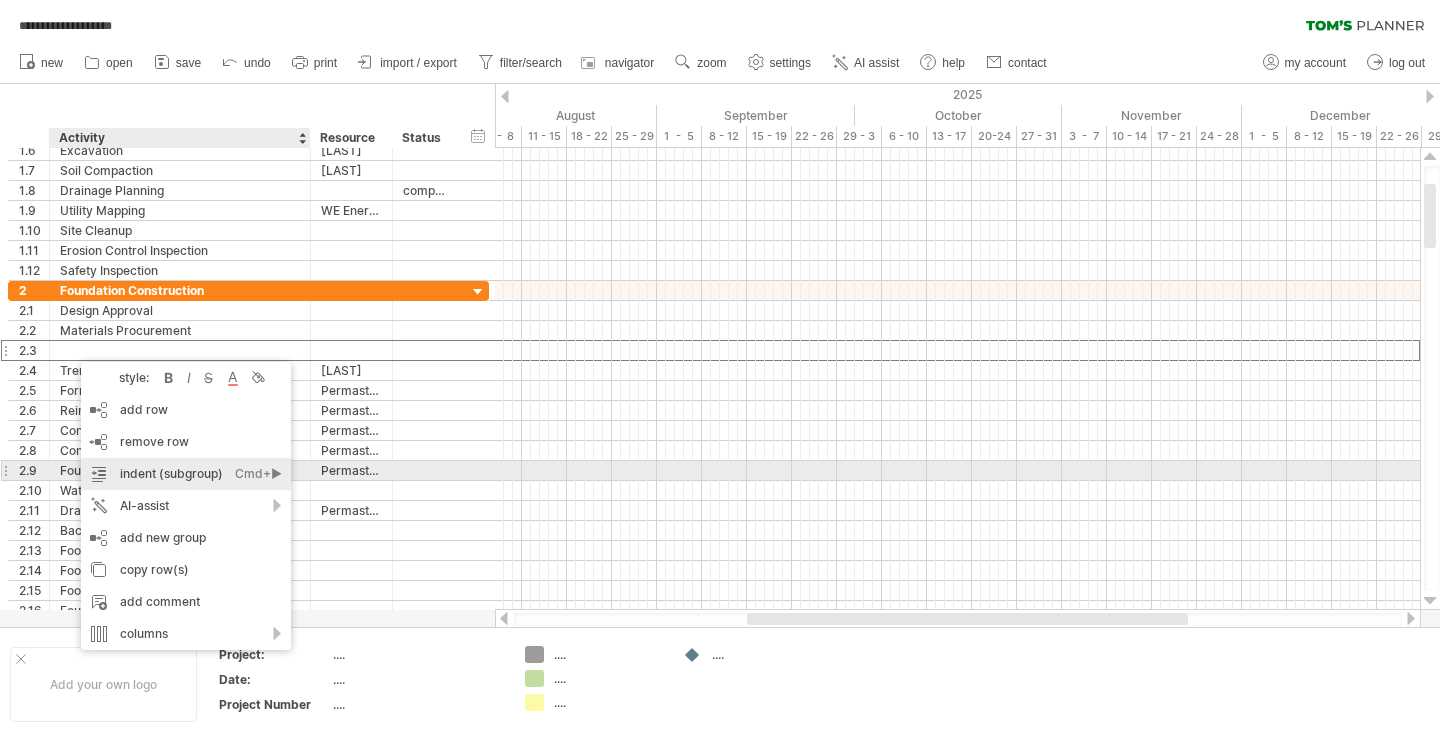 click on "indent (subgroup) Ctrl+► Cmd+►" at bounding box center (186, 474) 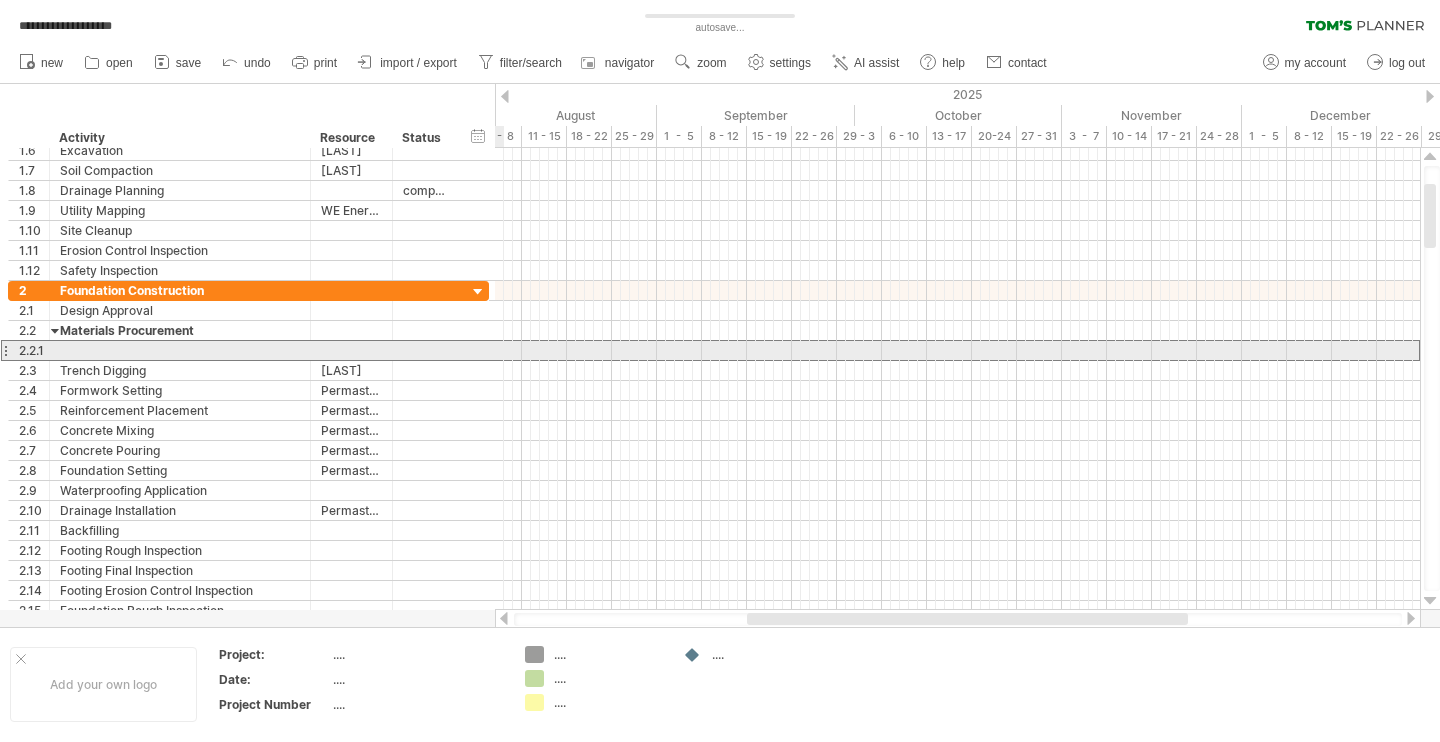 click on "2.2.1" at bounding box center [248, 350] 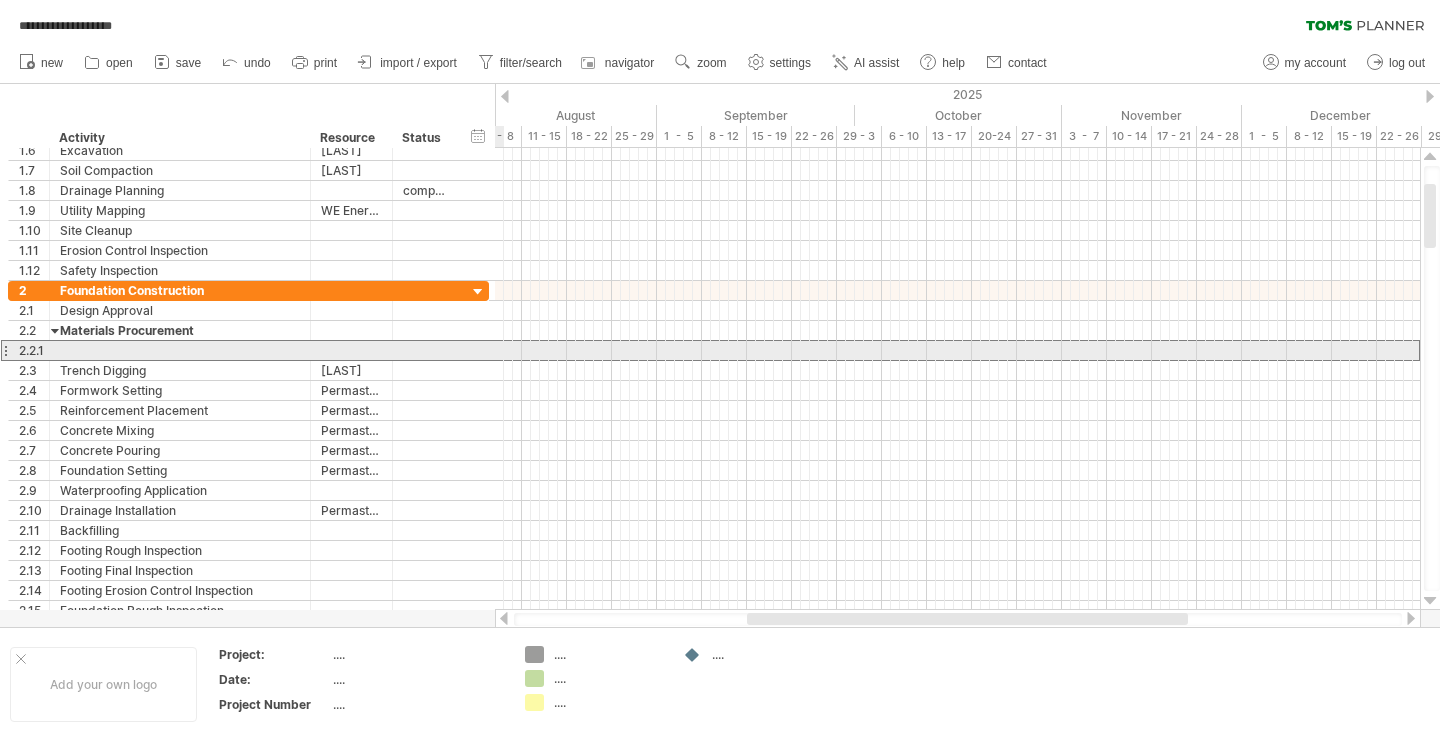 click at bounding box center [180, 350] 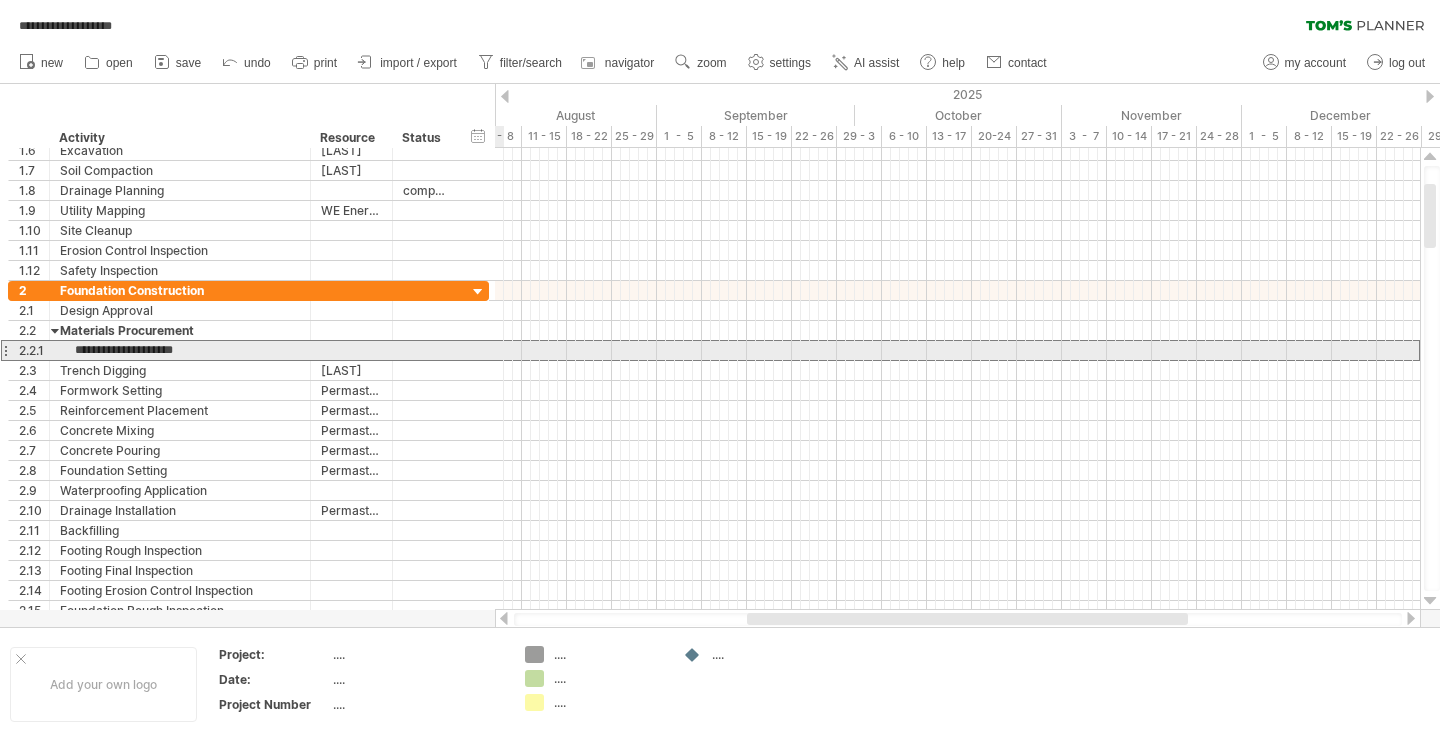 type on "**********" 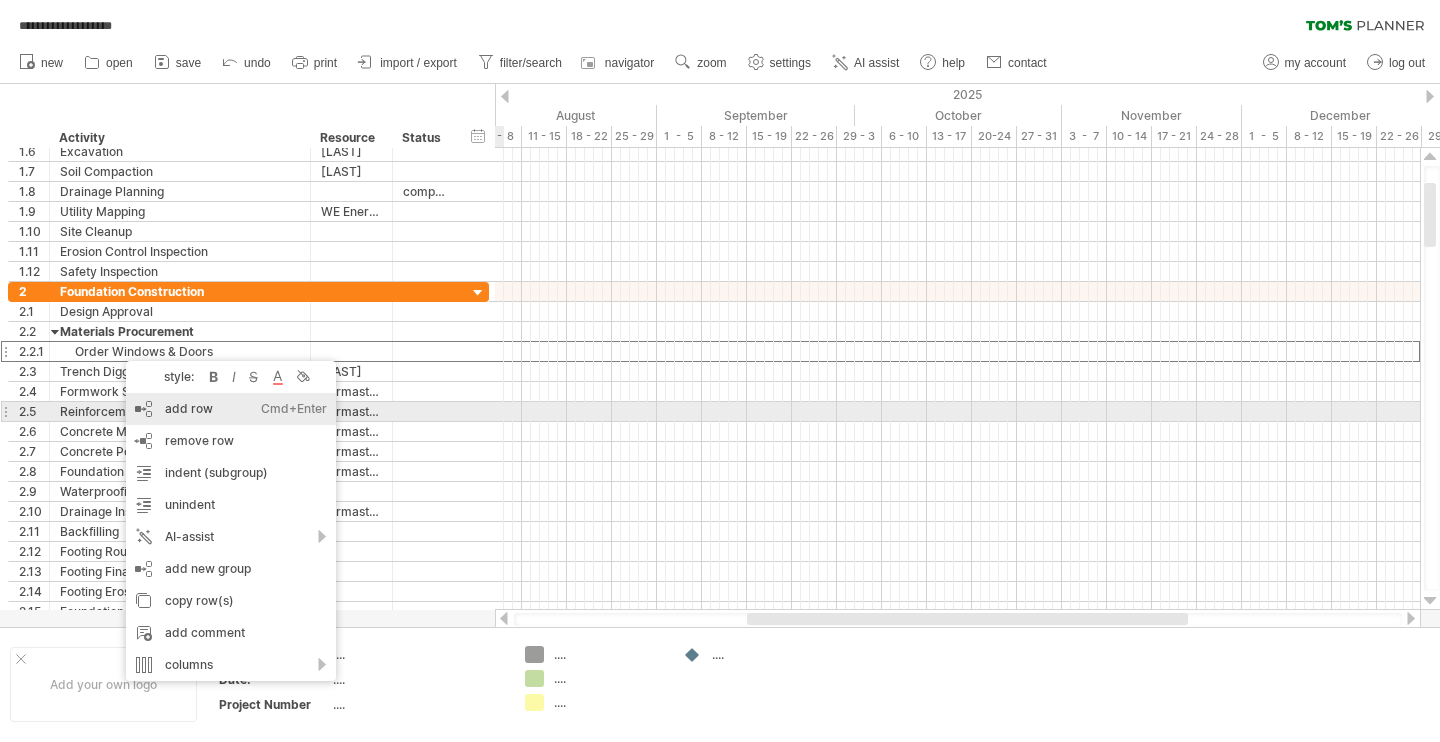 click on "add row Ctrl+Enter Cmd+Enter" at bounding box center (231, 409) 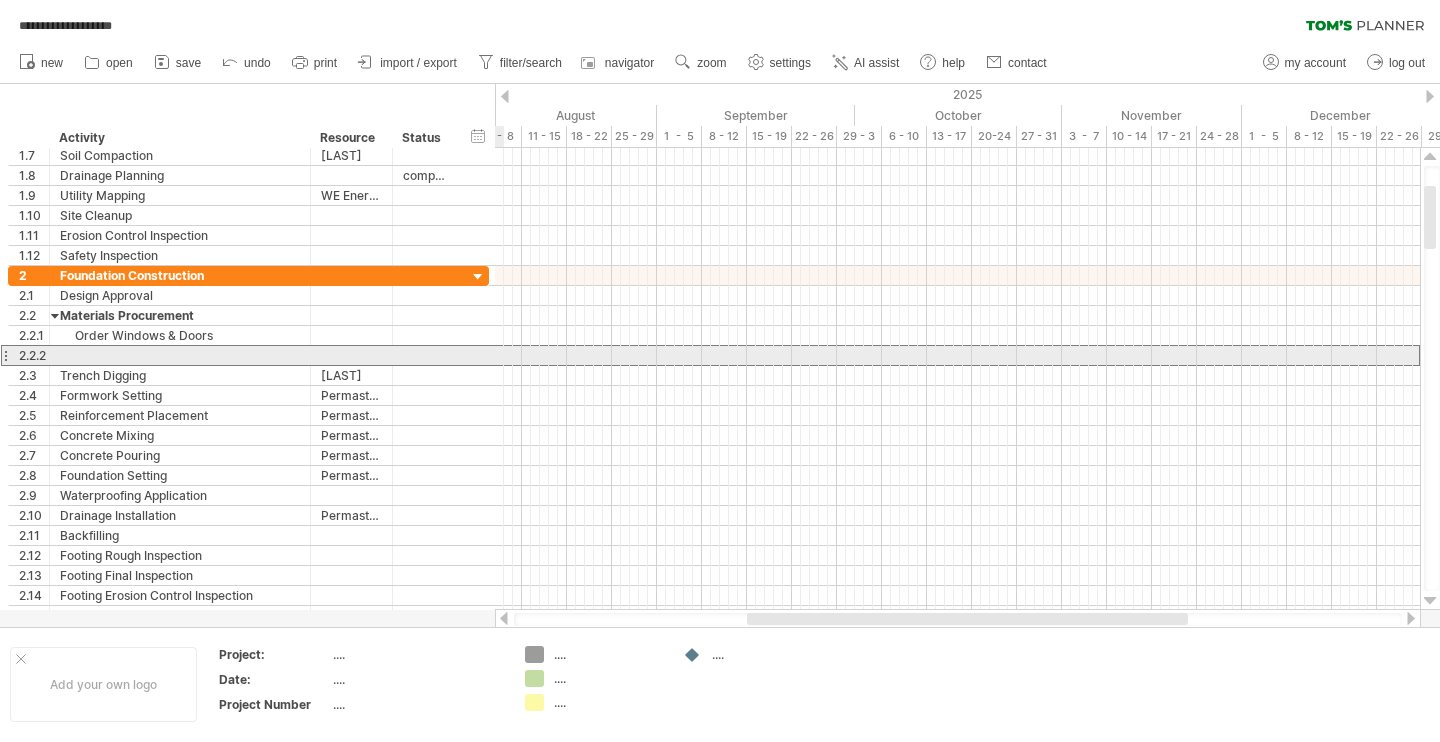 click at bounding box center [180, 355] 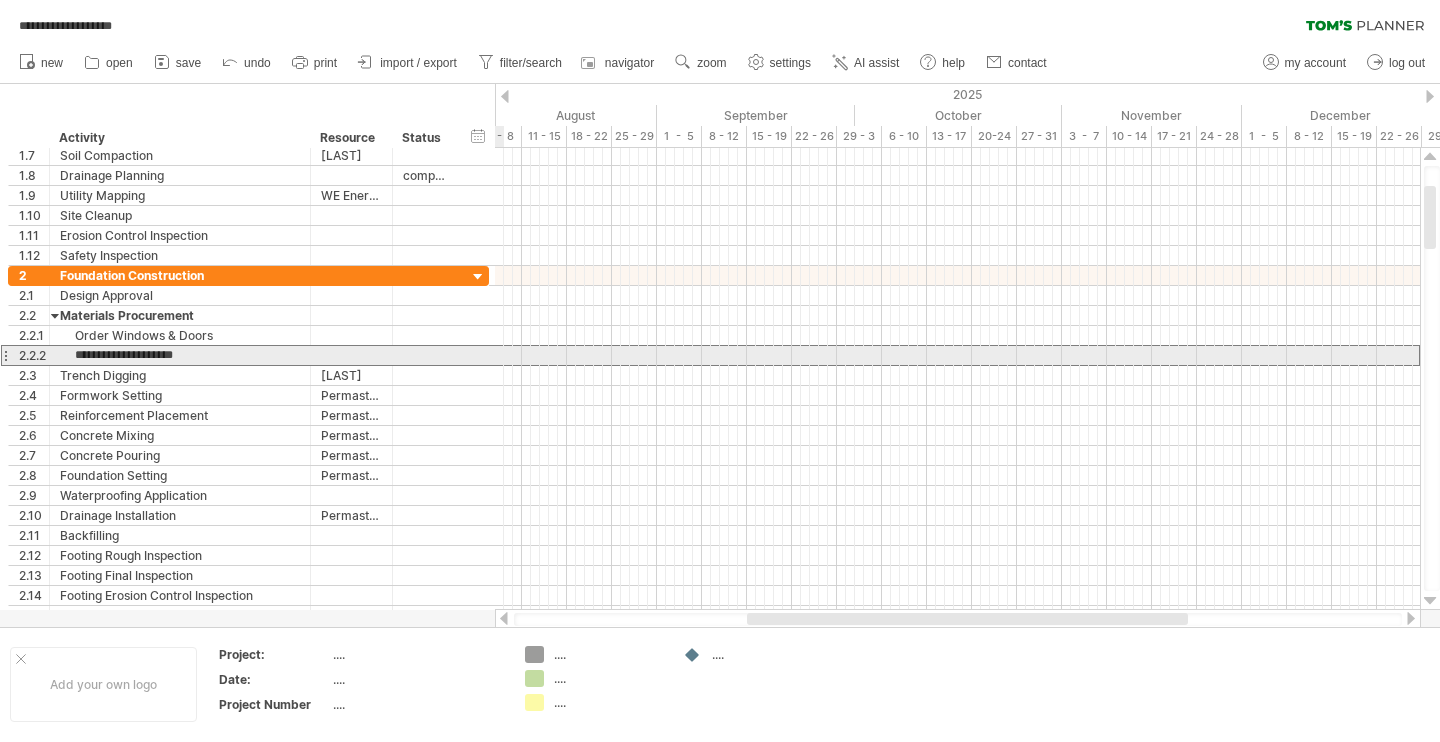 type on "**********" 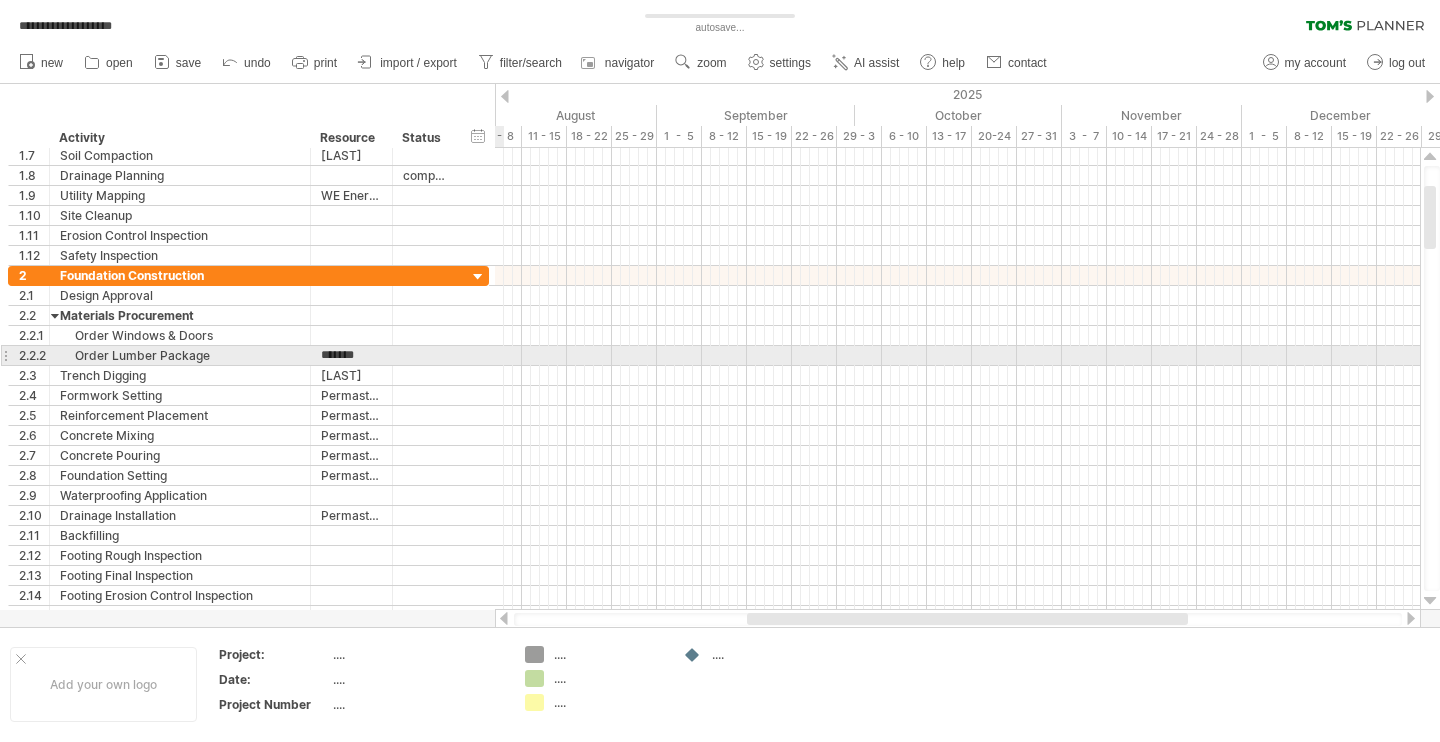 type on "********" 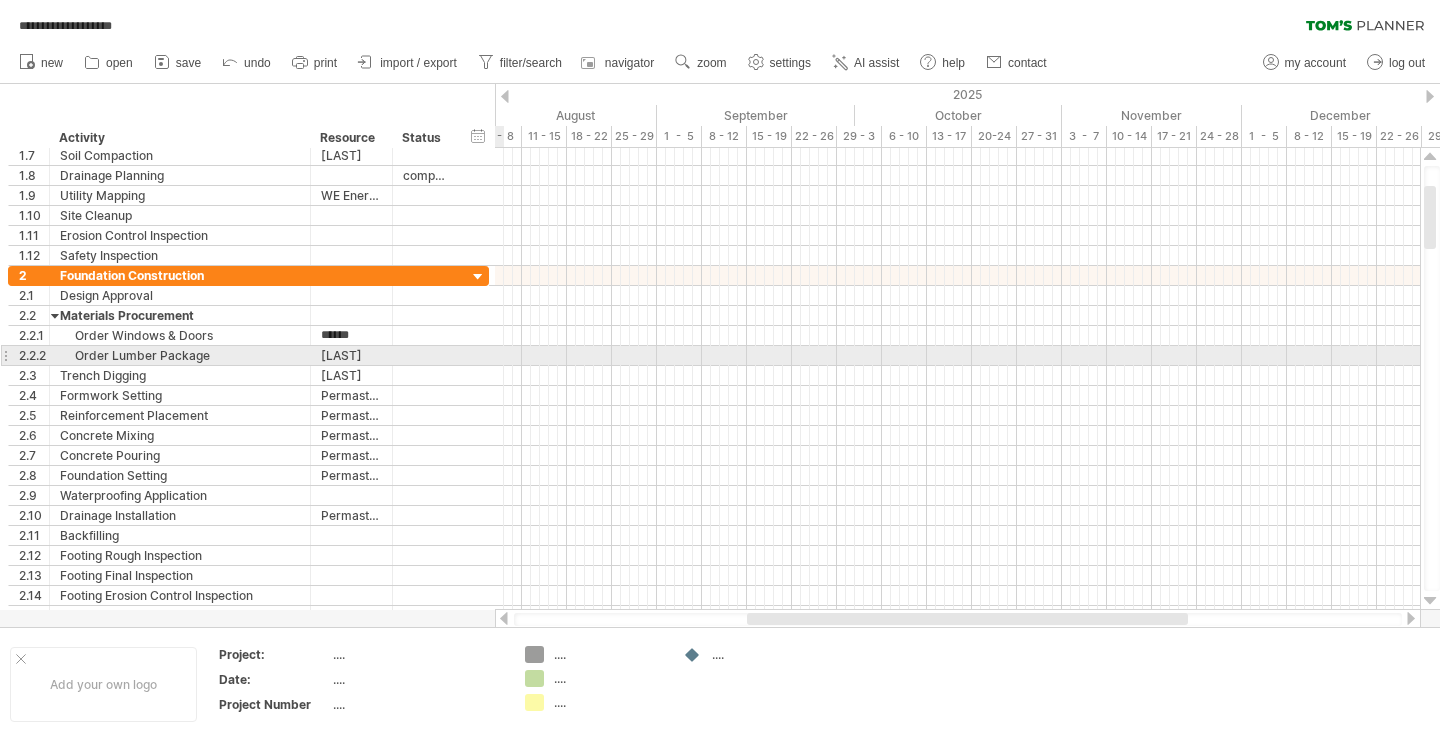 type on "*******" 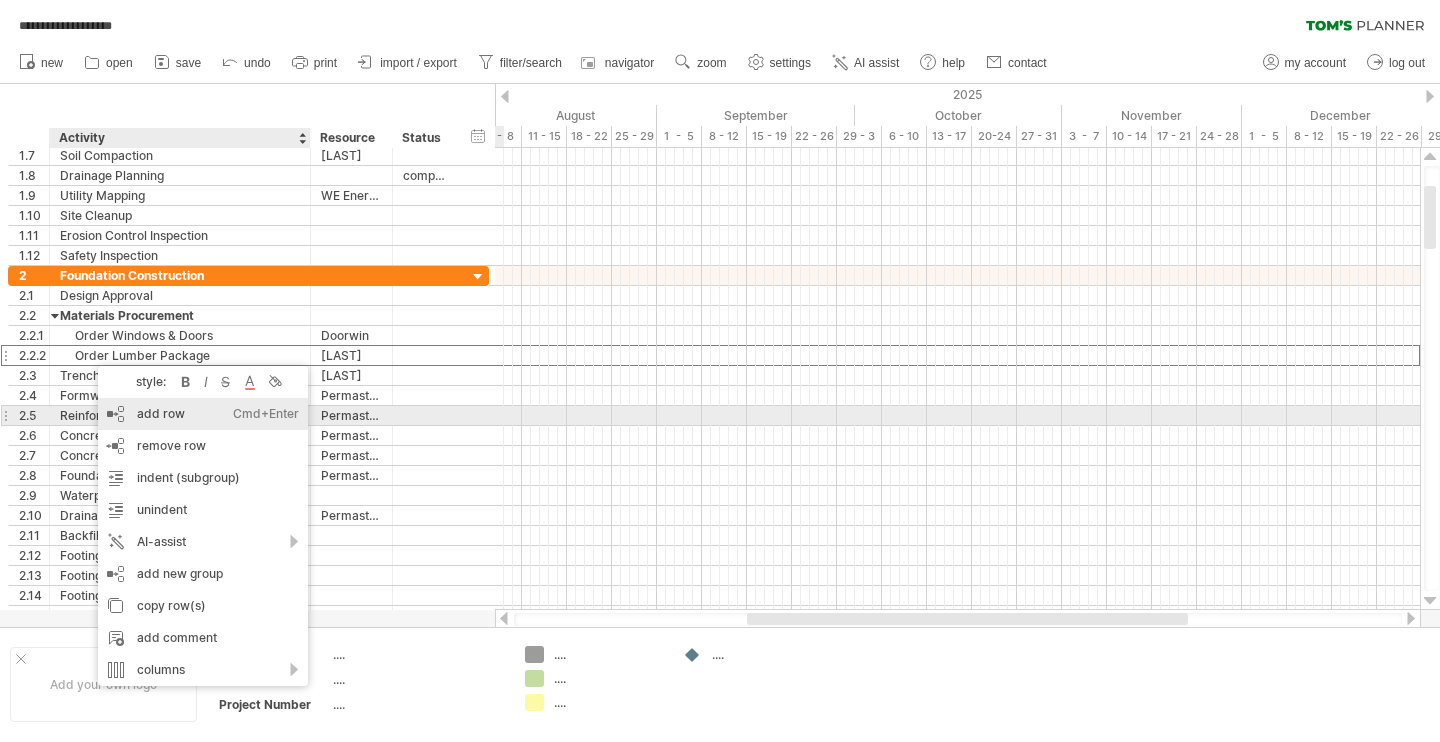 click on "add row Ctrl+Enter Cmd+Enter" at bounding box center [203, 414] 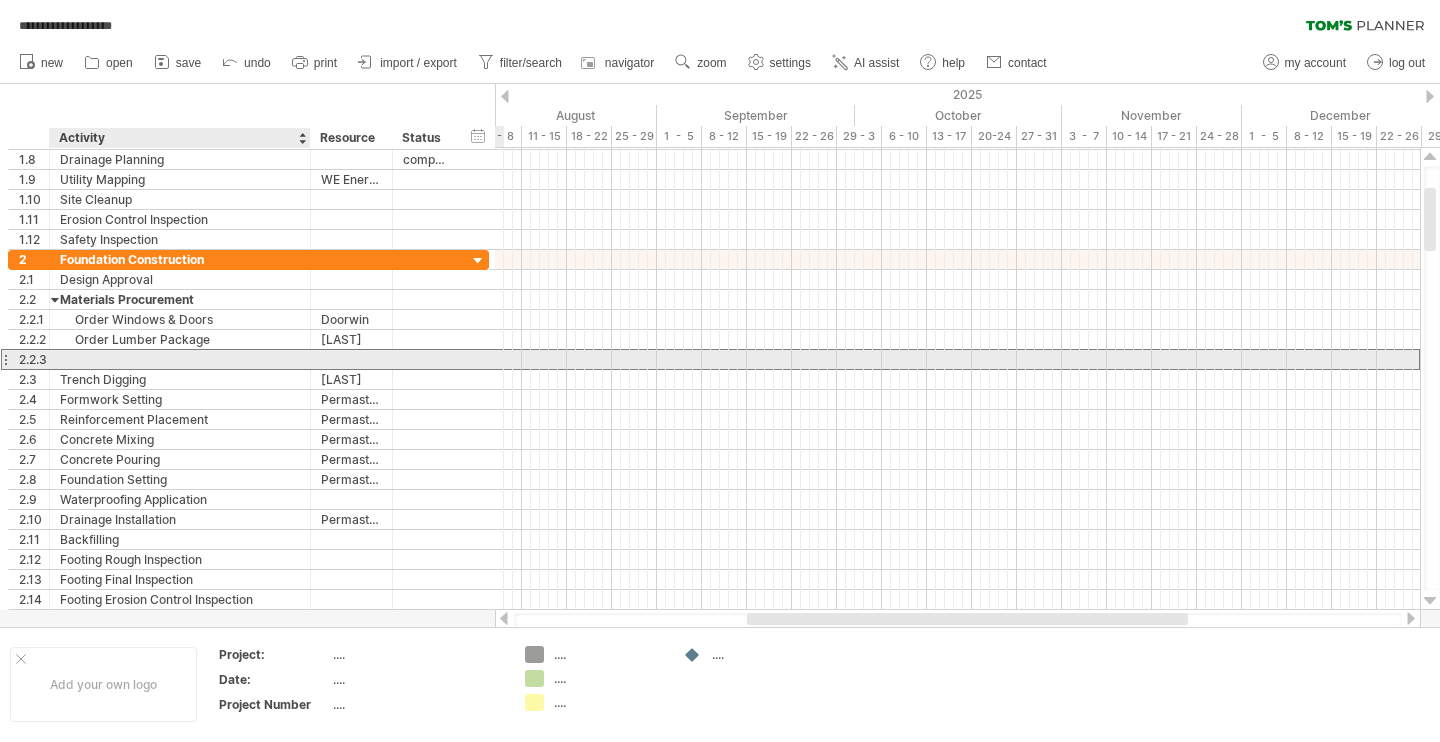 click at bounding box center [180, 359] 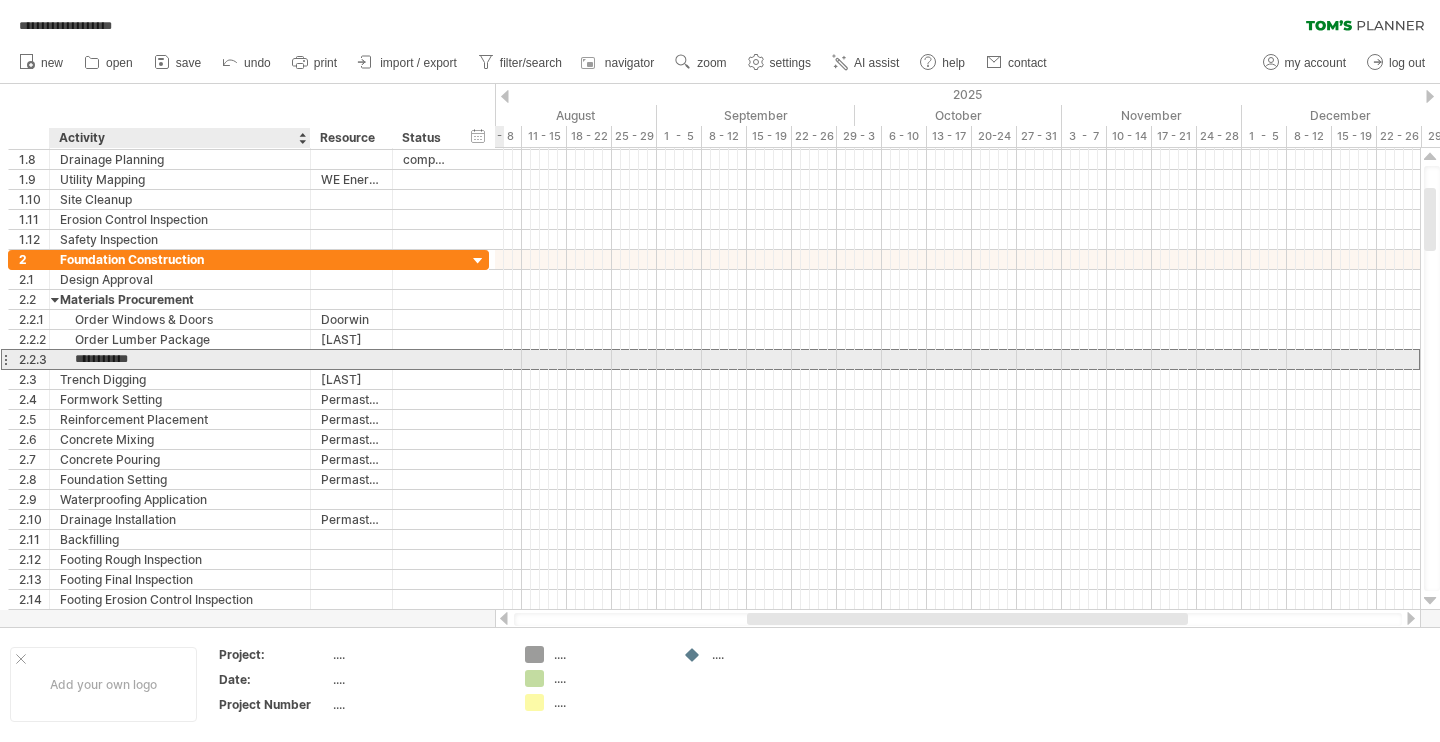 type on "**********" 